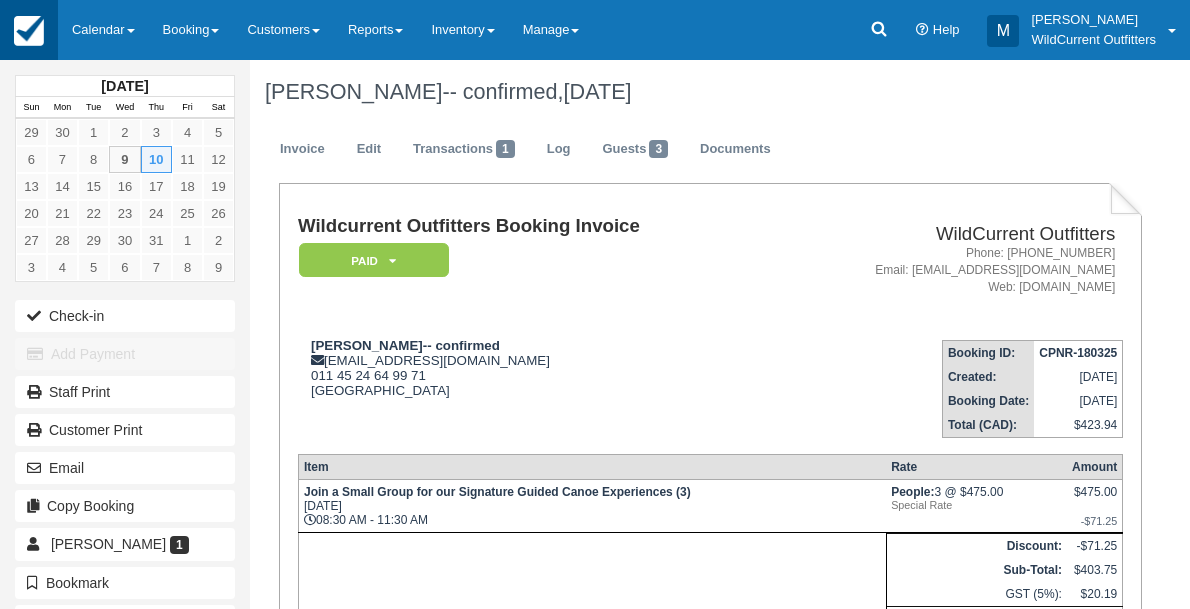 scroll, scrollTop: 0, scrollLeft: 0, axis: both 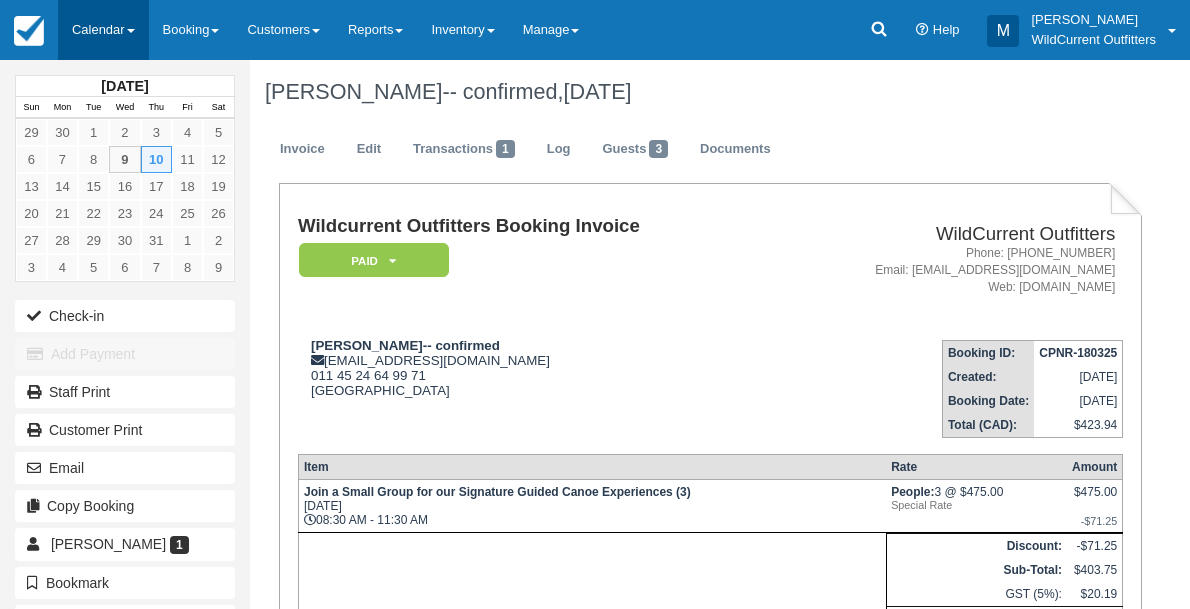click on "Calendar" at bounding box center (103, 30) 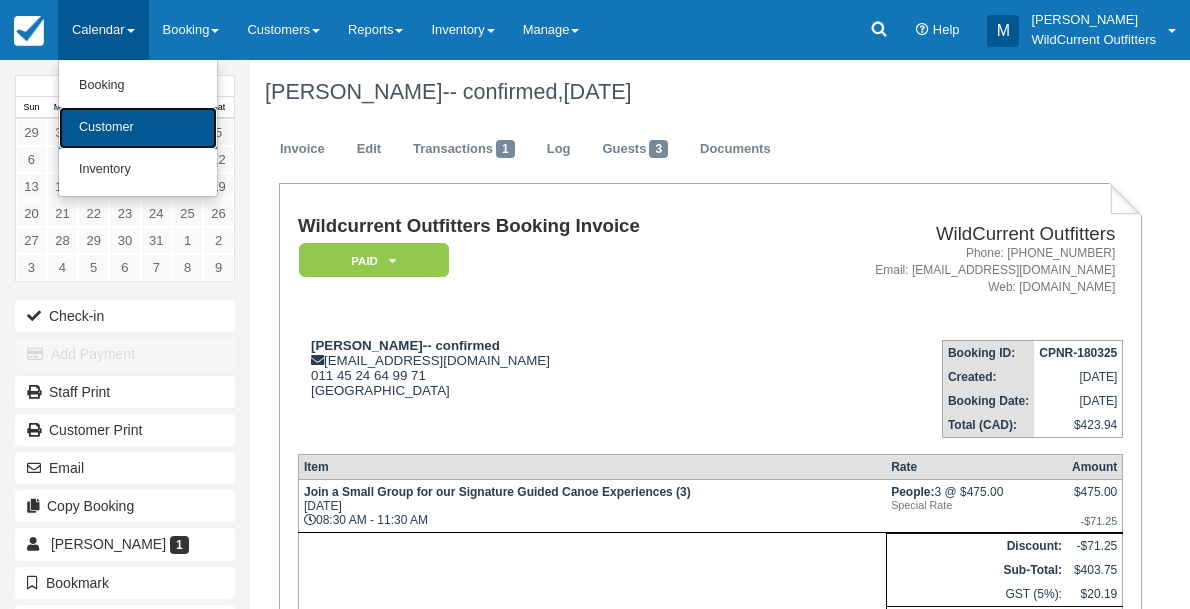 click on "Customer" at bounding box center (138, 128) 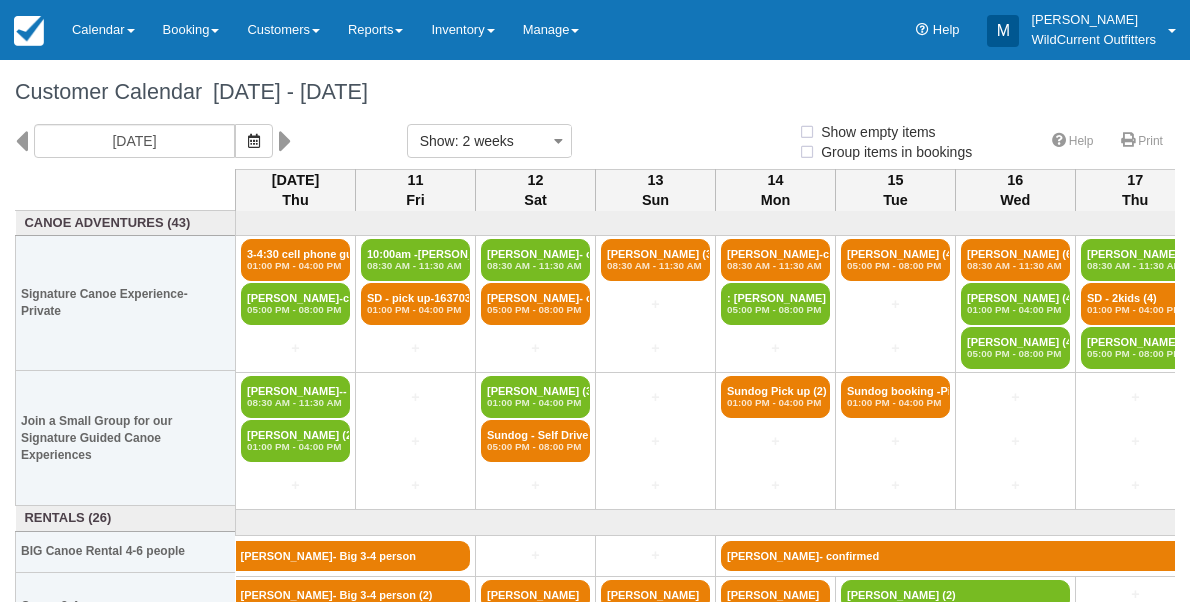 select 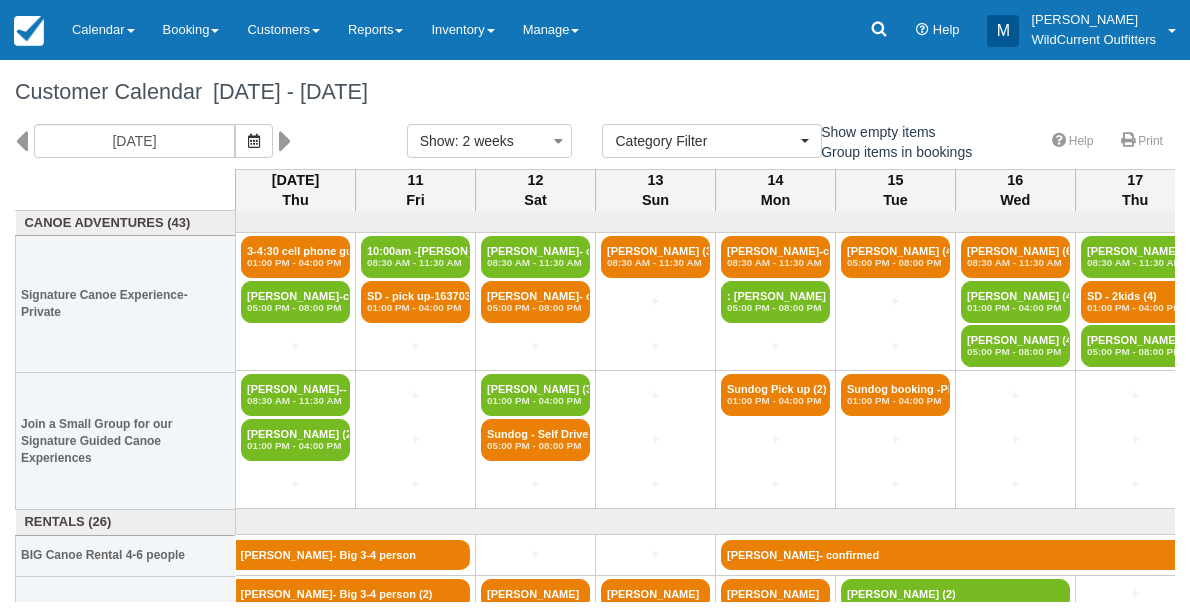 scroll, scrollTop: 0, scrollLeft: 0, axis: both 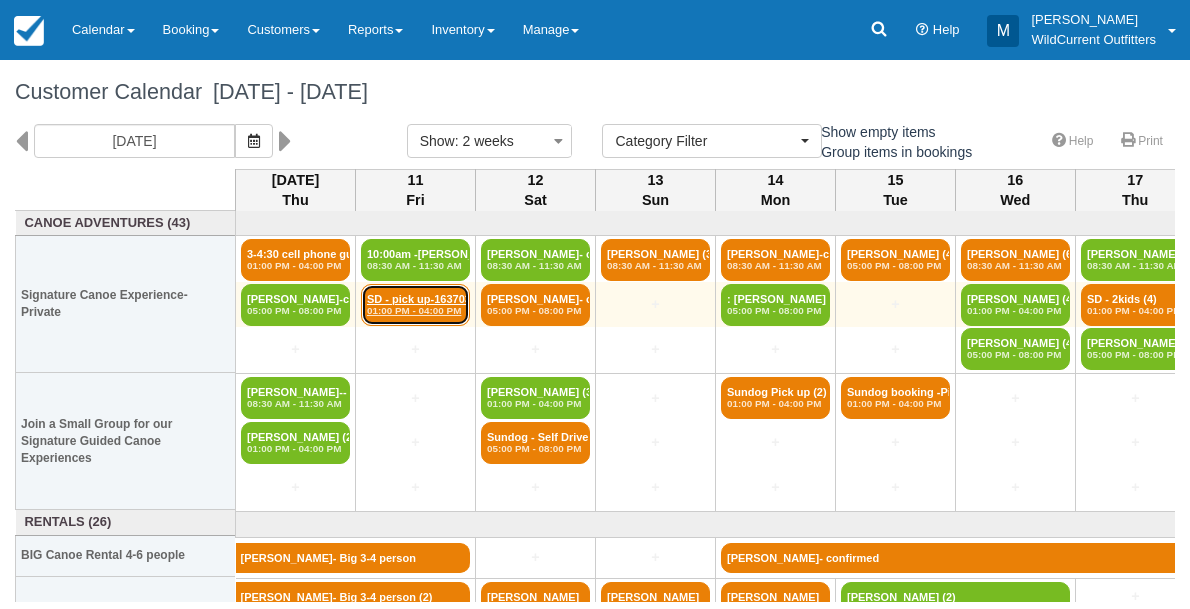 click on "01:00 PM - 04:00 PM" at bounding box center (415, 311) 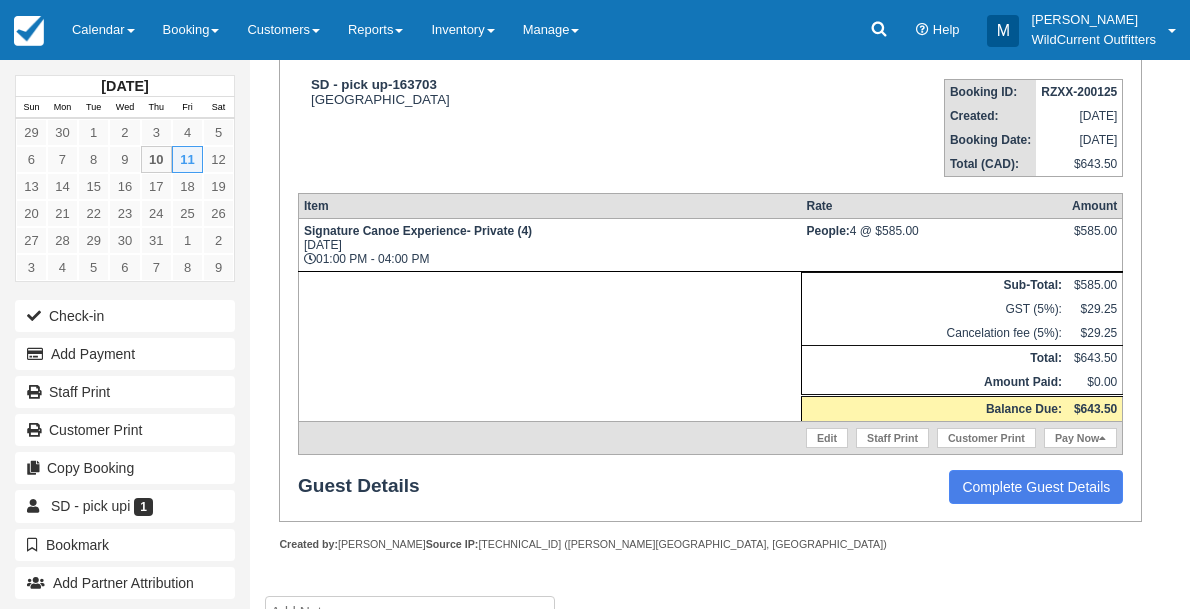 scroll, scrollTop: 263, scrollLeft: 0, axis: vertical 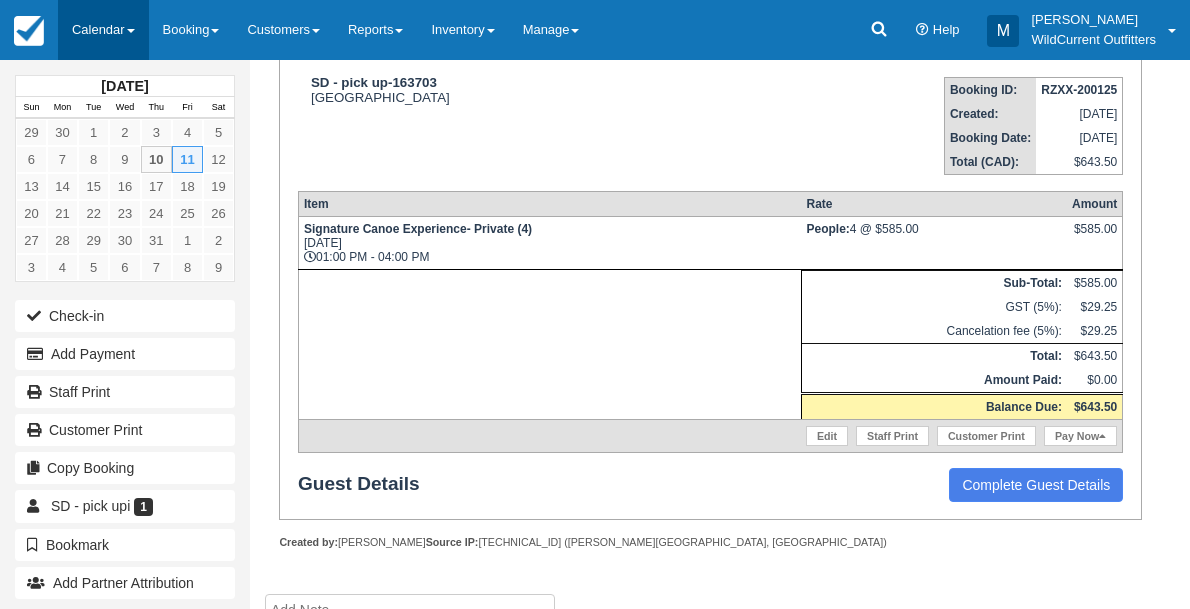 click on "Calendar" at bounding box center (103, 30) 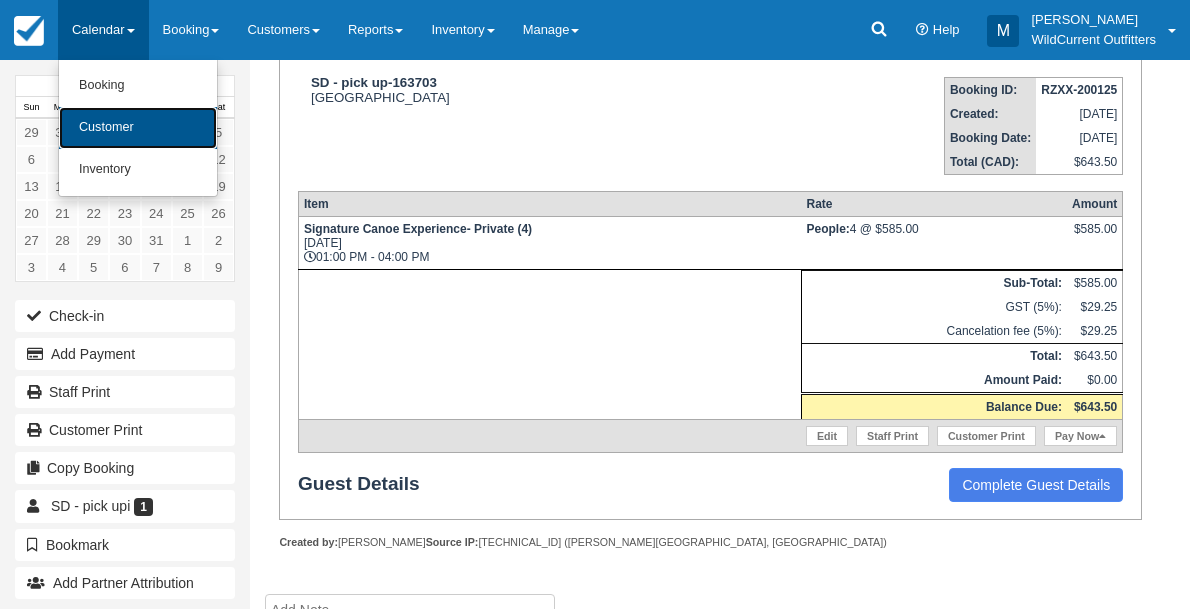 click on "Customer" at bounding box center (138, 128) 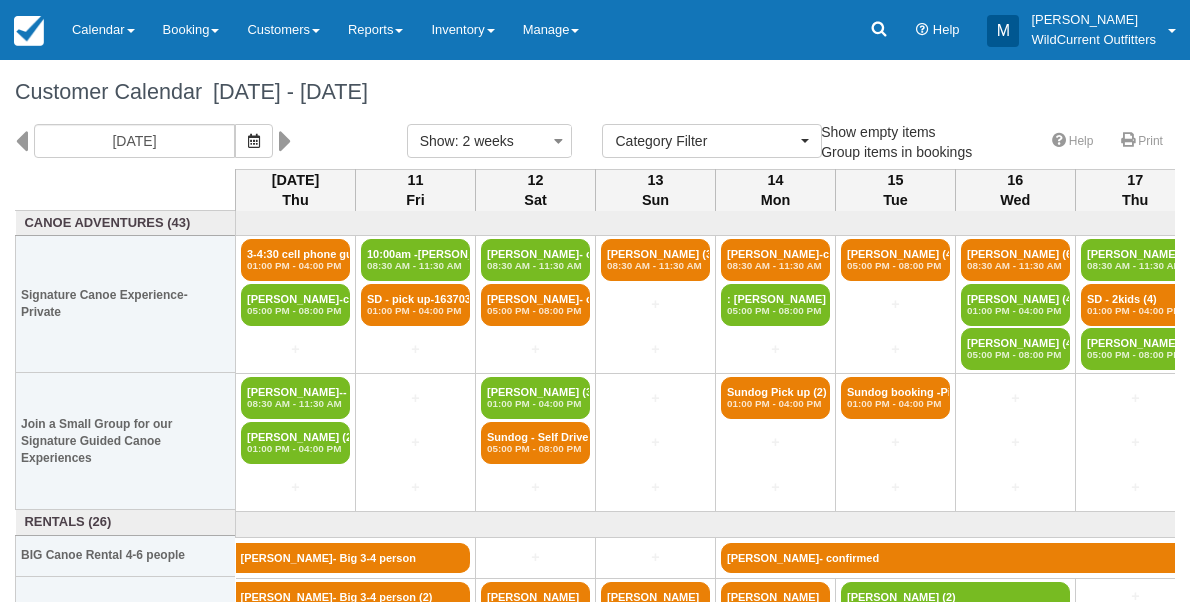 select 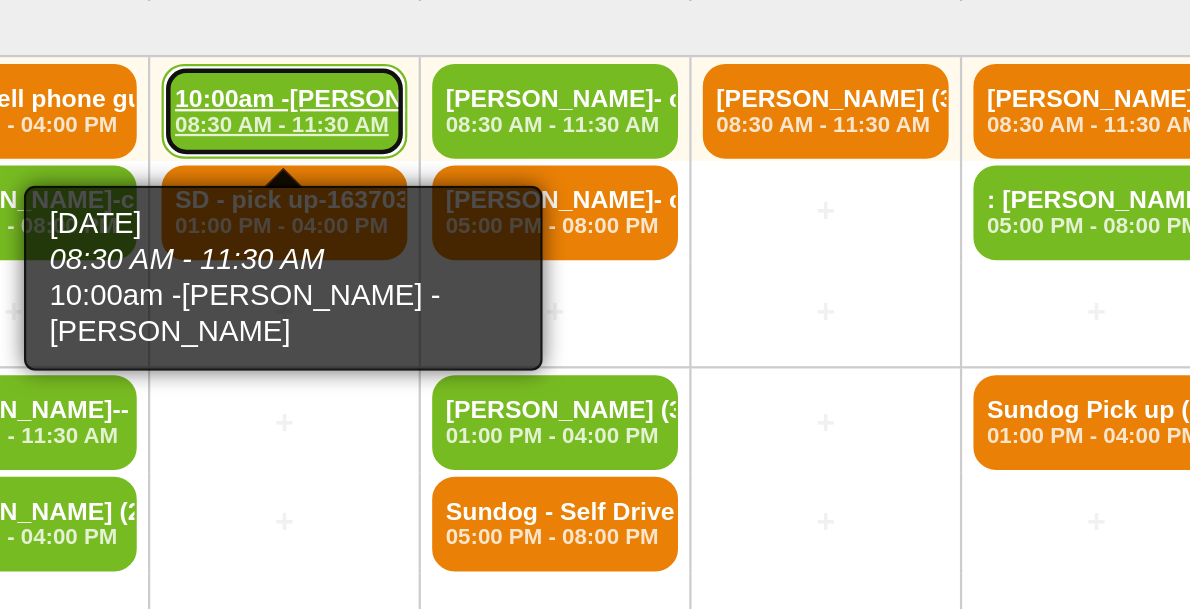 click on "10:00am -[PERSON_NAME] (4)  08:30 AM - 11:30 AM" at bounding box center [415, 260] 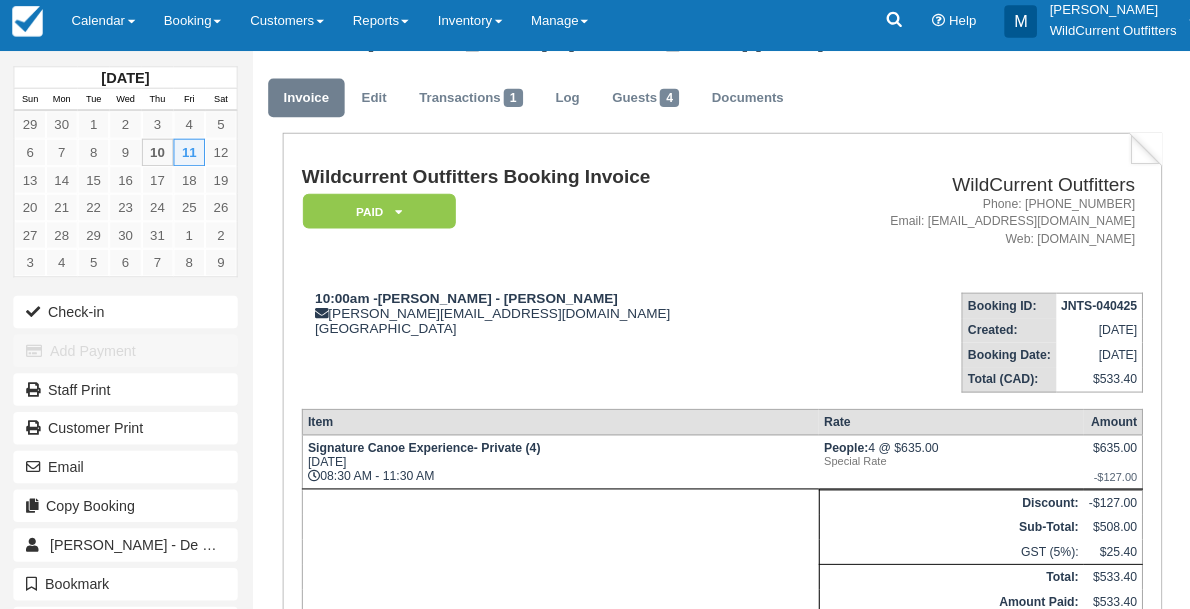 scroll, scrollTop: 50, scrollLeft: 0, axis: vertical 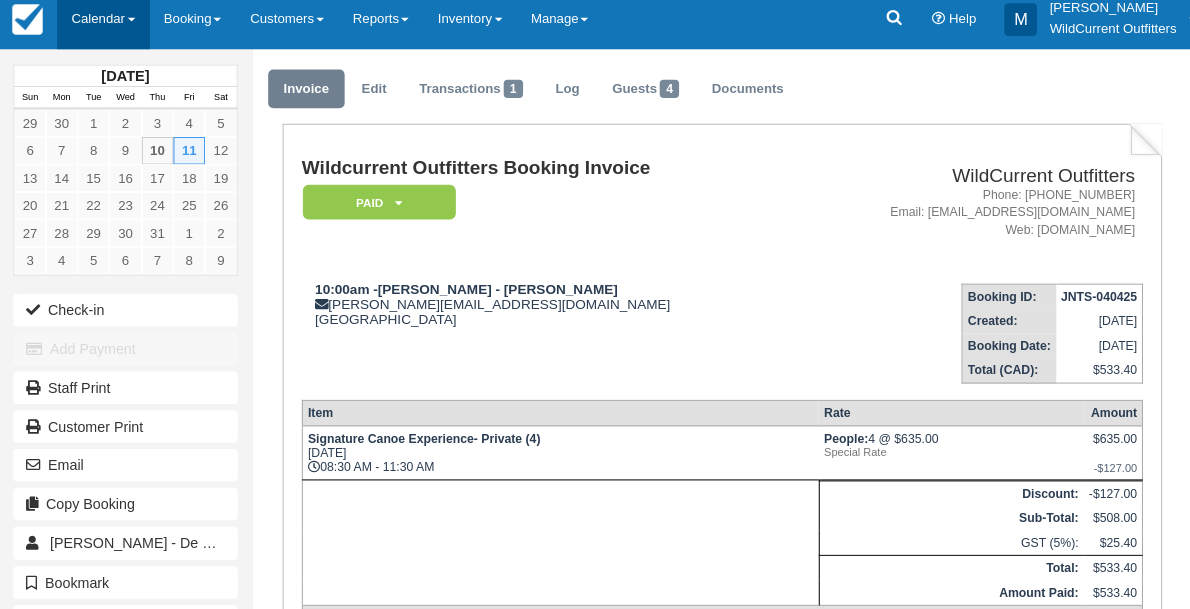 click on "Calendar" at bounding box center [103, 30] 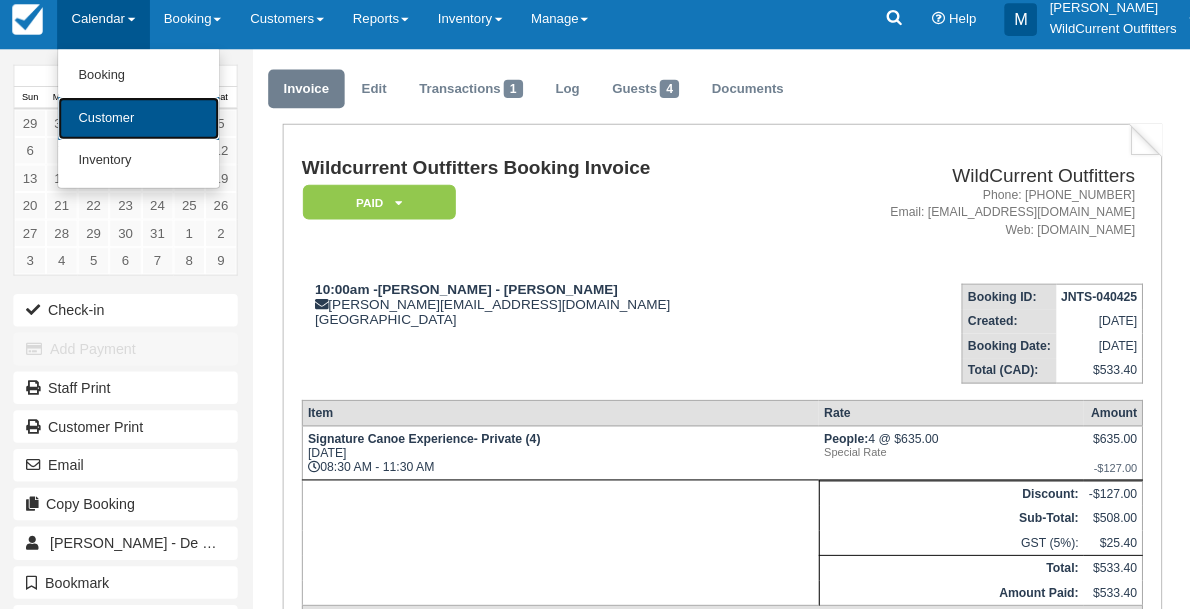 click on "Customer" at bounding box center [138, 128] 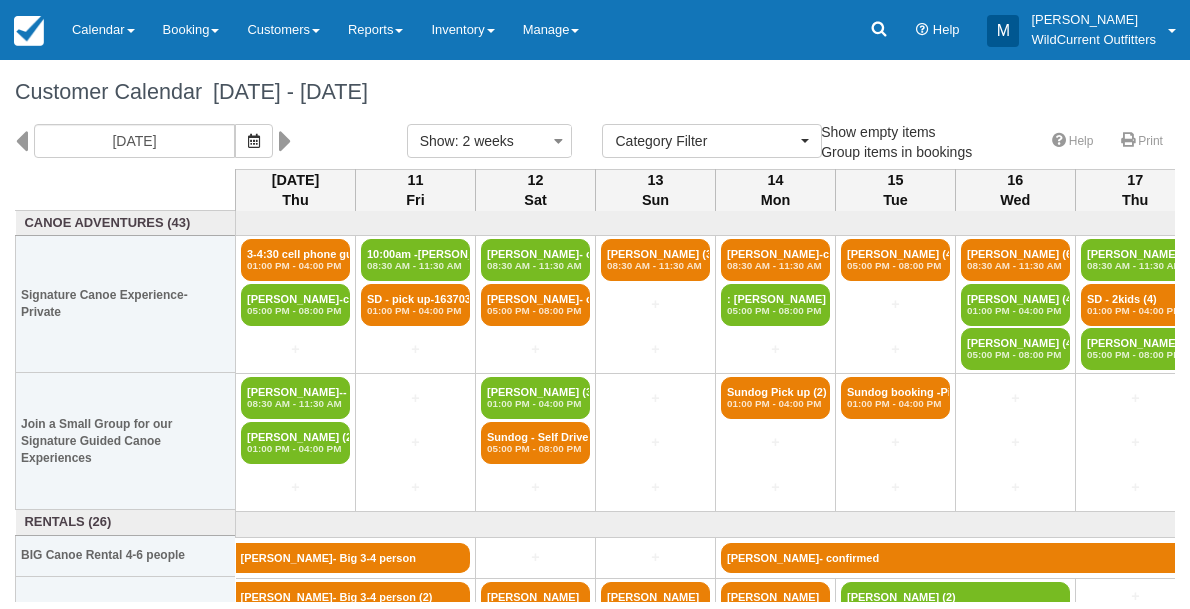 select 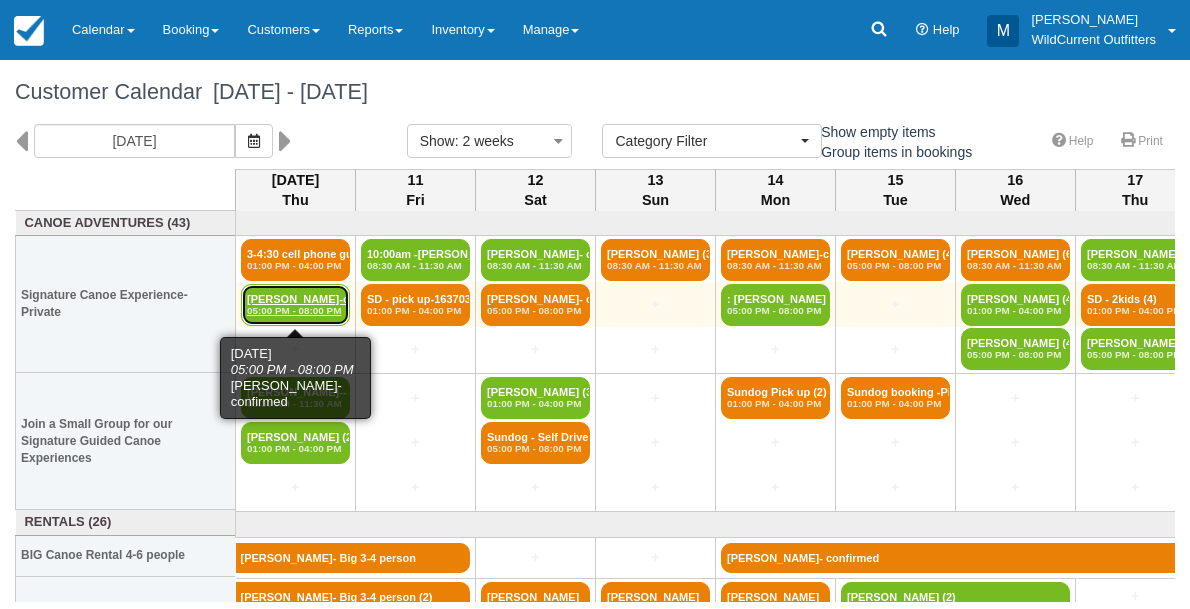 click on "Megan Neill-confirme (5)  05:00 PM - 08:00 PM" at bounding box center [295, 305] 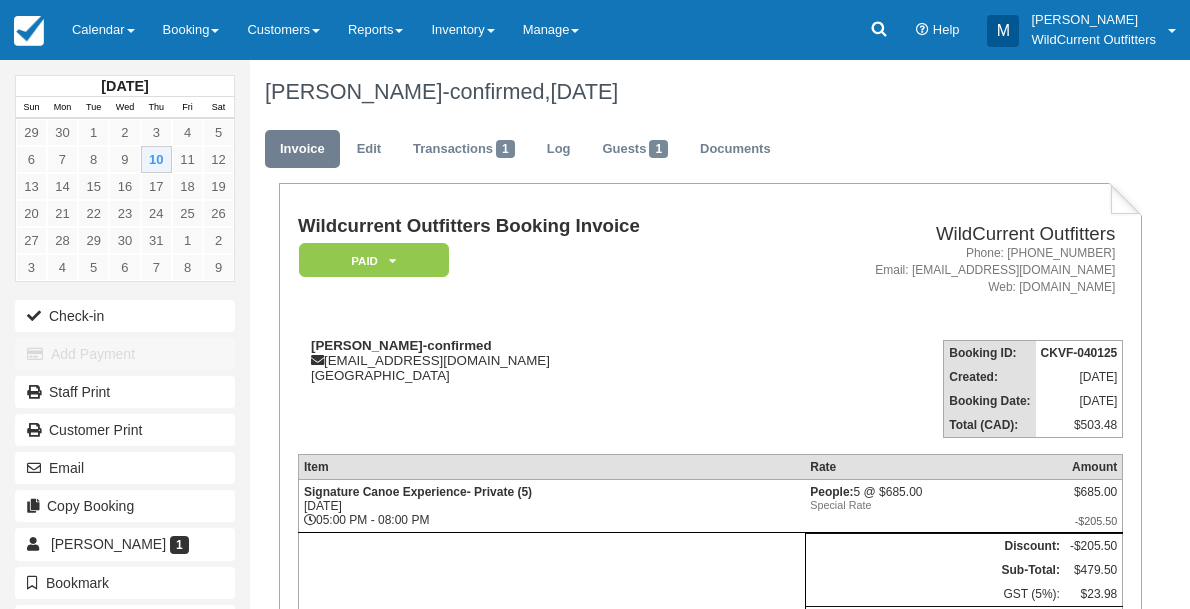 scroll, scrollTop: 0, scrollLeft: 0, axis: both 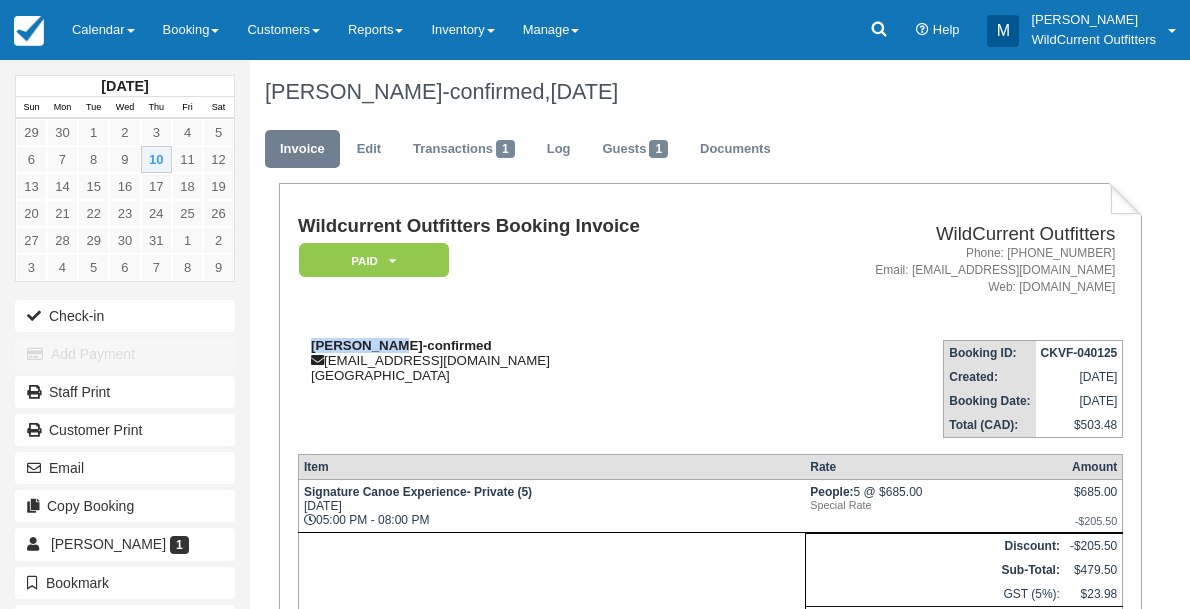 drag, startPoint x: 387, startPoint y: 347, endPoint x: 312, endPoint y: 343, distance: 75.10659 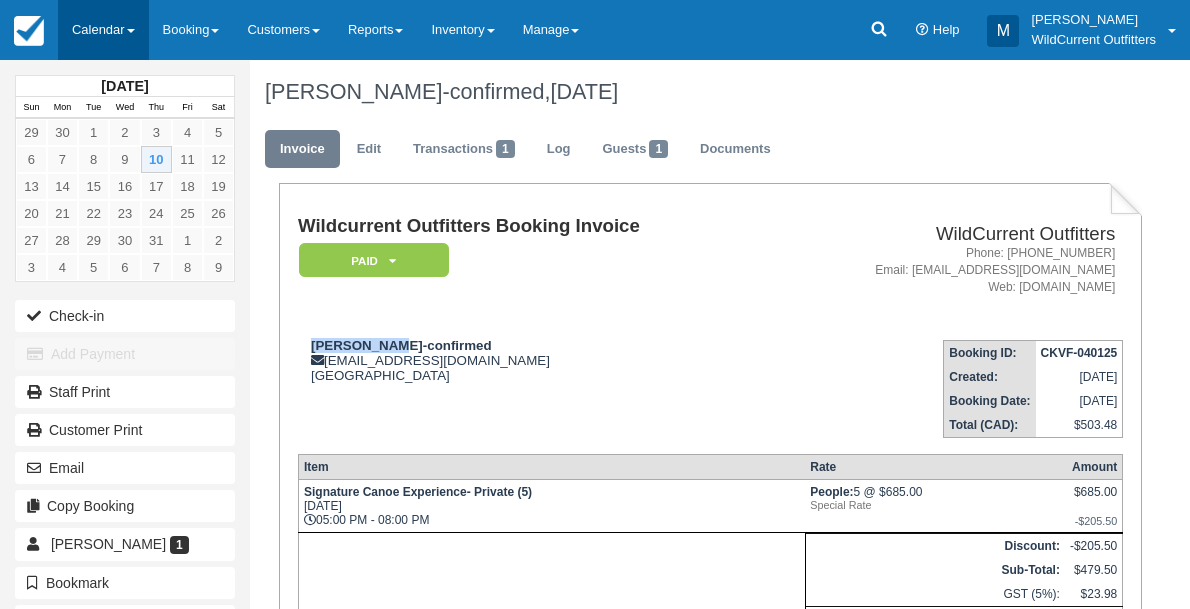 click on "Calendar" at bounding box center (103, 30) 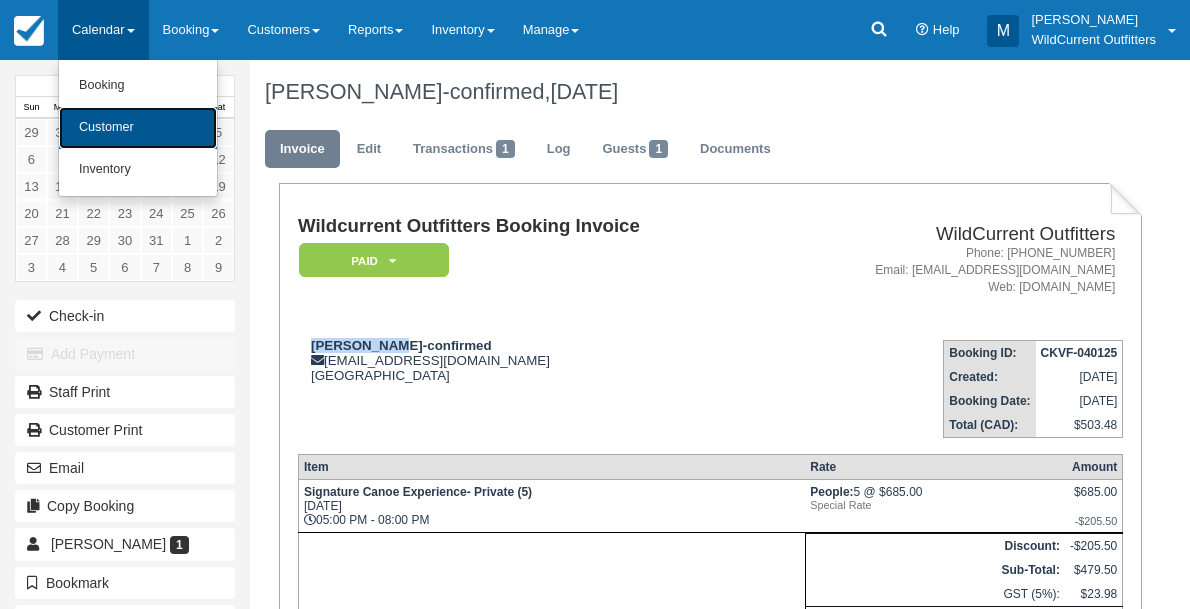 click on "Customer" at bounding box center (138, 128) 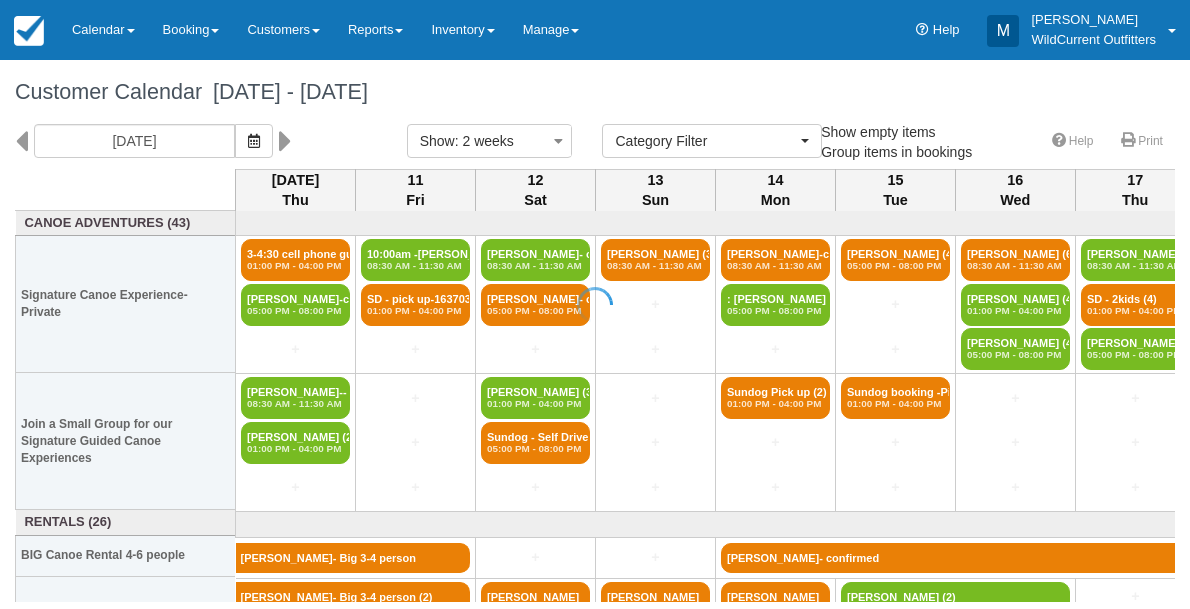 select 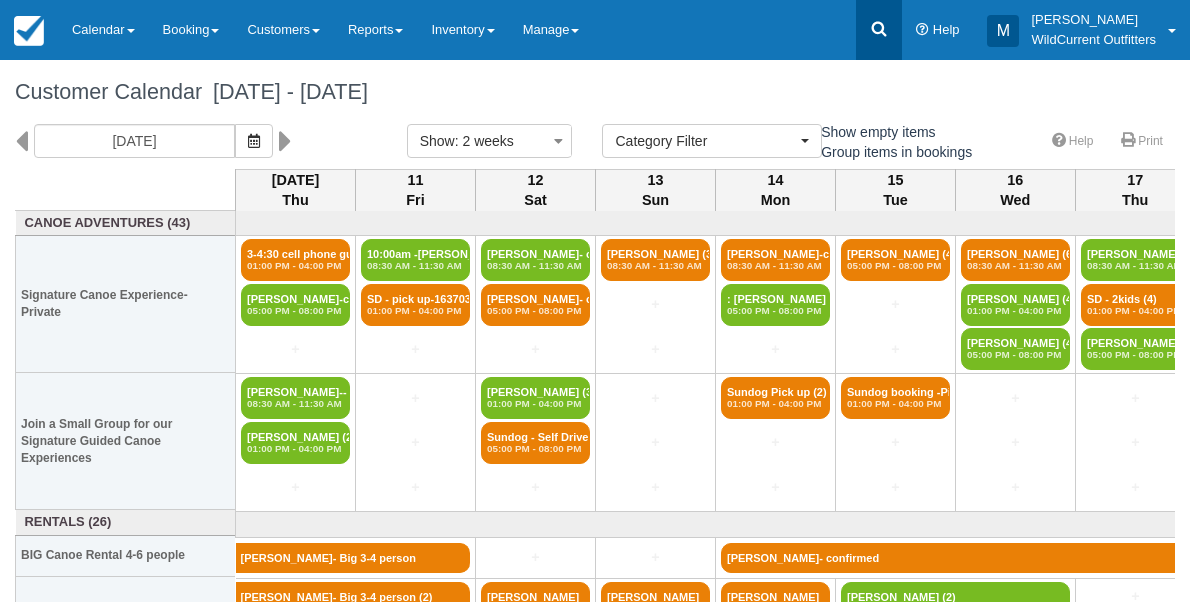 click 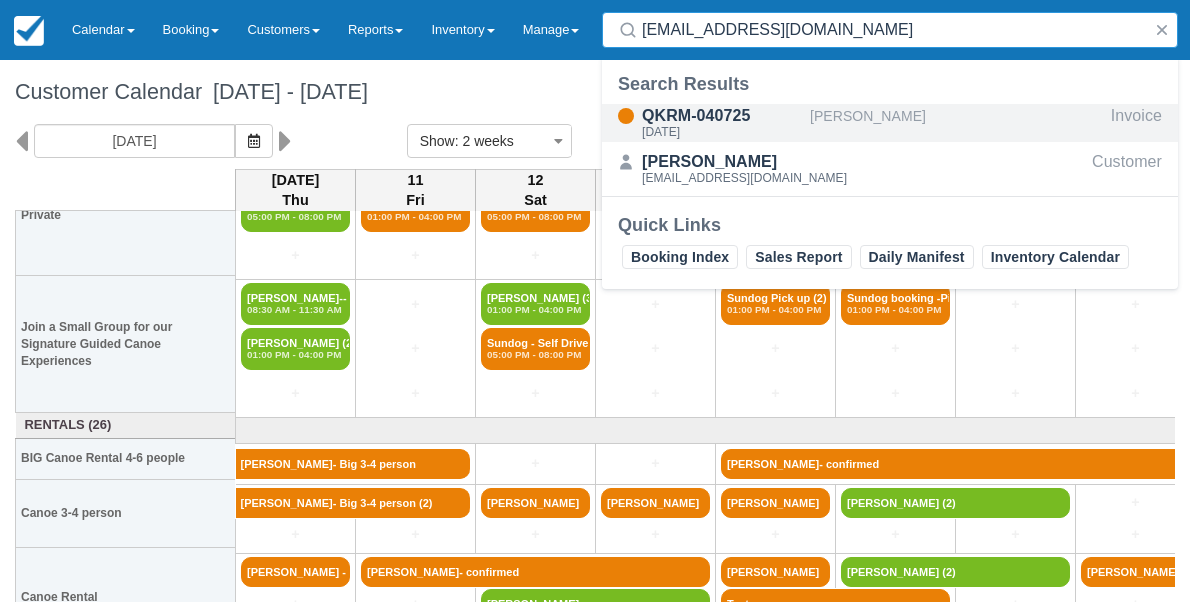 scroll, scrollTop: 99, scrollLeft: 0, axis: vertical 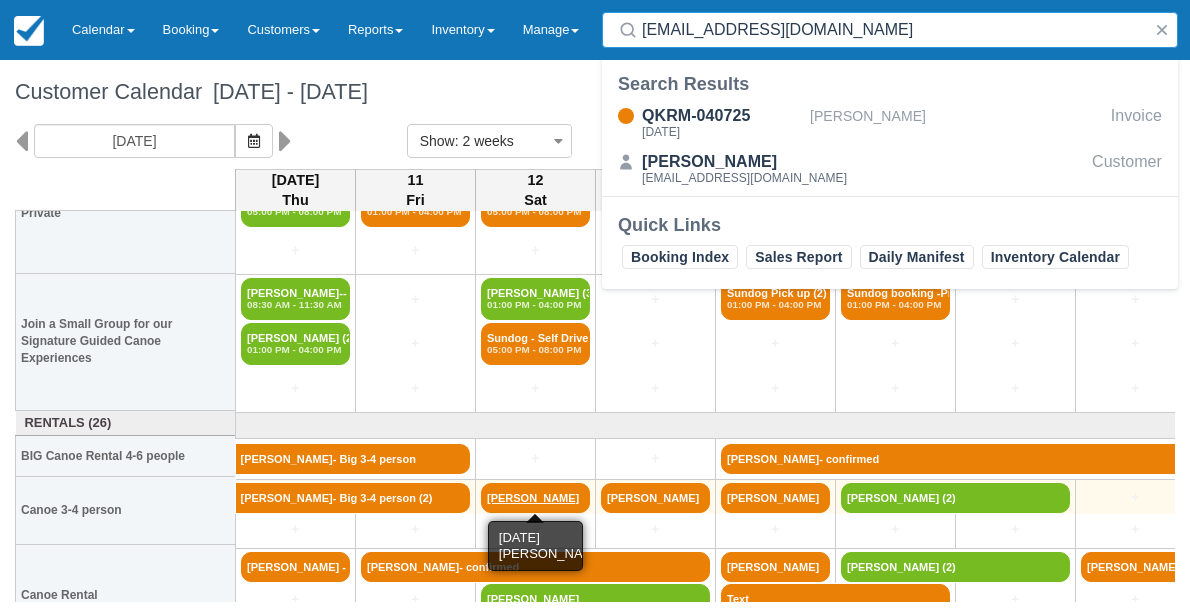 type on "ross_ritchie9@hotmail.co.uk" 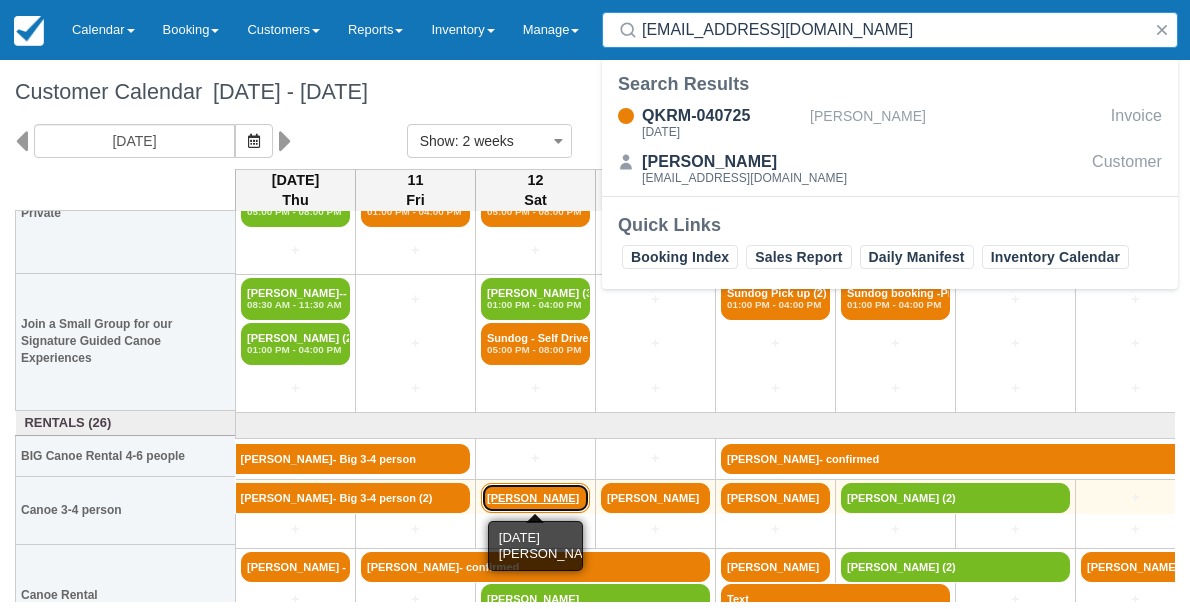 click on "[PERSON_NAME]" at bounding box center (535, 498) 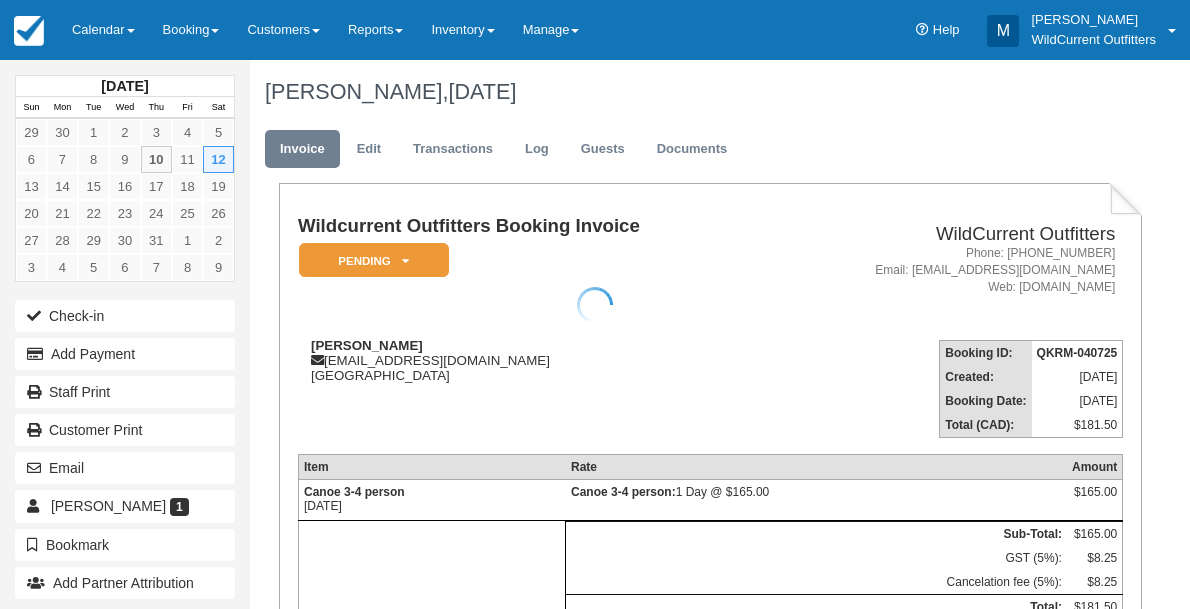 scroll, scrollTop: 0, scrollLeft: 0, axis: both 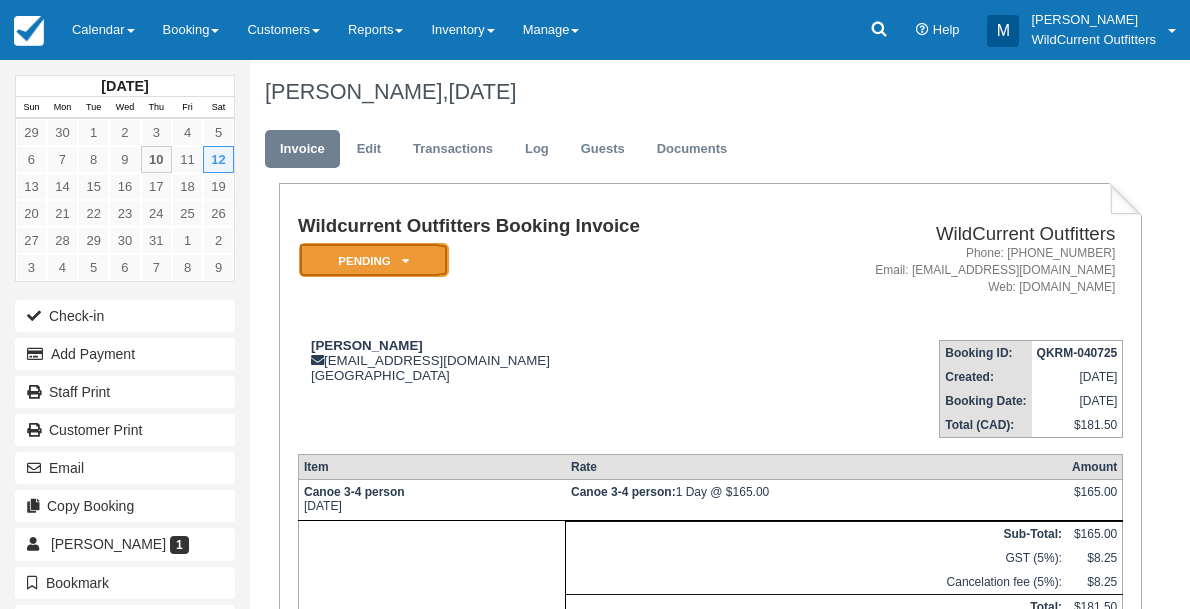 click on "Pending" at bounding box center [374, 260] 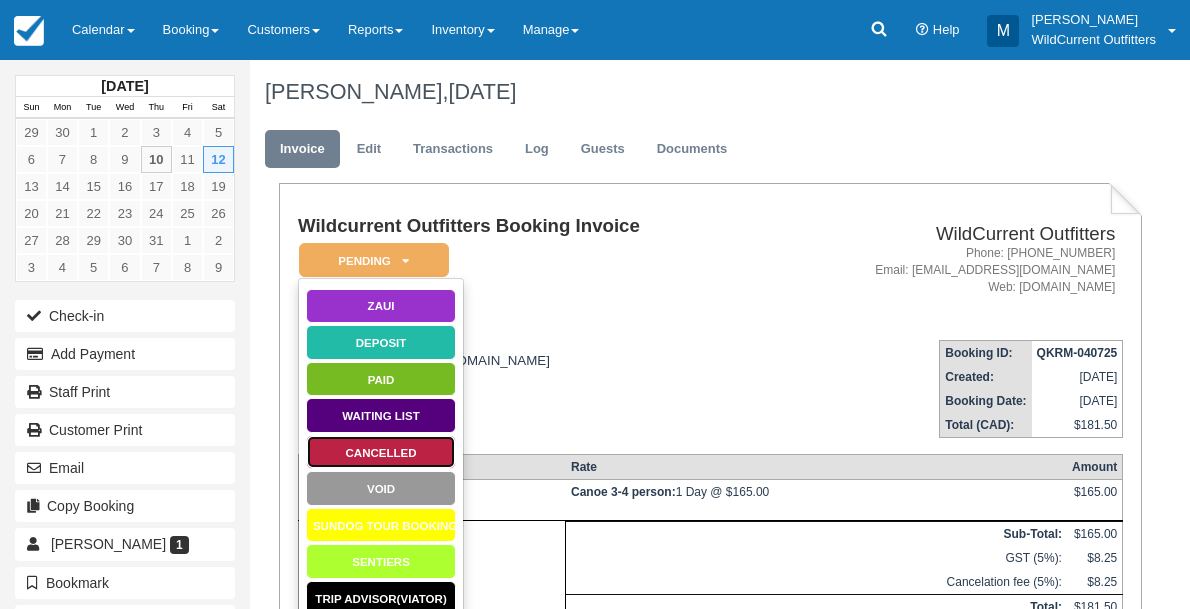 click on "Cancelled" at bounding box center [381, 452] 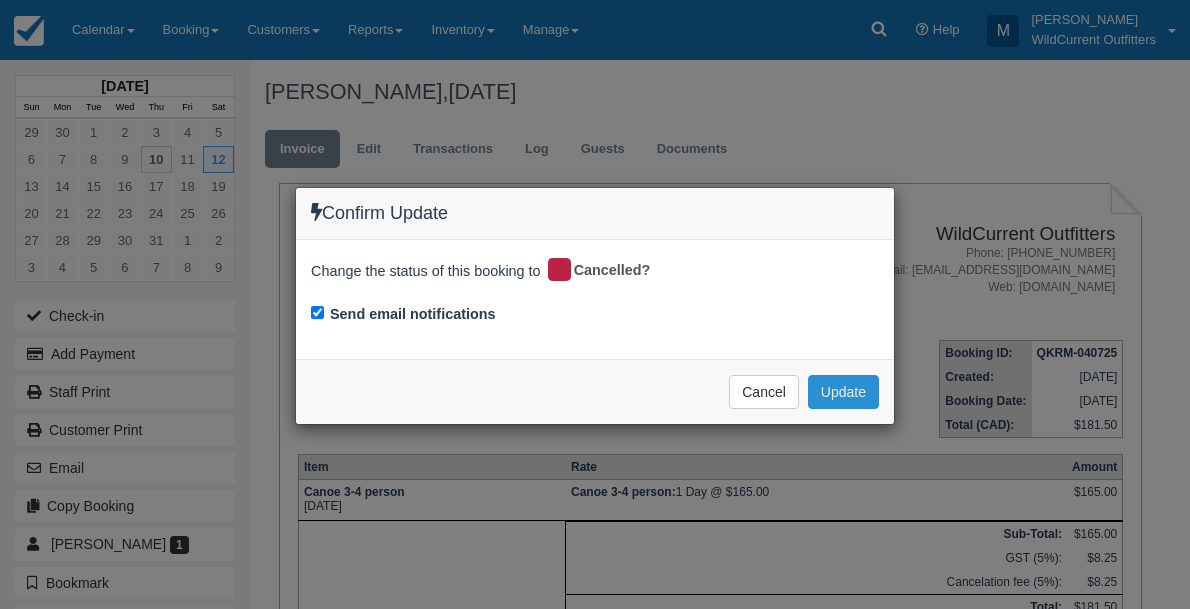 click on "Update" at bounding box center (843, 392) 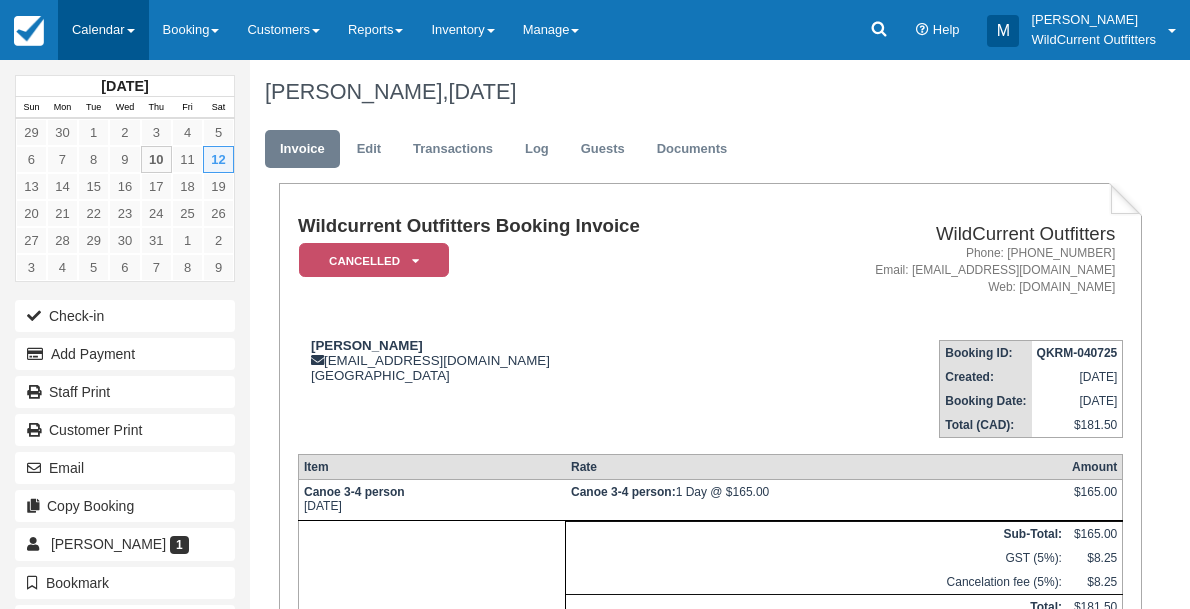 click on "Calendar" at bounding box center (103, 30) 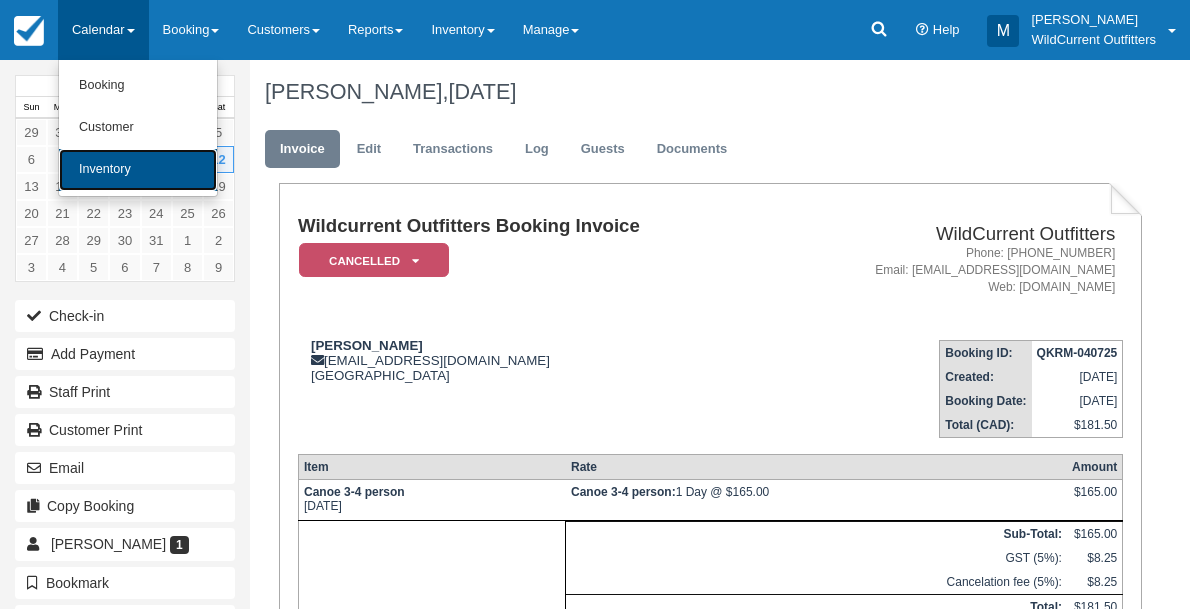 click on "Inventory" at bounding box center (138, 170) 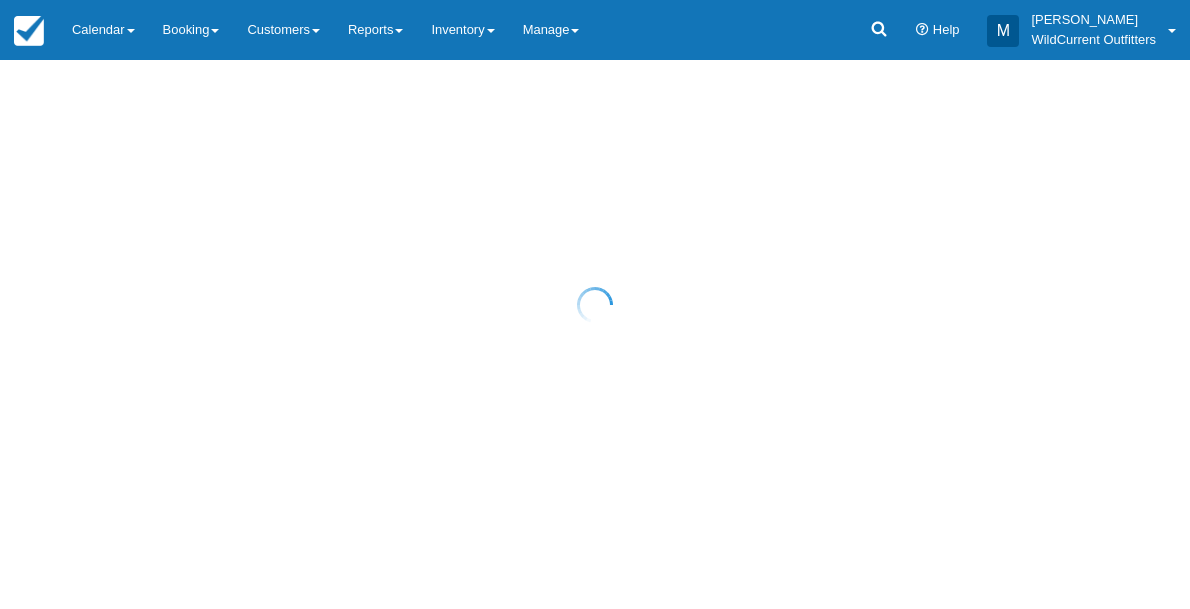 scroll, scrollTop: 0, scrollLeft: 0, axis: both 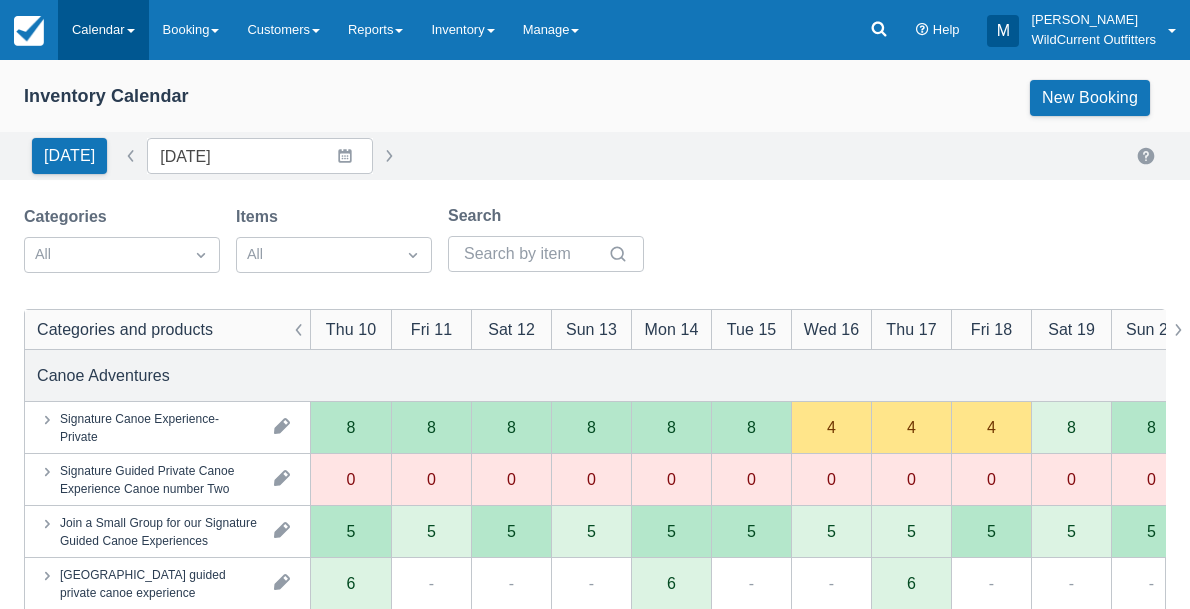 click on "Calendar" at bounding box center (103, 30) 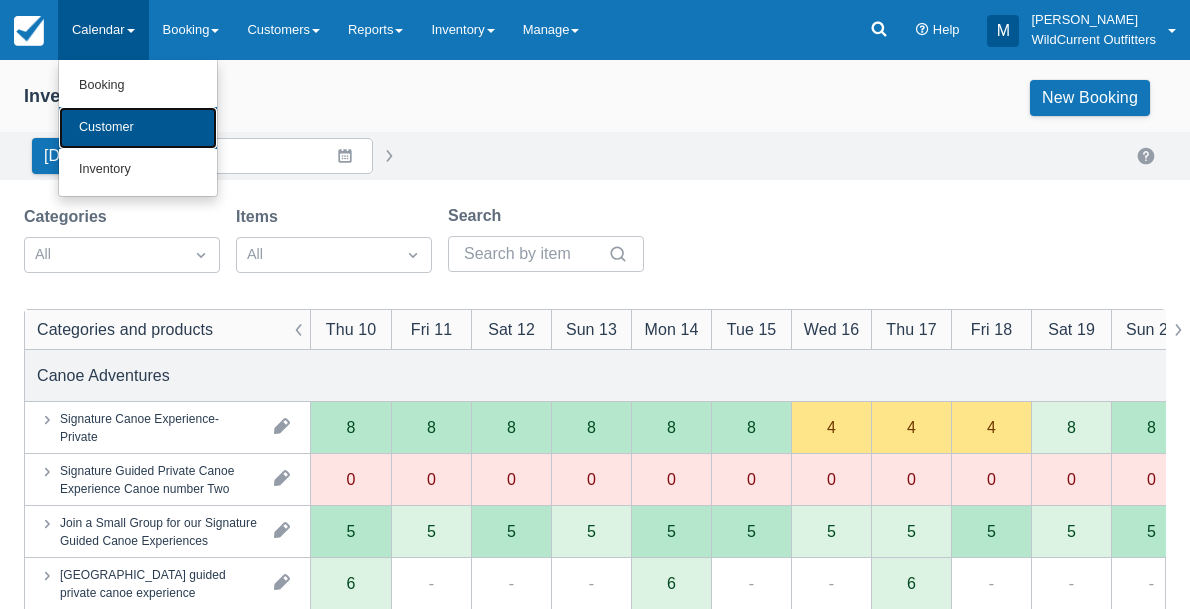 click on "Customer" at bounding box center [138, 128] 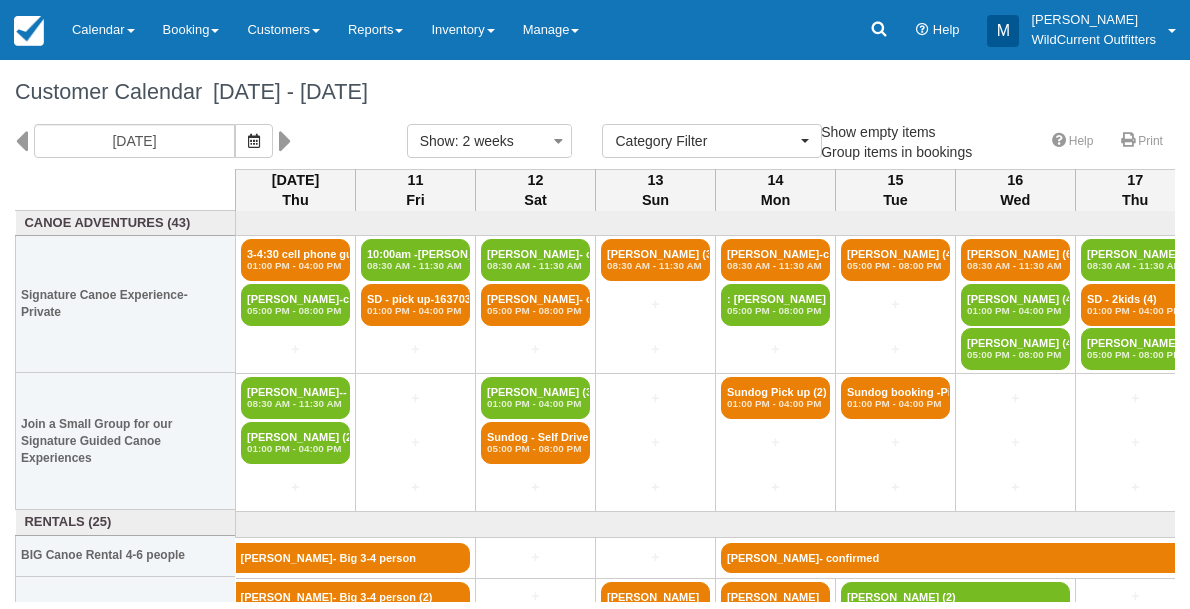 select 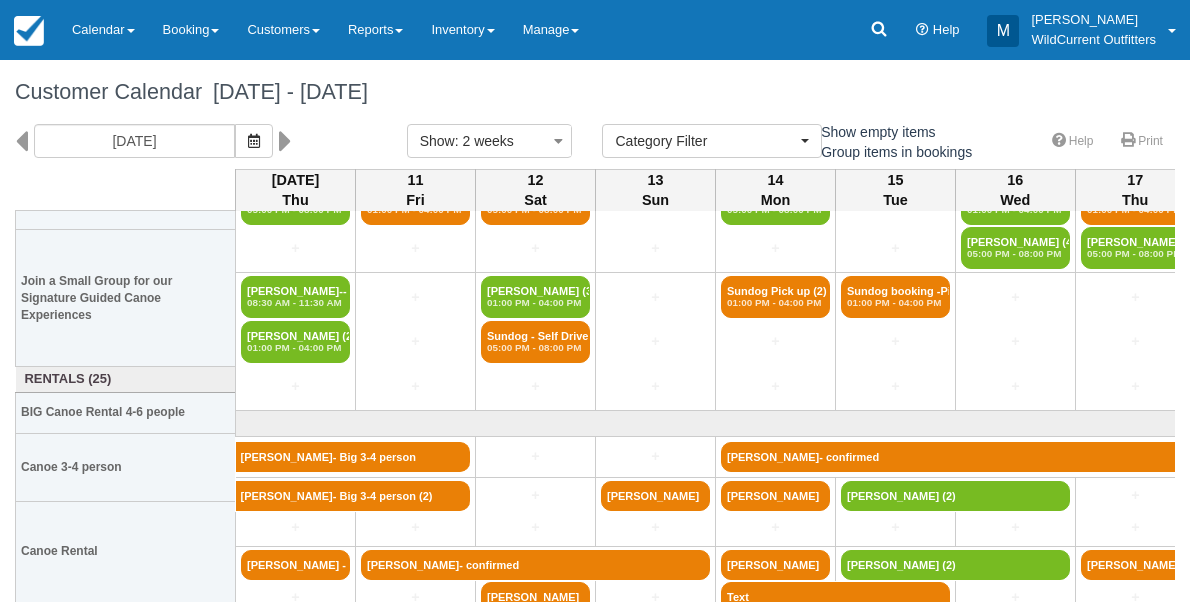 scroll, scrollTop: 143, scrollLeft: 0, axis: vertical 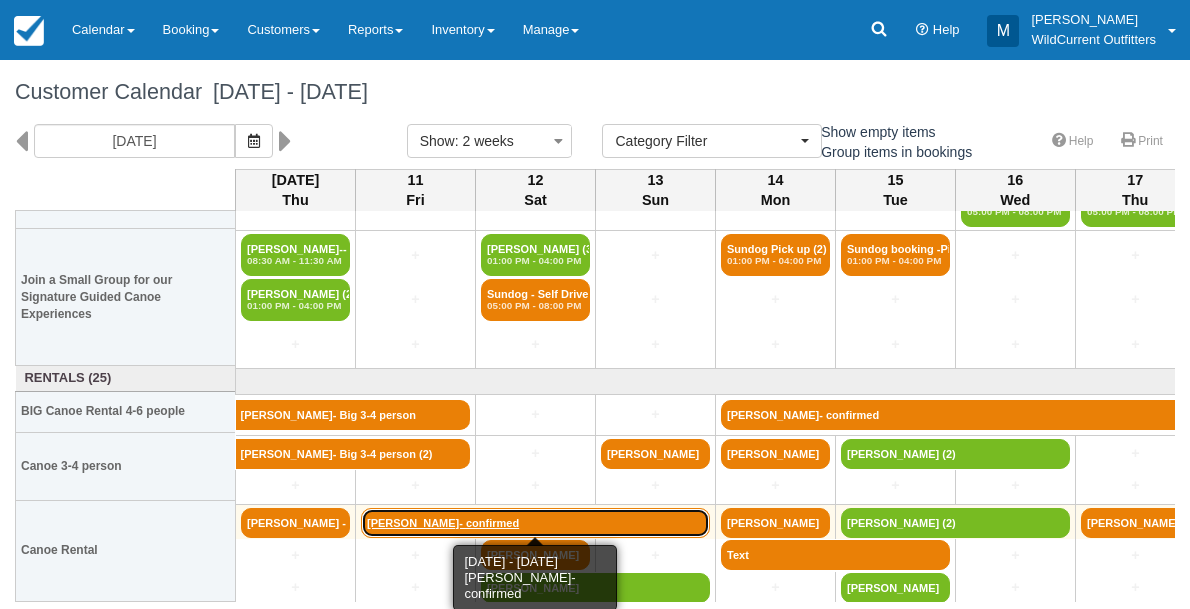 click on "[PERSON_NAME]- confirmed" at bounding box center [535, 523] 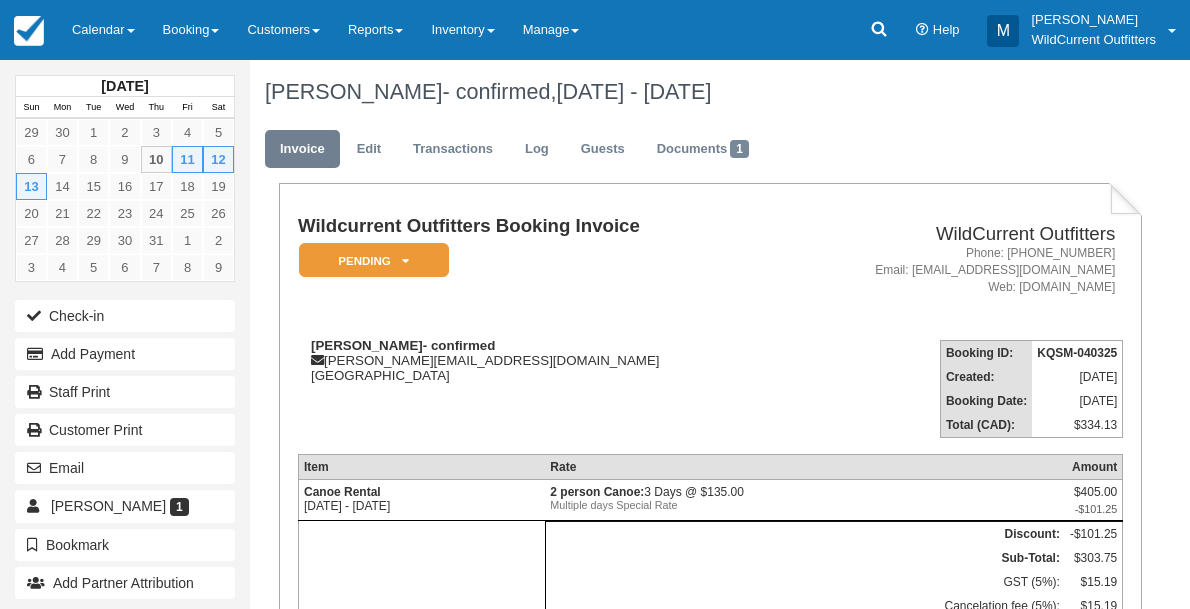 scroll, scrollTop: 0, scrollLeft: 0, axis: both 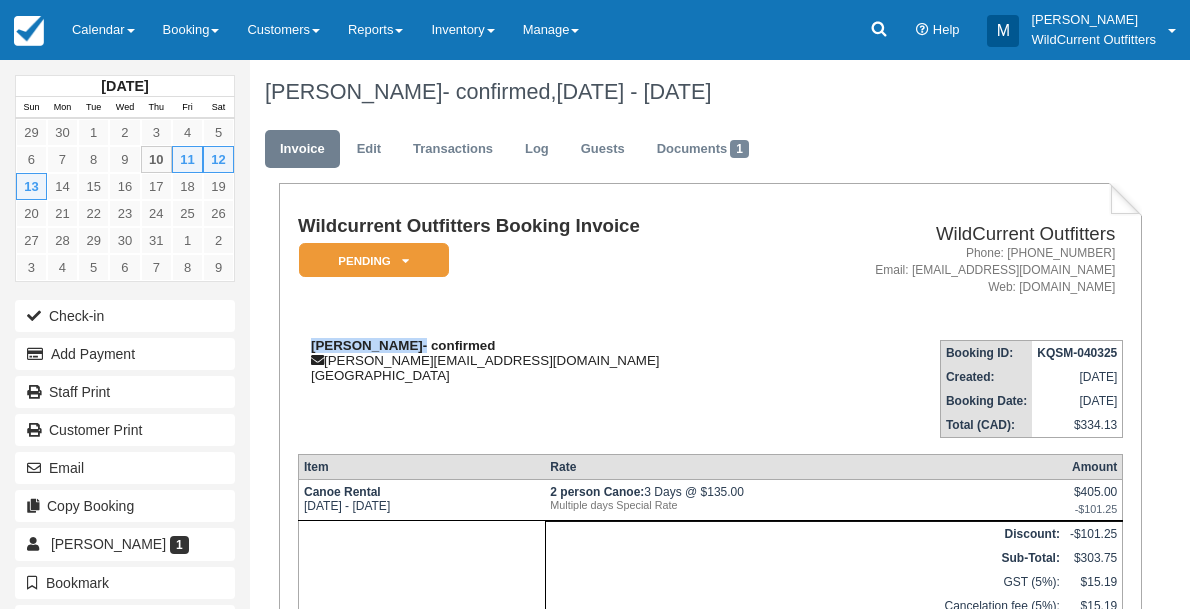drag, startPoint x: 398, startPoint y: 345, endPoint x: 307, endPoint y: 344, distance: 91.00549 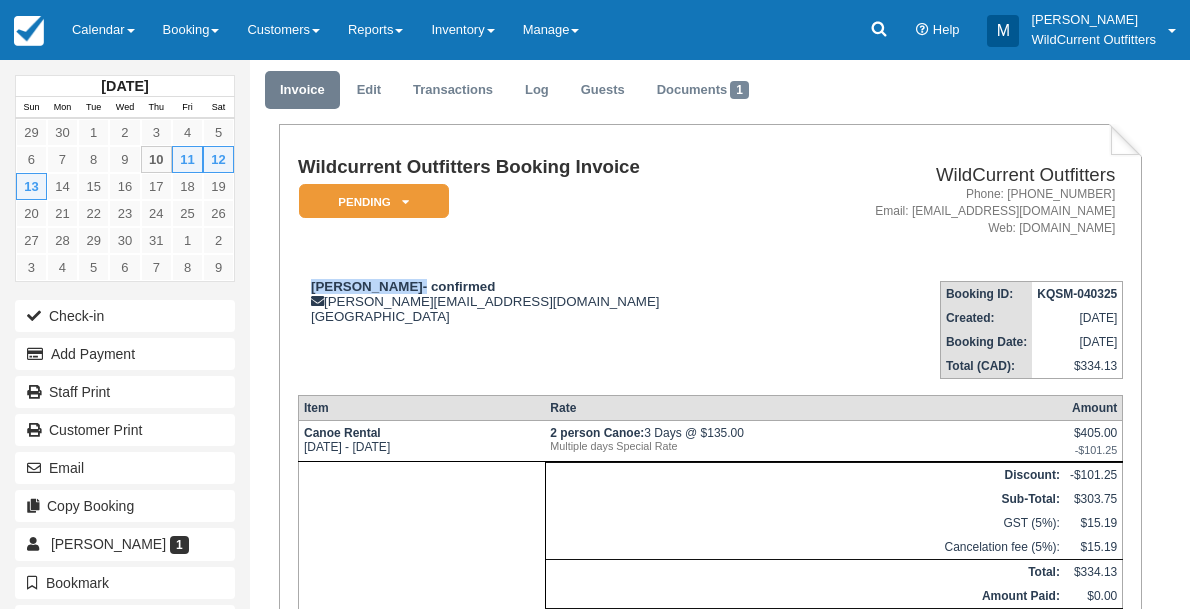 scroll, scrollTop: 34, scrollLeft: 0, axis: vertical 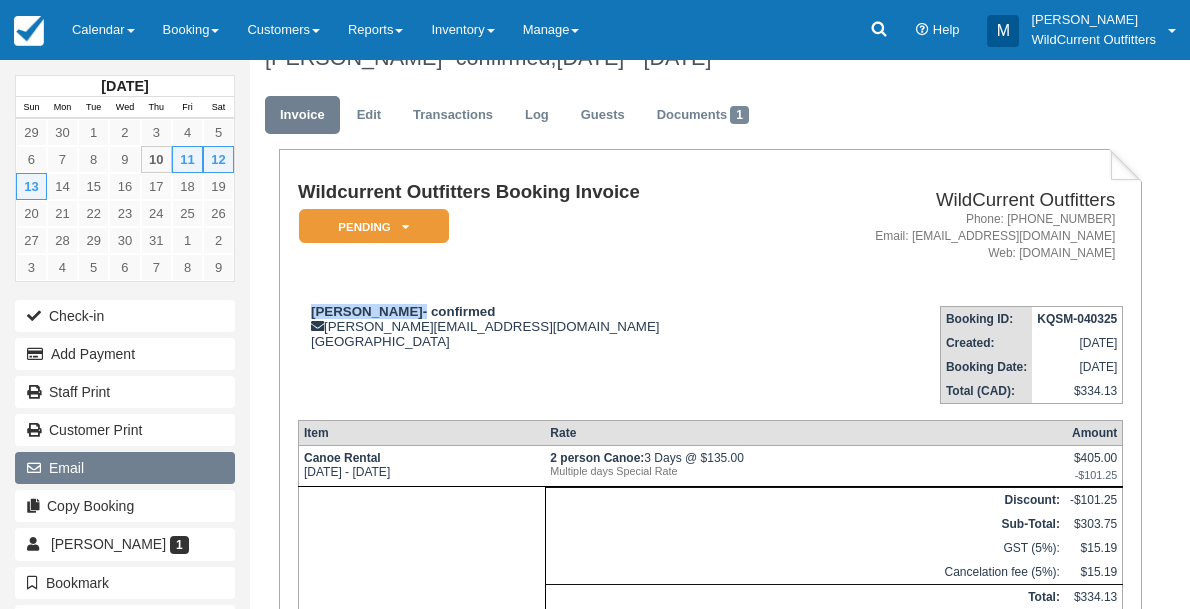 click on "Email" at bounding box center (125, 468) 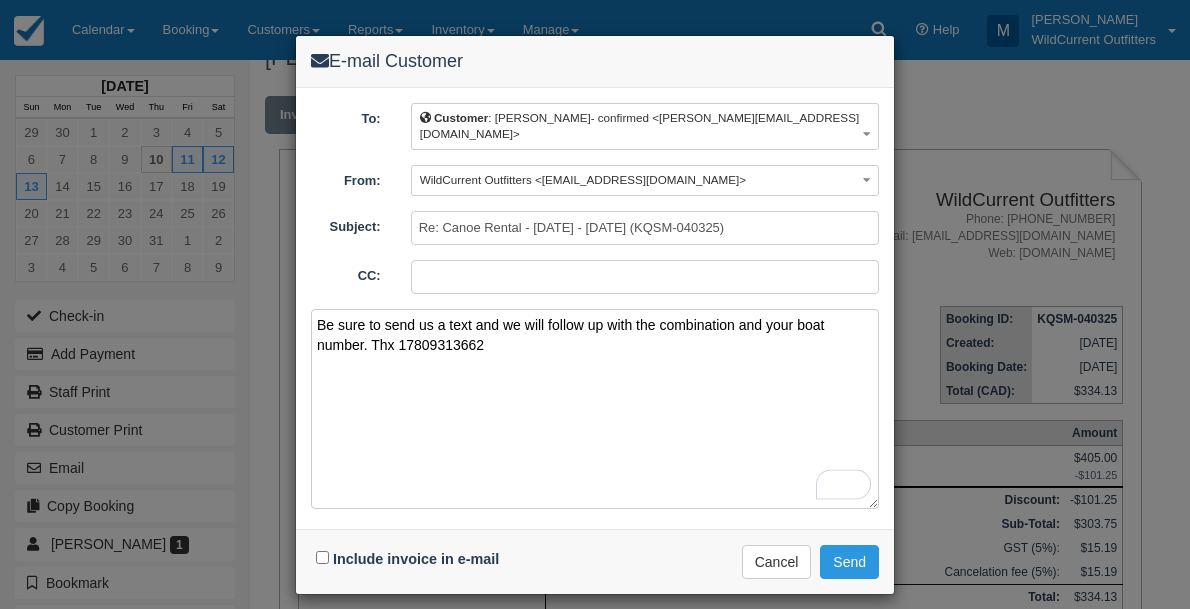 type on "Be sure to send us a text and we will follow up with the combination and your boat number. Thx 17809313662" 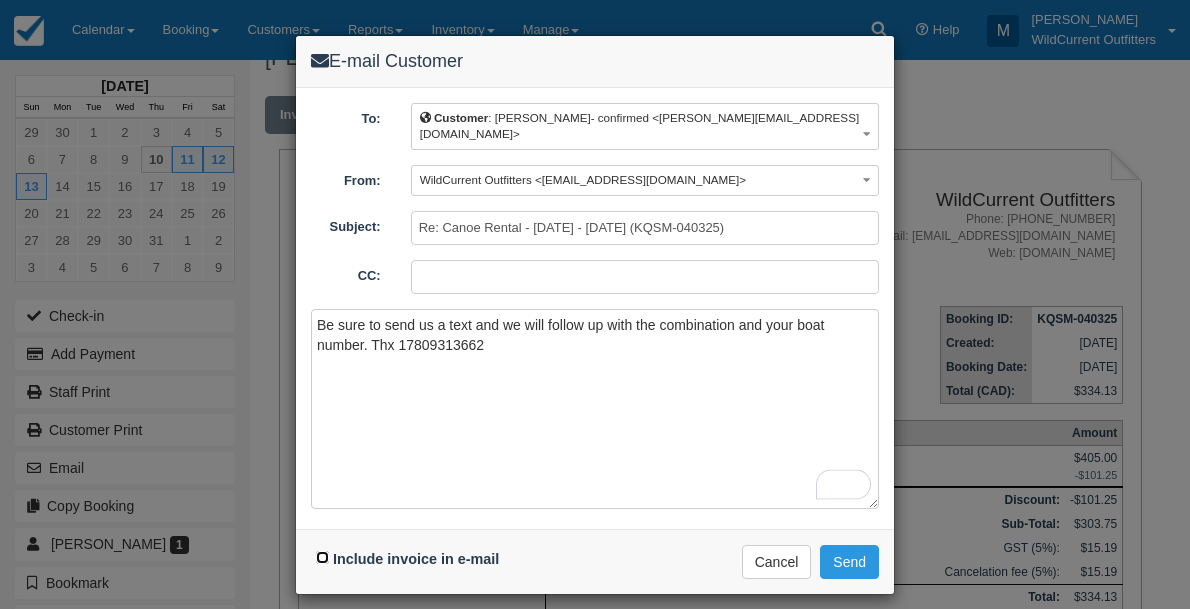 click on "Include invoice in e-mail" at bounding box center (322, 557) 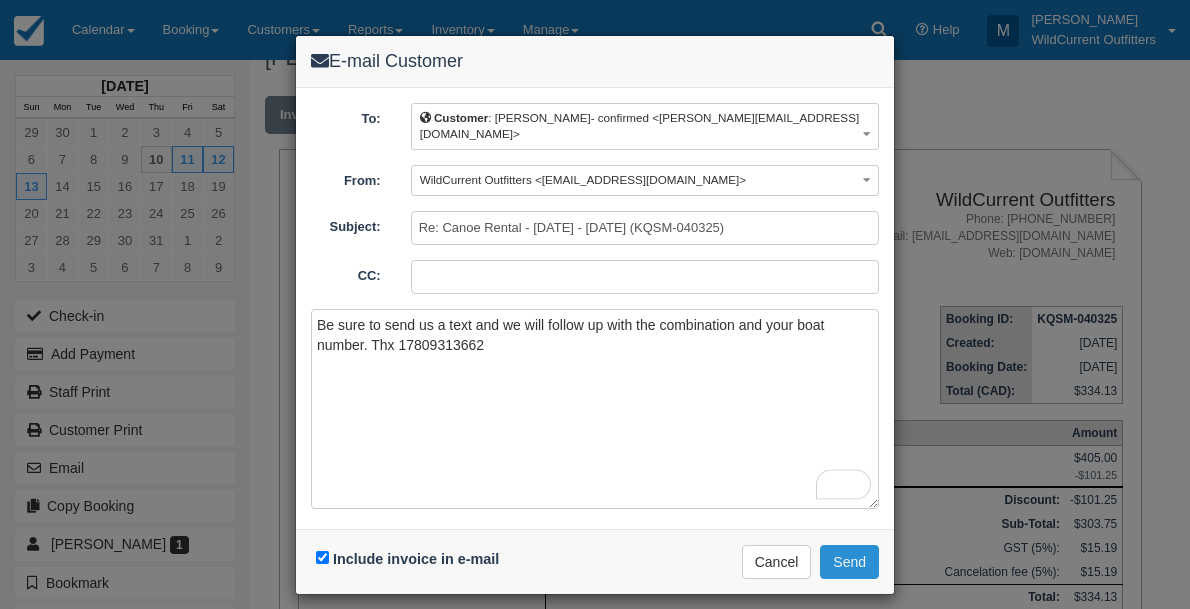 click on "Send" at bounding box center (849, 562) 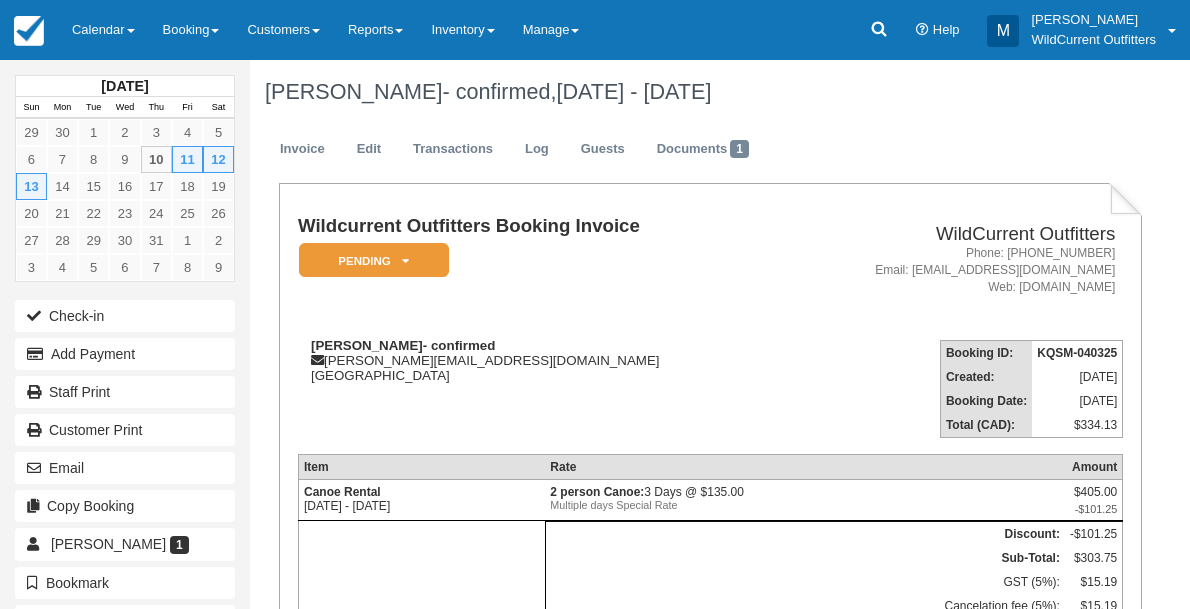 scroll, scrollTop: 0, scrollLeft: 0, axis: both 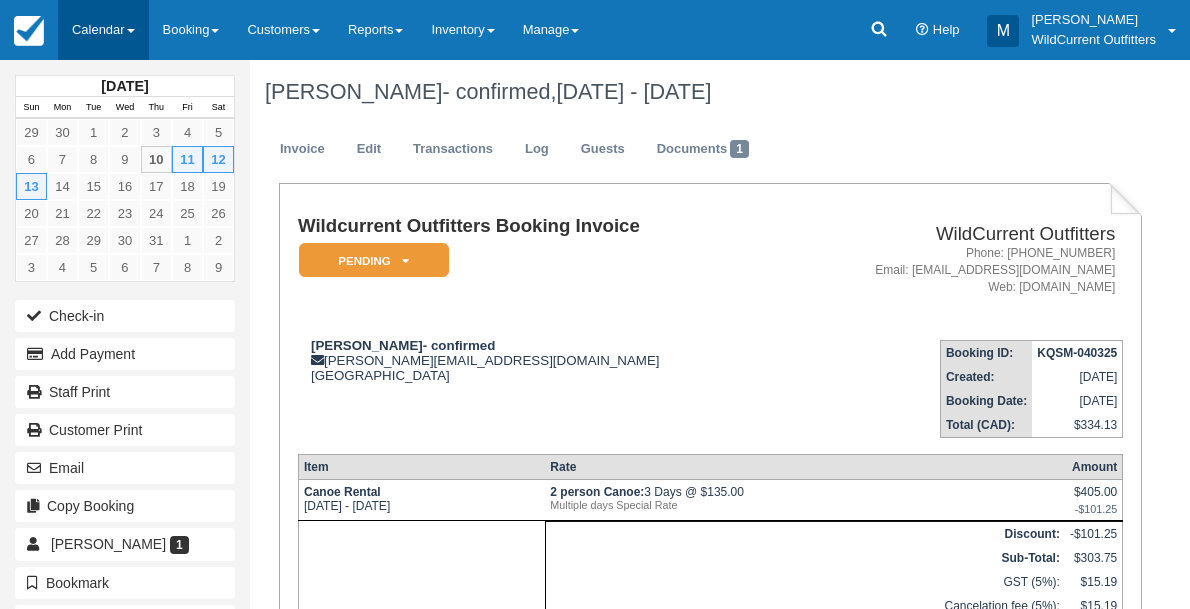 click on "Calendar" at bounding box center [103, 30] 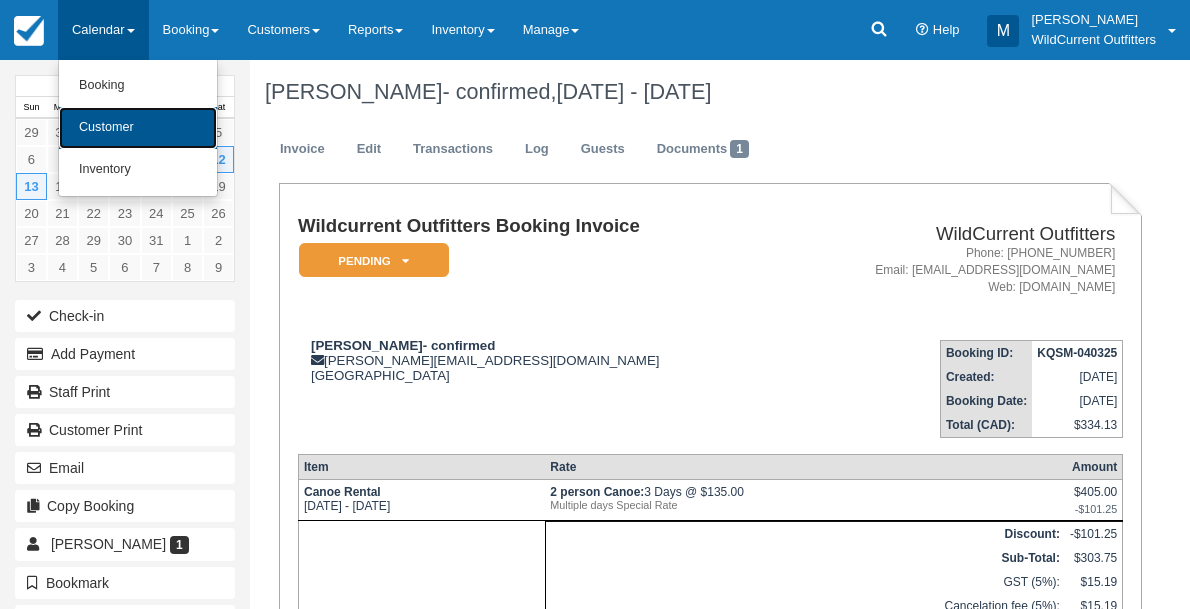click on "Customer" at bounding box center [138, 128] 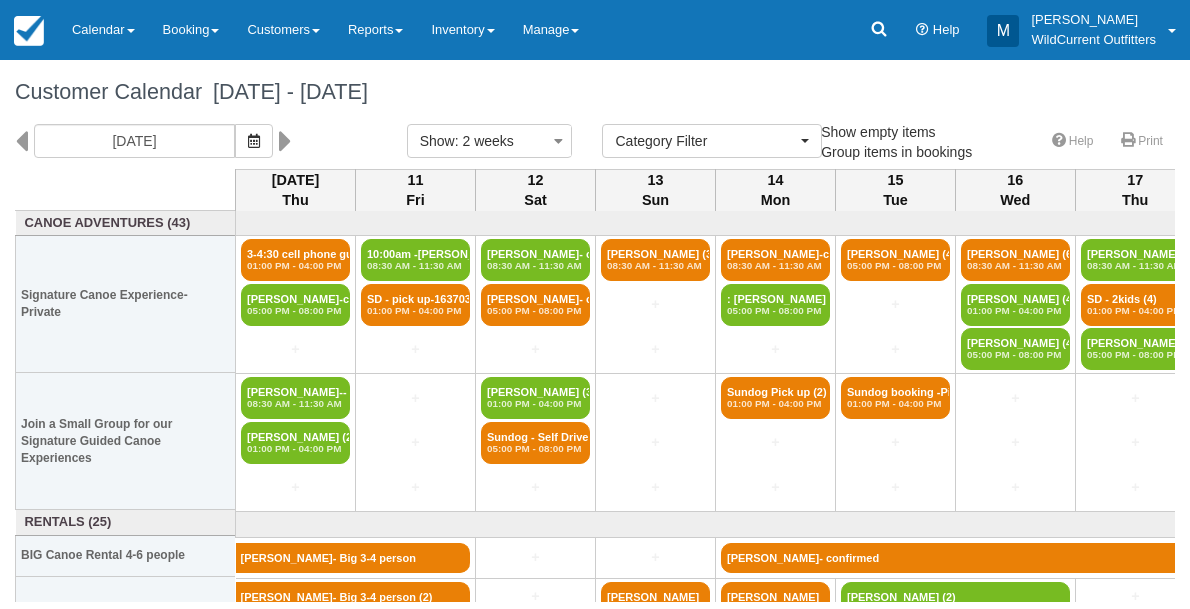 select 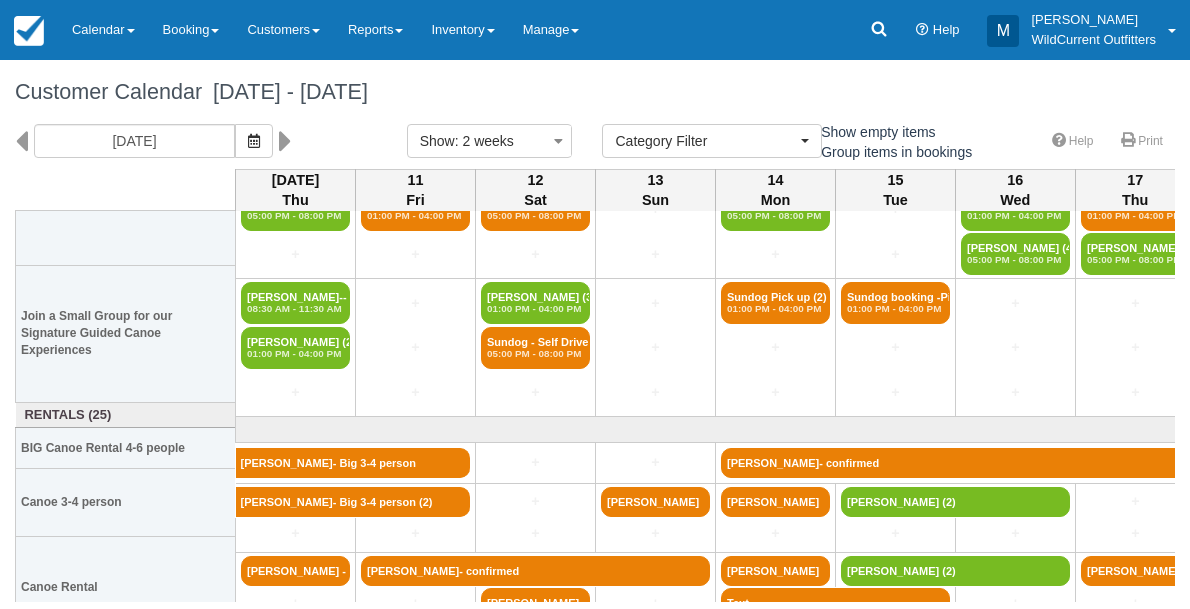 scroll, scrollTop: 143, scrollLeft: 0, axis: vertical 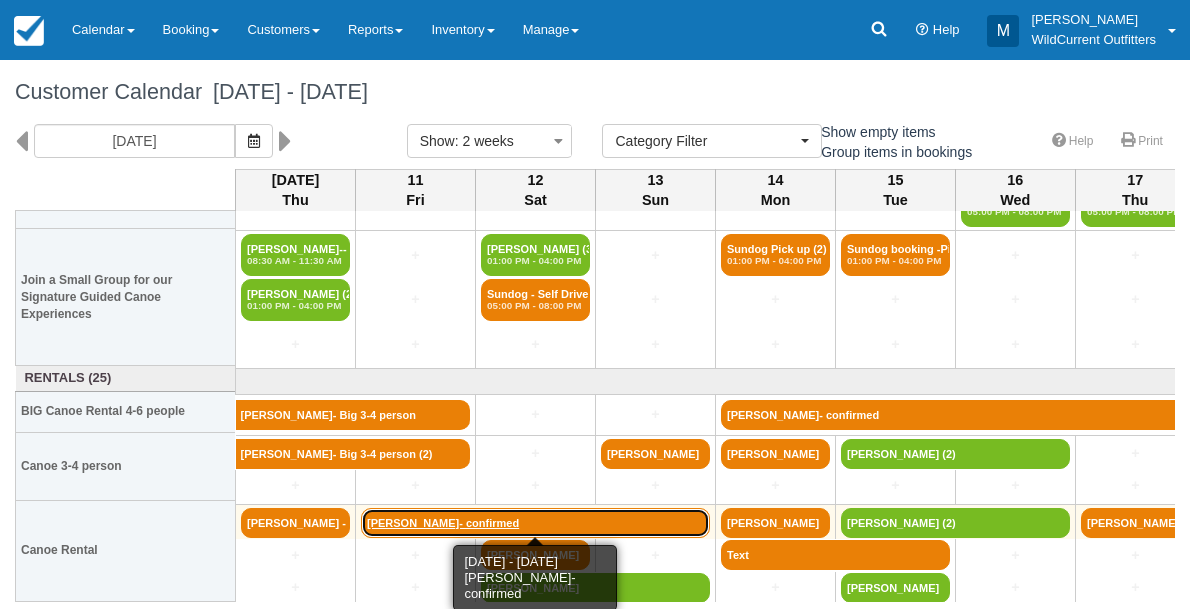 click on "[PERSON_NAME]- confirmed" at bounding box center [535, 523] 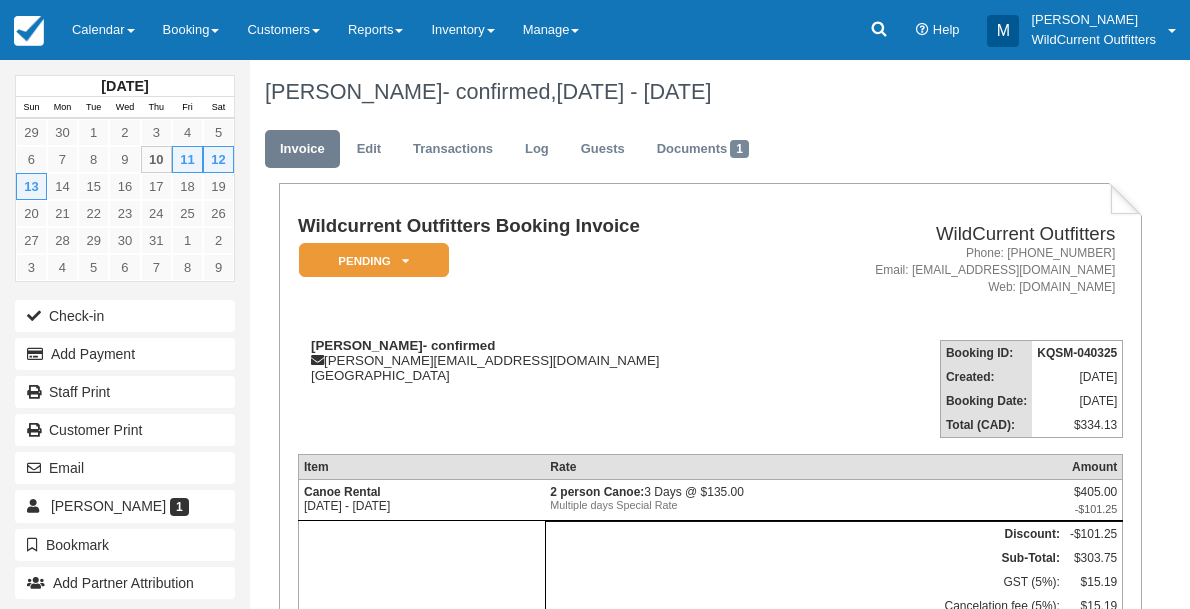 scroll, scrollTop: 0, scrollLeft: 0, axis: both 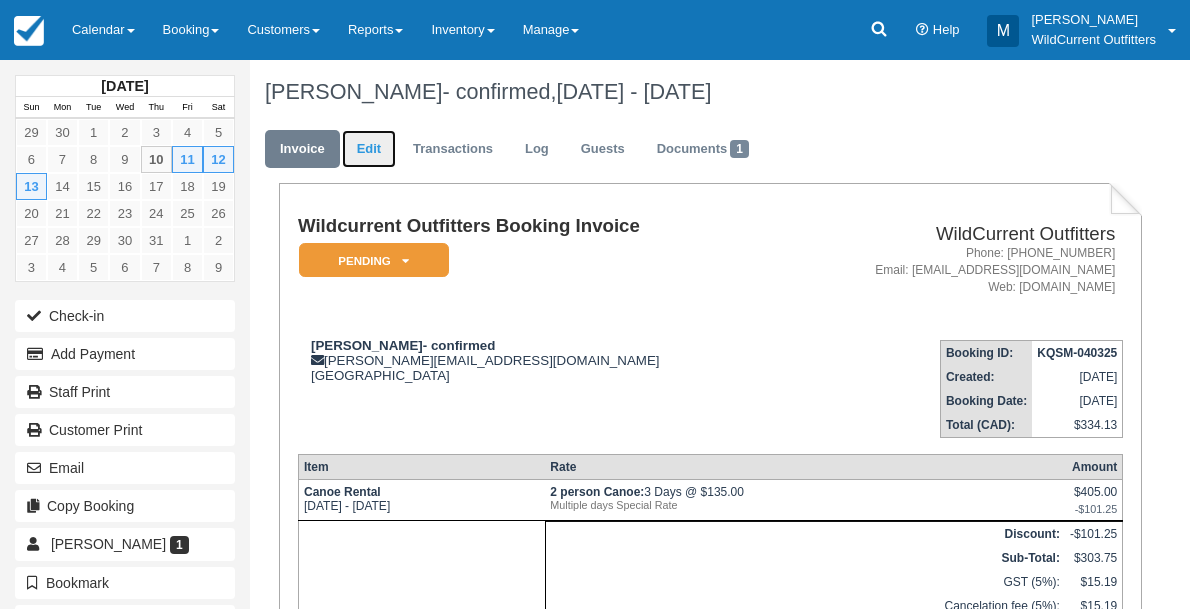 click on "Edit" at bounding box center [369, 149] 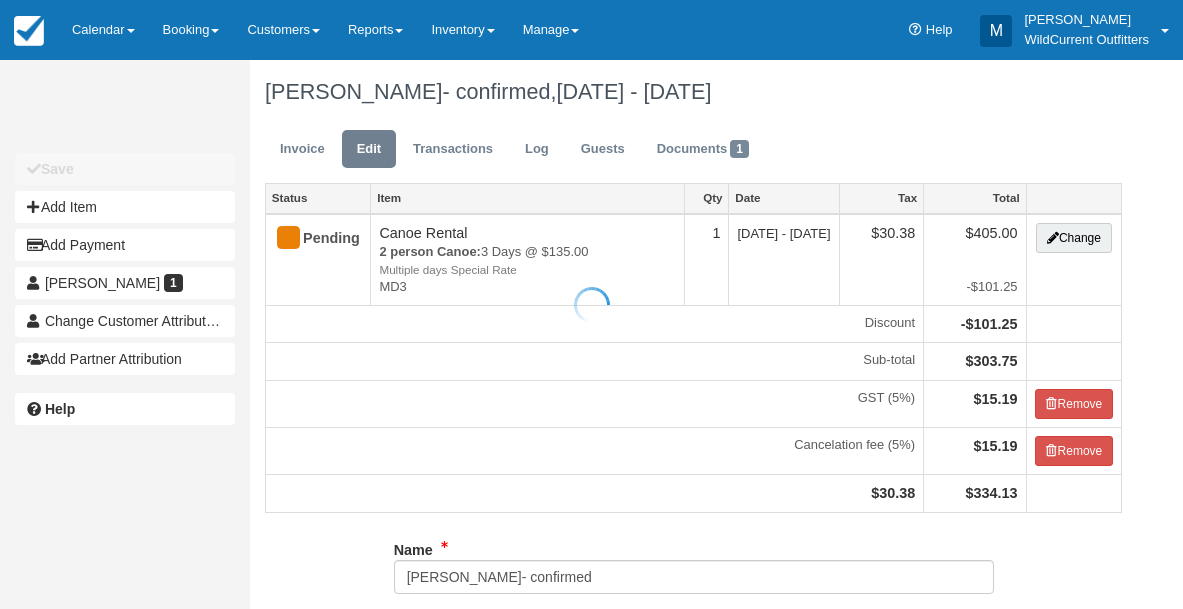 scroll, scrollTop: 0, scrollLeft: 0, axis: both 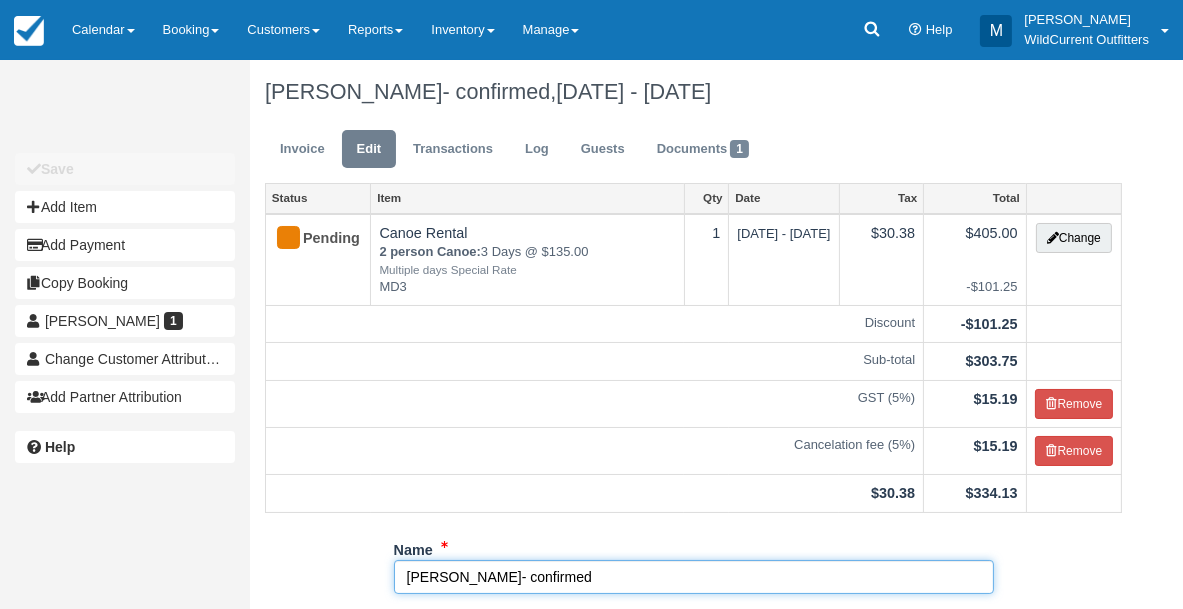 click on "[PERSON_NAME]- confirmed" at bounding box center [694, 577] 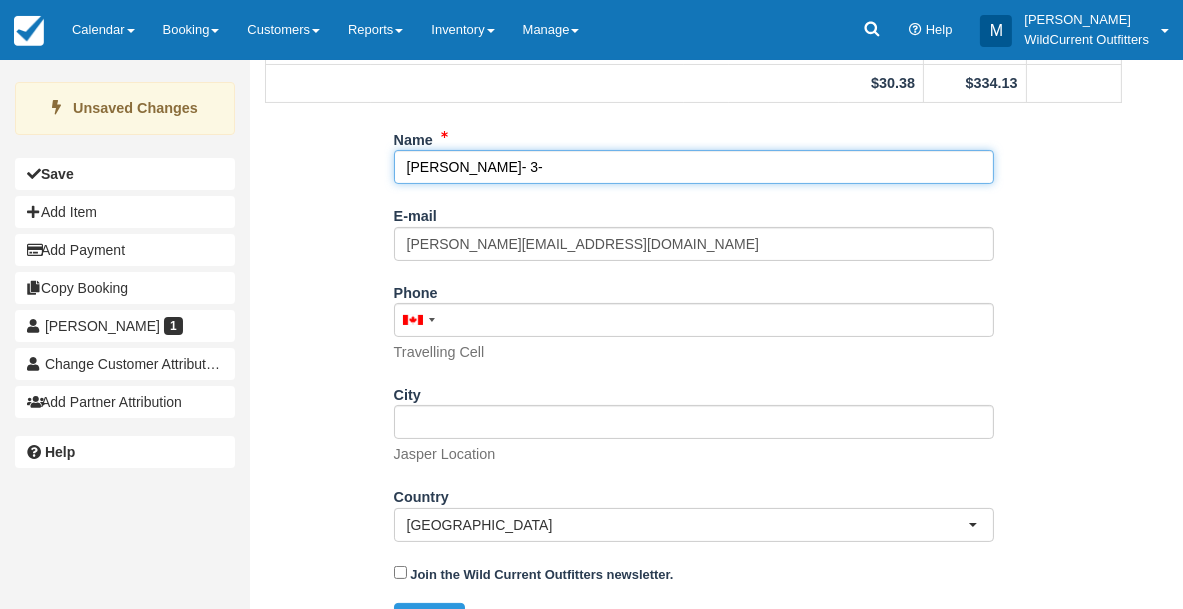 scroll, scrollTop: 449, scrollLeft: 0, axis: vertical 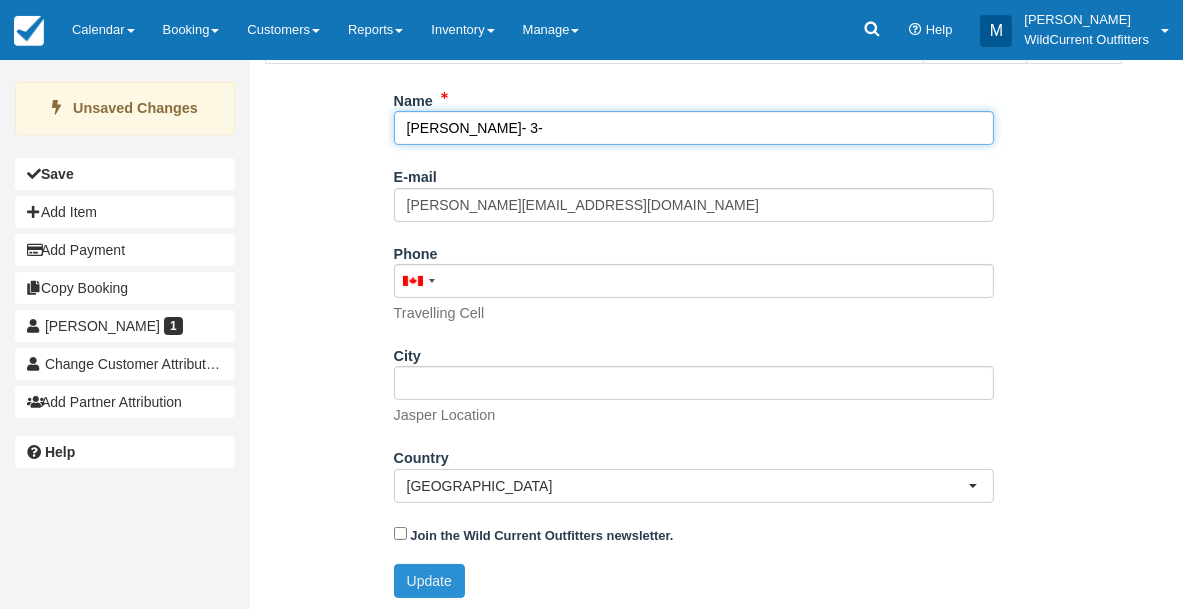 type on "[PERSON_NAME]- 3-" 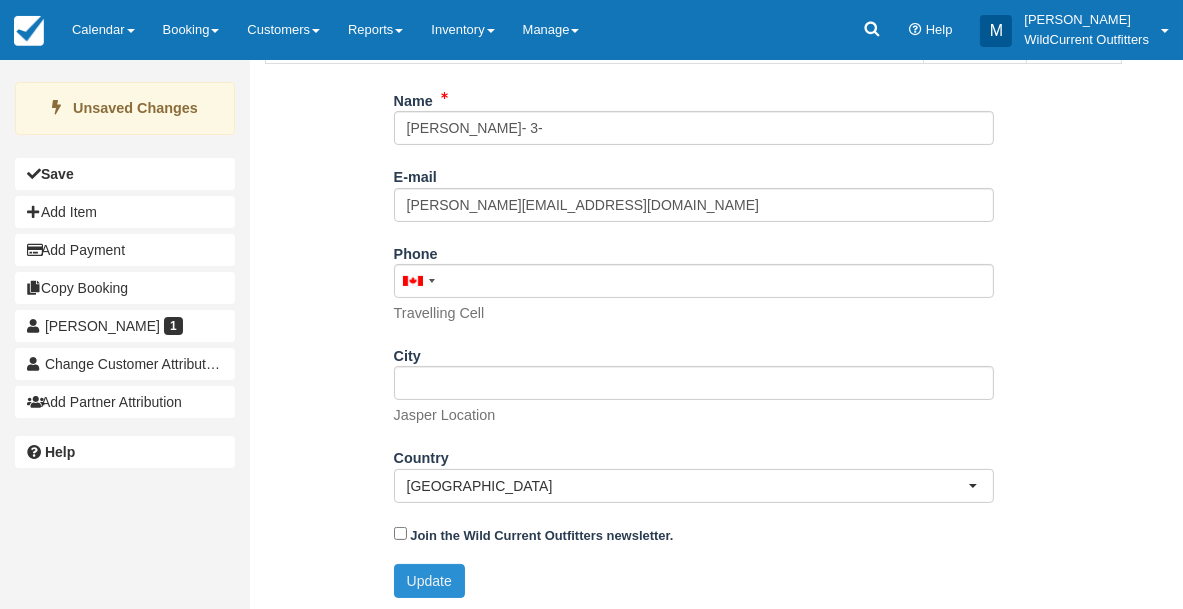 click on "Update" at bounding box center [429, 581] 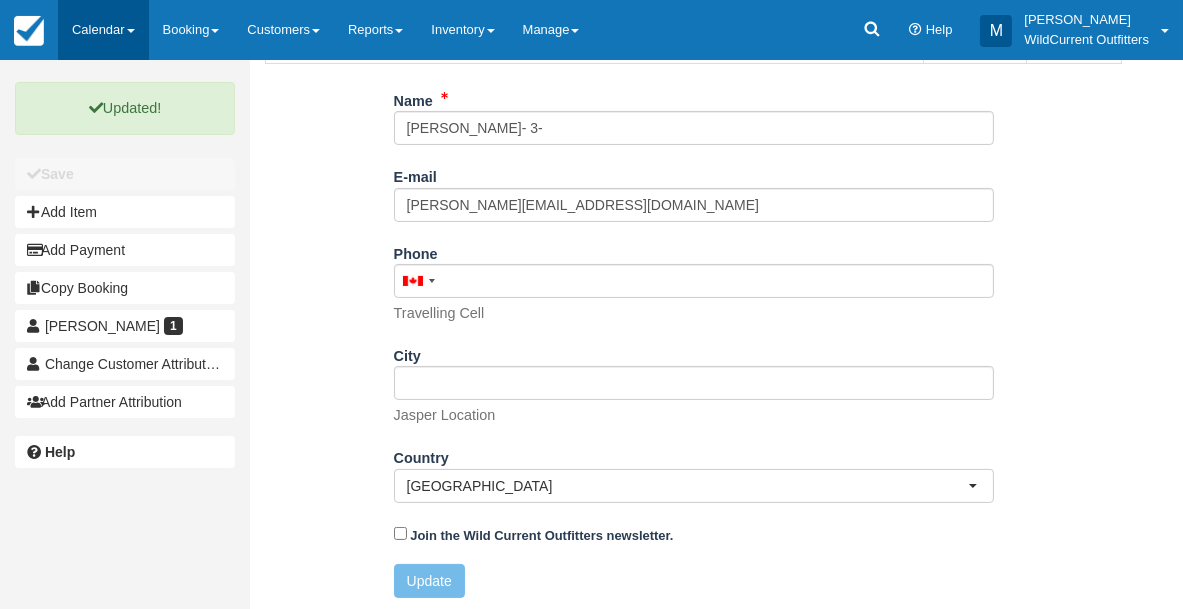 click on "Calendar" at bounding box center [103, 30] 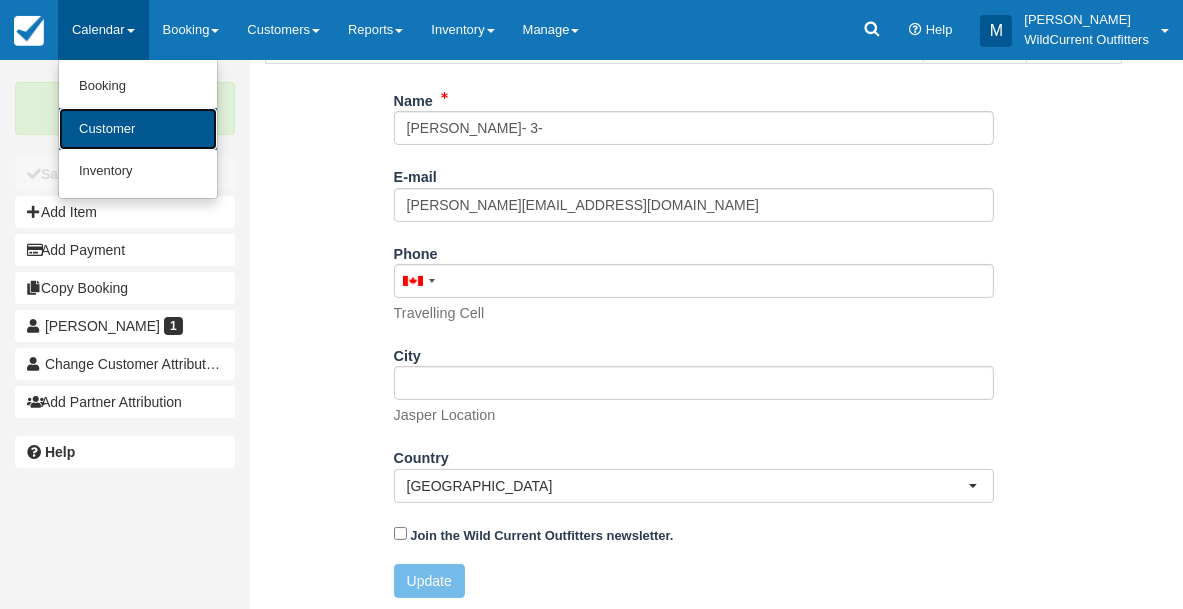 click on "Customer" at bounding box center (138, 129) 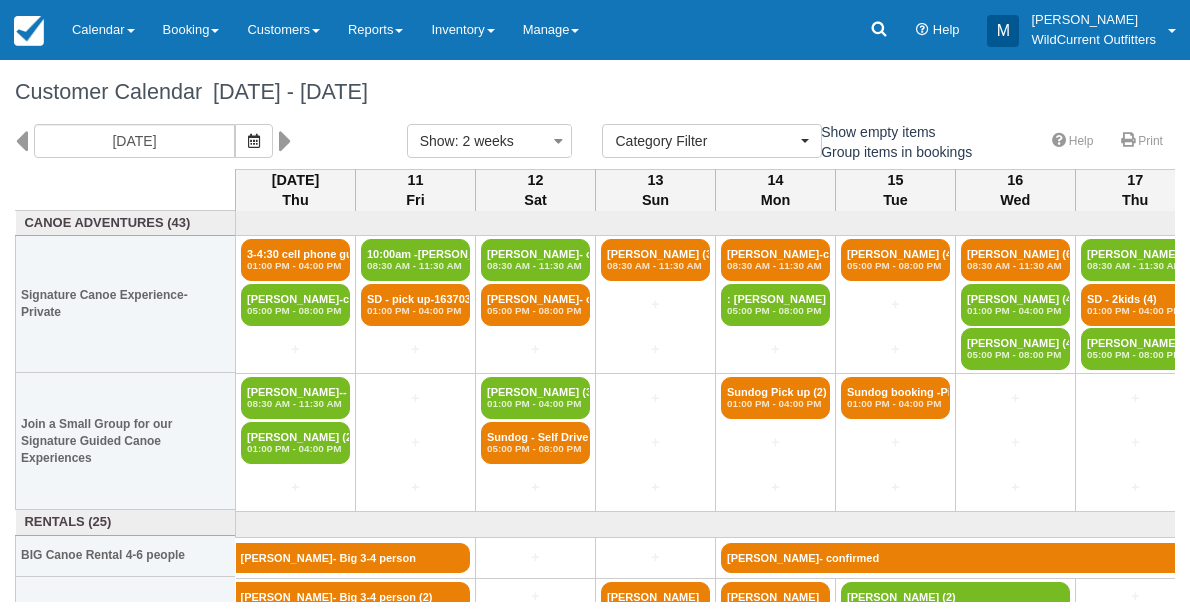 select 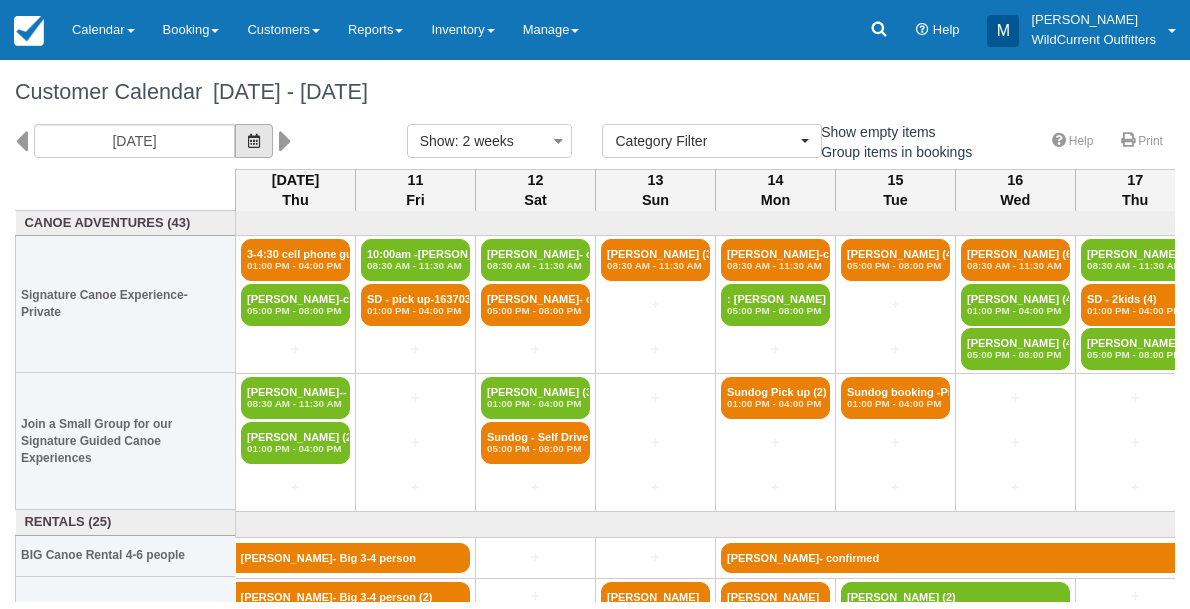 click at bounding box center (254, 141) 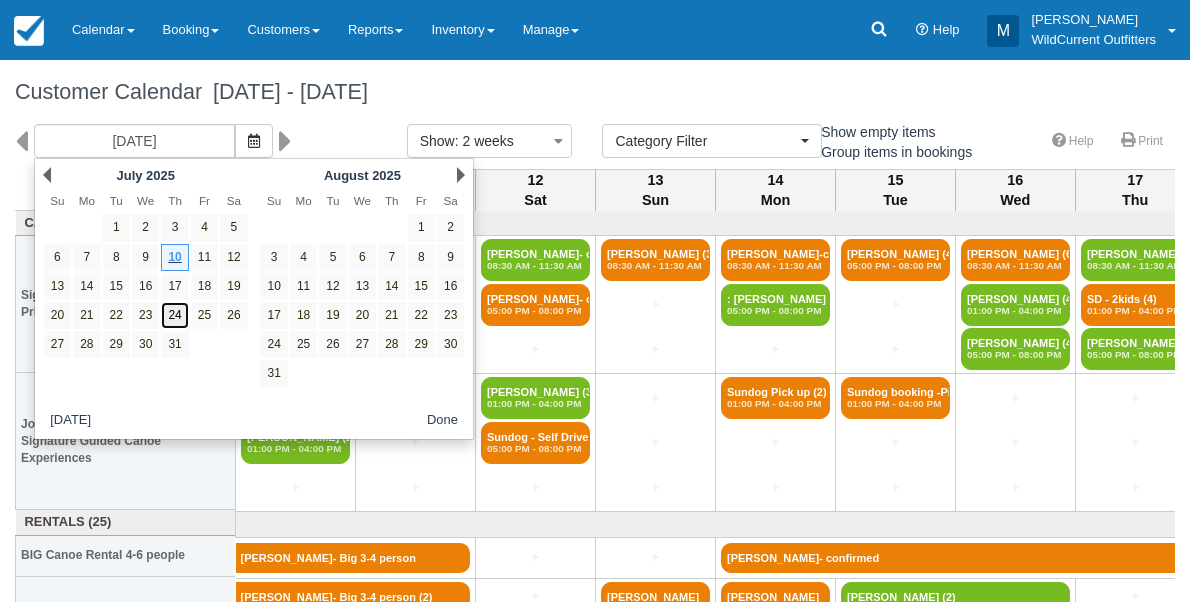 click on "24" at bounding box center [174, 315] 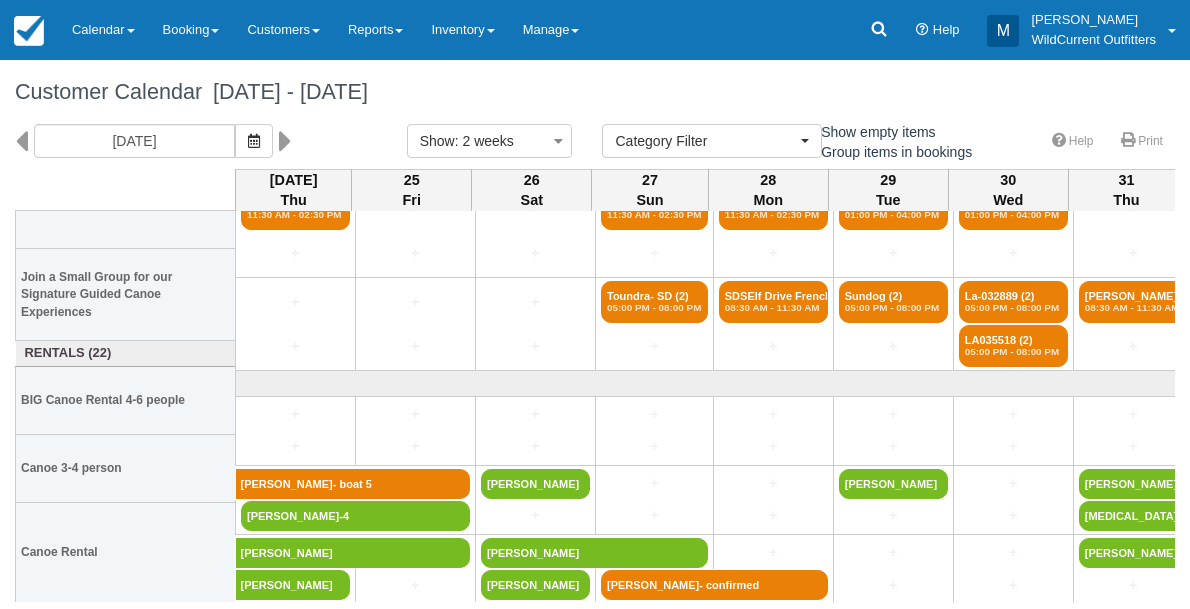 scroll, scrollTop: 125, scrollLeft: 0, axis: vertical 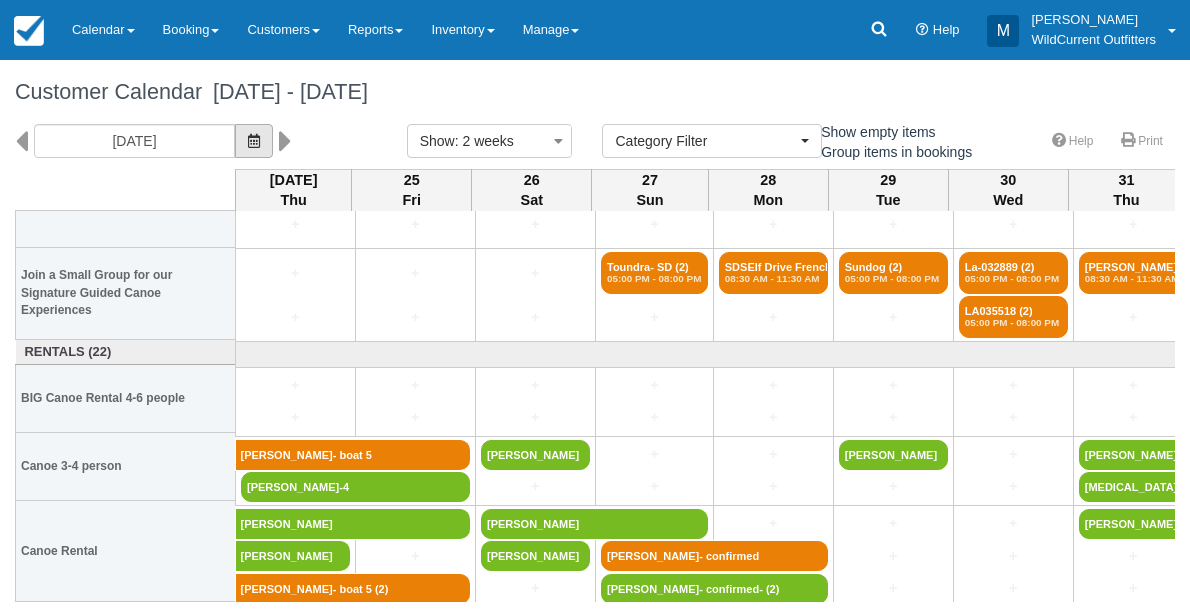 click at bounding box center (254, 141) 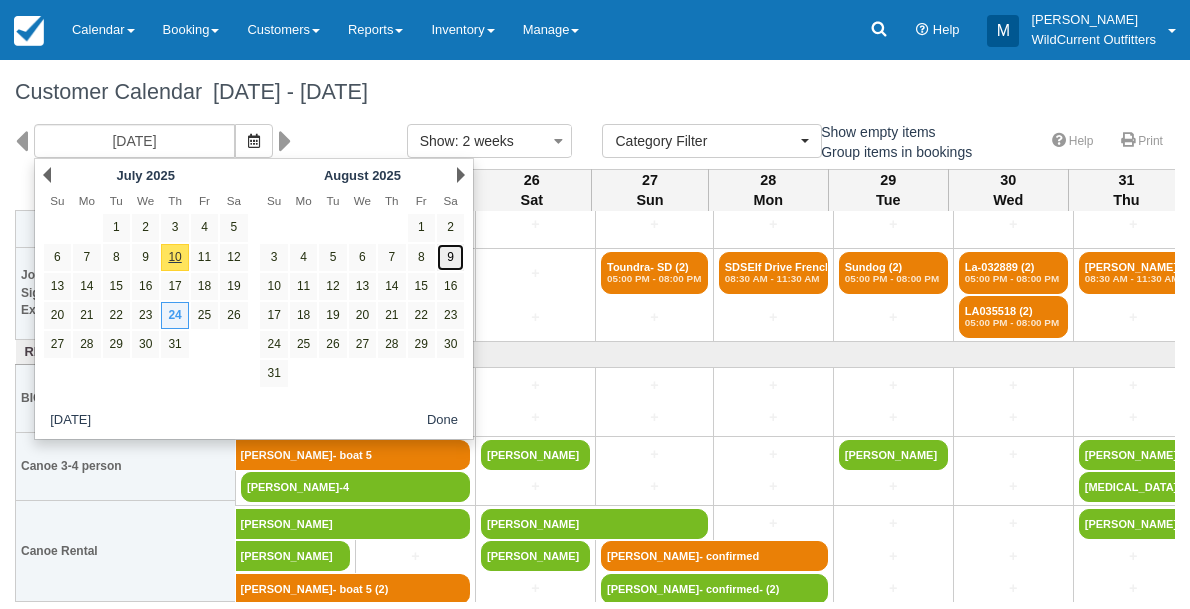 click on "9" at bounding box center (450, 257) 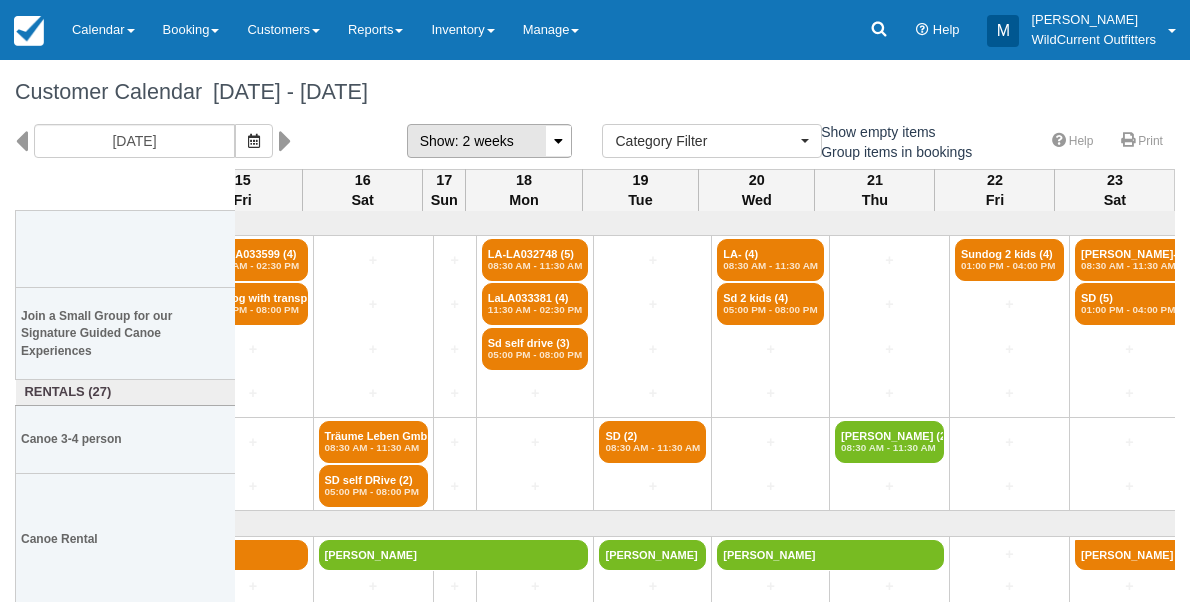 scroll, scrollTop: 133, scrollLeft: 758, axis: both 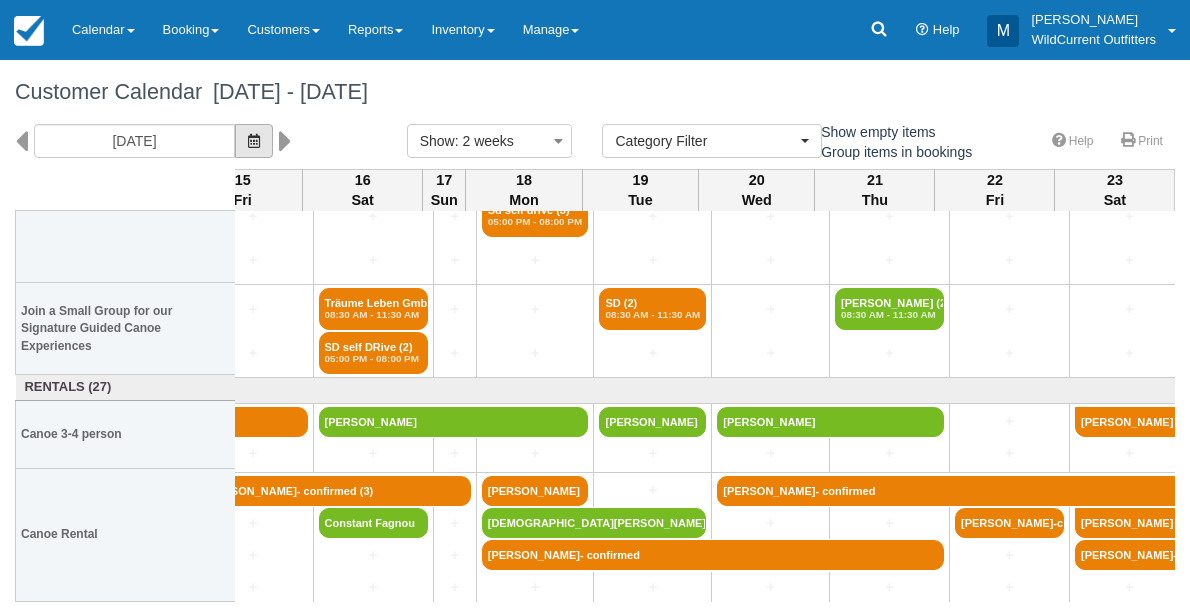 click at bounding box center [254, 141] 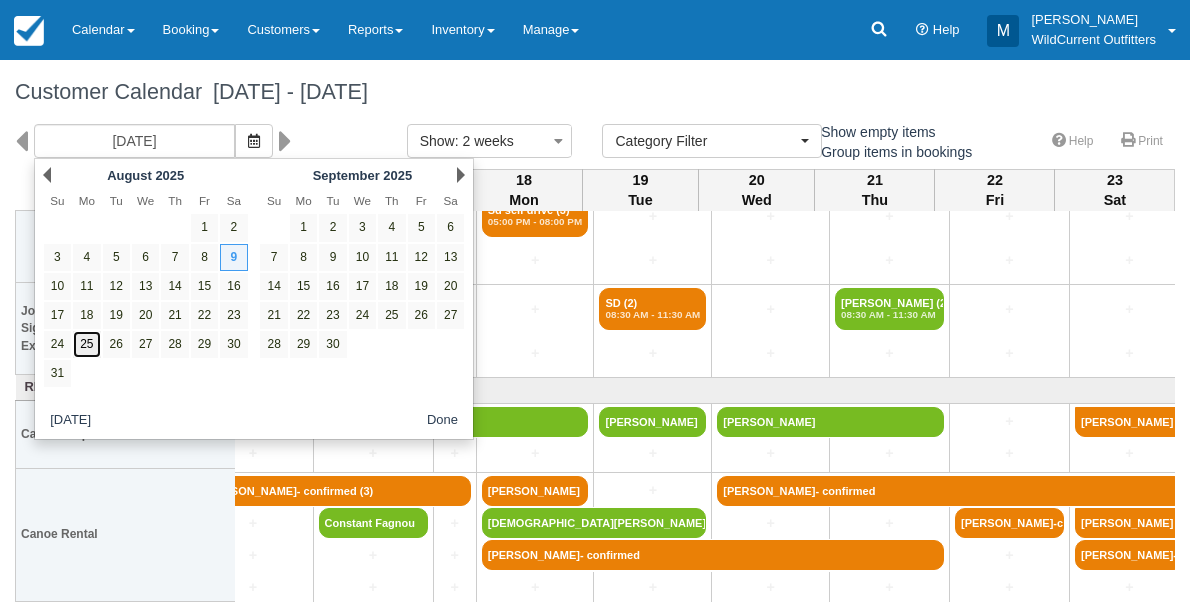 click on "25" at bounding box center [86, 344] 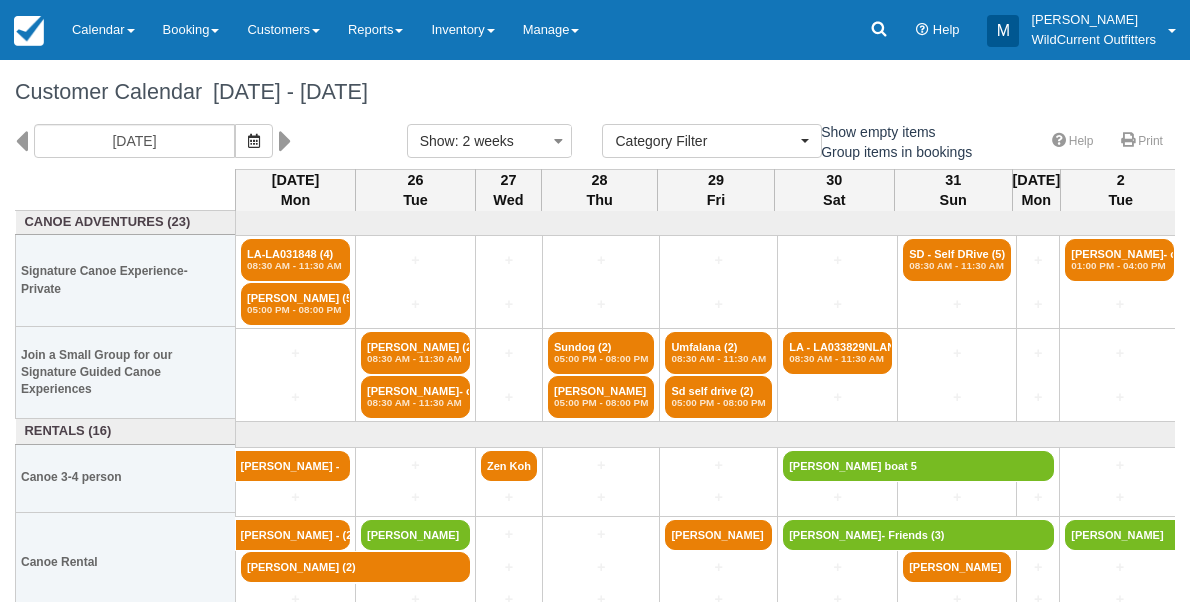 scroll, scrollTop: 12, scrollLeft: 0, axis: vertical 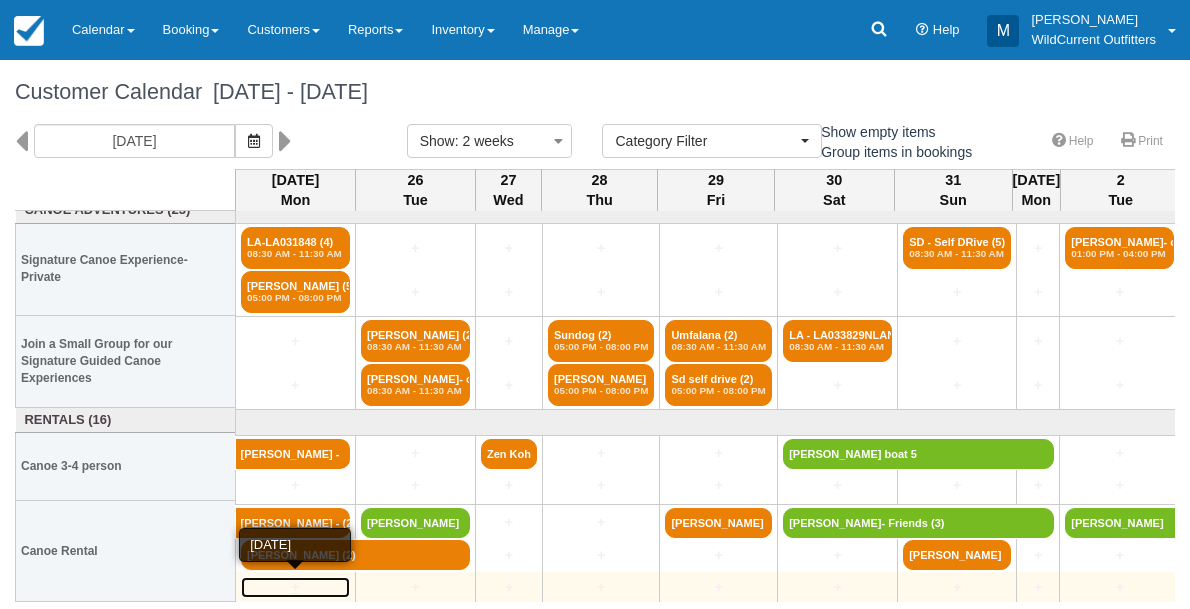 click on "+" at bounding box center [295, 587] 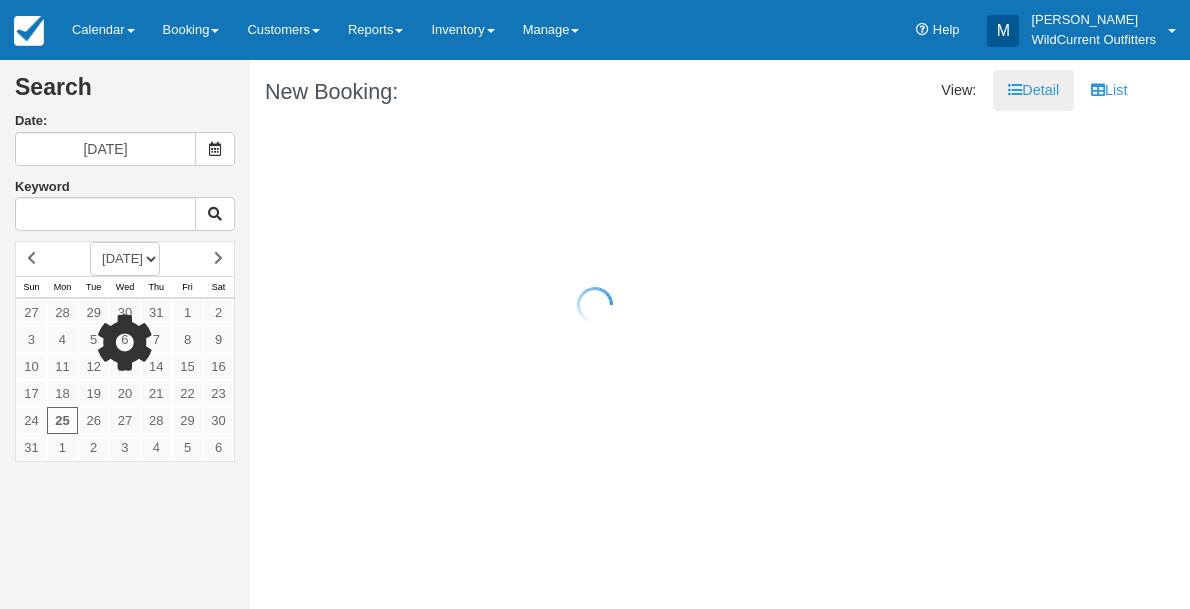 scroll, scrollTop: 0, scrollLeft: 0, axis: both 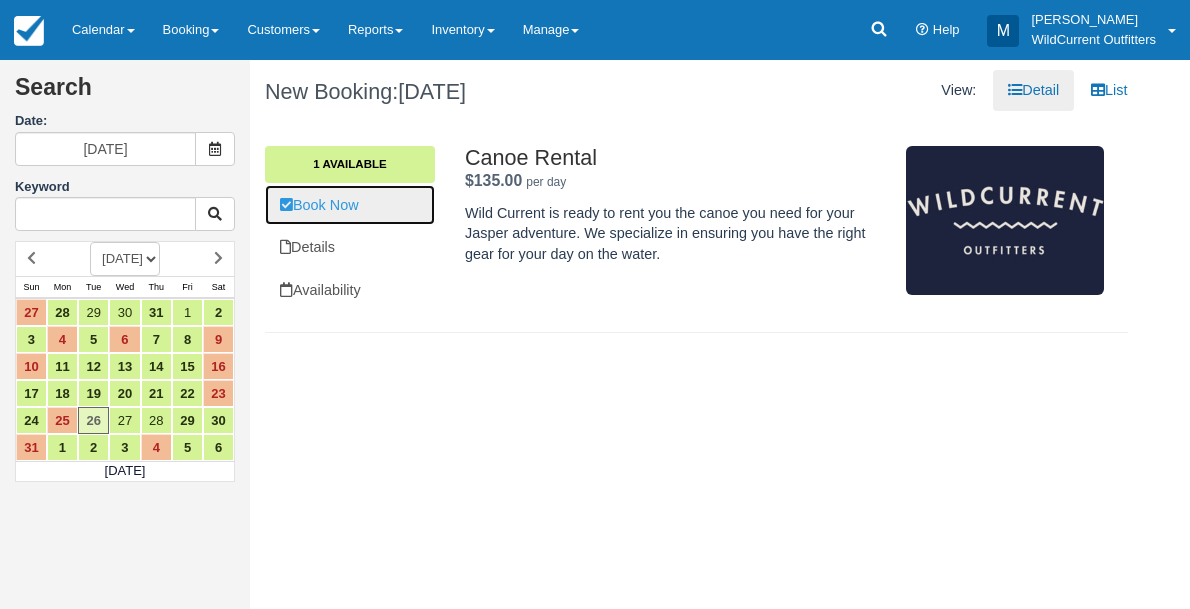 click on "Book Now" at bounding box center [350, 205] 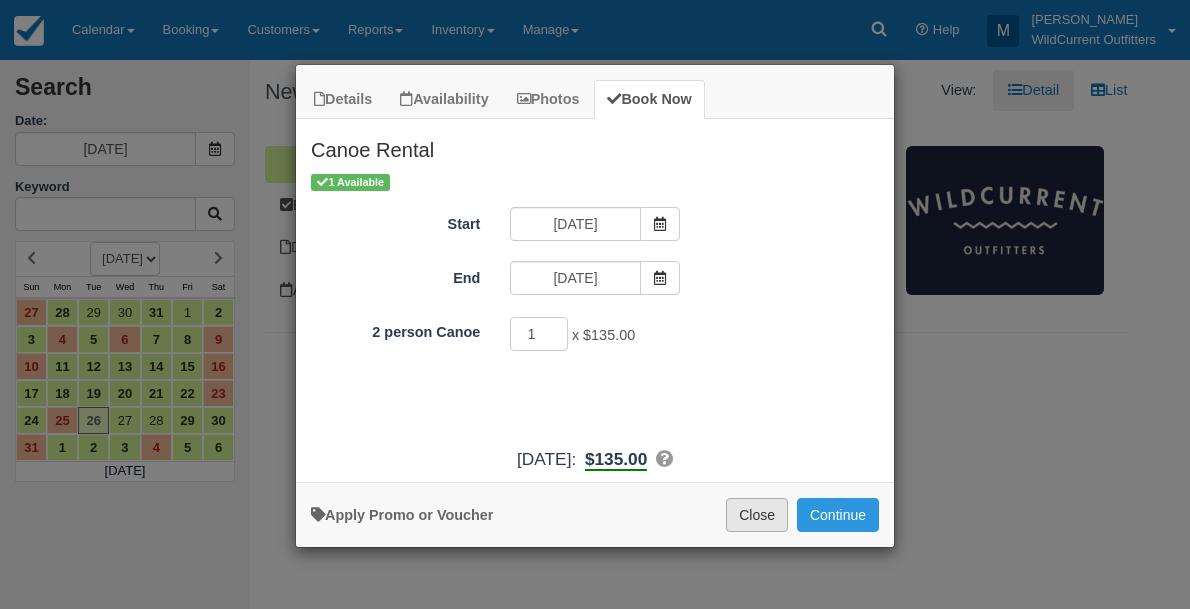 click on "Close" at bounding box center [757, 515] 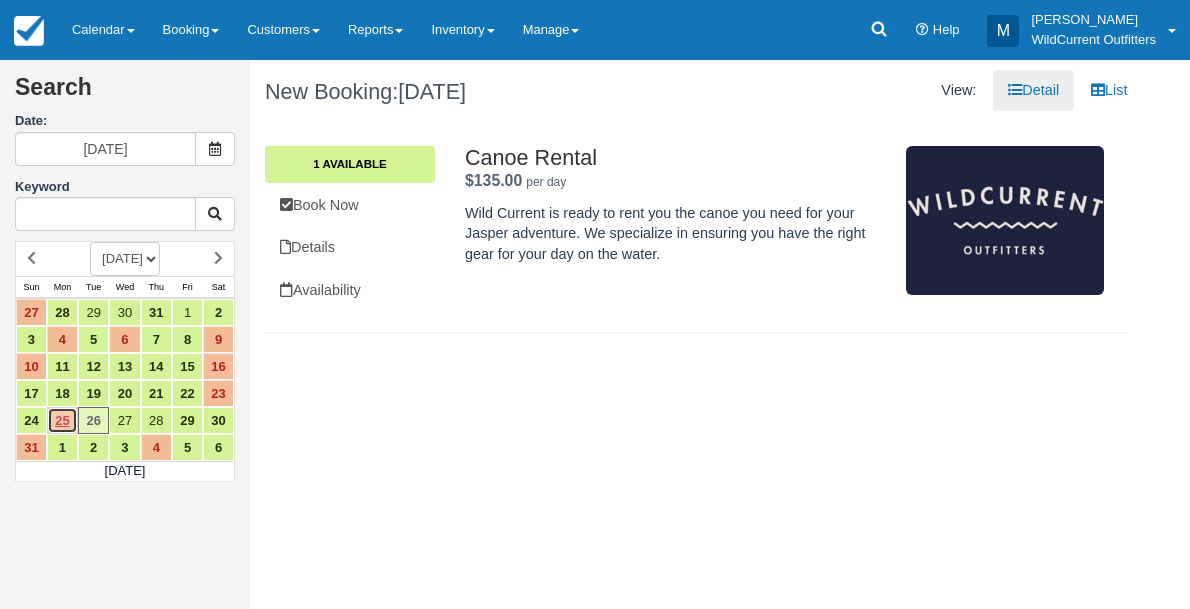click on "25" at bounding box center [62, 420] 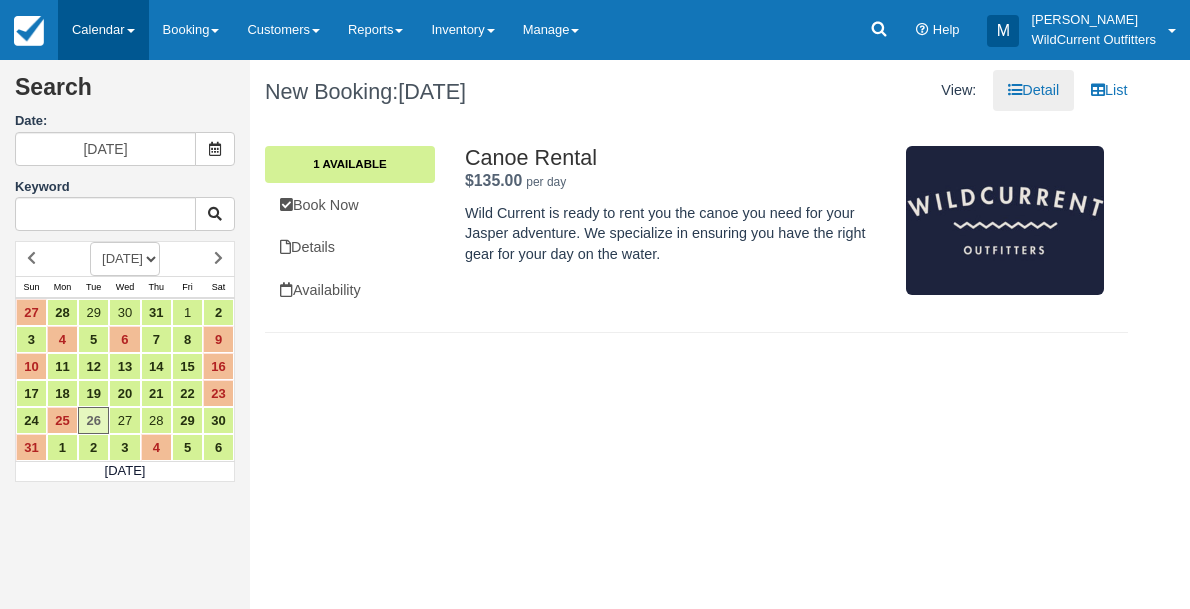click on "Calendar" at bounding box center (103, 30) 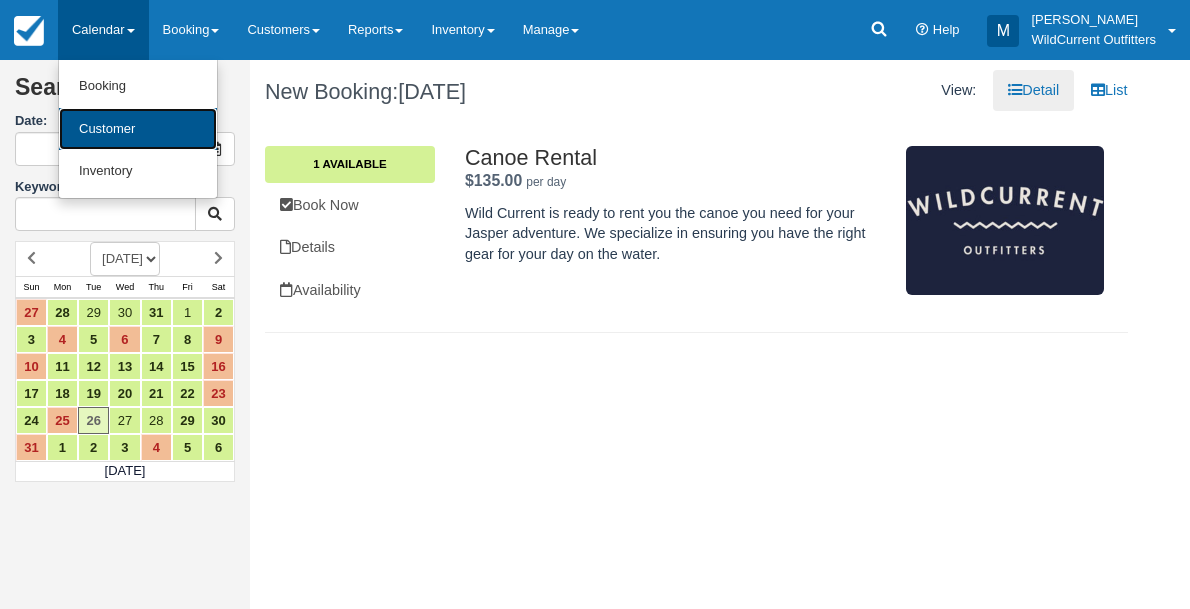 click on "Customer" at bounding box center (138, 129) 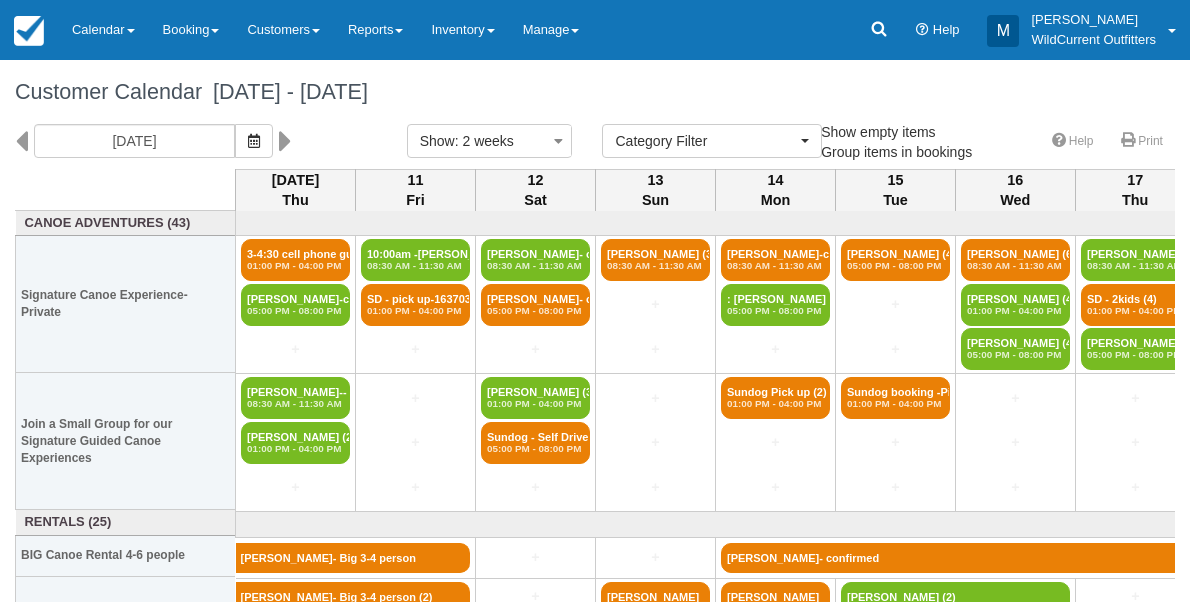 select 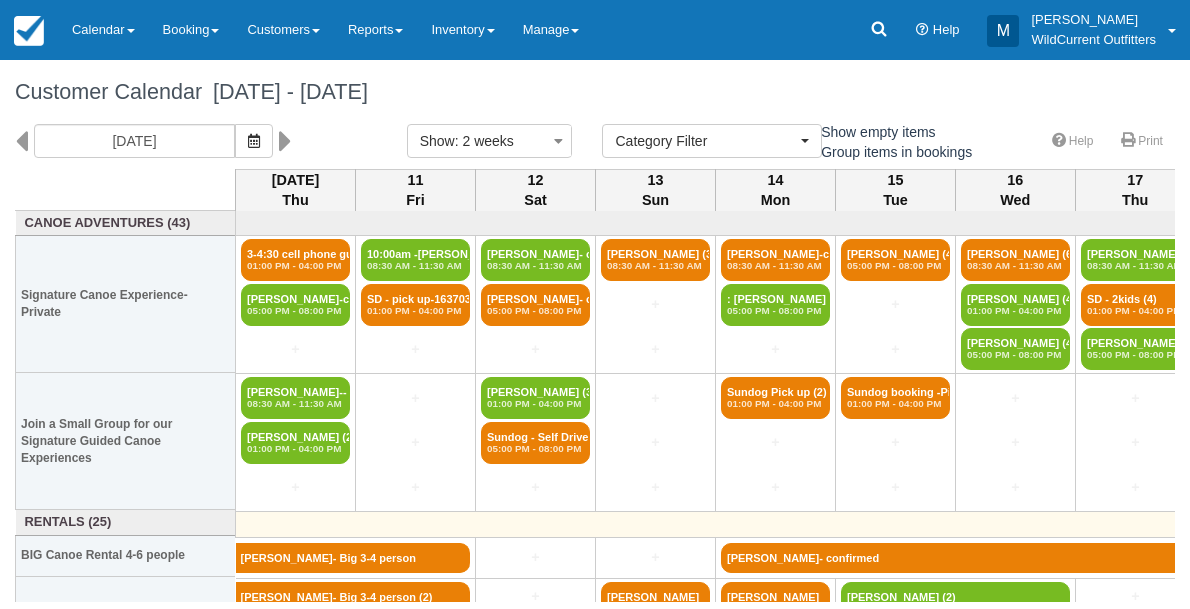 click at bounding box center (1097, 524) 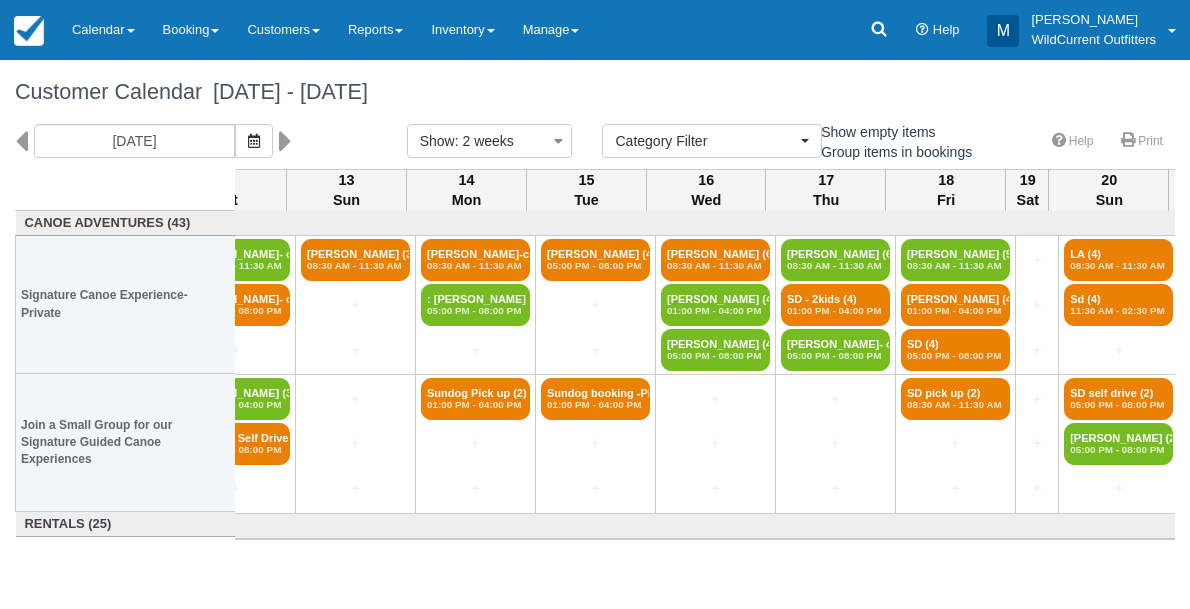 scroll, scrollTop: 0, scrollLeft: 309, axis: horizontal 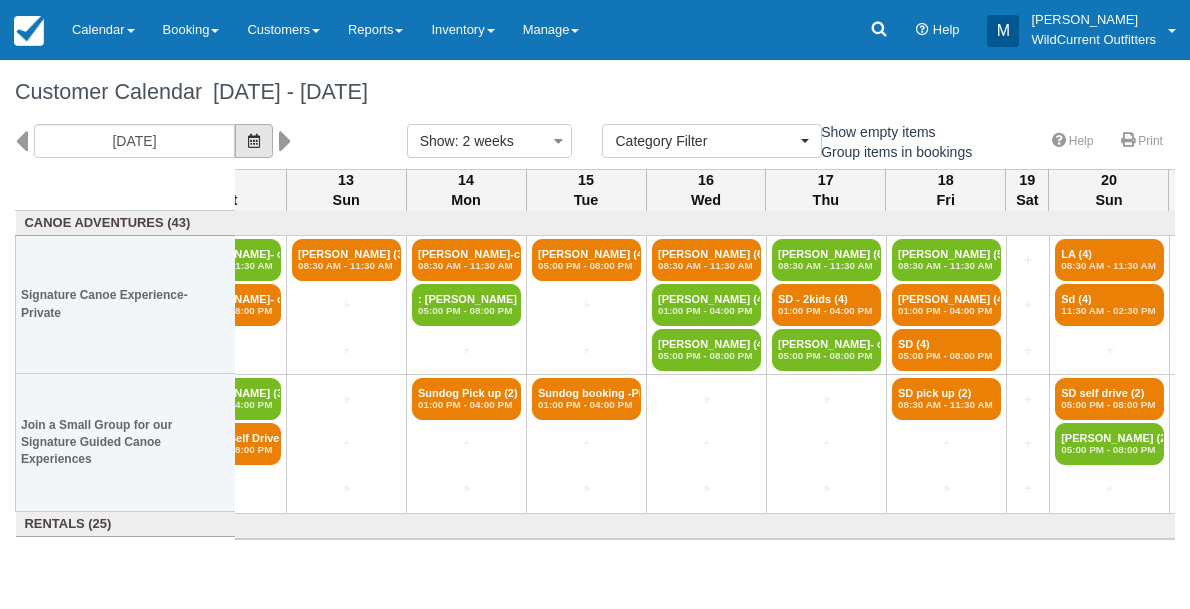 click at bounding box center (254, 141) 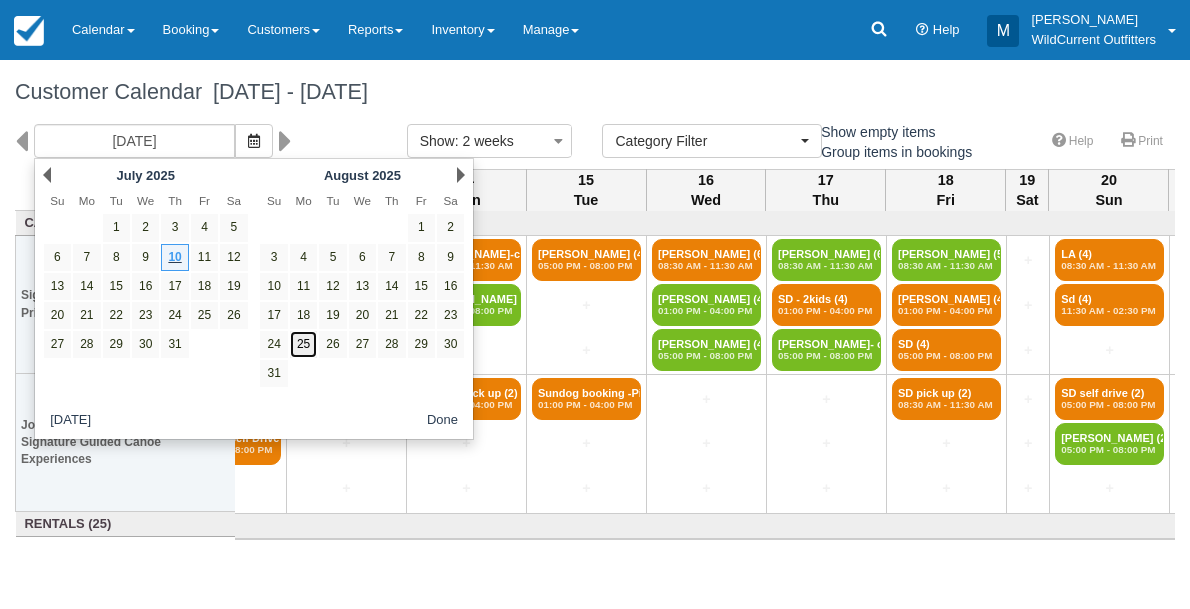 click on "25" at bounding box center [303, 344] 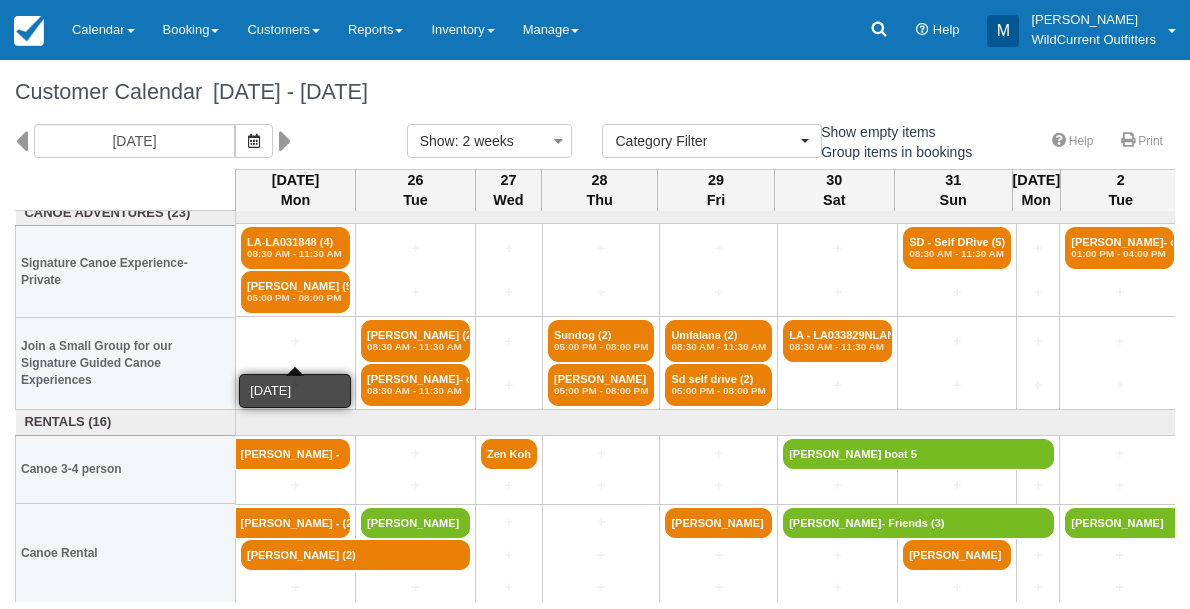 scroll, scrollTop: 10, scrollLeft: 0, axis: vertical 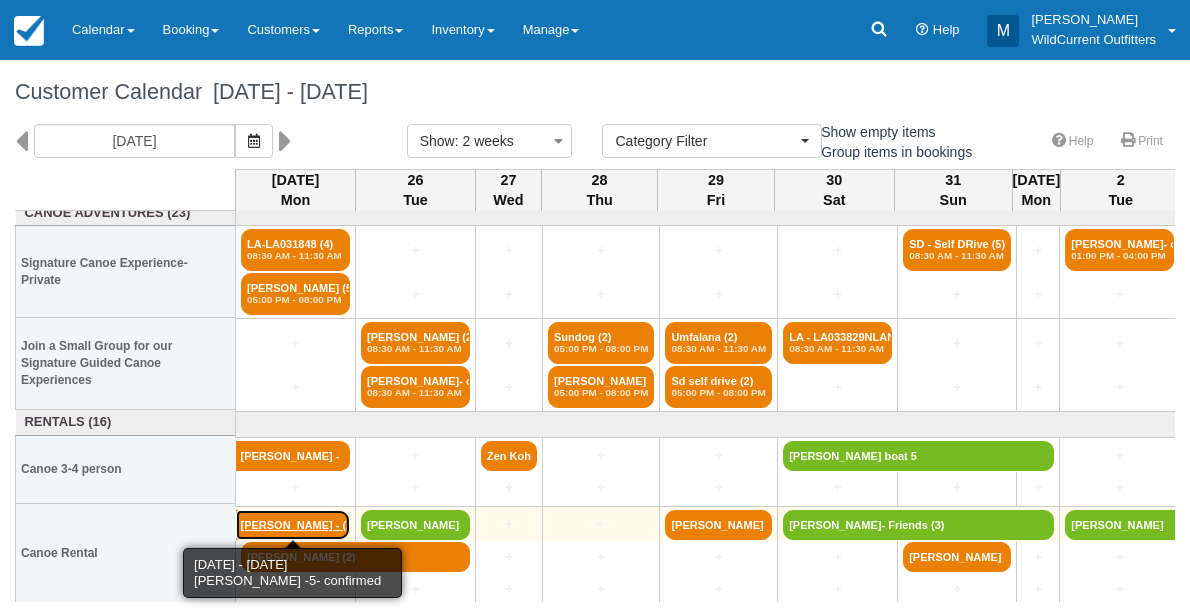 click on "Clinton Schamehorn - (2)" at bounding box center (293, 525) 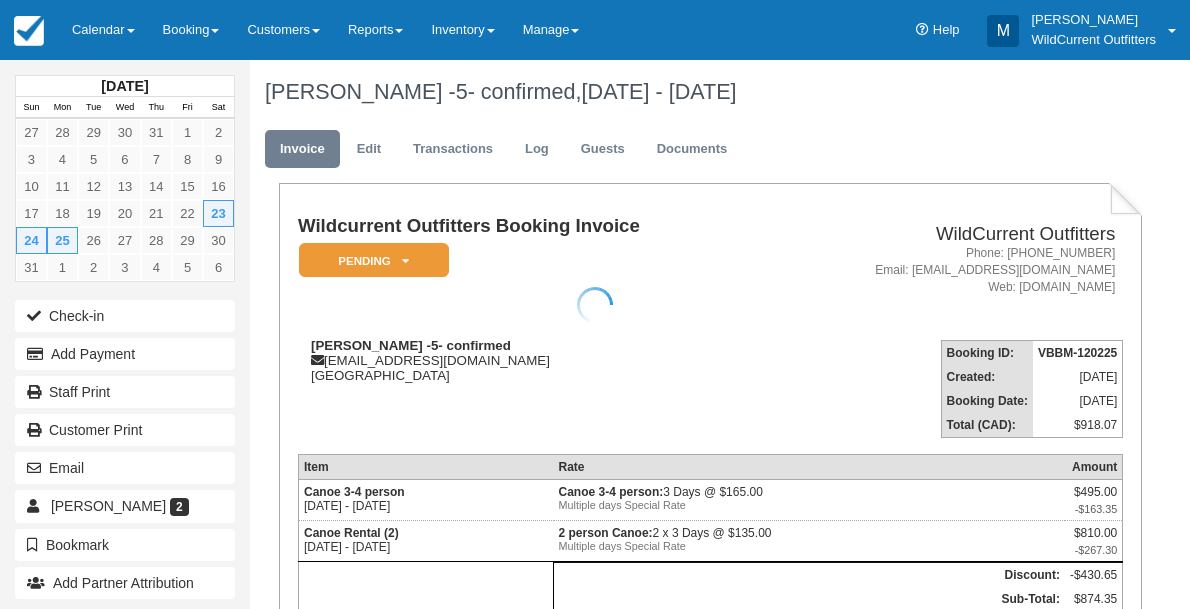 scroll, scrollTop: 0, scrollLeft: 0, axis: both 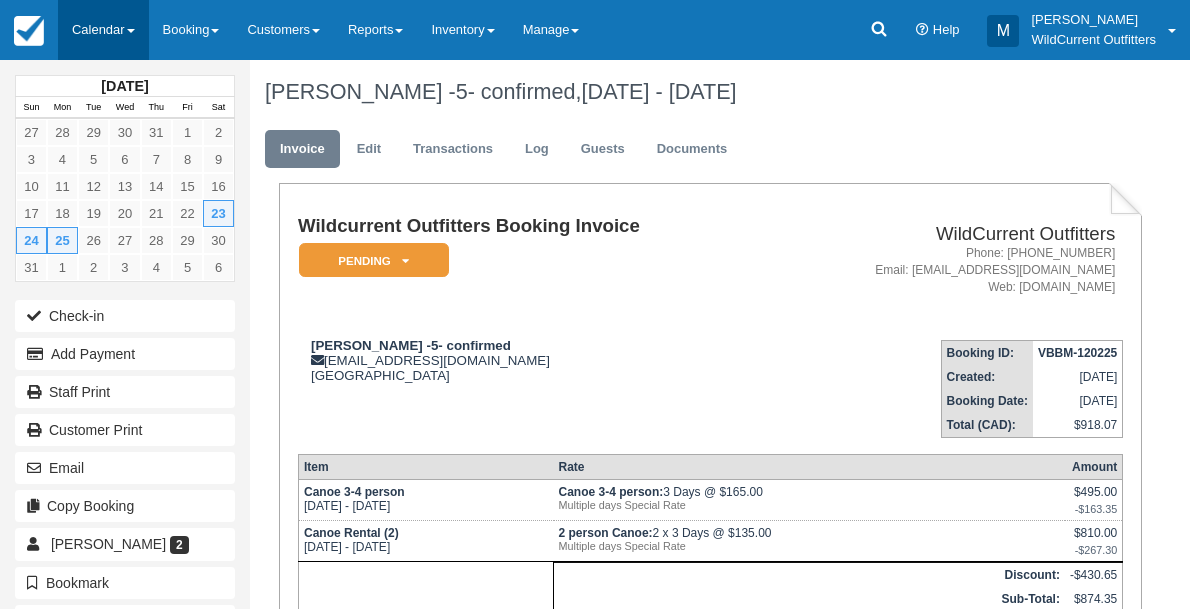 click on "Calendar" at bounding box center [103, 30] 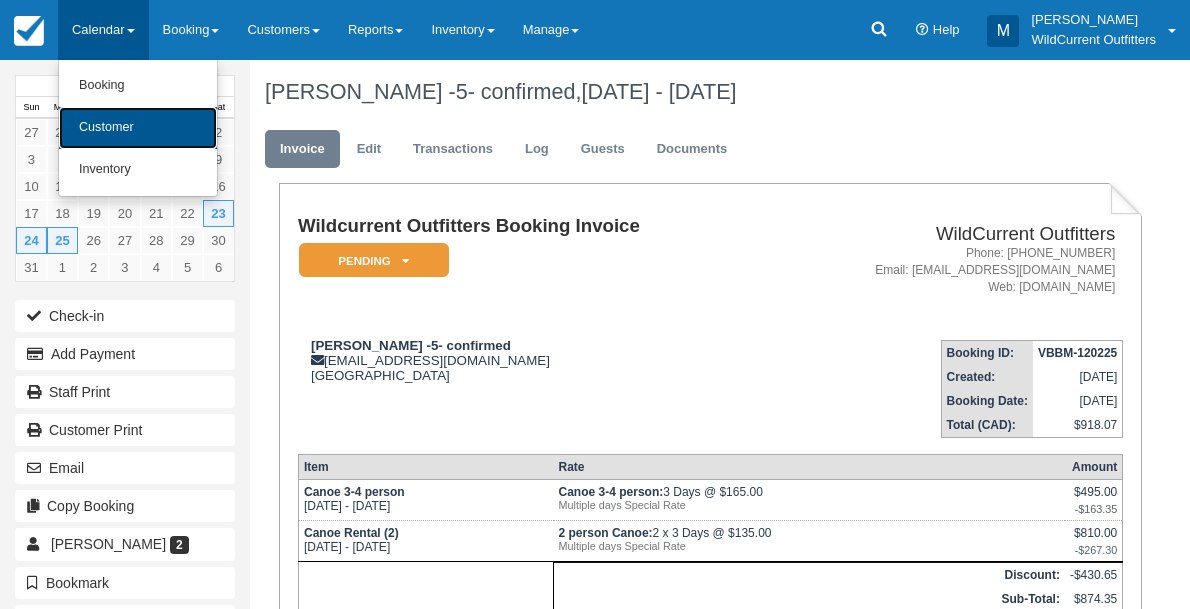 click on "Customer" at bounding box center [138, 128] 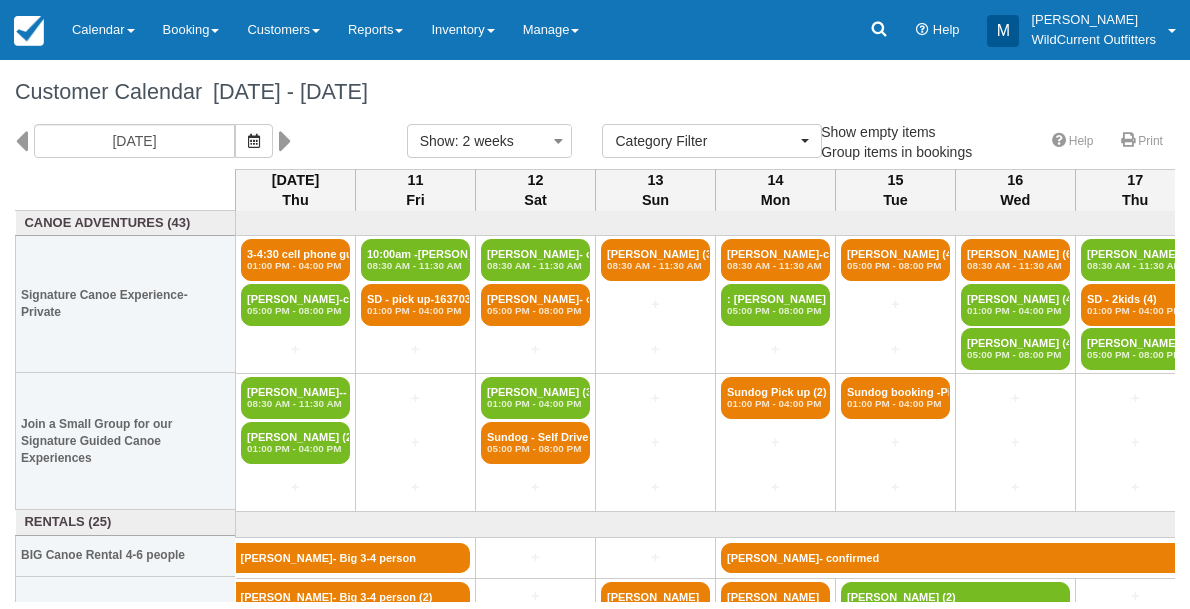 select 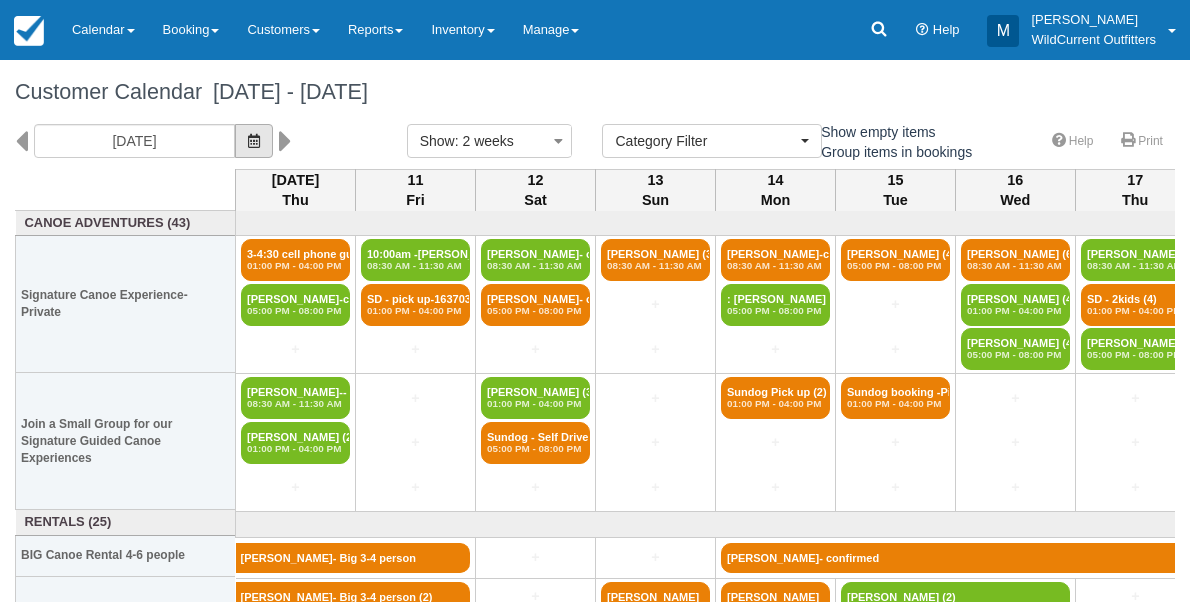 click at bounding box center [254, 141] 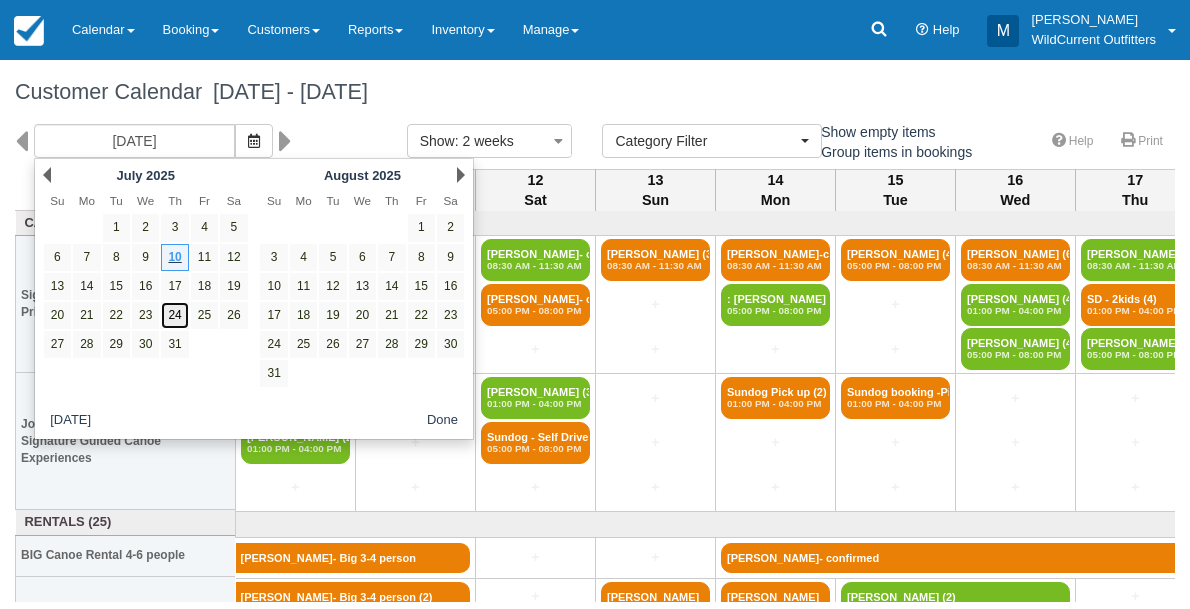 click on "24" at bounding box center [174, 315] 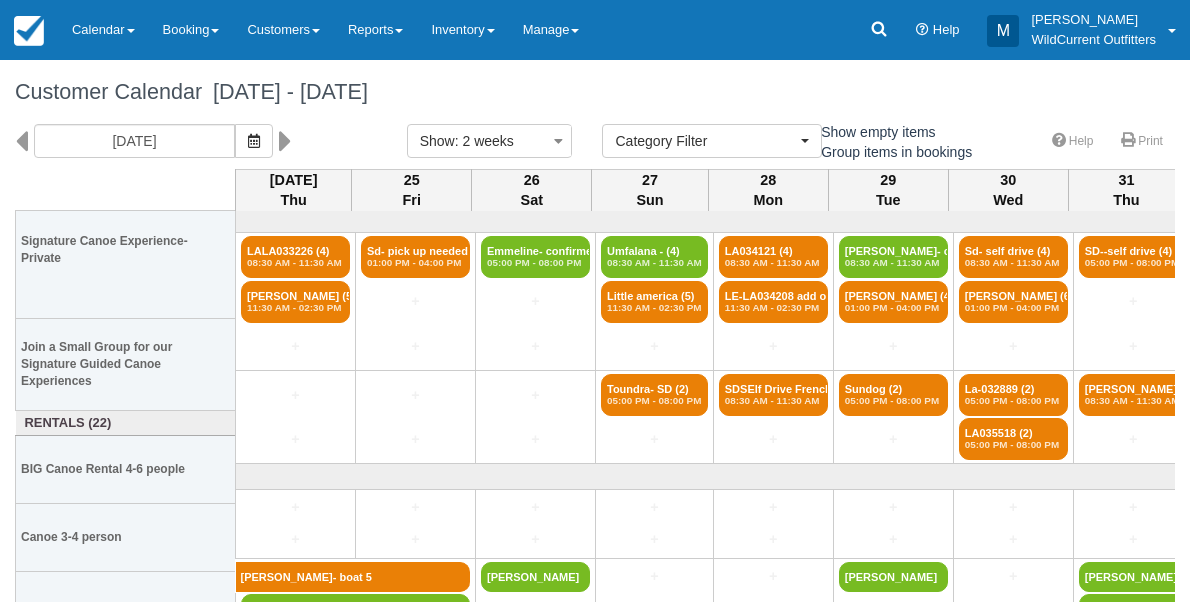 scroll, scrollTop: 0, scrollLeft: 0, axis: both 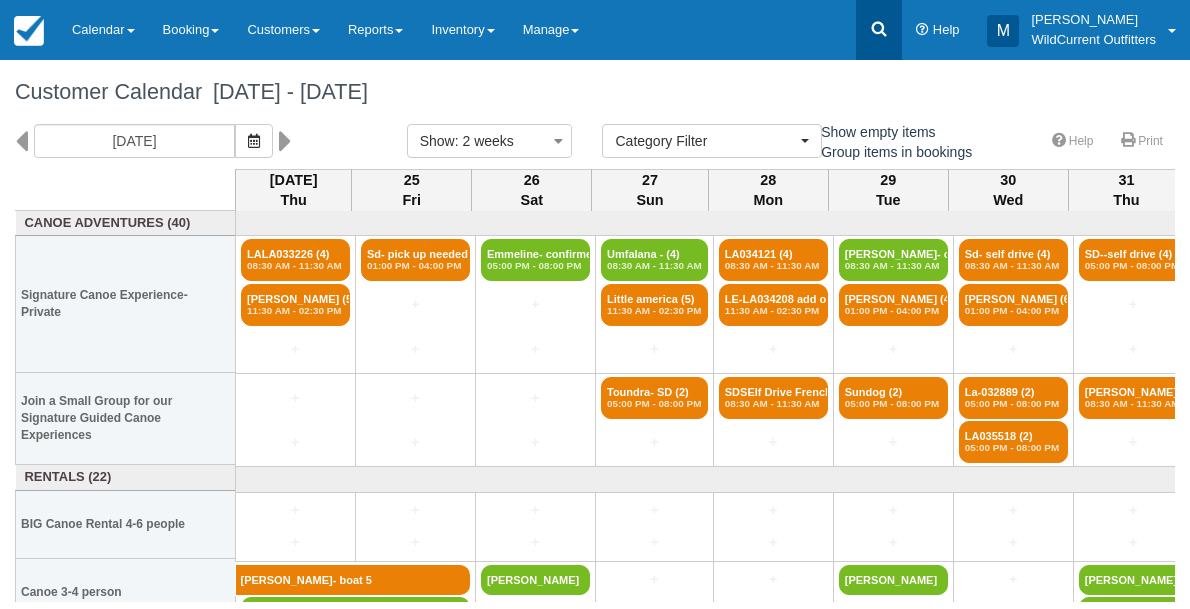 click 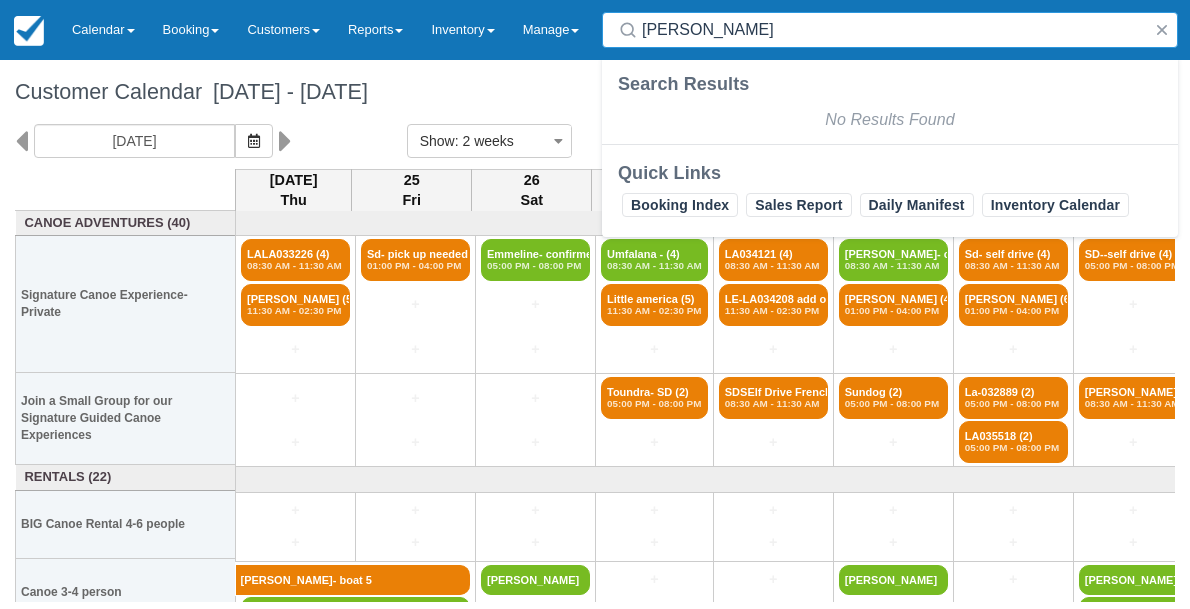 type on "Alina Kaltenbach" 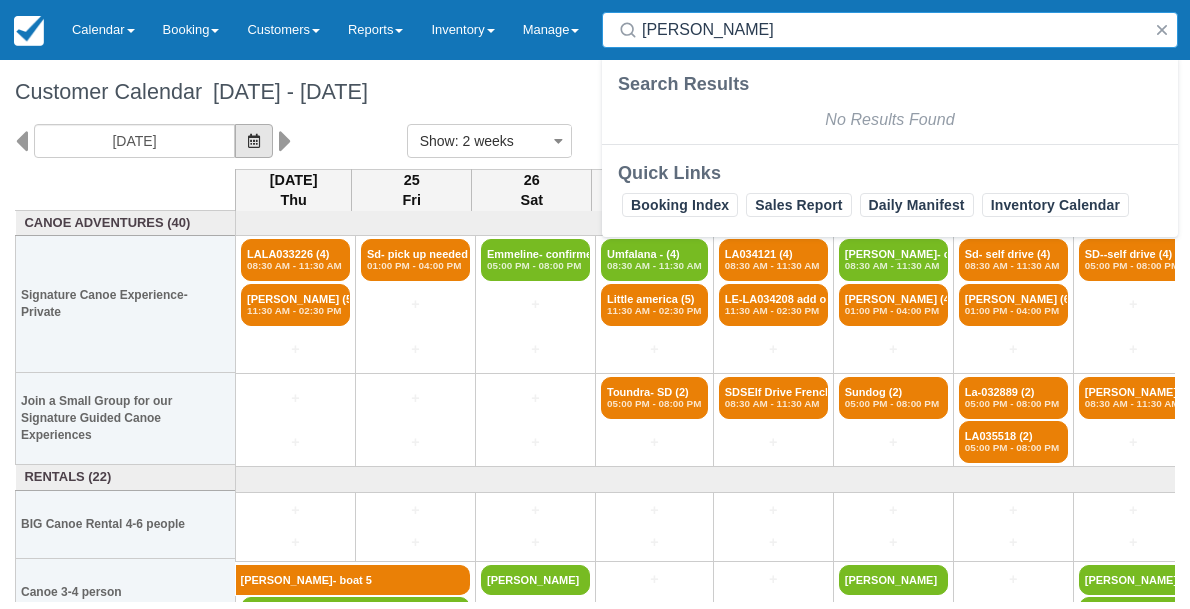 click at bounding box center [254, 141] 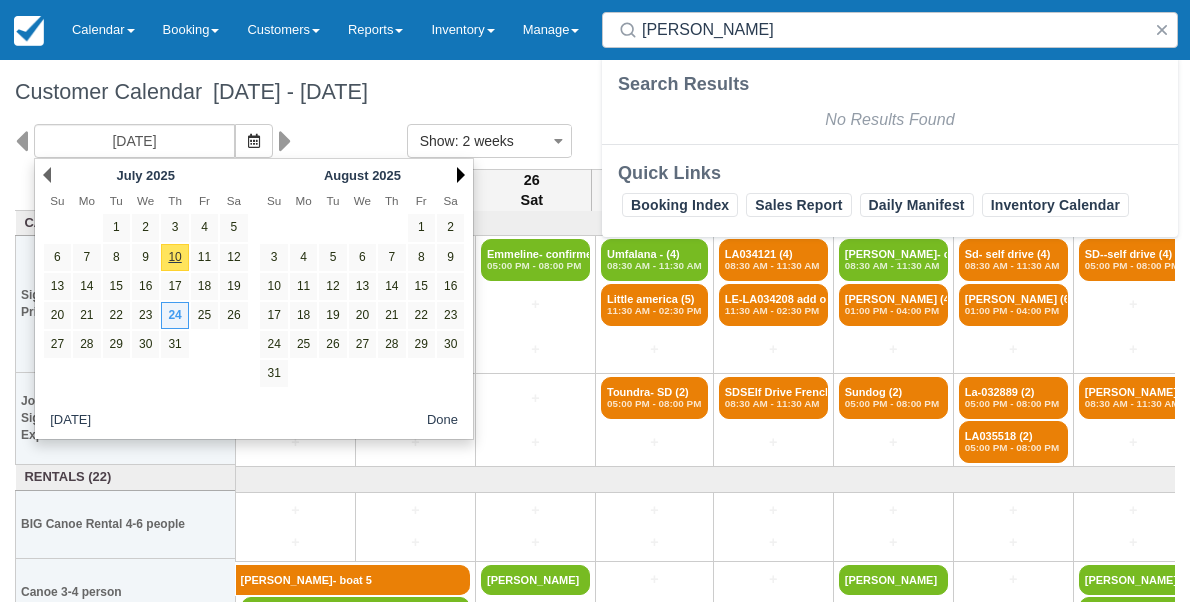 click on "Next" at bounding box center [461, 175] 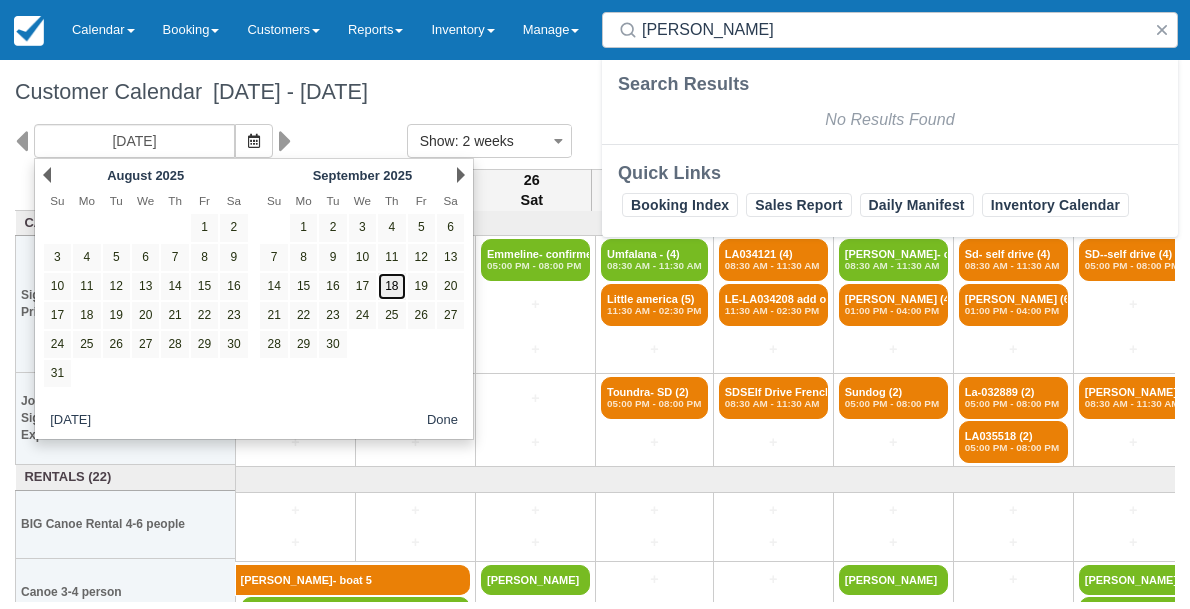 click on "18" at bounding box center [391, 286] 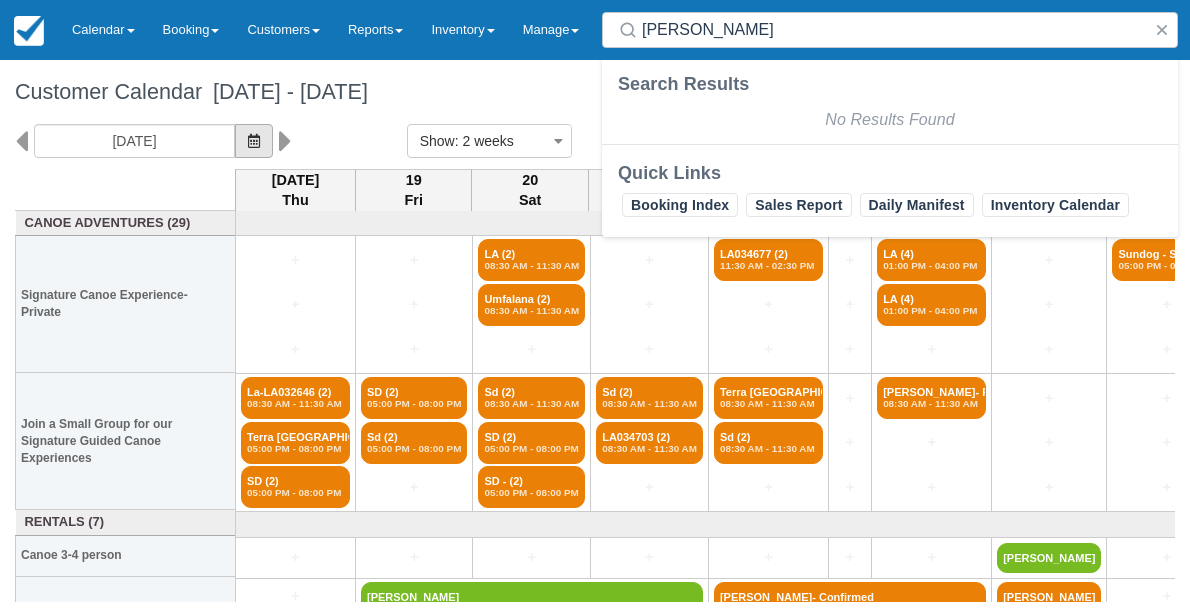 click at bounding box center [254, 141] 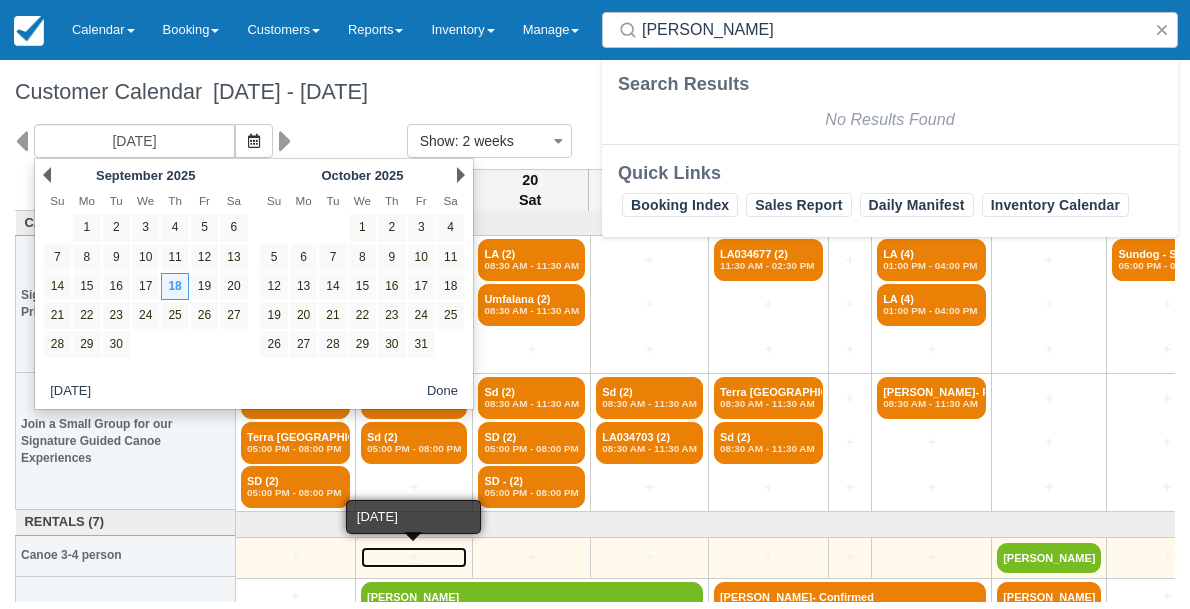 click on "+" at bounding box center [414, 557] 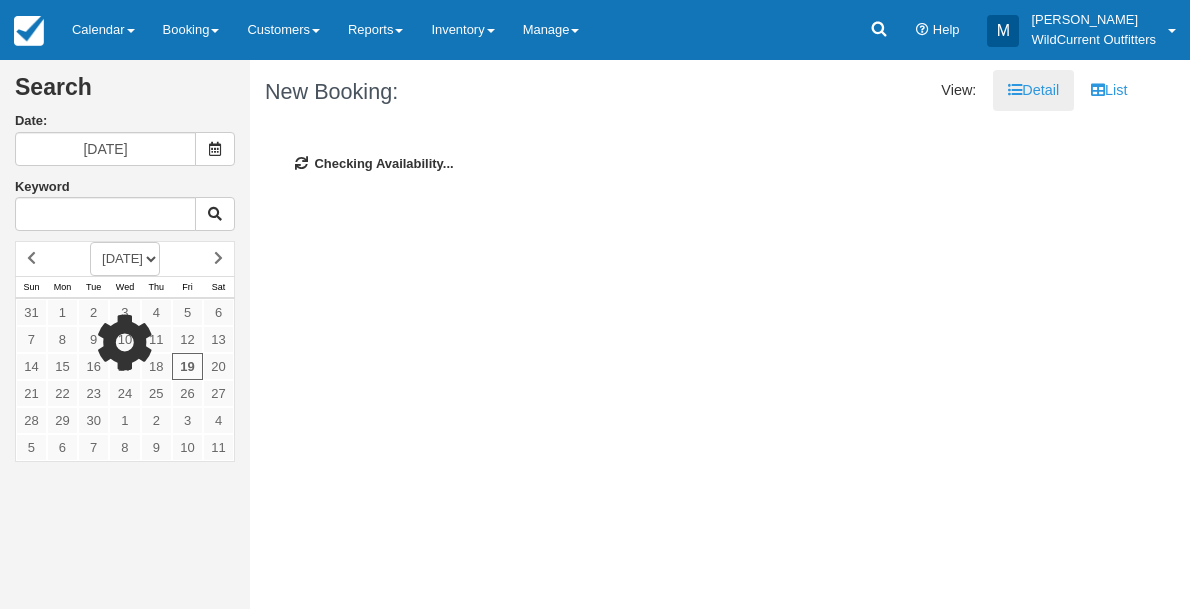 scroll, scrollTop: 0, scrollLeft: 0, axis: both 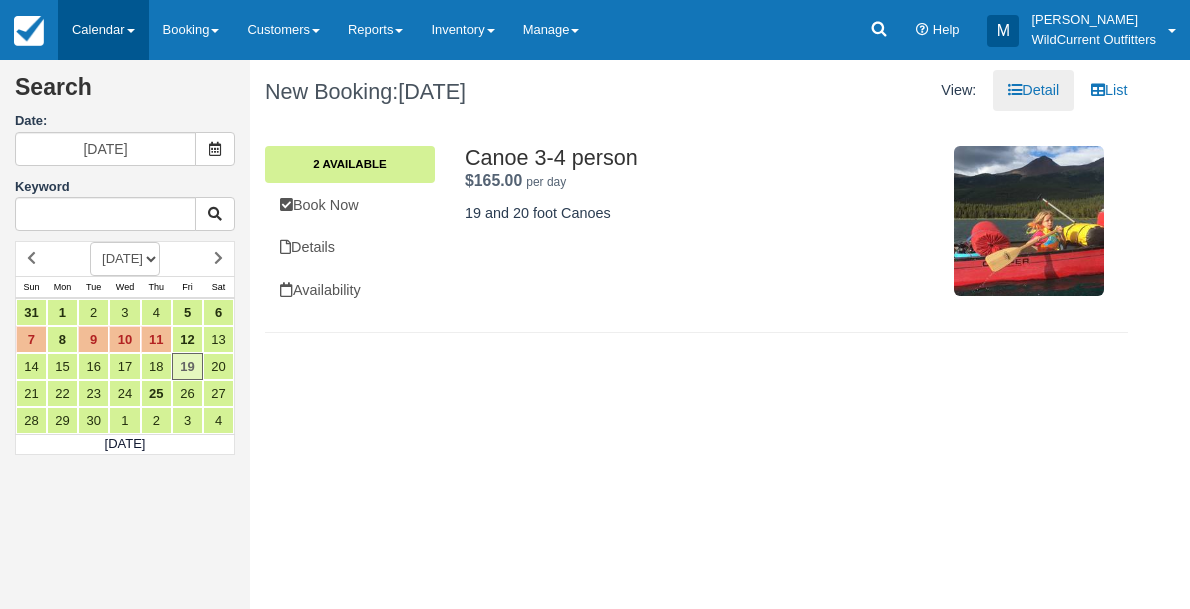 click on "Calendar" at bounding box center (103, 30) 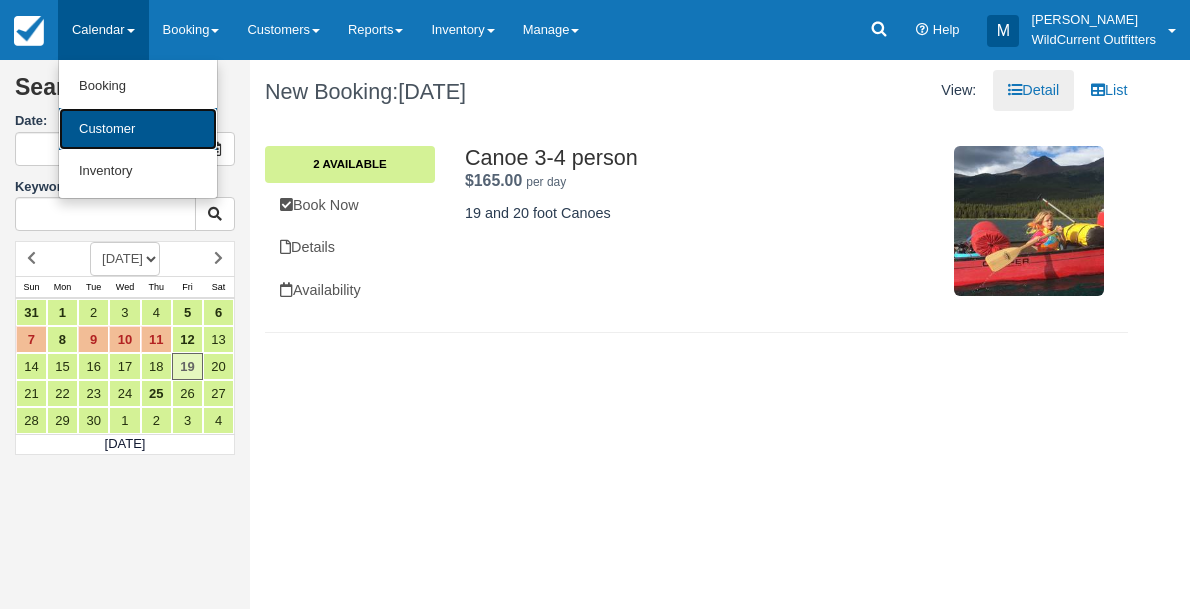 click on "Customer" at bounding box center (138, 129) 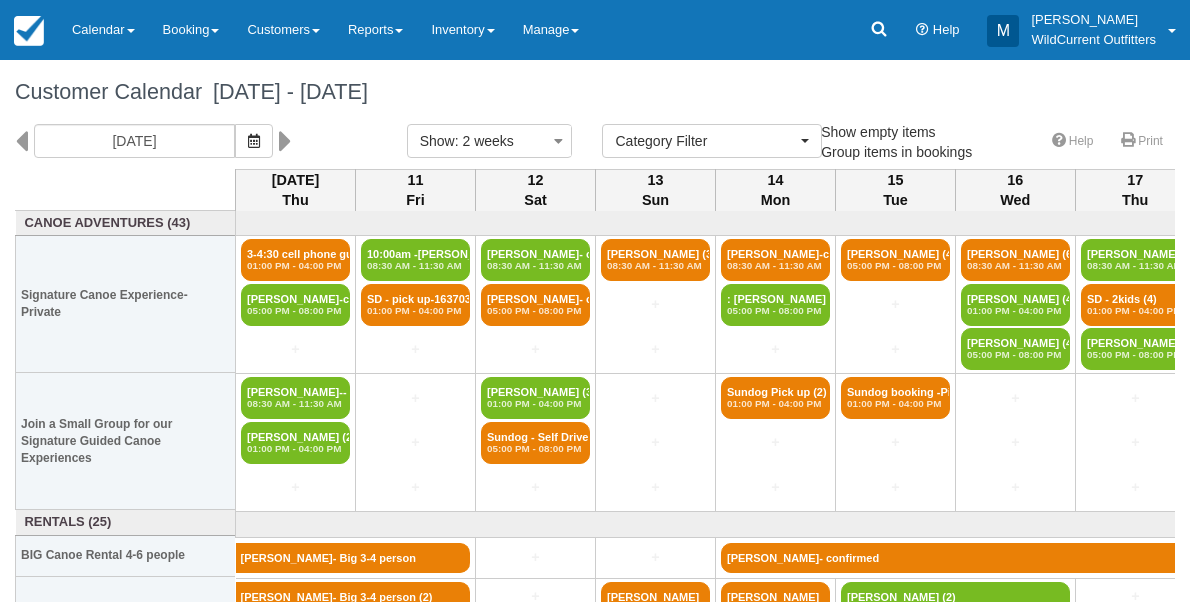 select 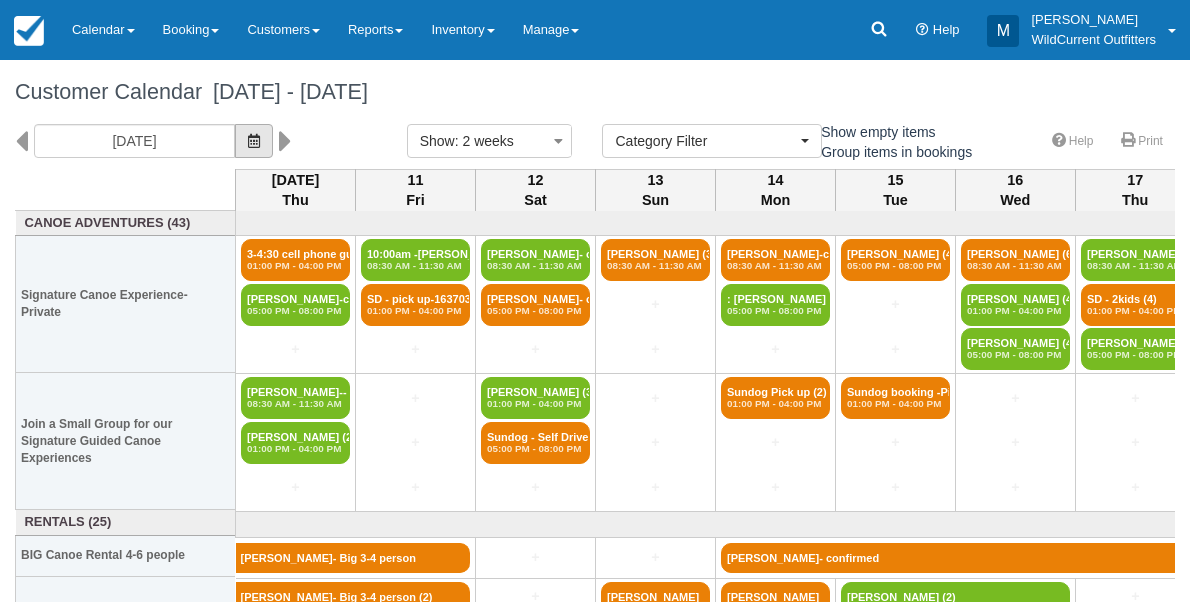click at bounding box center (254, 141) 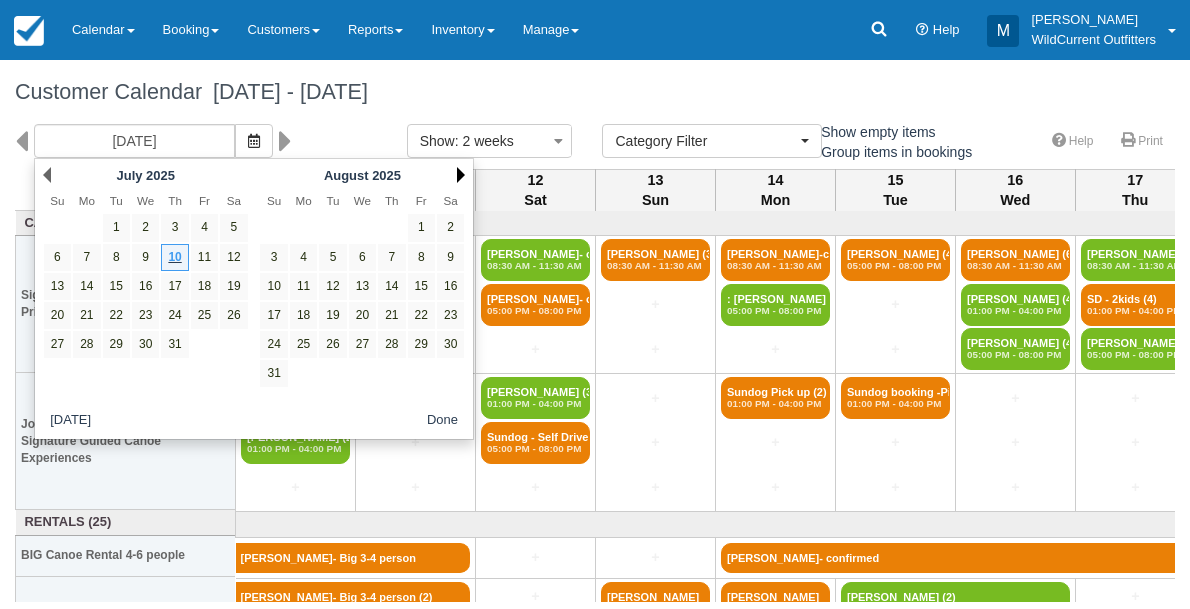 click on "Next" at bounding box center (461, 175) 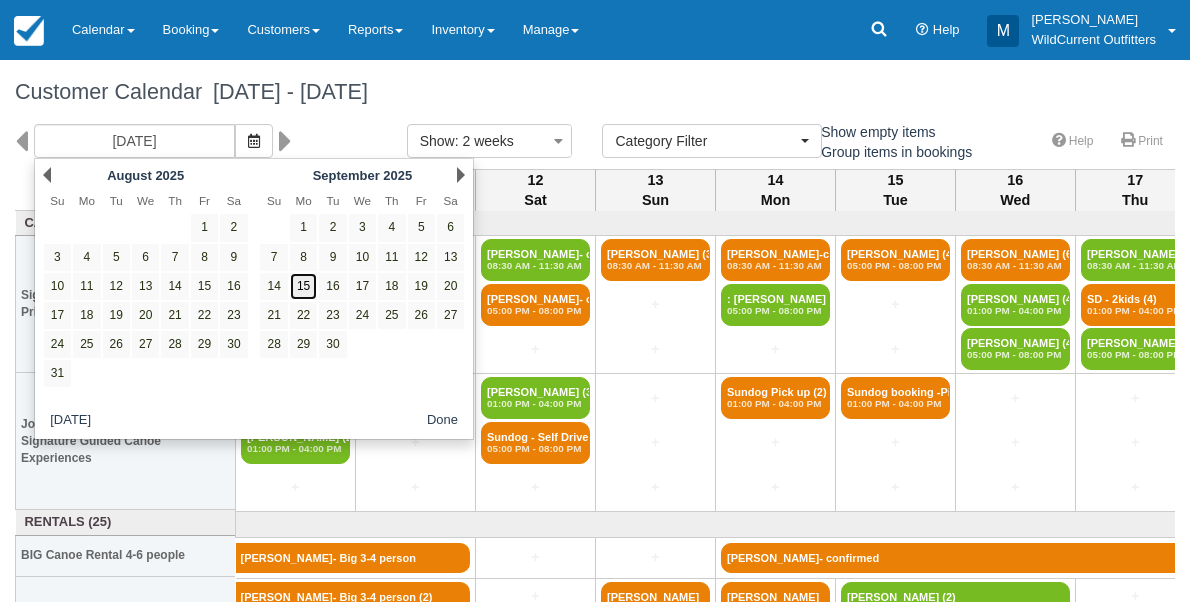 click on "15" at bounding box center [303, 286] 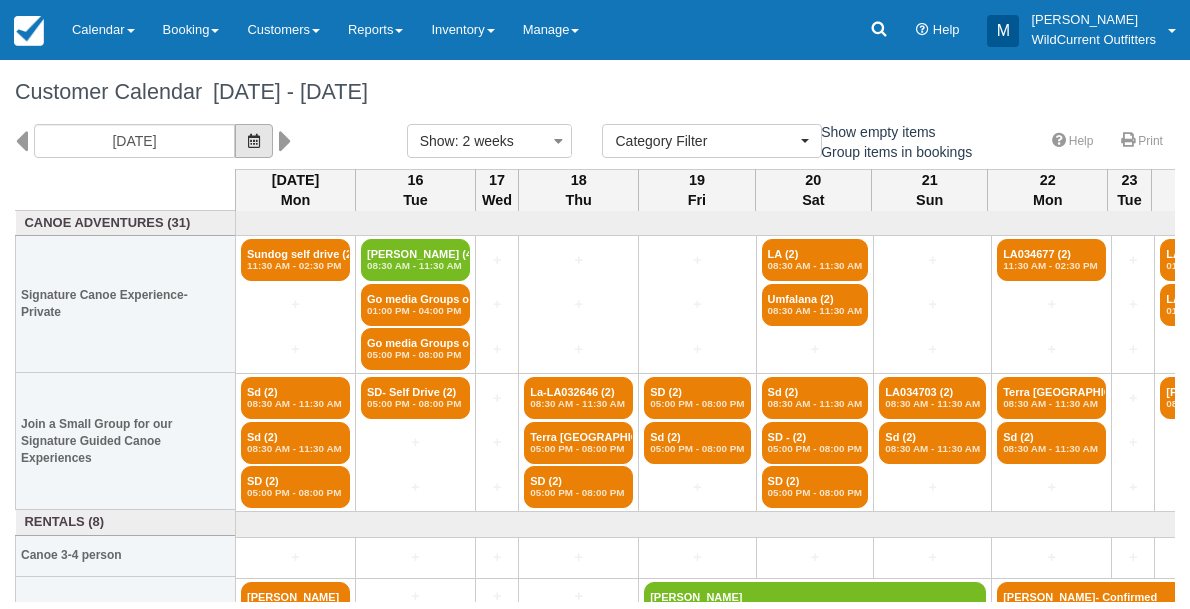 click at bounding box center [254, 141] 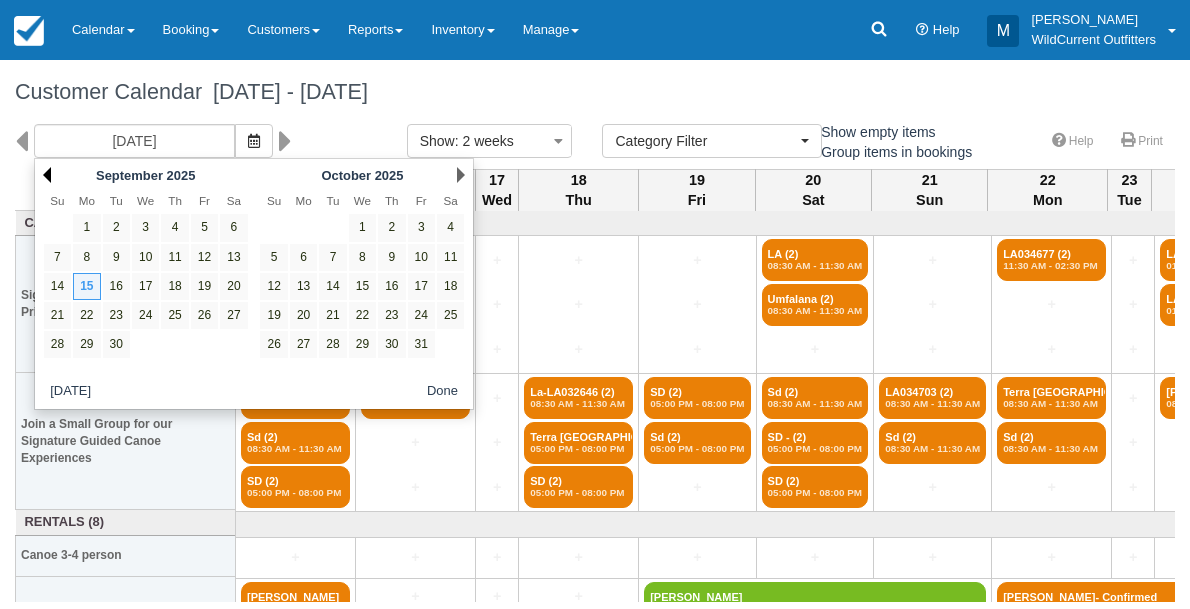 click on "Prev" at bounding box center [47, 175] 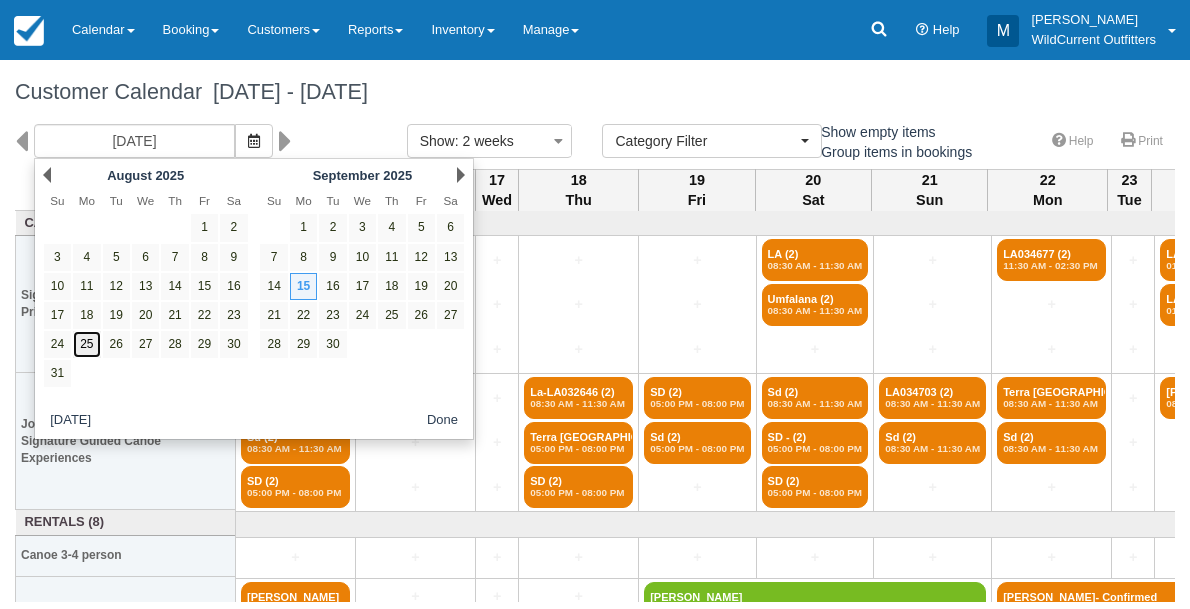 click on "25" at bounding box center (86, 344) 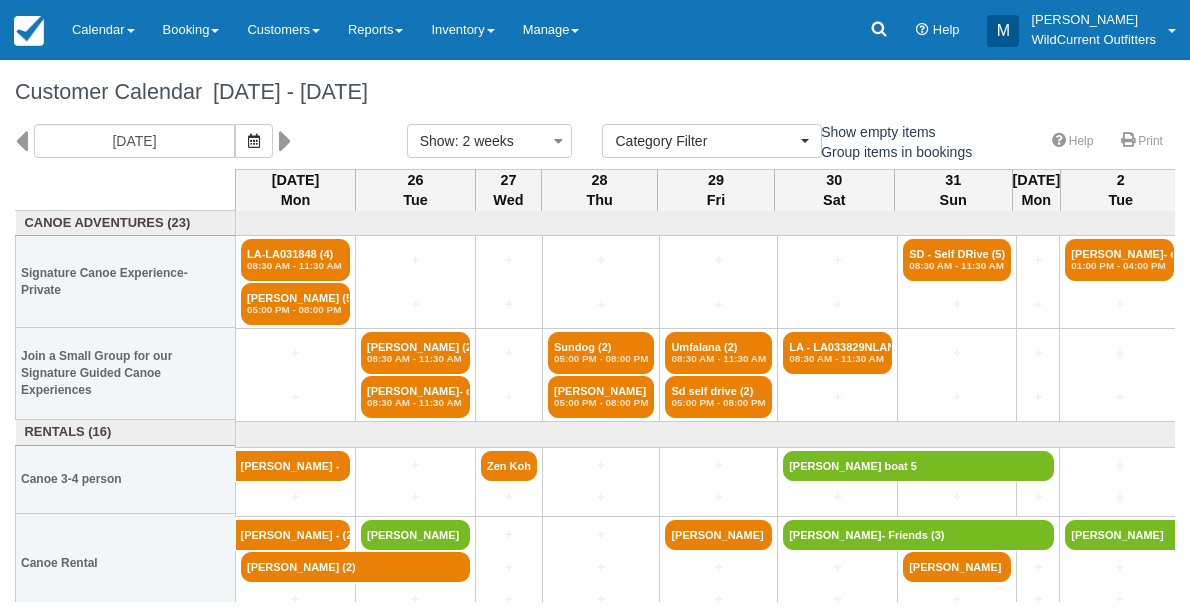 scroll, scrollTop: 12, scrollLeft: 0, axis: vertical 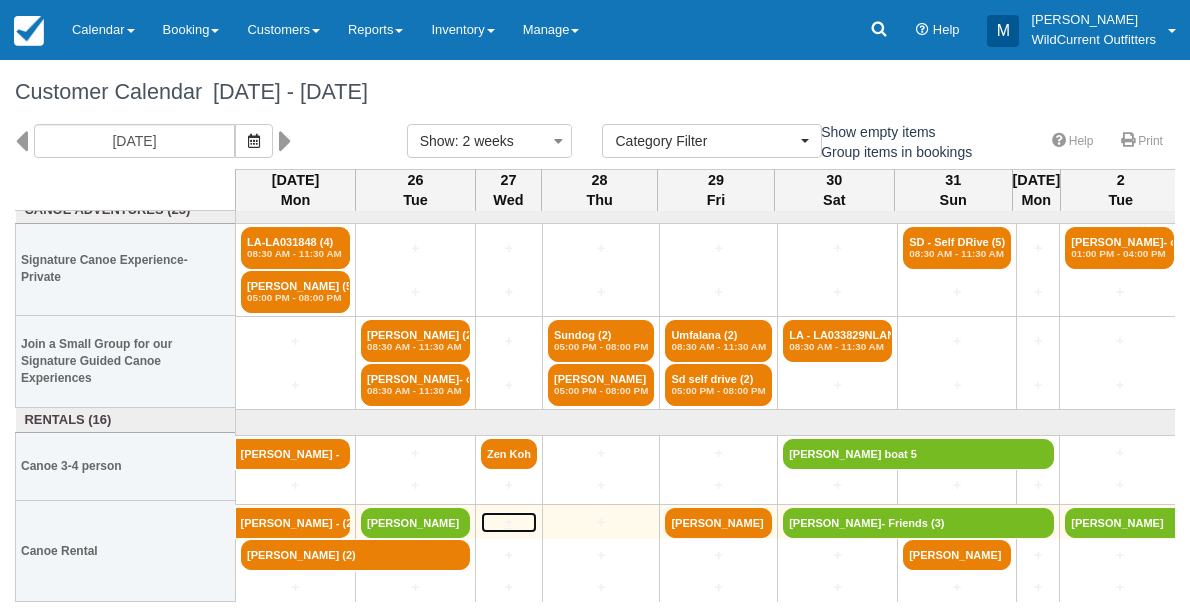 click on "+" at bounding box center [509, 522] 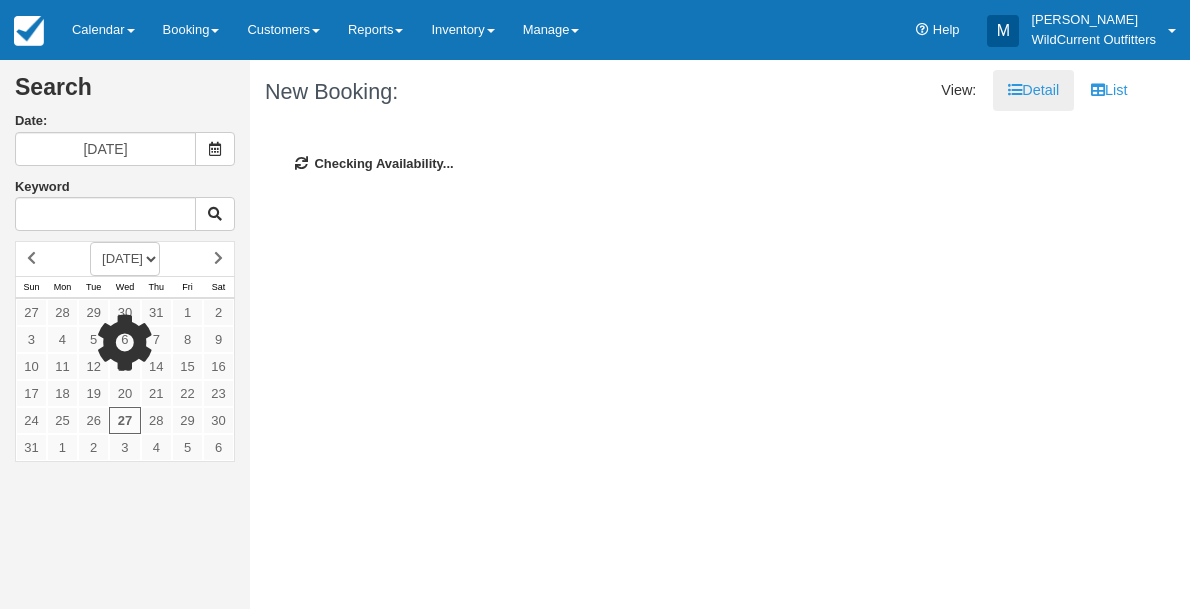 scroll, scrollTop: 0, scrollLeft: 0, axis: both 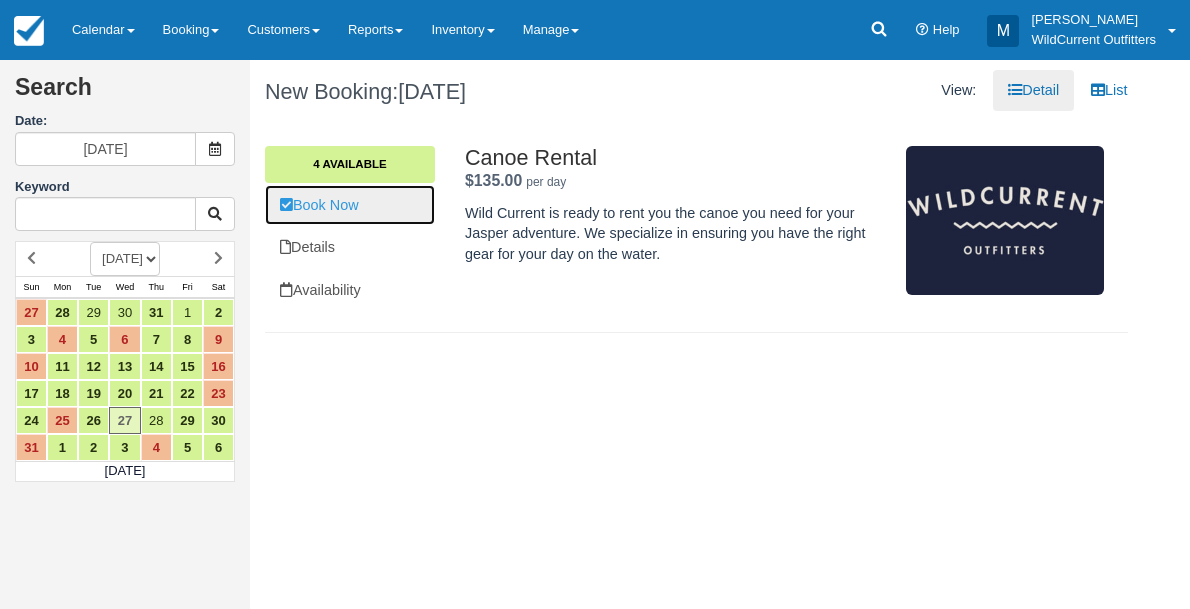 click on "Book Now" at bounding box center [350, 205] 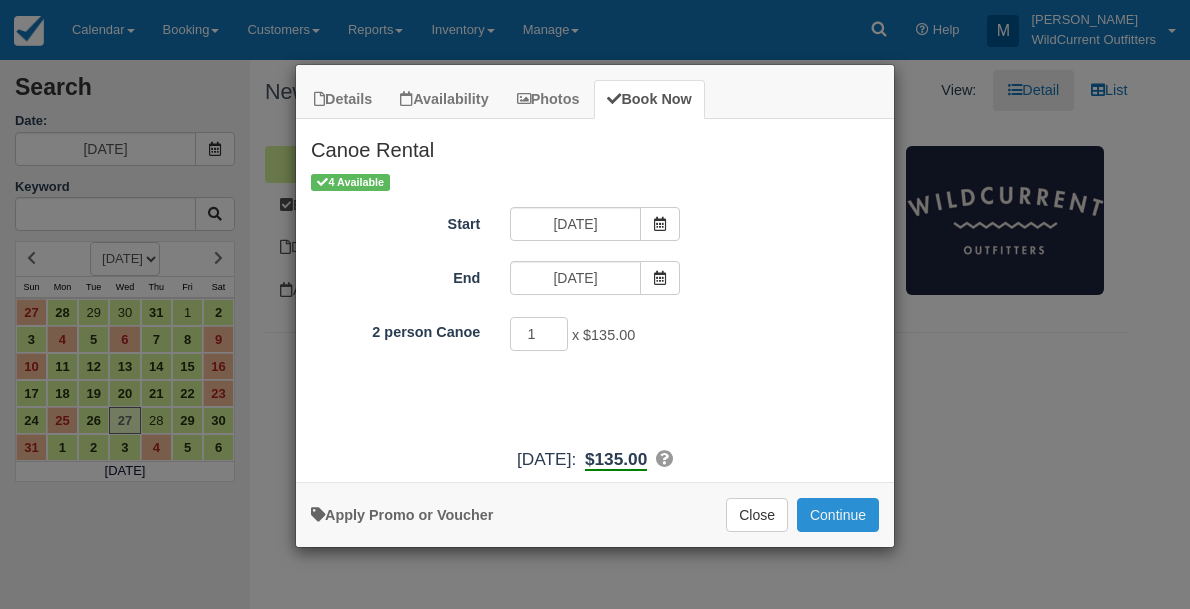 click on "Continue" at bounding box center (838, 515) 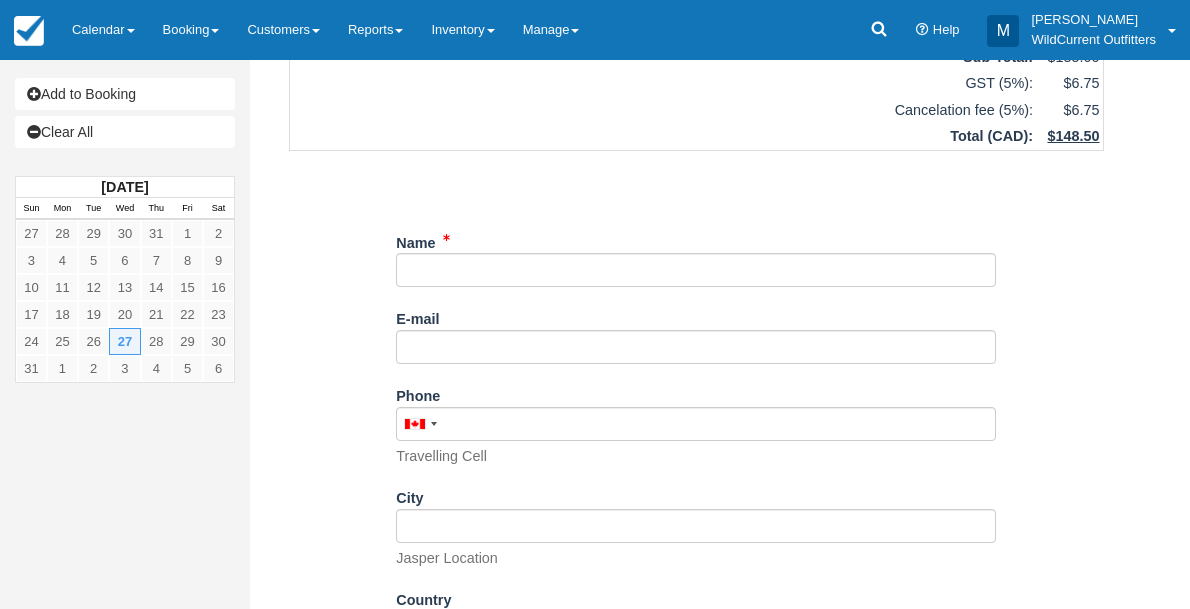 scroll, scrollTop: 410, scrollLeft: 0, axis: vertical 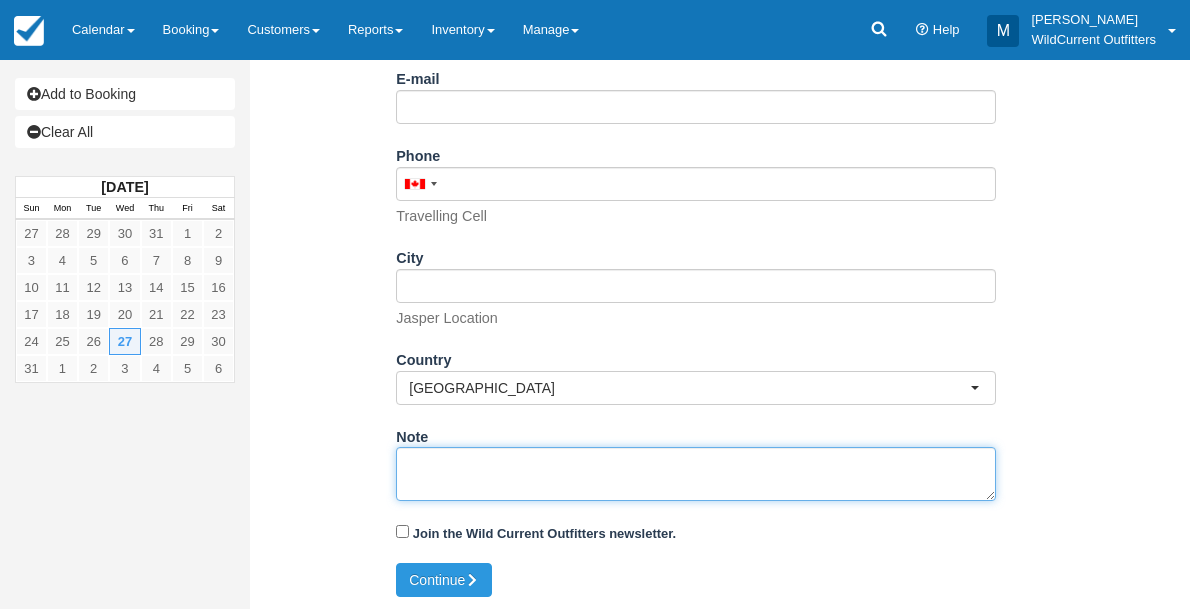 click on "Note" at bounding box center [696, 474] 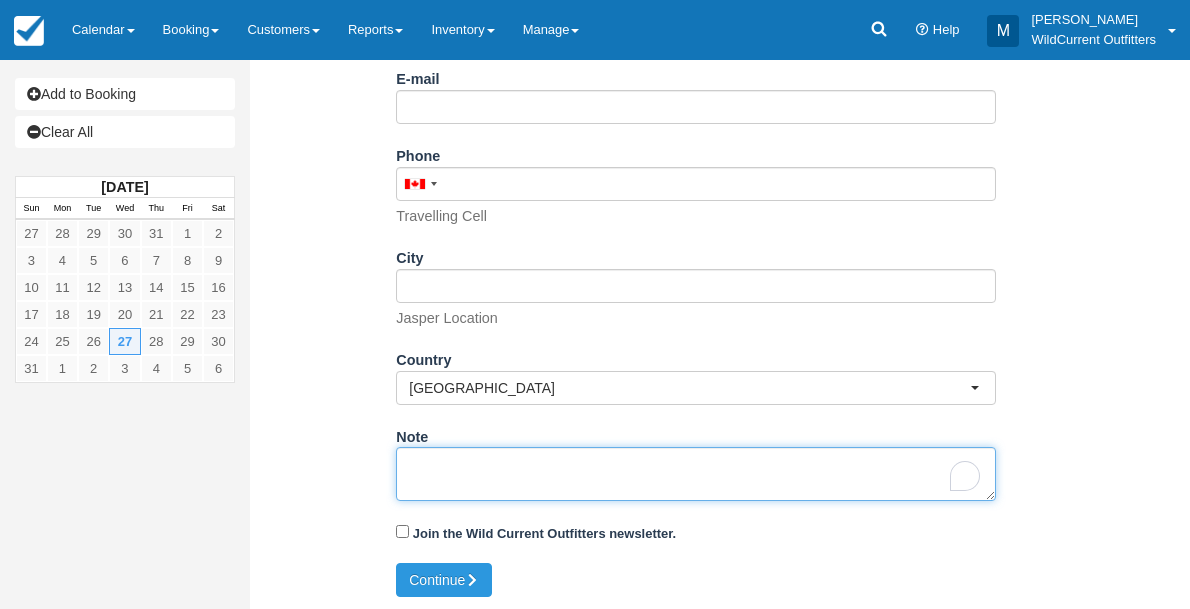 paste on "Name: [PERSON_NAME]
Email: [EMAIL_ADDRESS][DOMAIN_NAME]
Which day would you like to rent your canoe(s)?: [DATE]
Is your canoe rental for multiple days?: No
How many people are in your group?: 2
Comments, Questions, Concerns...:" 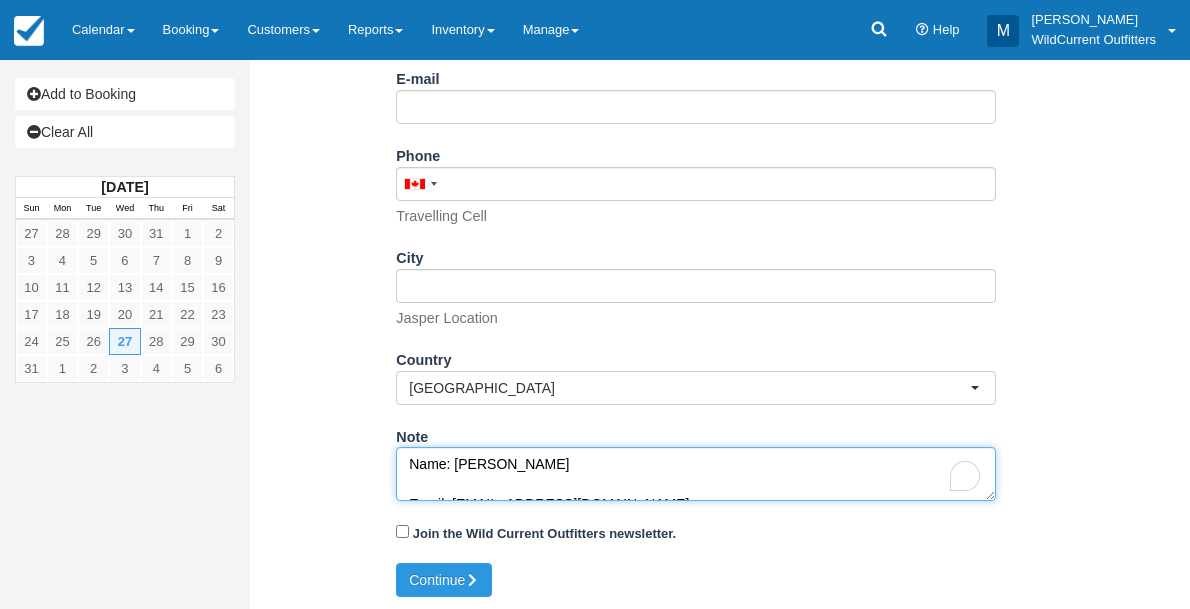 scroll, scrollTop: 171, scrollLeft: 0, axis: vertical 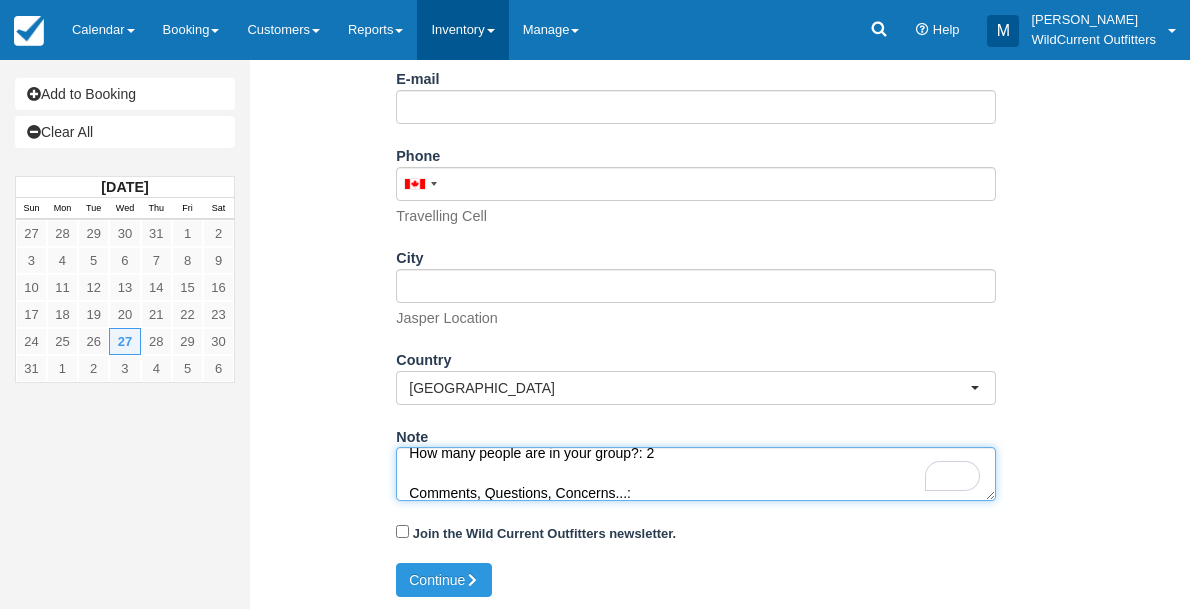 type on "Name: [PERSON_NAME]
Email: [EMAIL_ADDRESS][DOMAIN_NAME]
Which day would you like to rent your canoe(s)?: [DATE]
Is your canoe rental for multiple days?: No
How many people are in your group?: 2
Comments, Questions, Concerns...:" 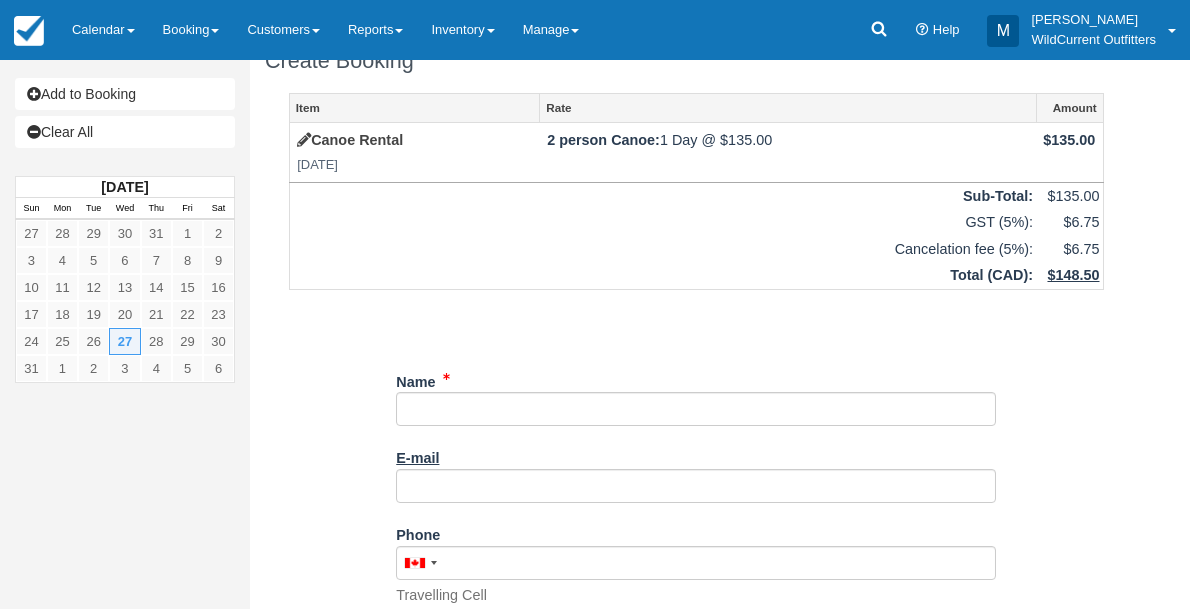 scroll, scrollTop: 30, scrollLeft: 0, axis: vertical 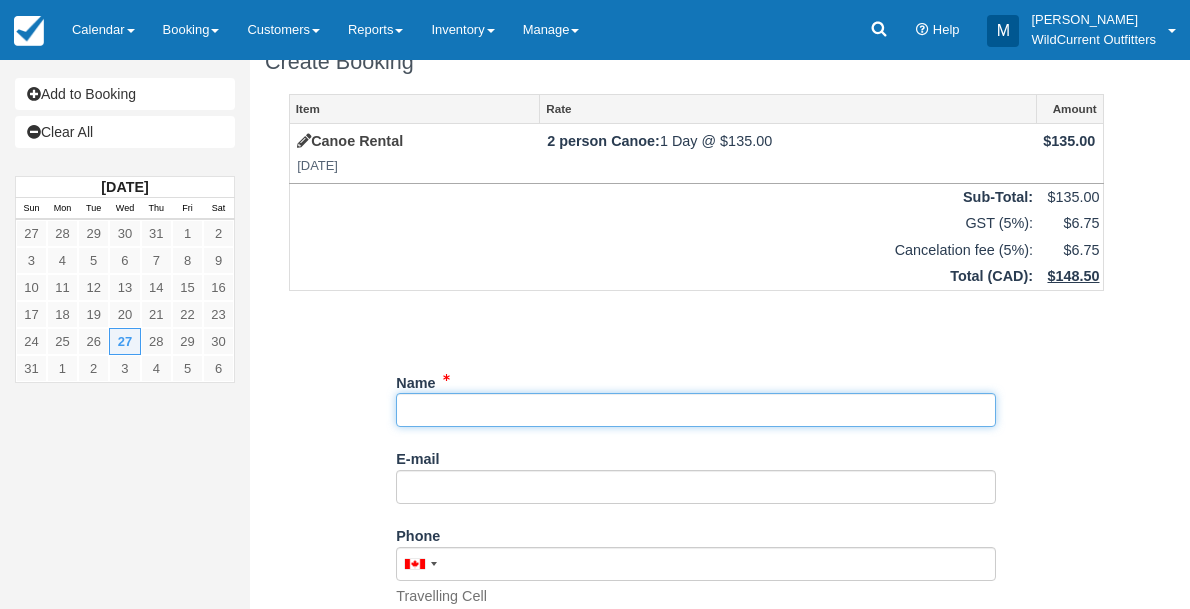 click on "Name" at bounding box center (696, 410) 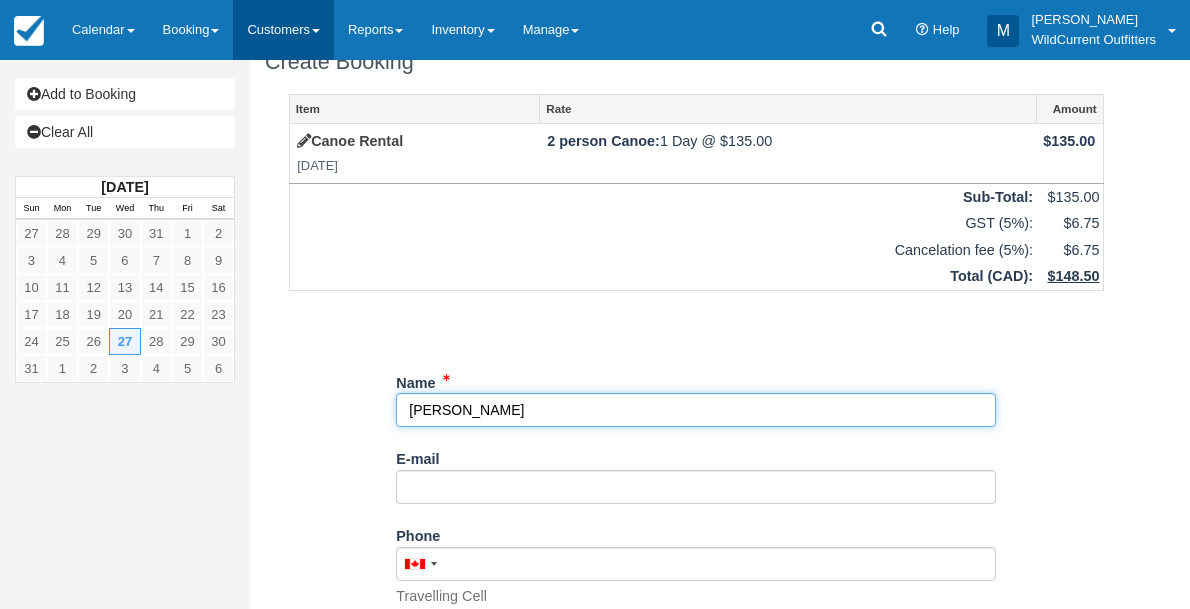 type on "[PERSON_NAME]" 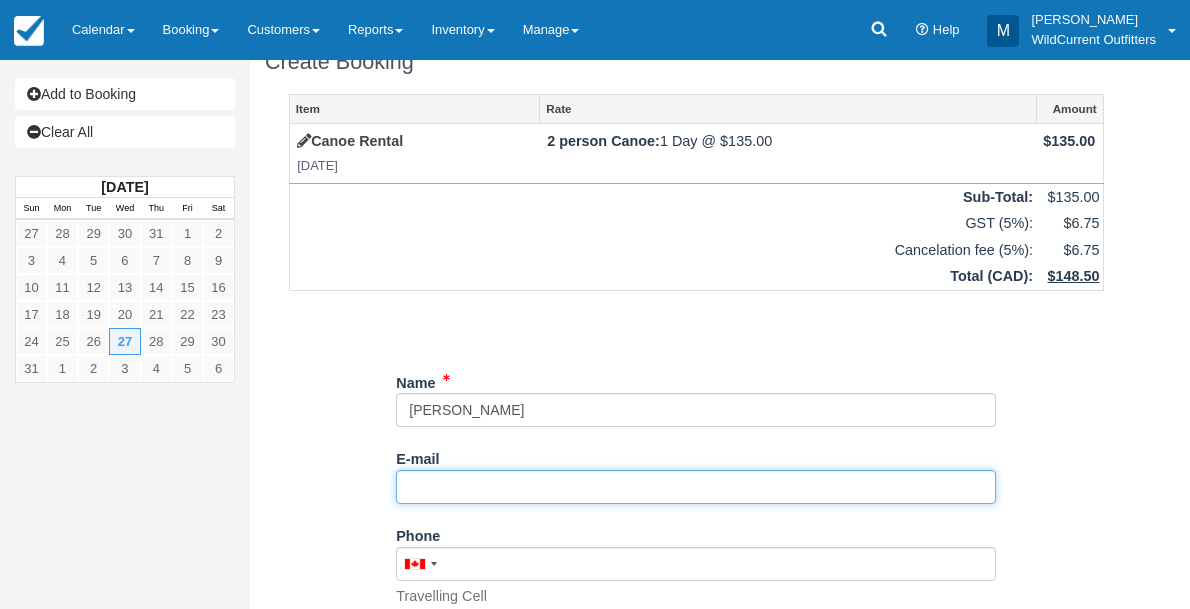 click on "E-mail" at bounding box center (696, 487) 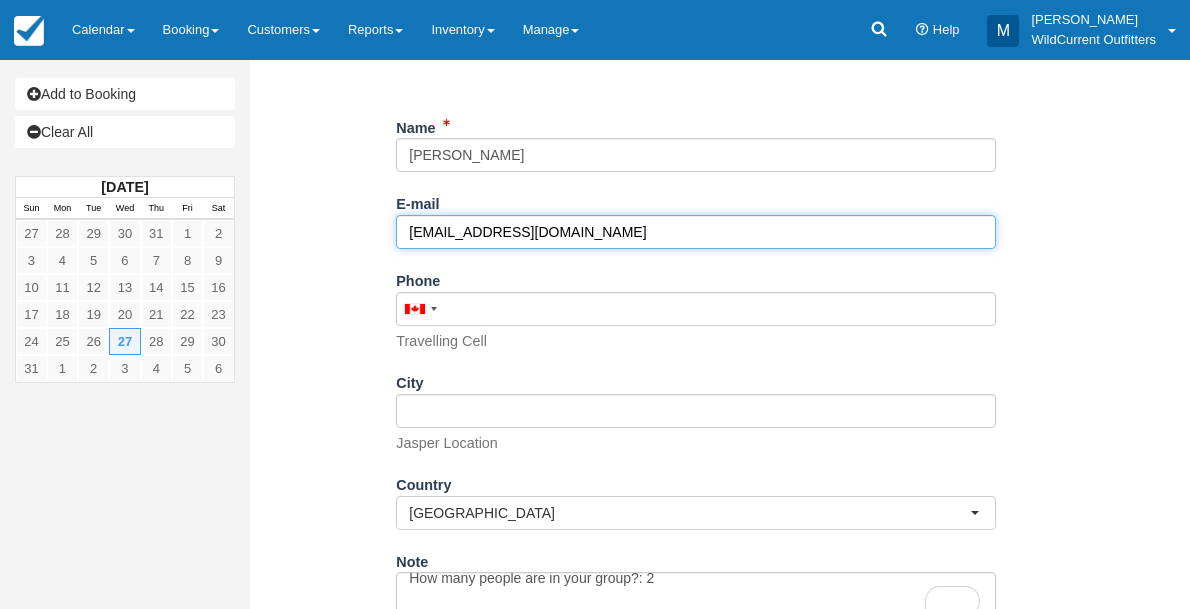 scroll, scrollTop: 410, scrollLeft: 0, axis: vertical 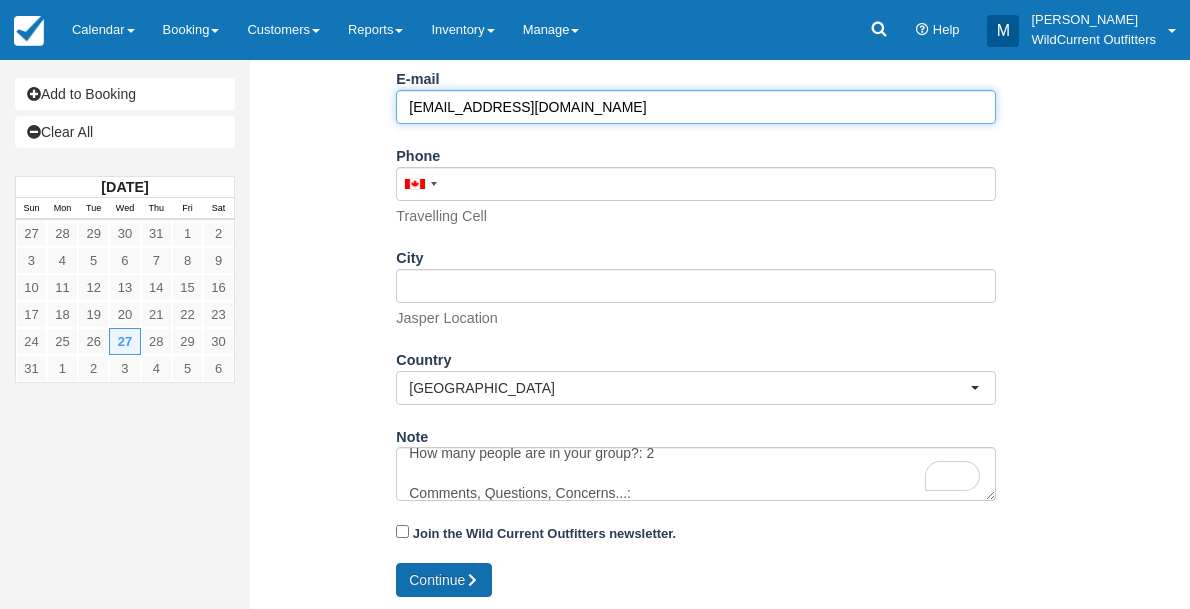 type on "[EMAIL_ADDRESS][DOMAIN_NAME]" 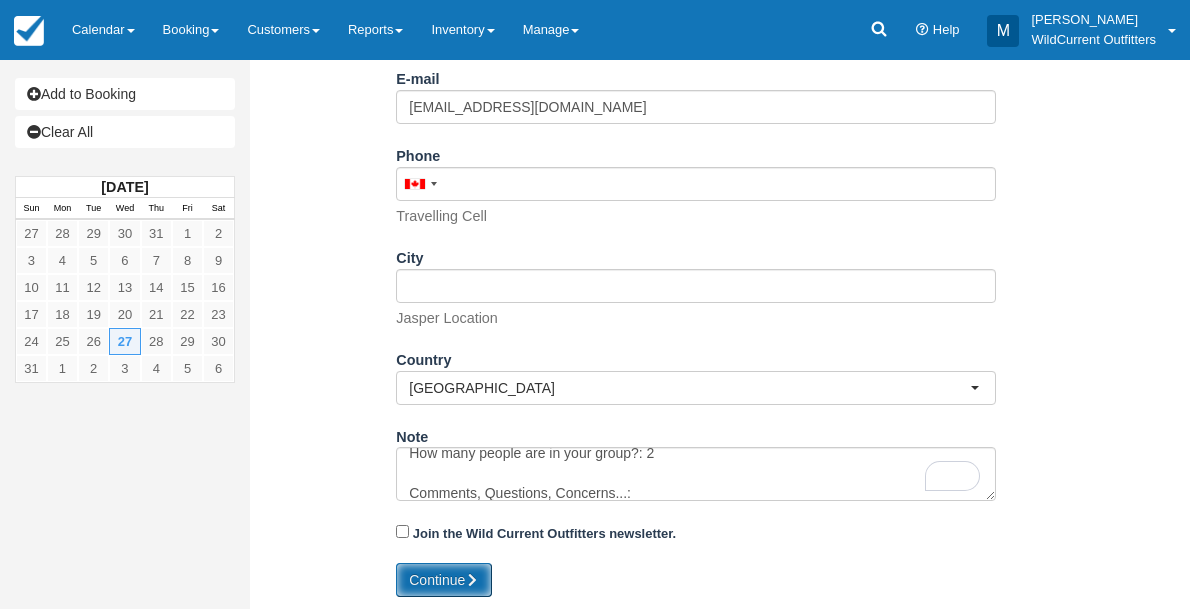 click at bounding box center (472, 580) 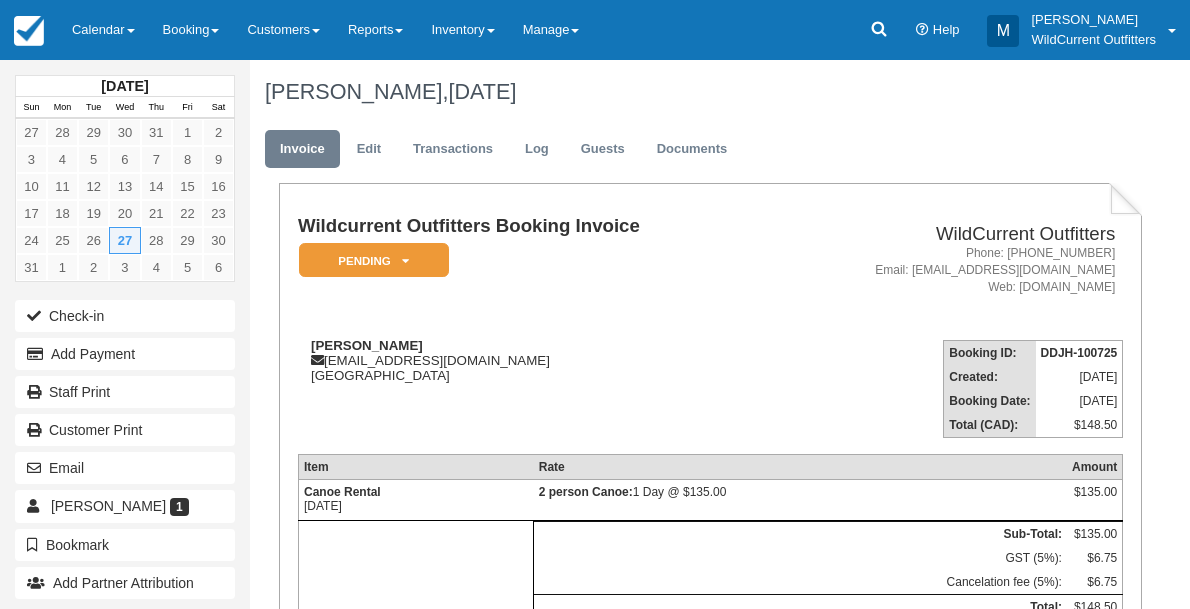 scroll, scrollTop: 0, scrollLeft: 0, axis: both 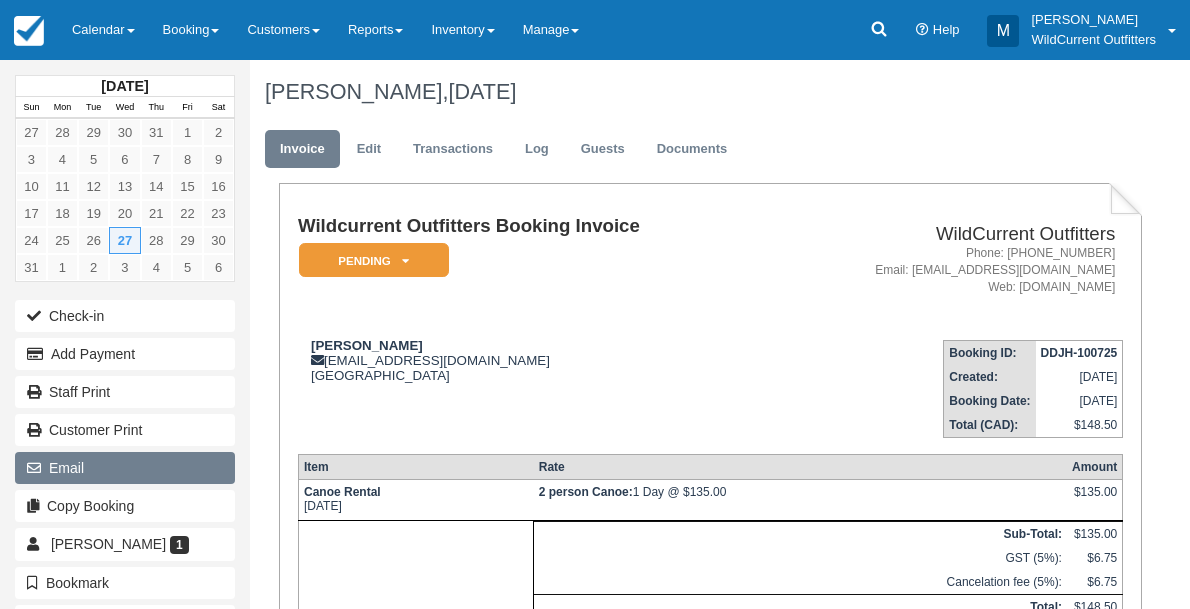 click on "Email" at bounding box center (125, 468) 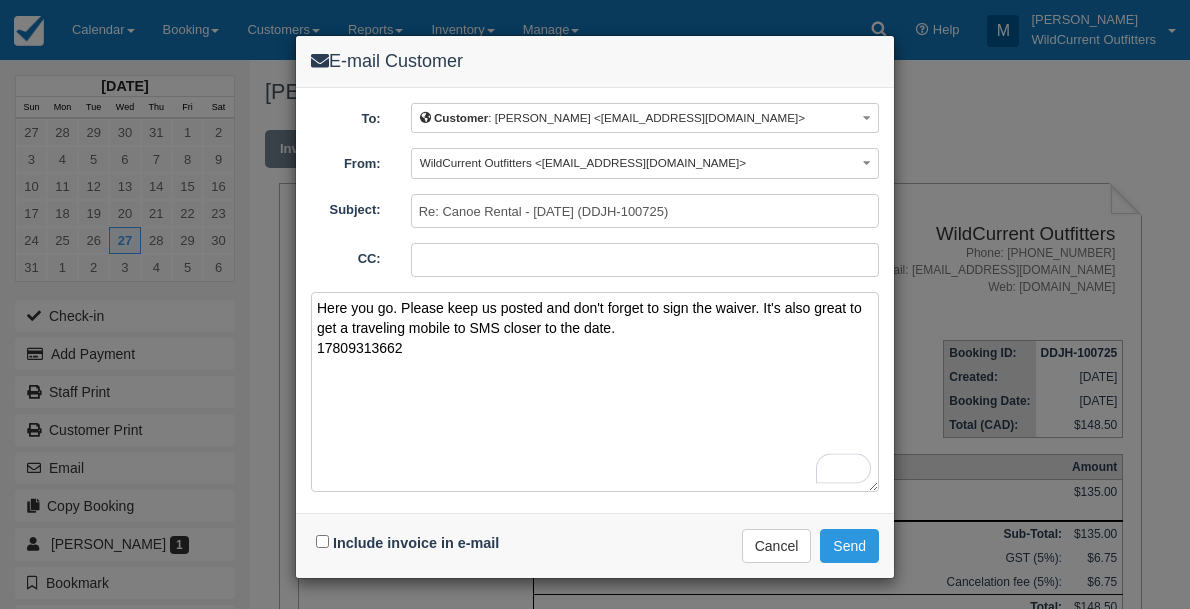 type on "Here you go. Please keep us posted and don't forget to sign the waiver. It's also great to get a traveling mobile to SMS closer to the date.
17809313662" 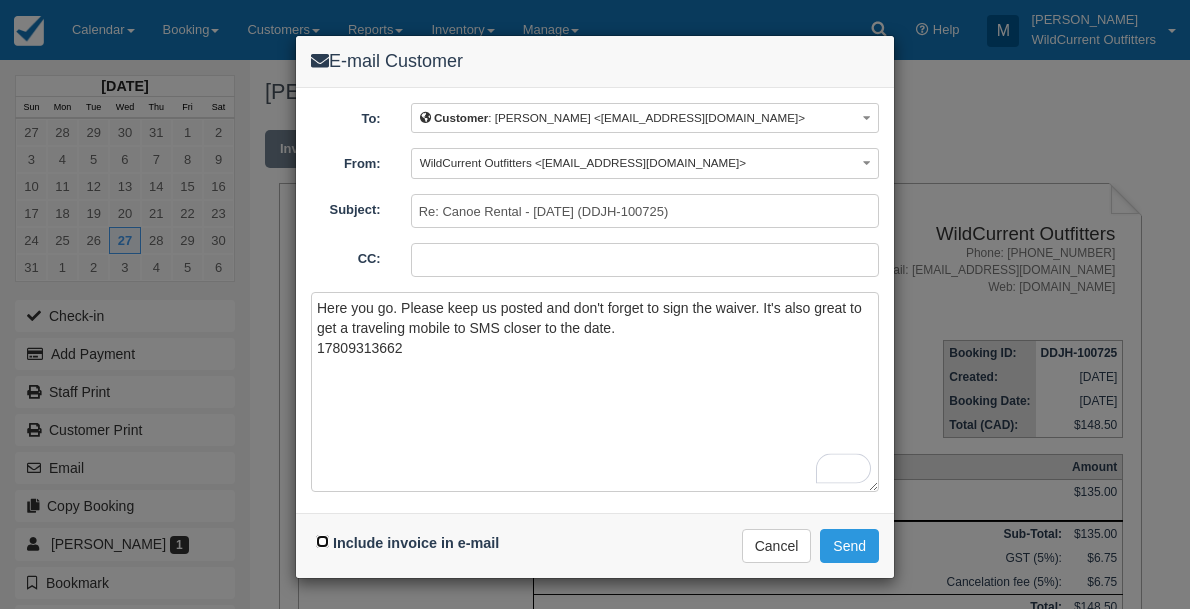 click on "Include invoice in e-mail" at bounding box center (322, 541) 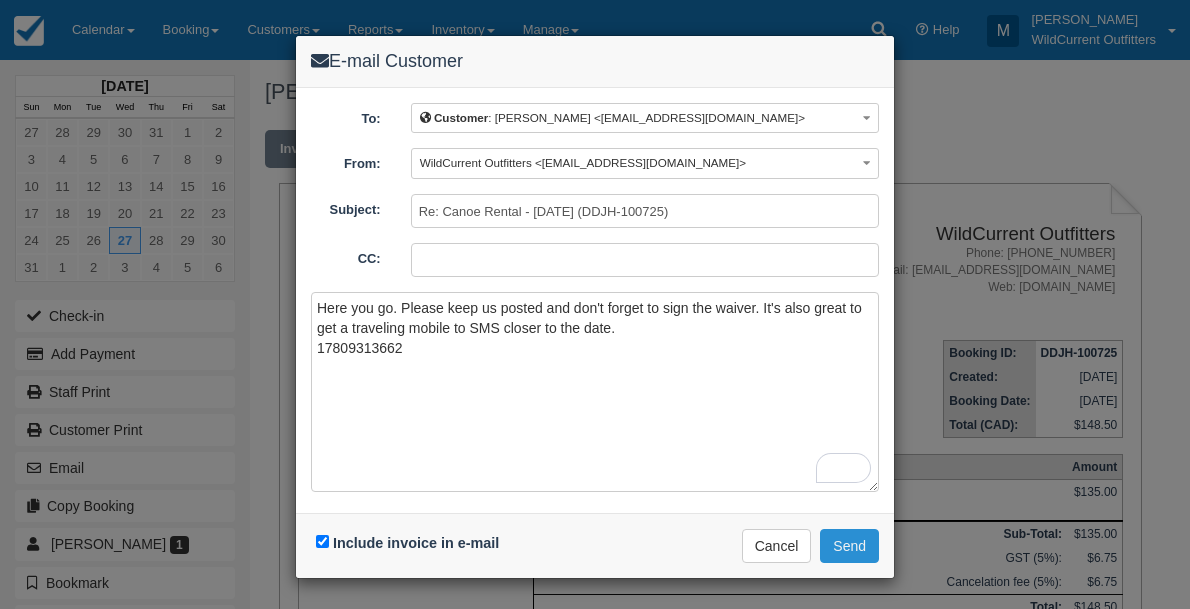 click on "Send" at bounding box center [849, 546] 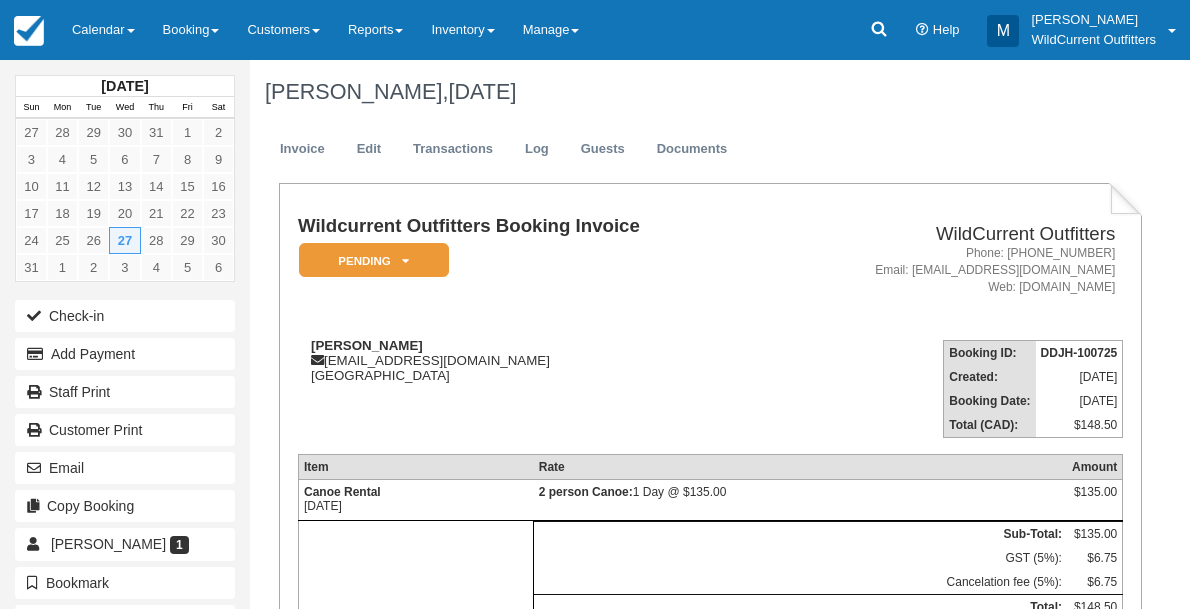 scroll, scrollTop: 0, scrollLeft: 0, axis: both 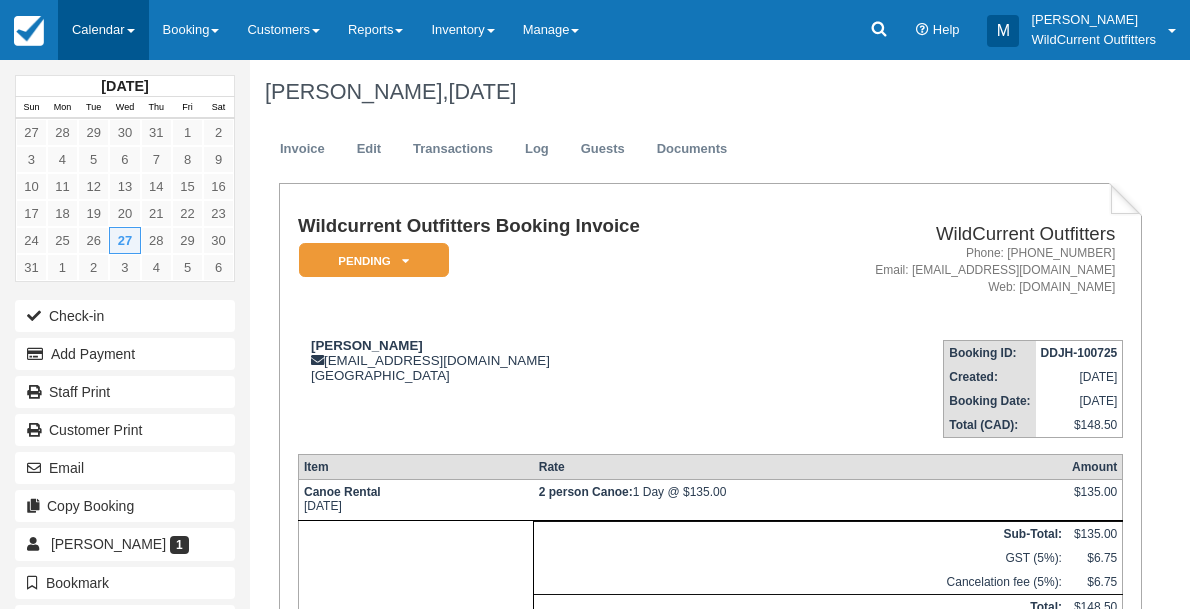 click on "Calendar" at bounding box center (103, 30) 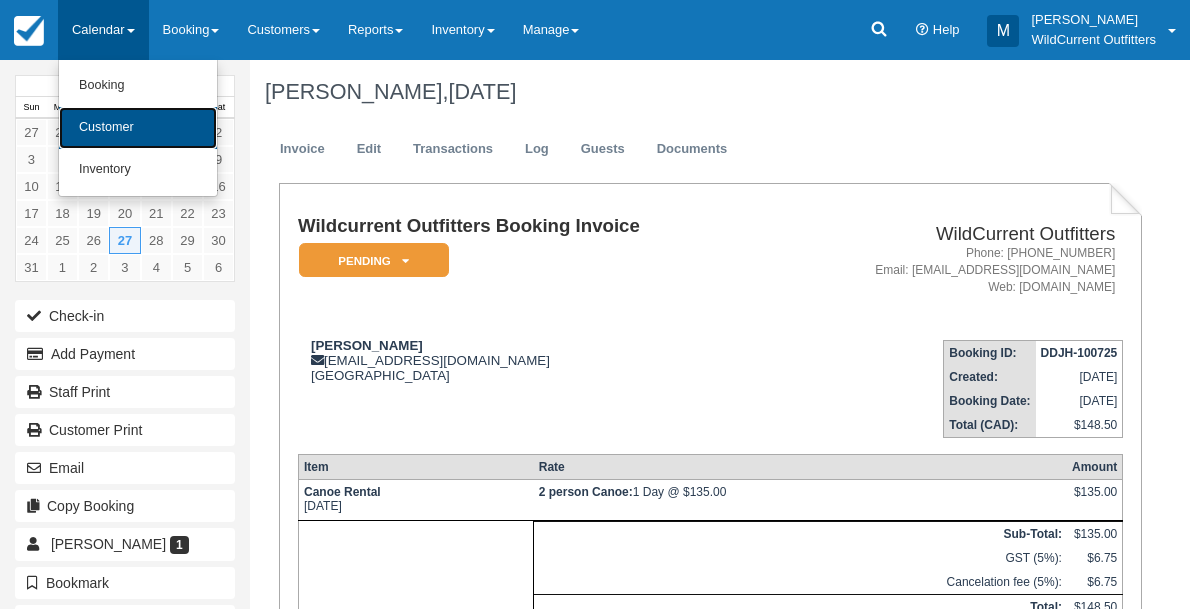click on "Customer" at bounding box center [138, 128] 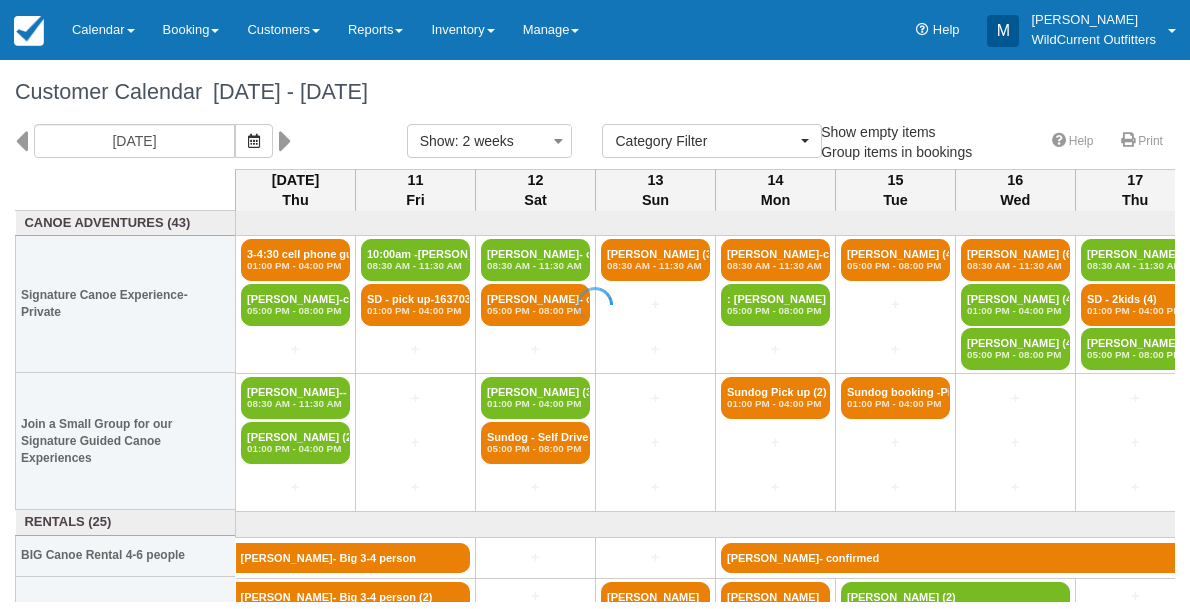 select 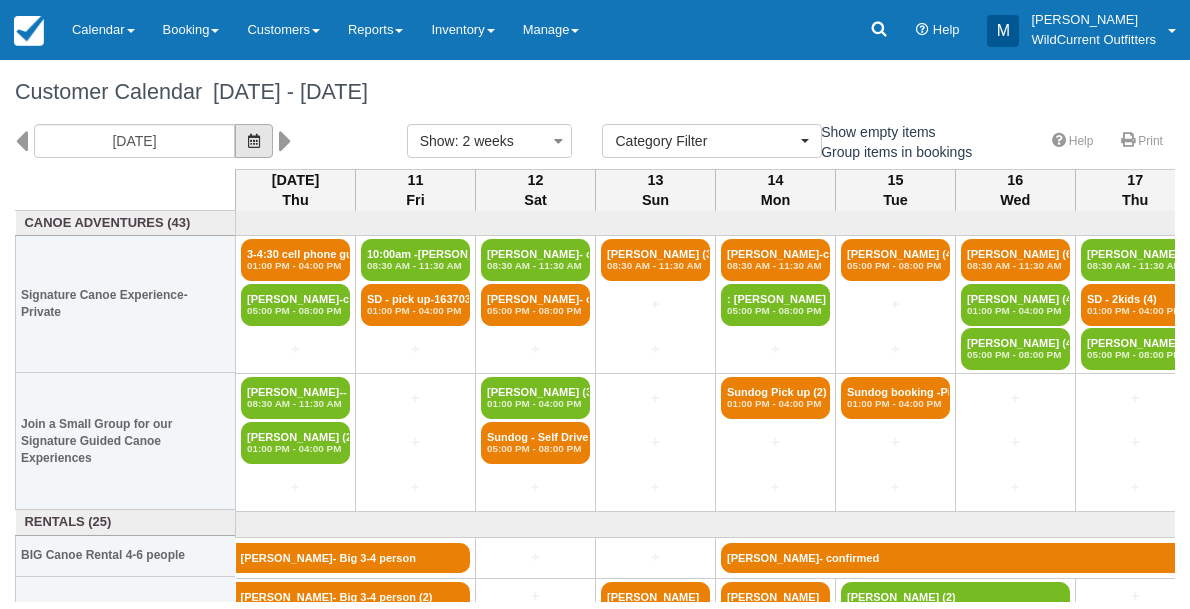 click at bounding box center [254, 141] 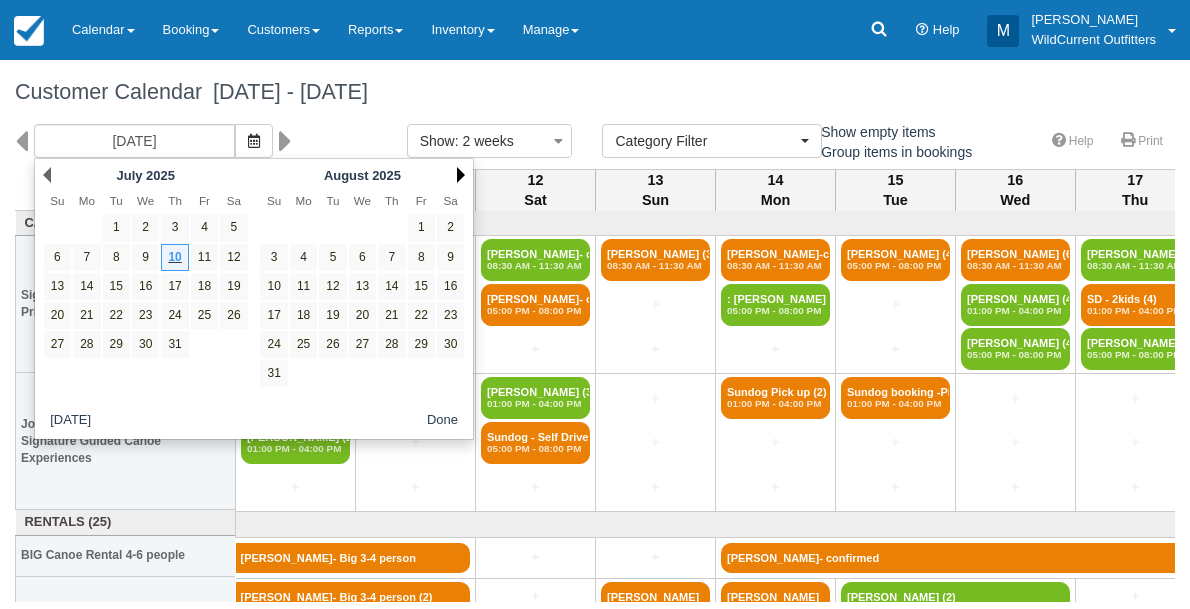 click on "Next" at bounding box center (461, 175) 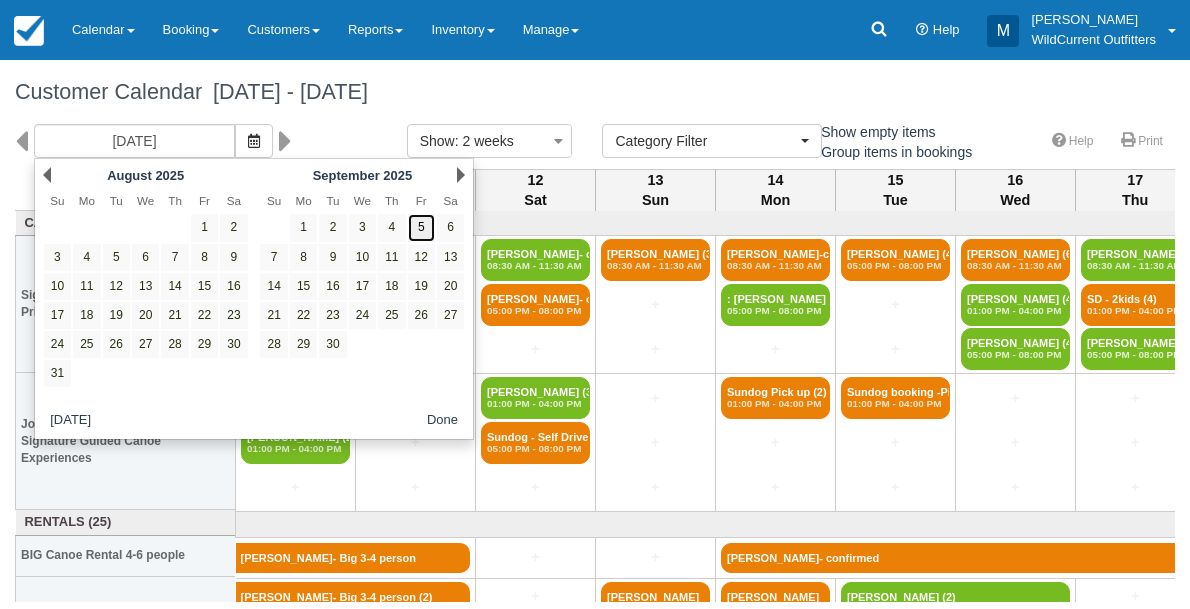 click on "5" at bounding box center [421, 227] 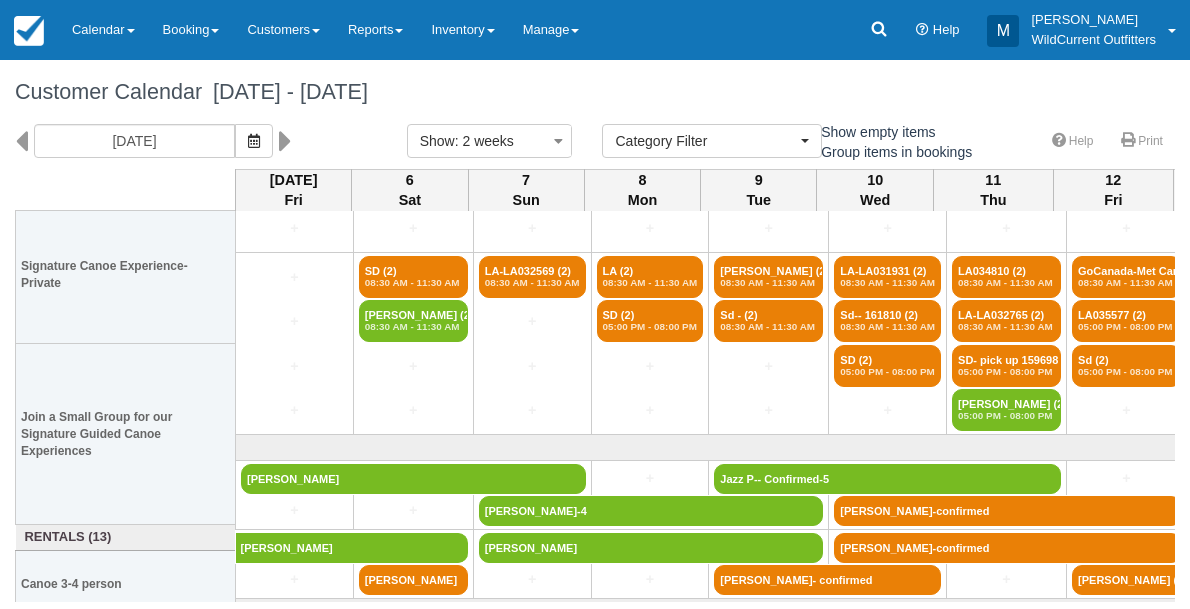 scroll, scrollTop: 180, scrollLeft: 0, axis: vertical 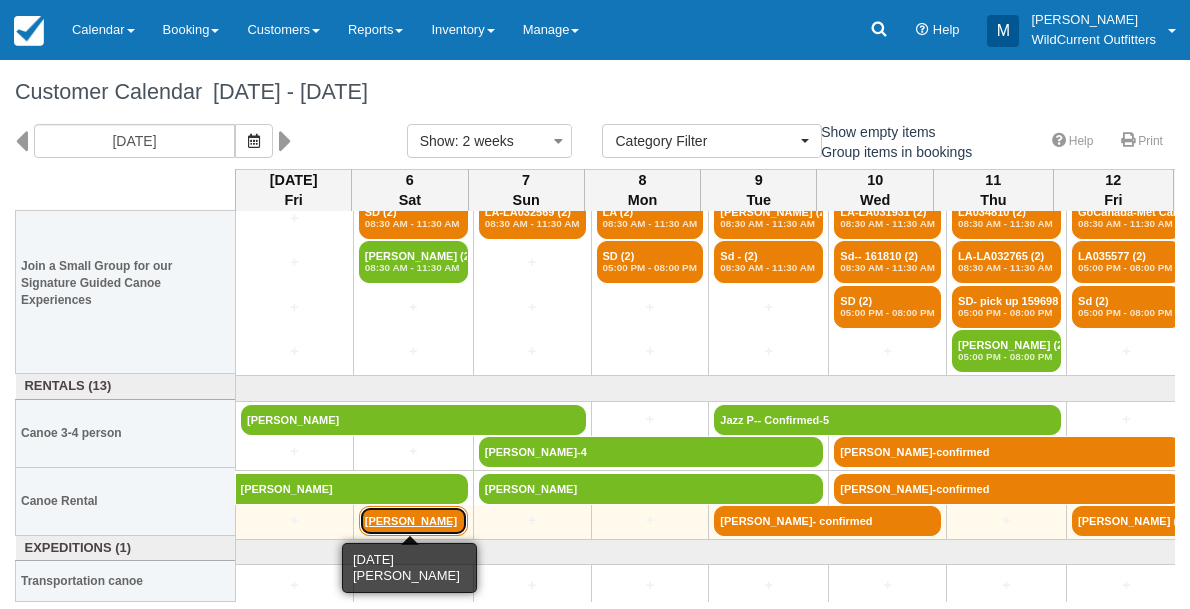 click on "Daryl Finch" at bounding box center (413, 521) 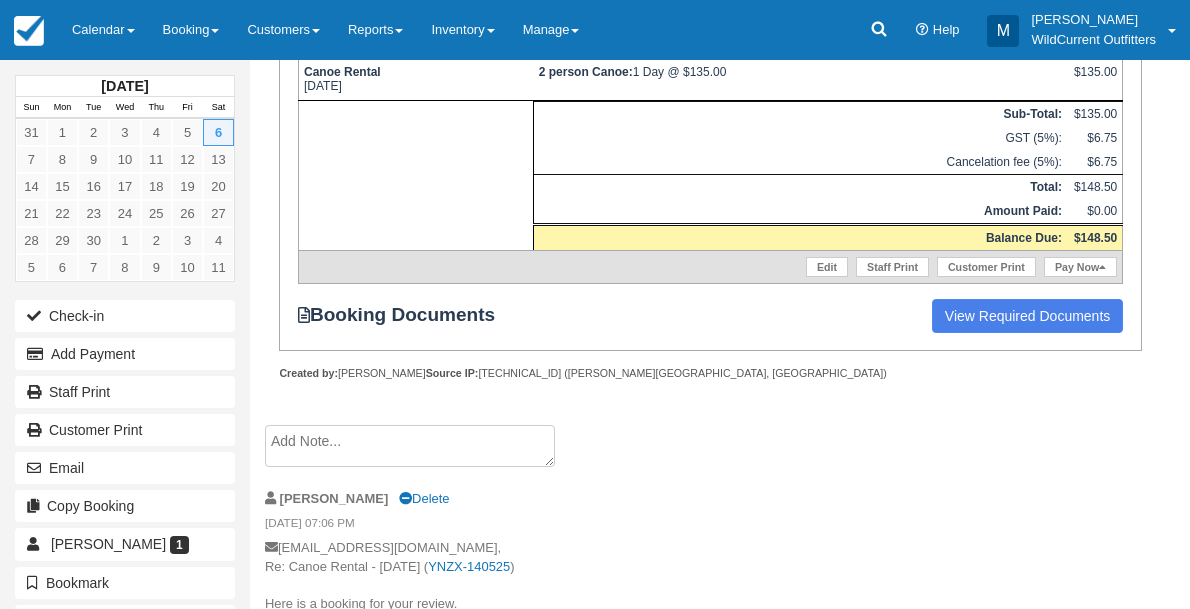 scroll, scrollTop: 443, scrollLeft: 0, axis: vertical 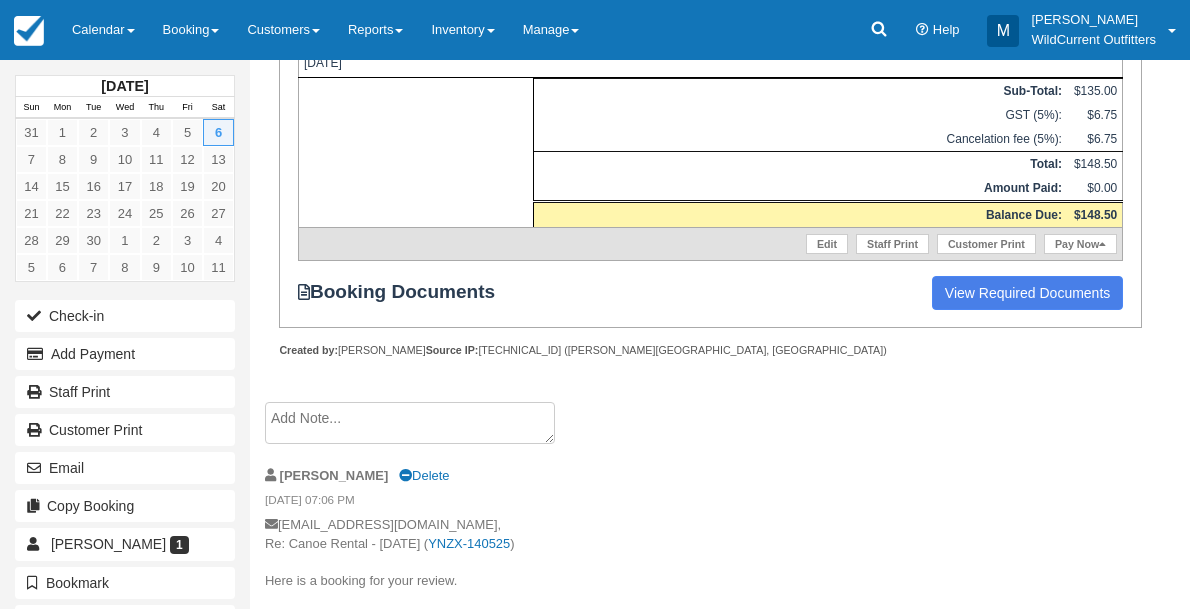 click on "Michael
Delete" at bounding box center (696, 475) 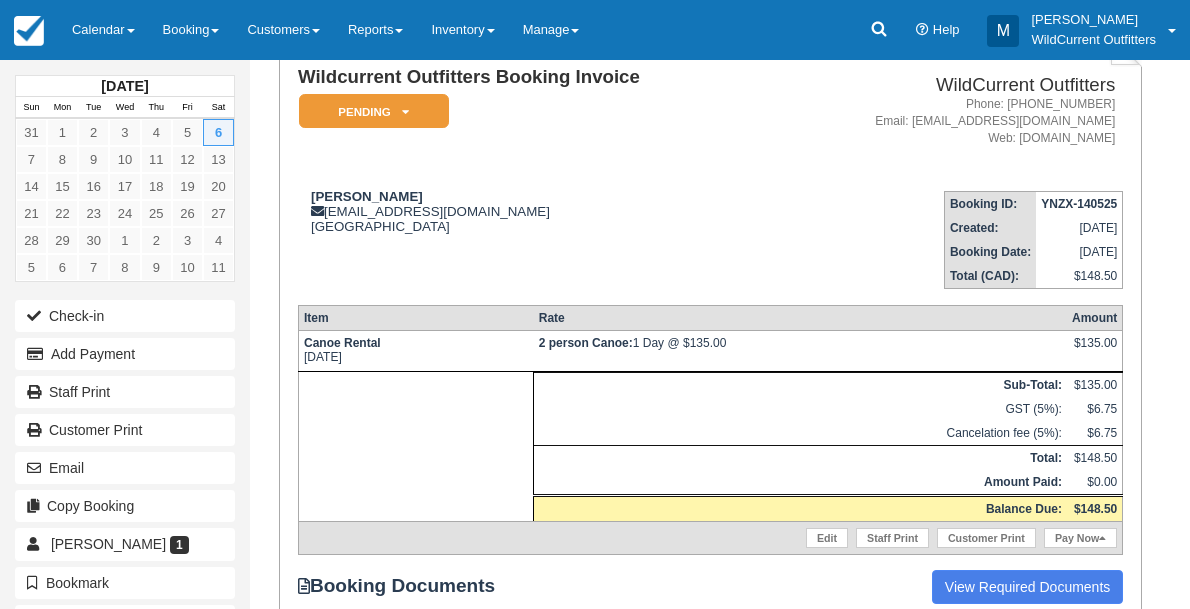 scroll, scrollTop: 146, scrollLeft: 0, axis: vertical 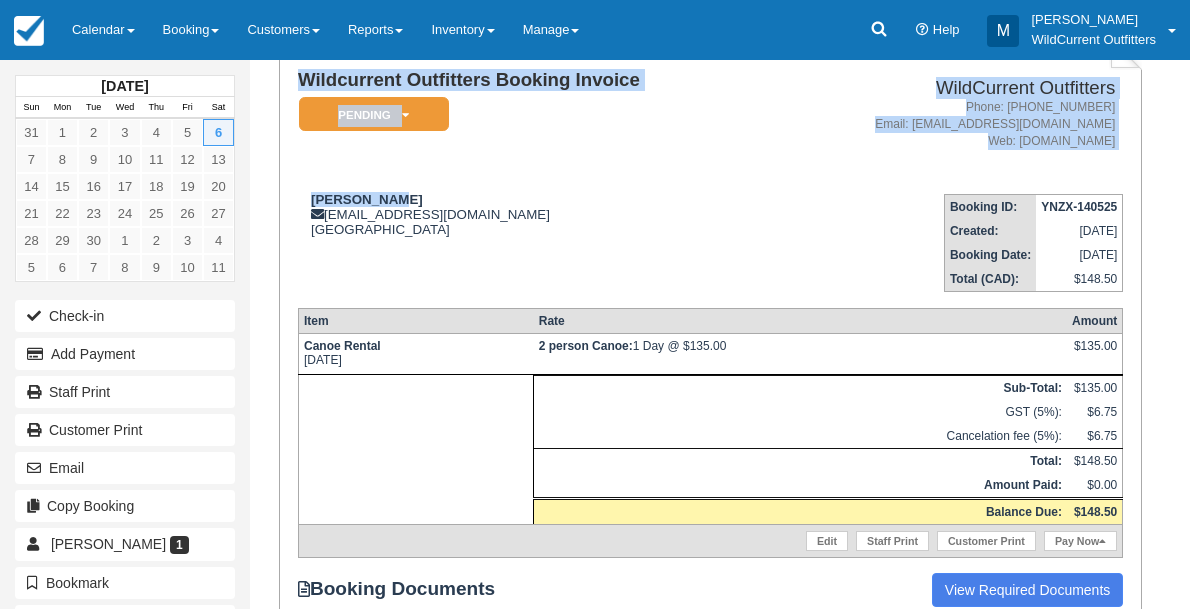drag, startPoint x: 385, startPoint y: 190, endPoint x: 296, endPoint y: 202, distance: 89.80534 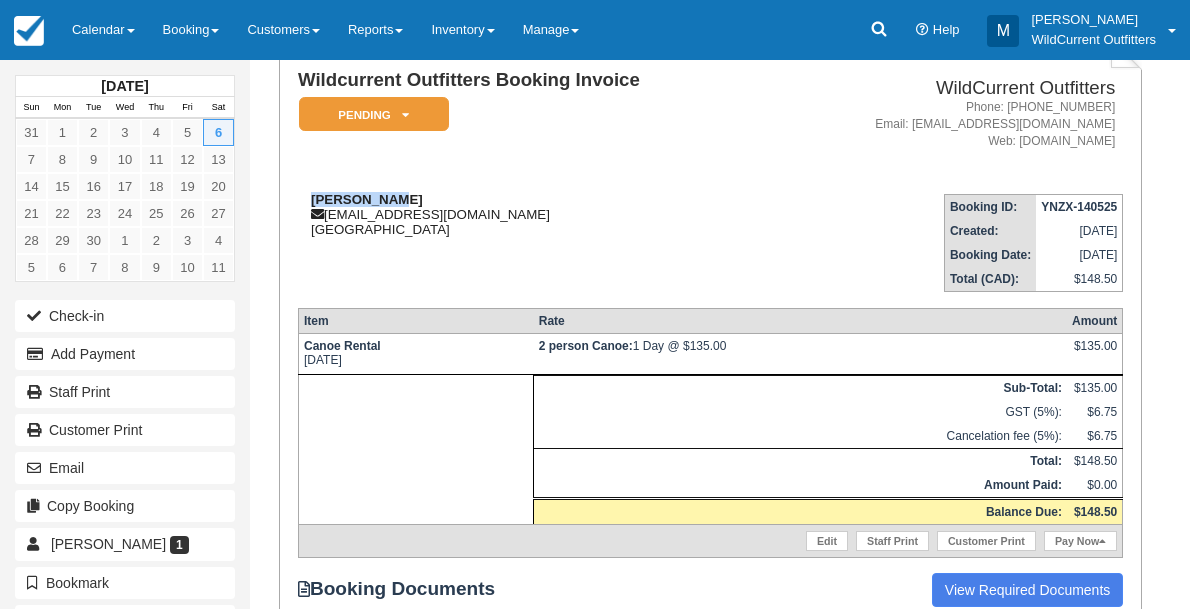 drag, startPoint x: 390, startPoint y: 194, endPoint x: 310, endPoint y: 195, distance: 80.00625 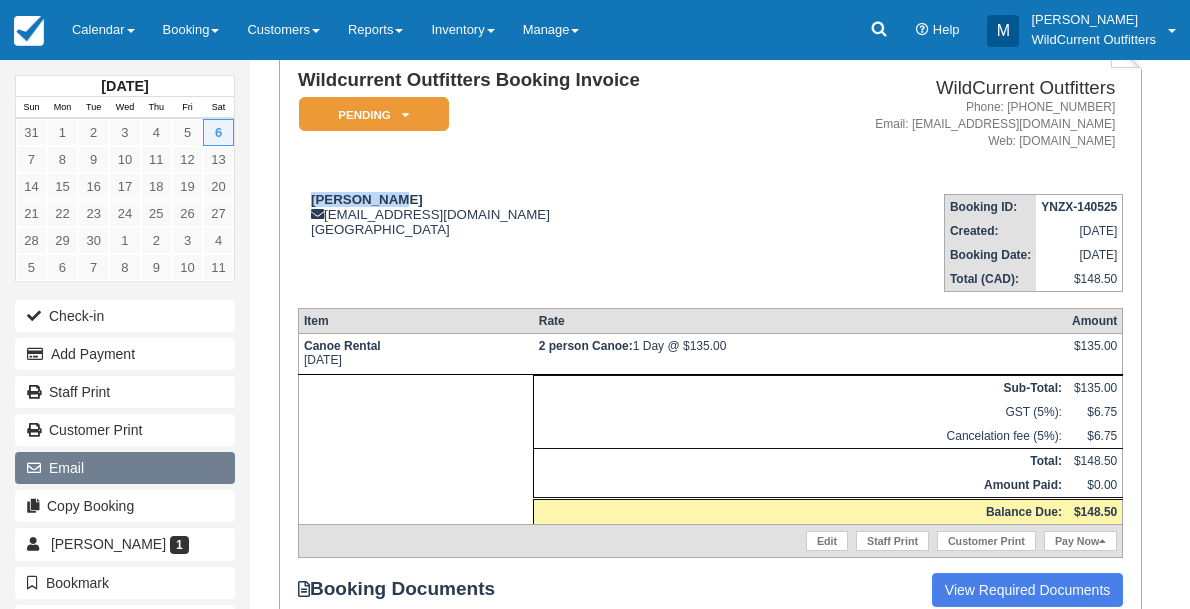 click on "Email" at bounding box center [125, 468] 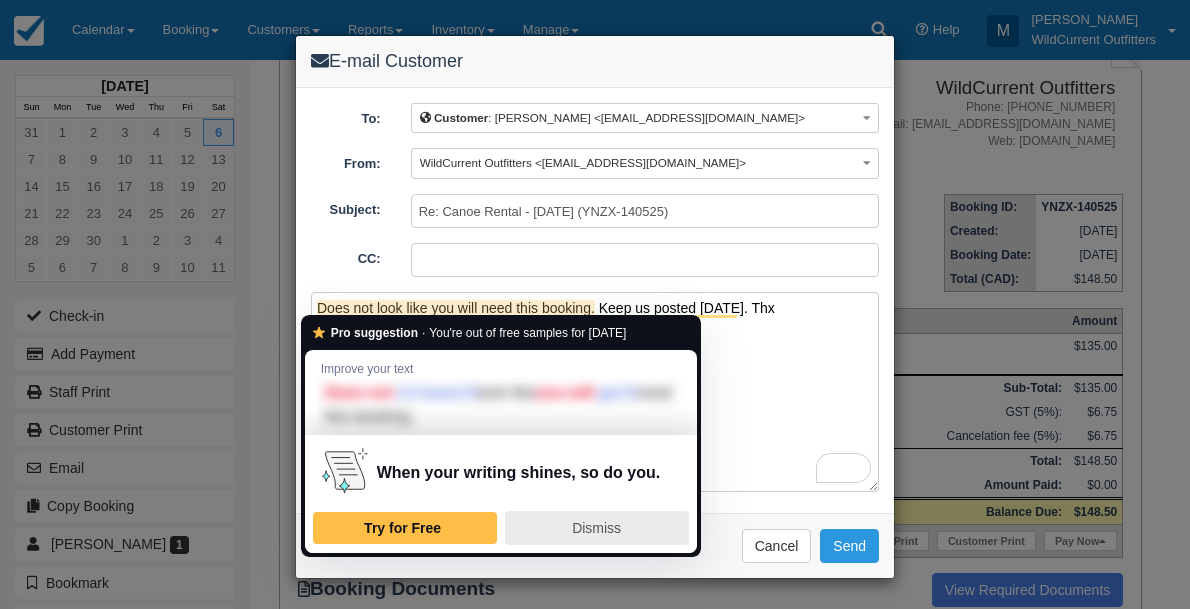 click on "Dismiss" at bounding box center [596, 528] 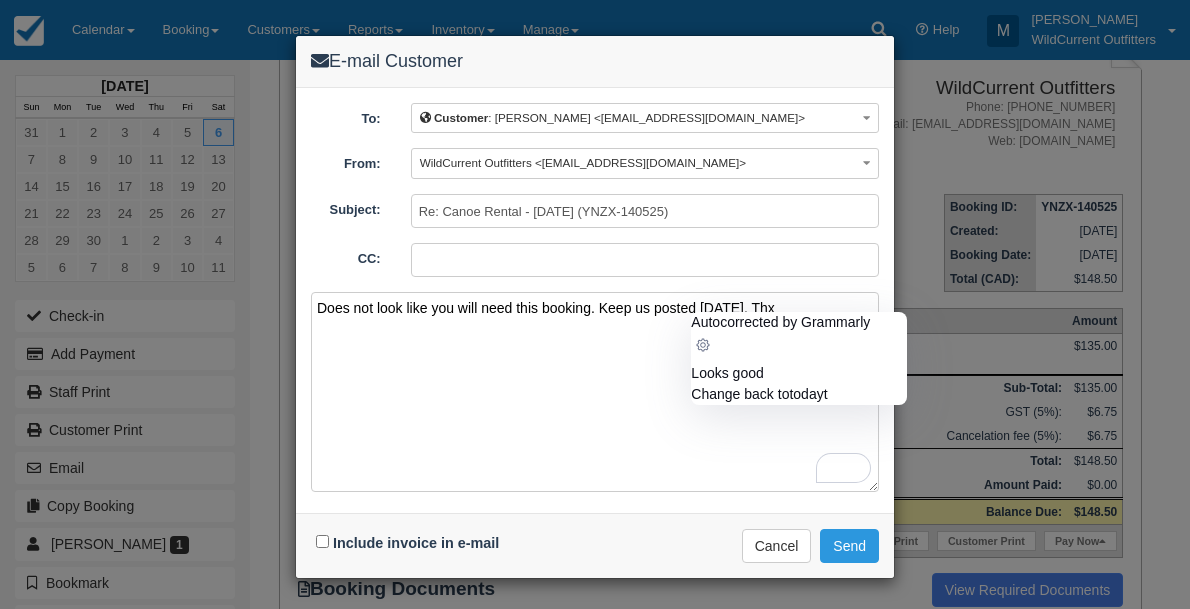click on "Looks good" 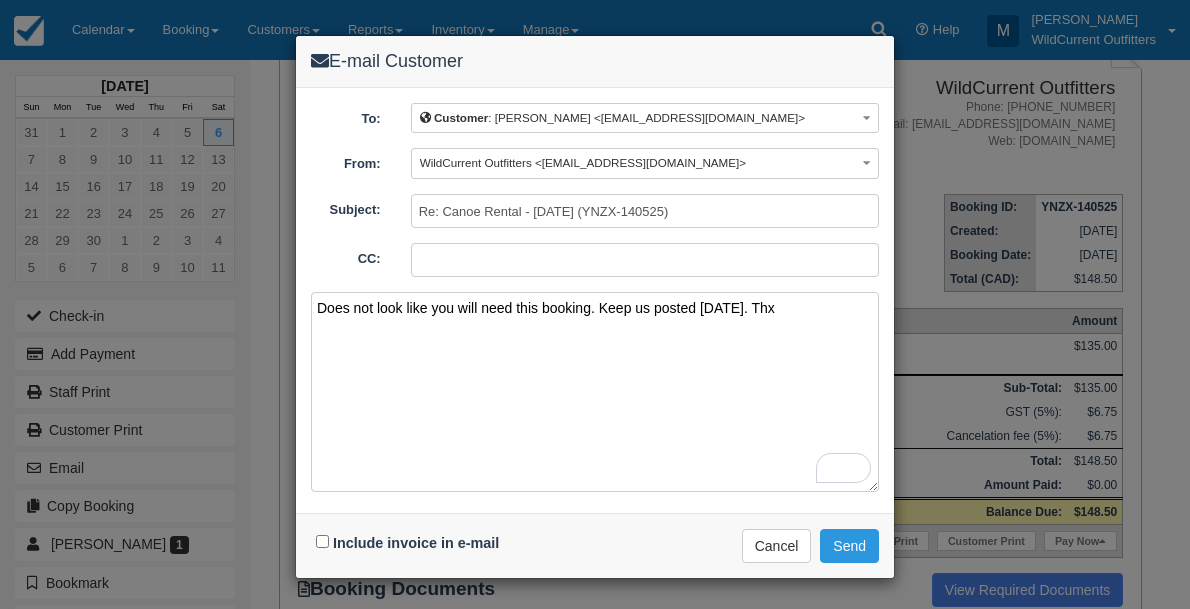 type on "Does not look like you will need this booking. Keep us posted today. Thx" 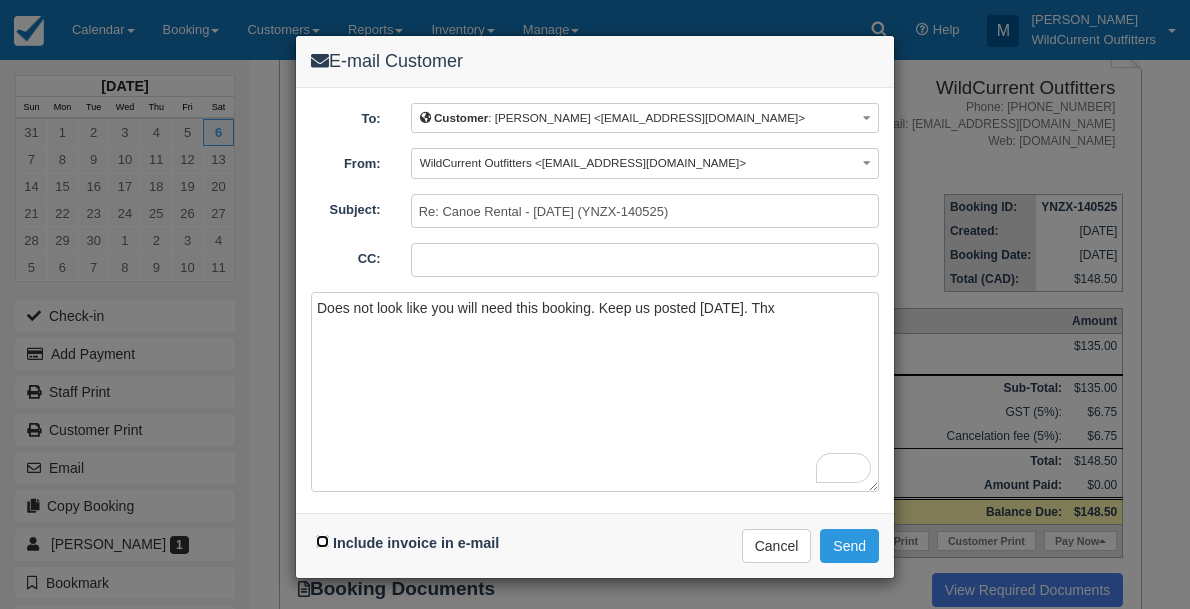 click on "Include invoice in e-mail" at bounding box center [322, 541] 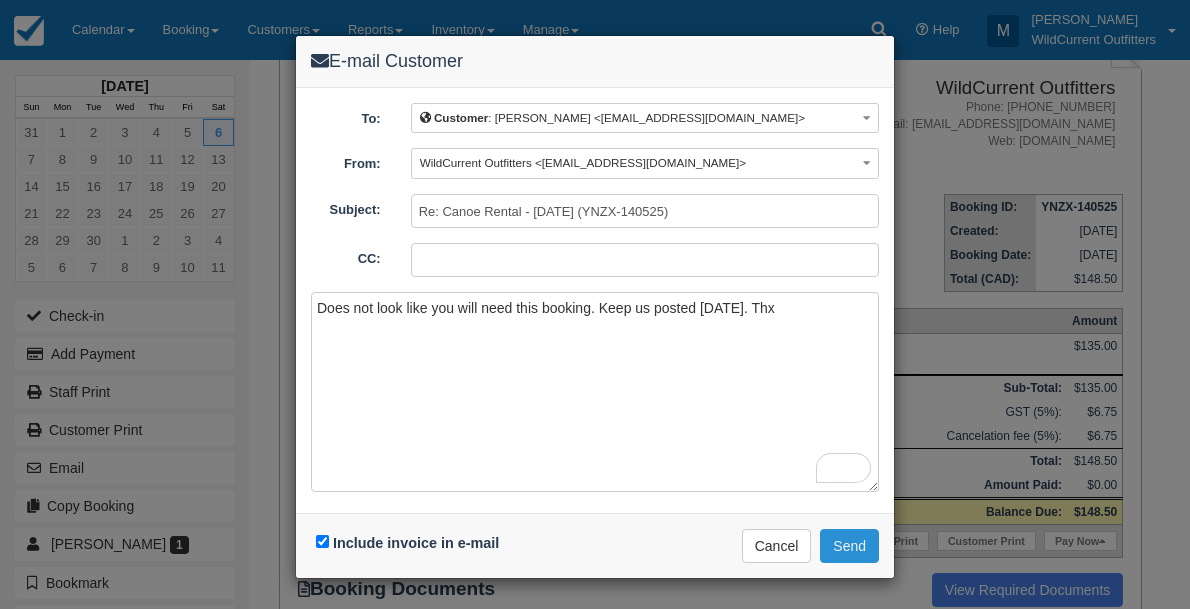 click on "Send" at bounding box center (849, 546) 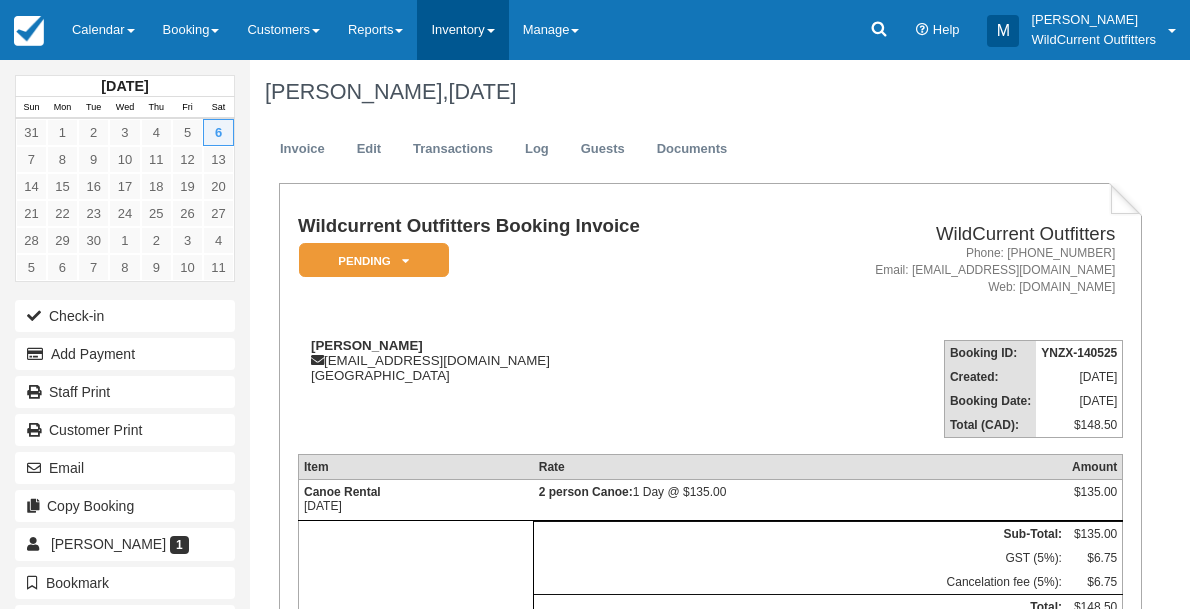 scroll, scrollTop: 0, scrollLeft: 0, axis: both 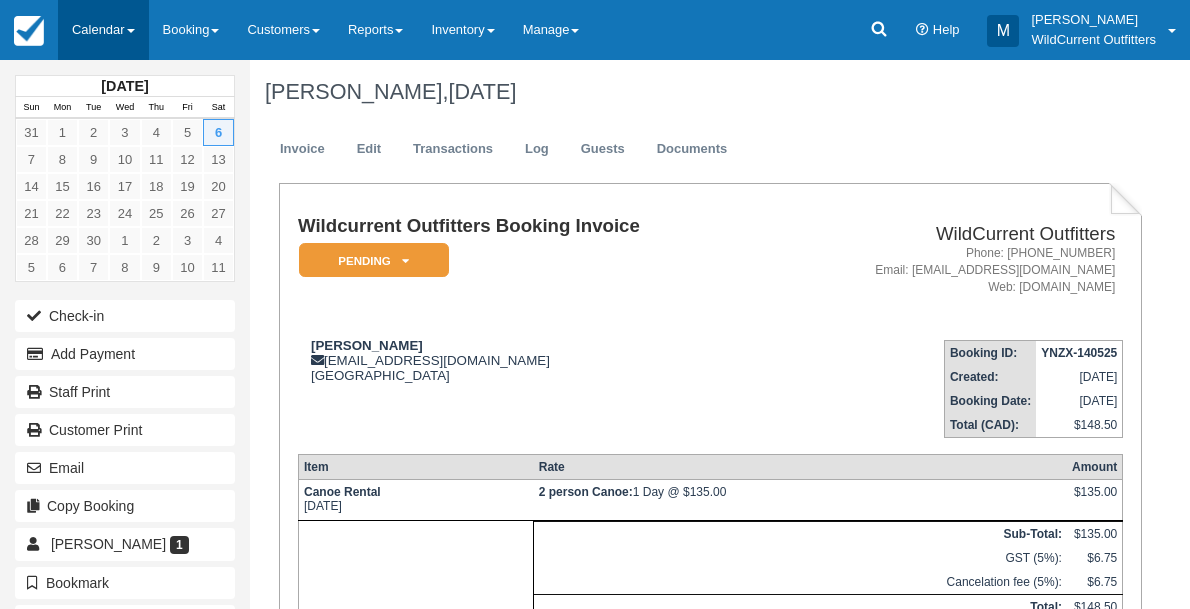 click on "Calendar" at bounding box center [103, 30] 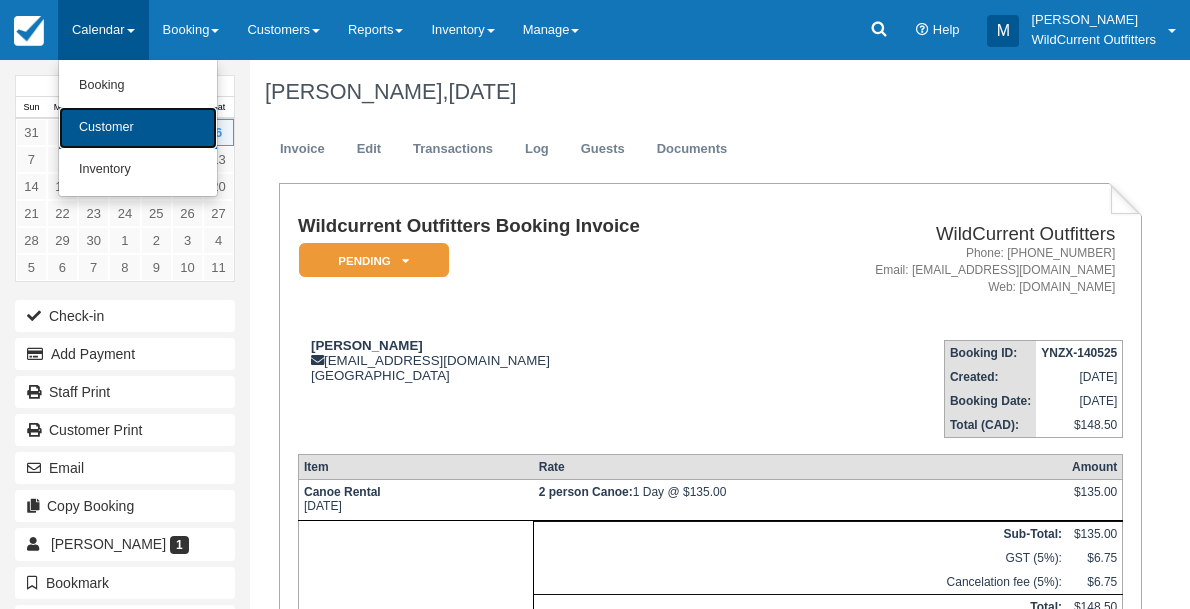 click on "Customer" at bounding box center [138, 128] 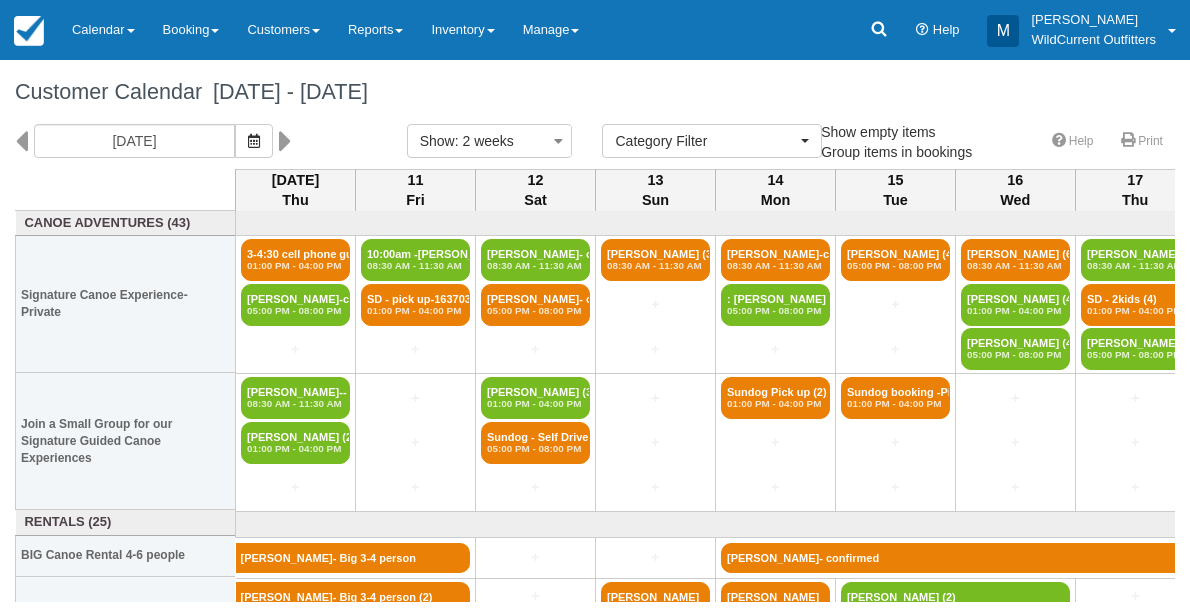 select 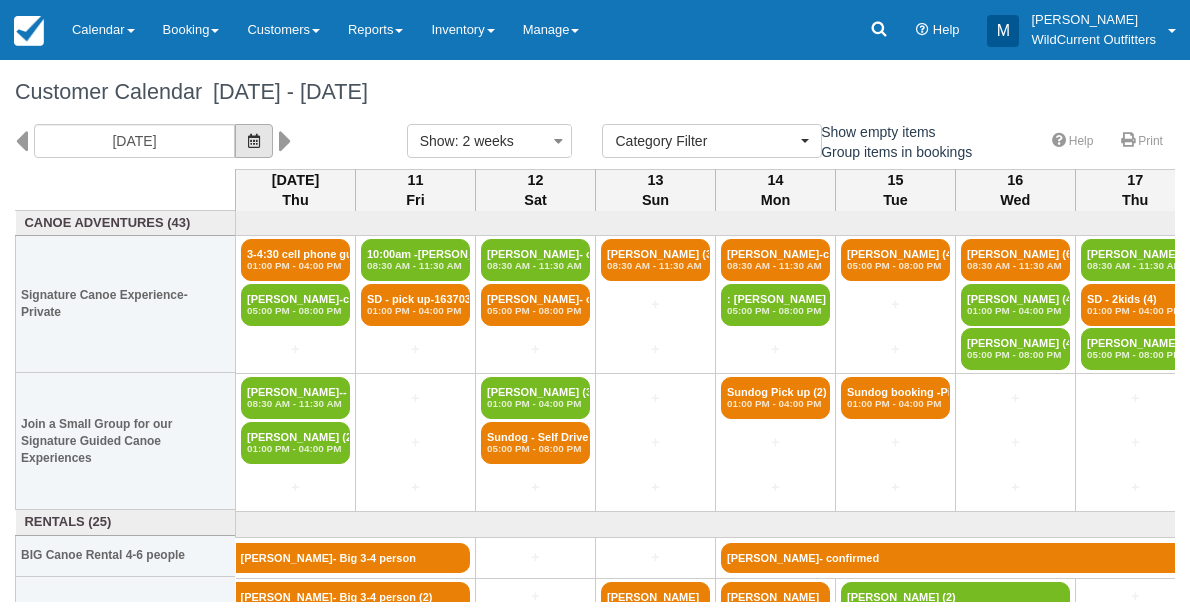 click at bounding box center (254, 141) 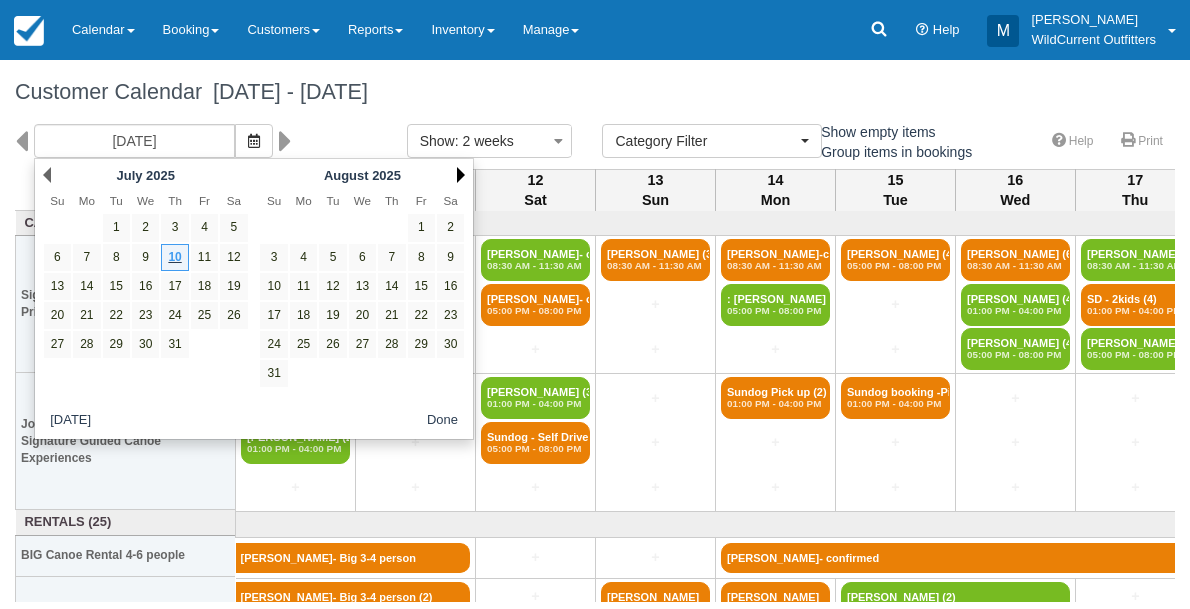 click on "Next" at bounding box center (461, 175) 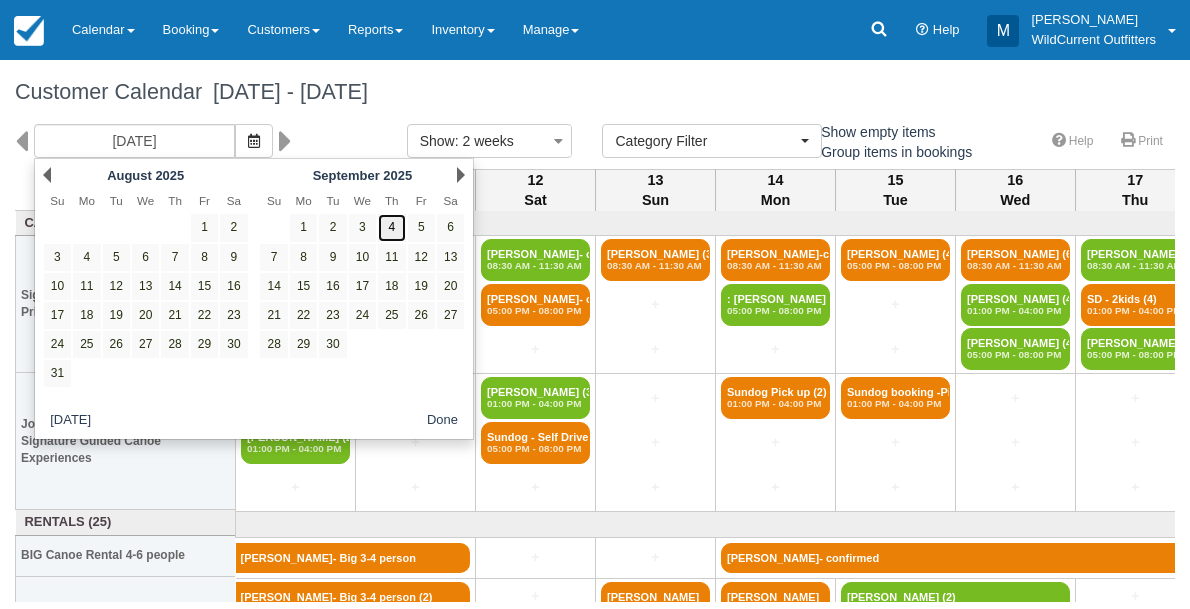 click on "4" at bounding box center (391, 227) 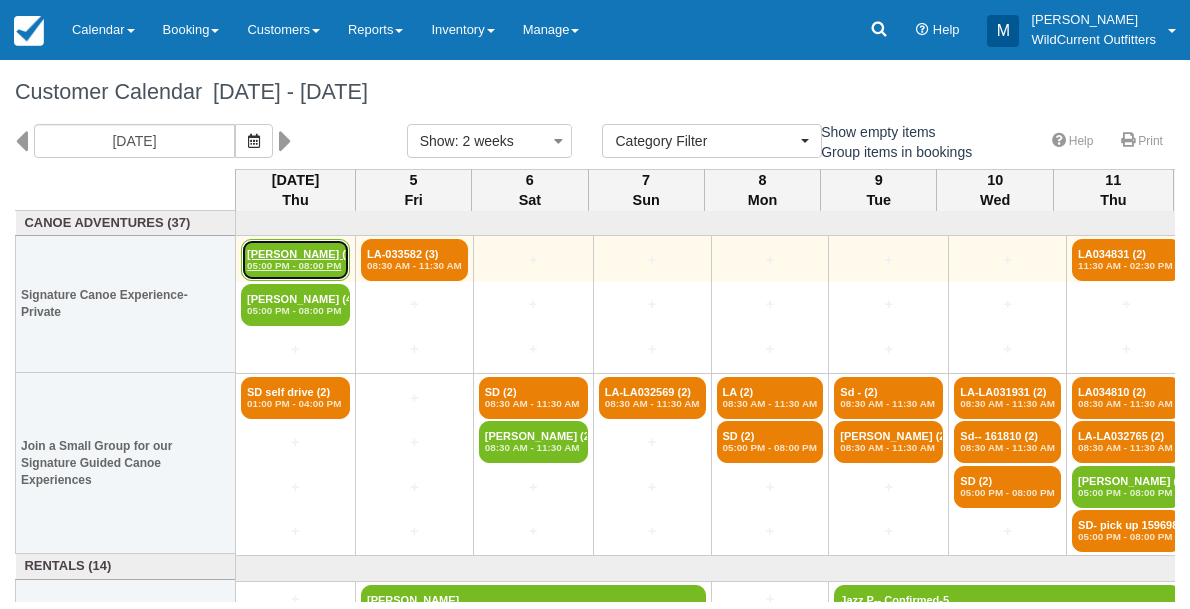 click on "Bob Schulman (4)  05:00 PM - 08:00 PM" at bounding box center (295, 260) 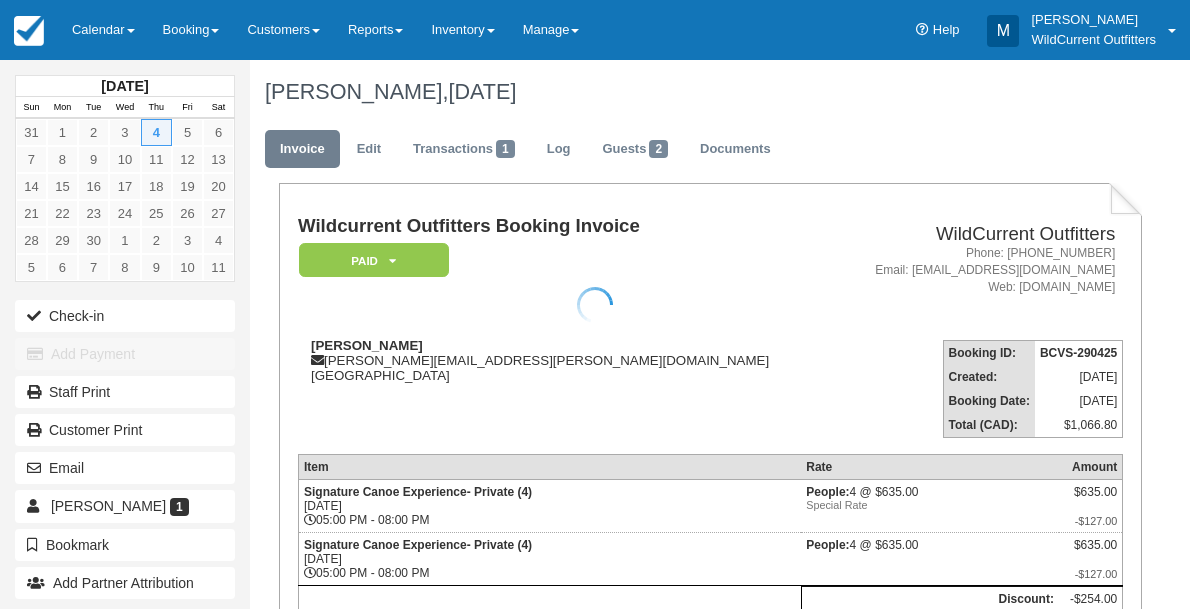 scroll, scrollTop: 0, scrollLeft: 0, axis: both 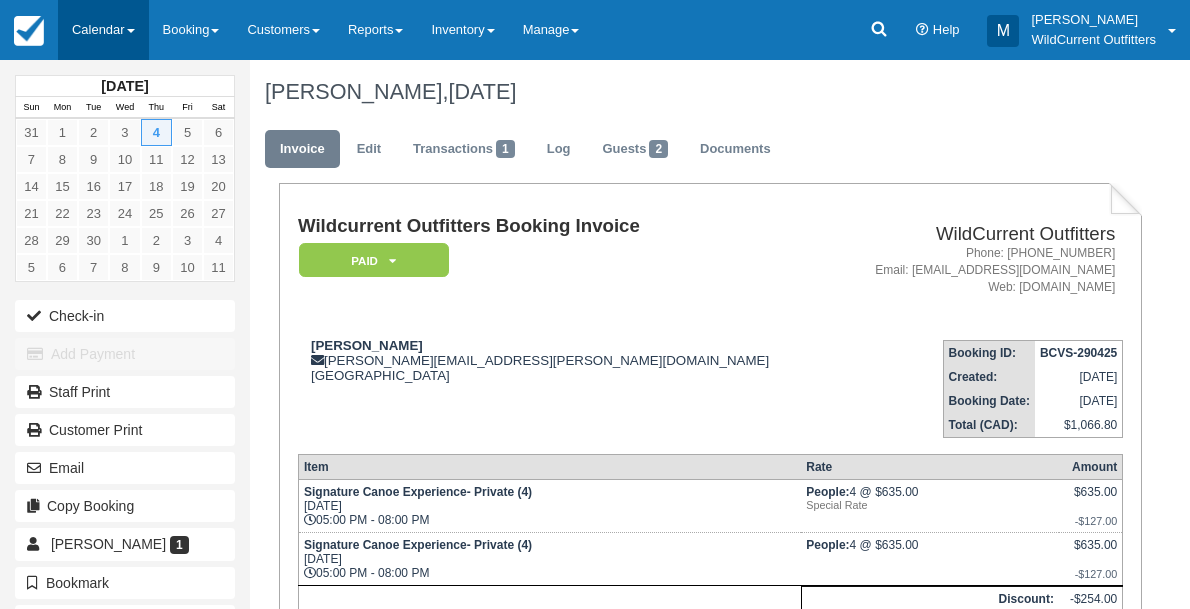 click on "Calendar" at bounding box center (103, 30) 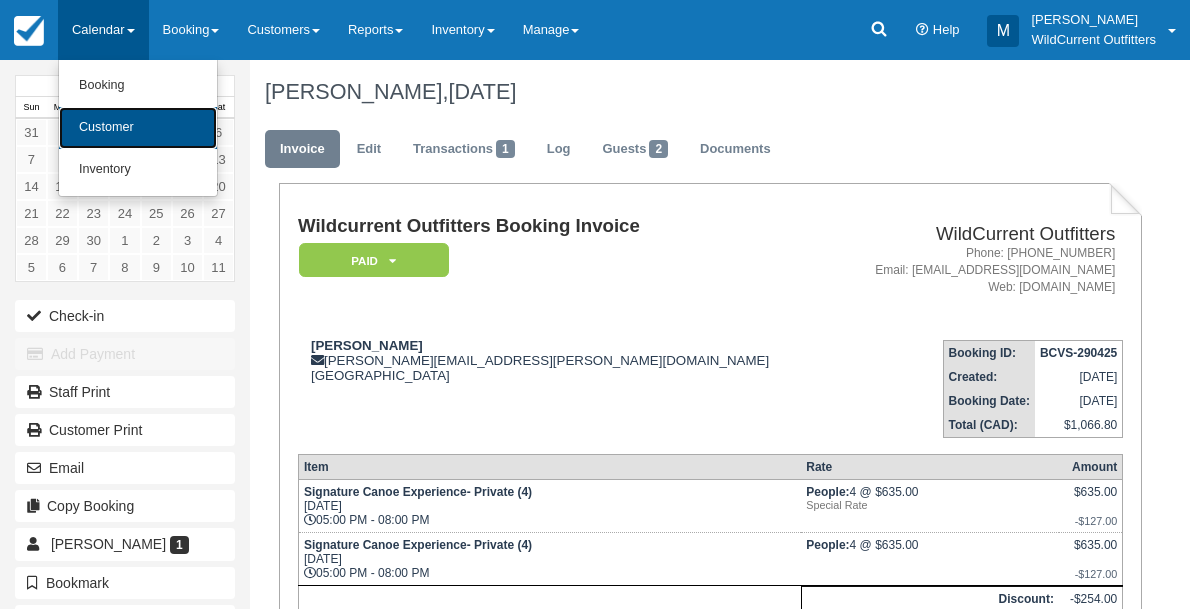 click on "Customer" at bounding box center (138, 128) 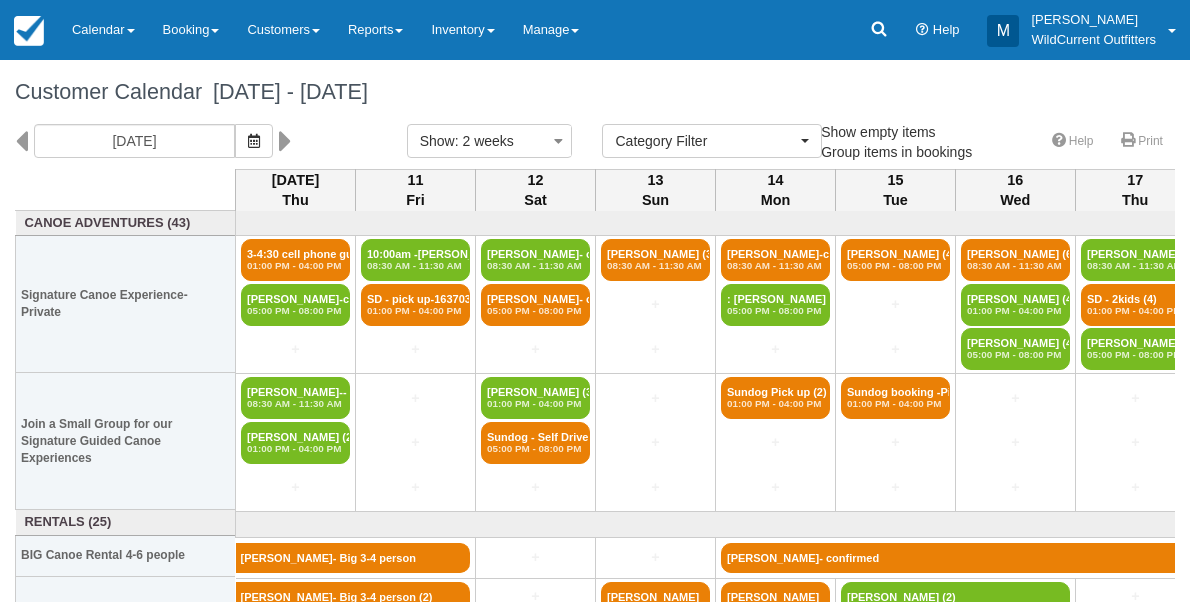 select 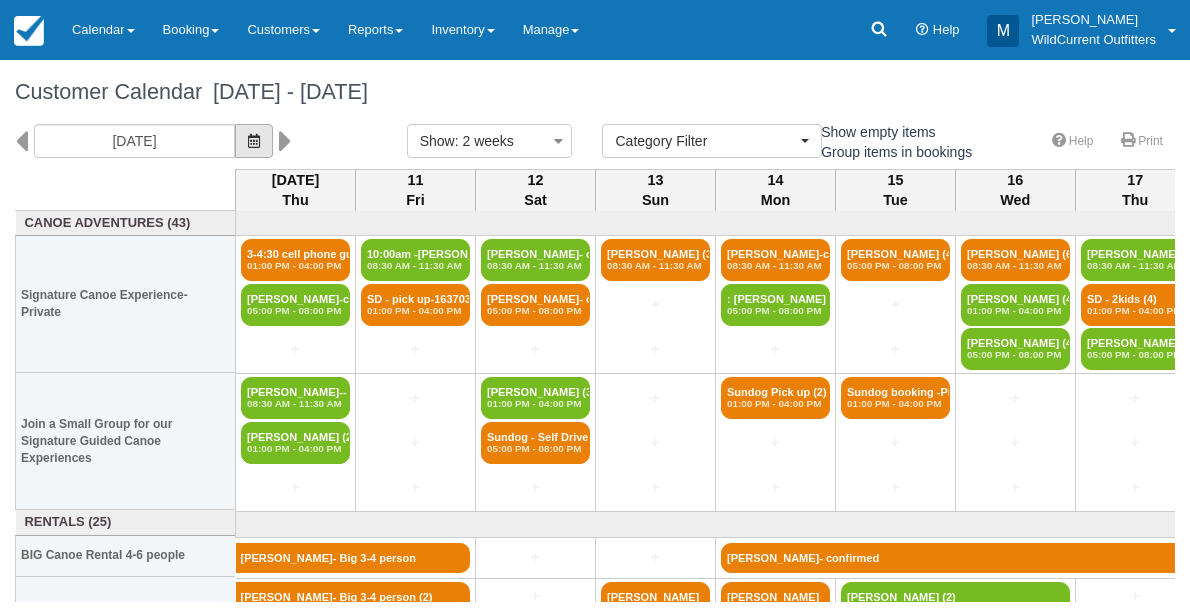 click at bounding box center [254, 141] 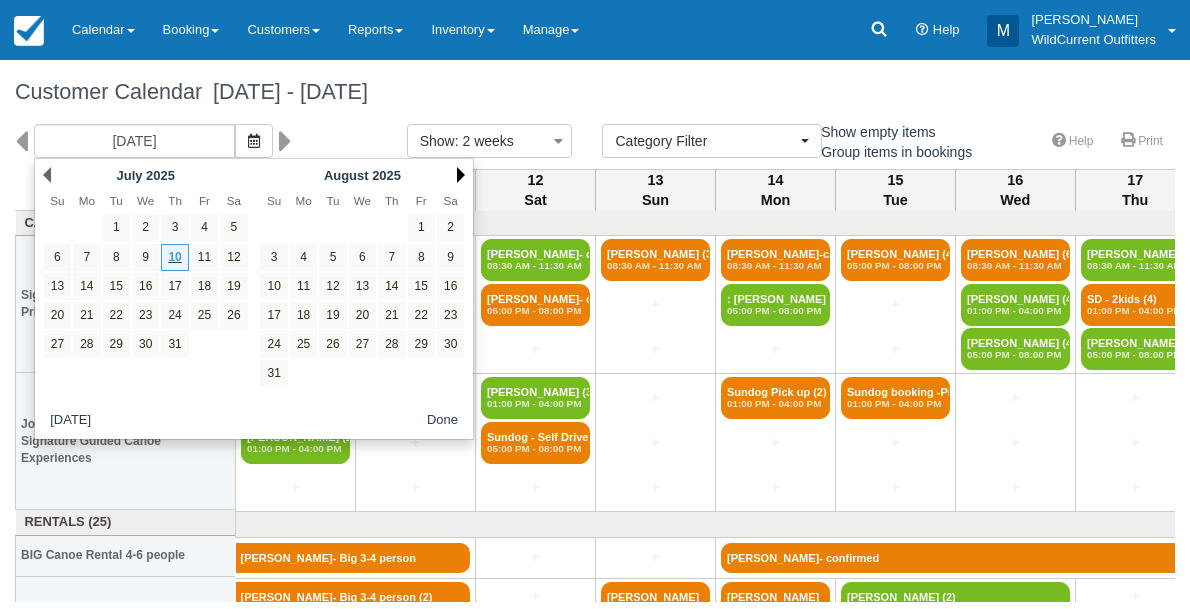 click on "Next" at bounding box center [461, 175] 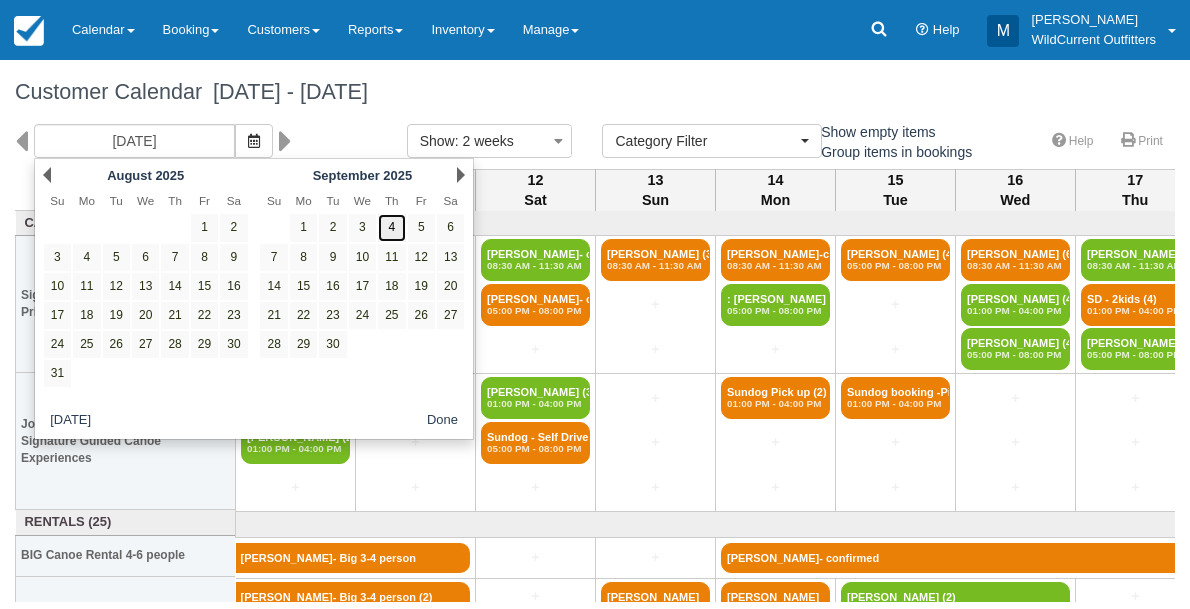 click on "4" at bounding box center [391, 227] 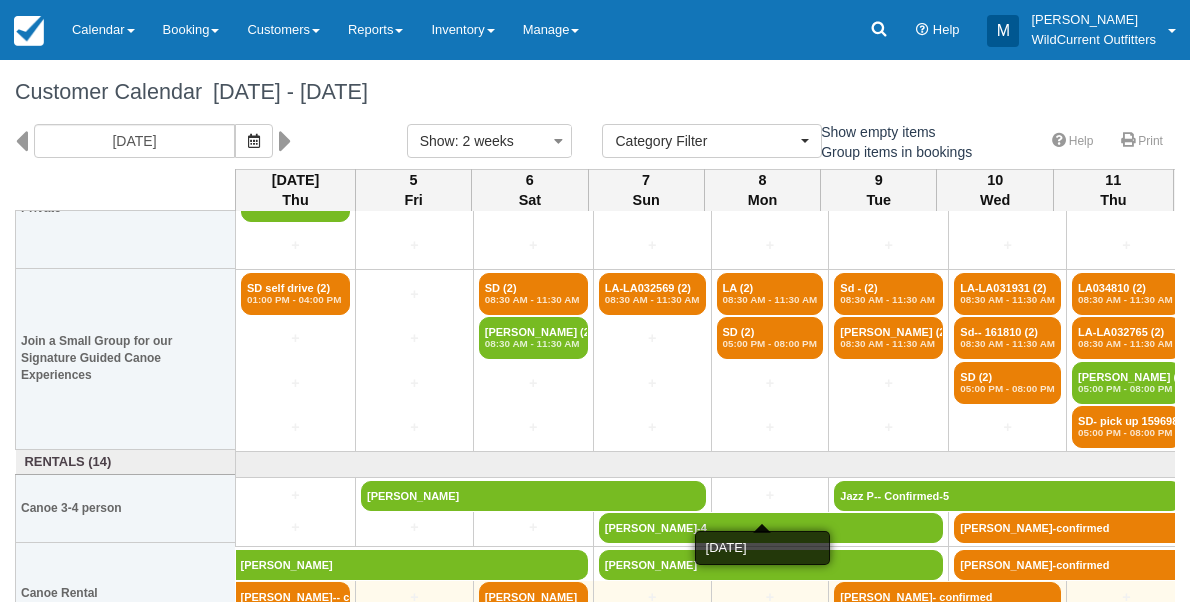 scroll, scrollTop: 213, scrollLeft: 0, axis: vertical 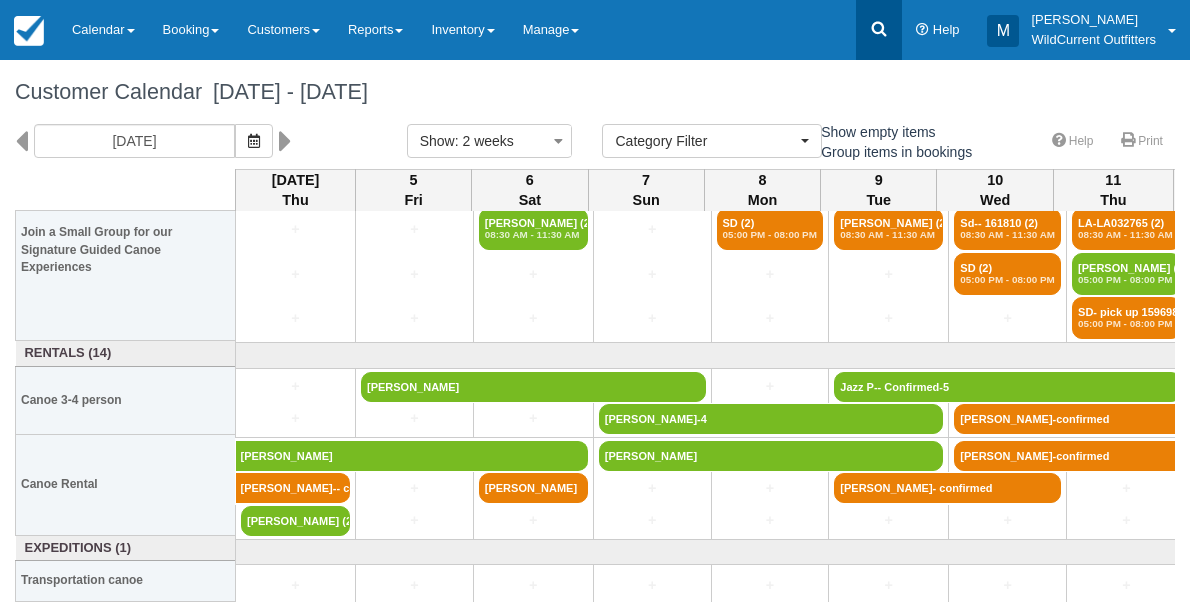 click 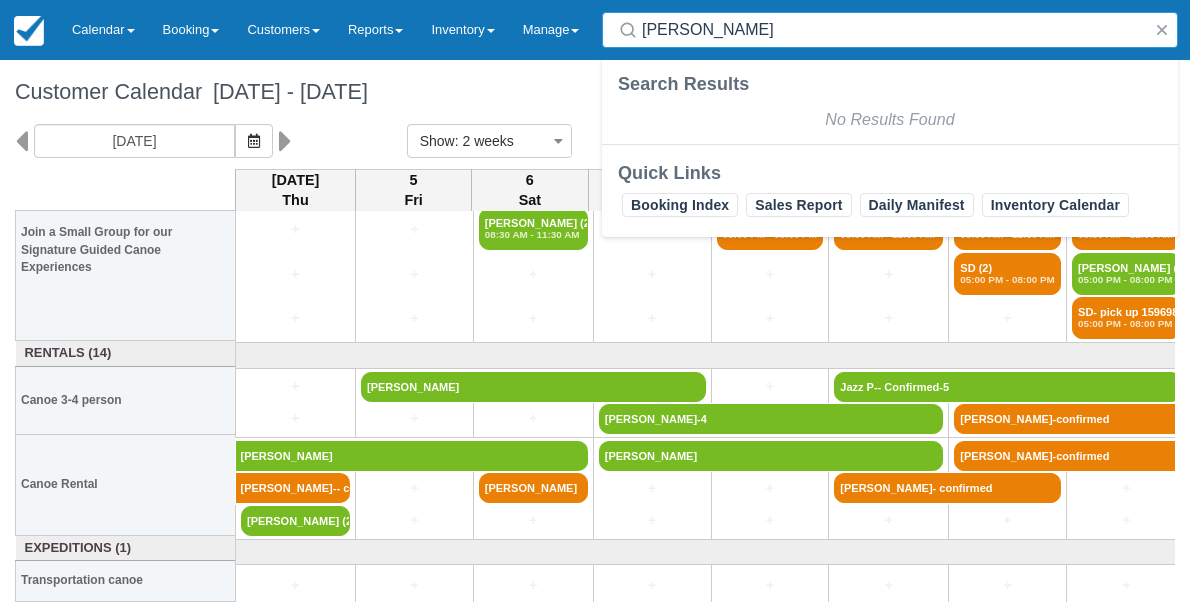 type on "Shelby Hamblin" 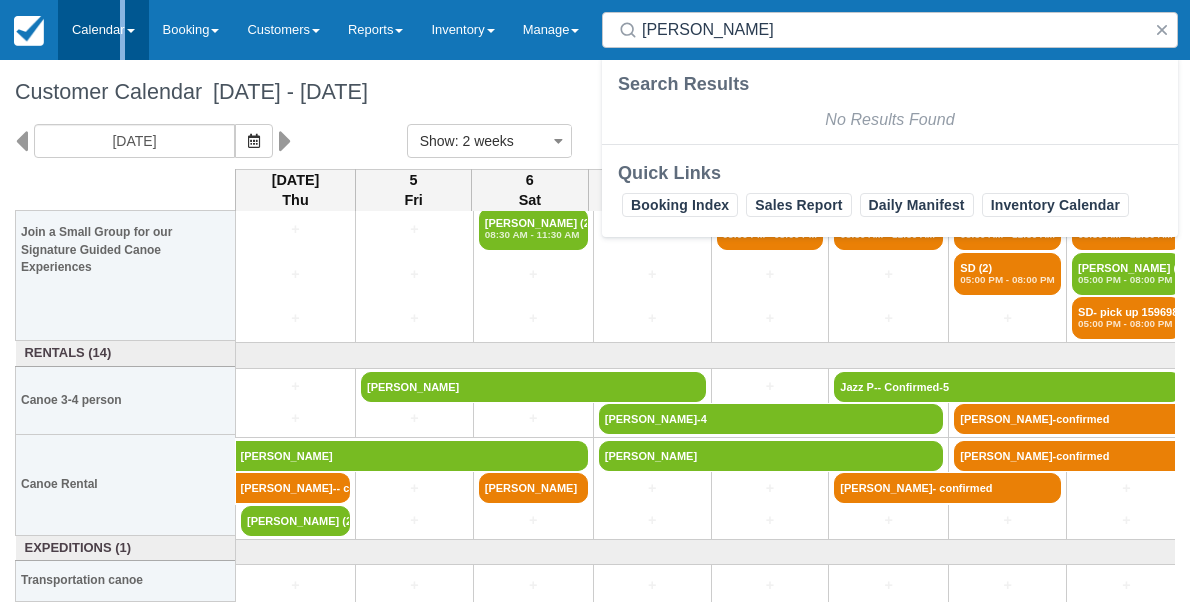 click on "Calendar" at bounding box center (103, 30) 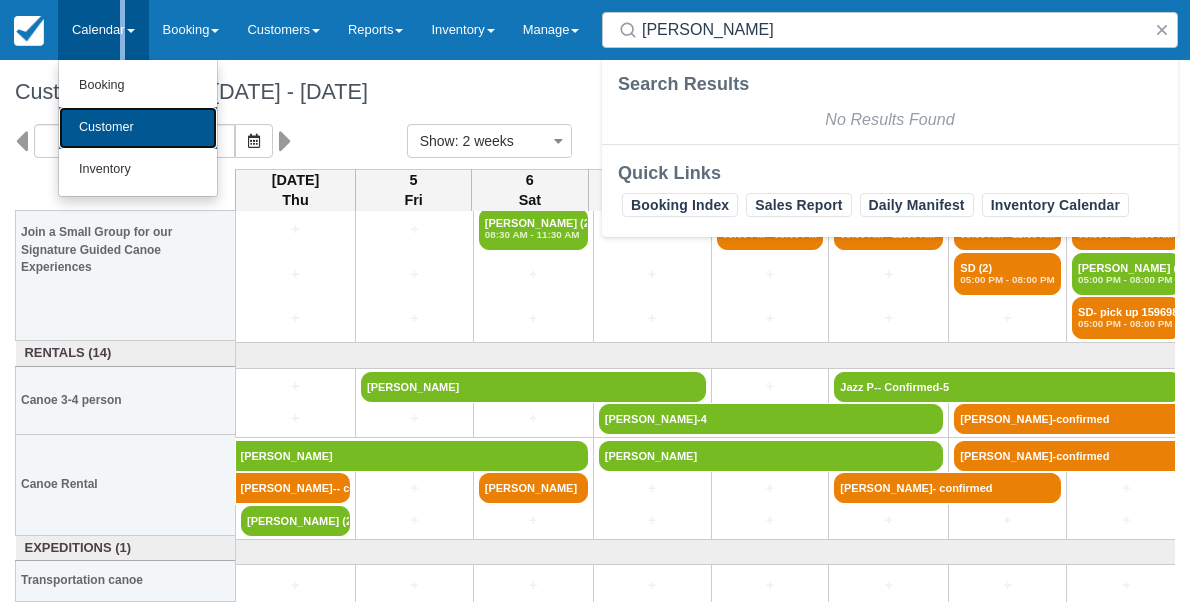 click on "Customer" at bounding box center (138, 128) 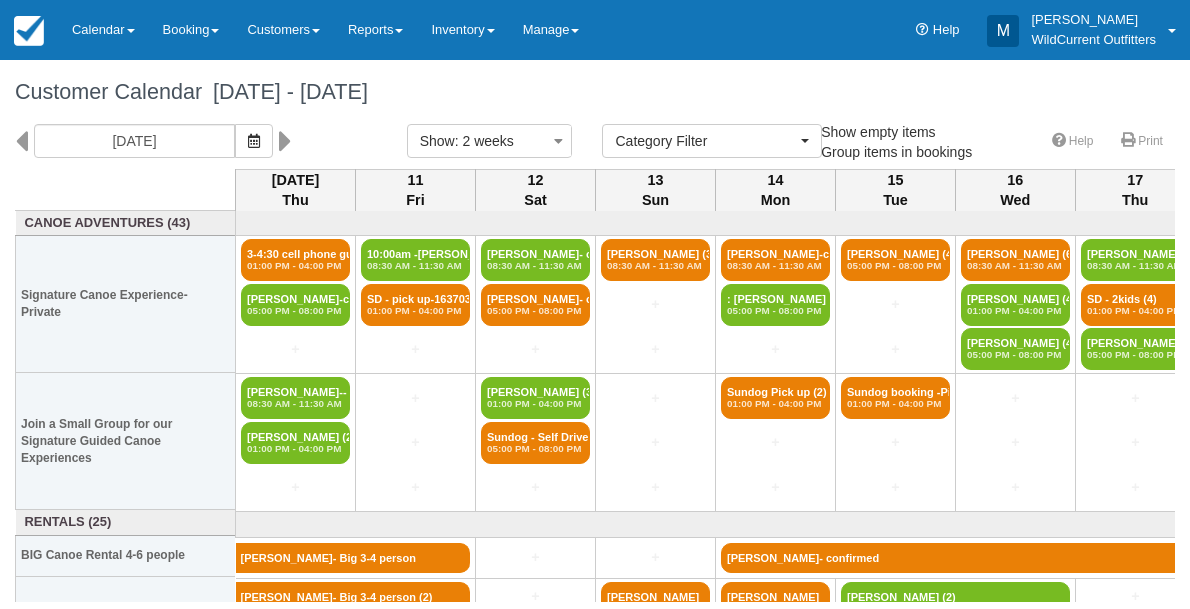 select 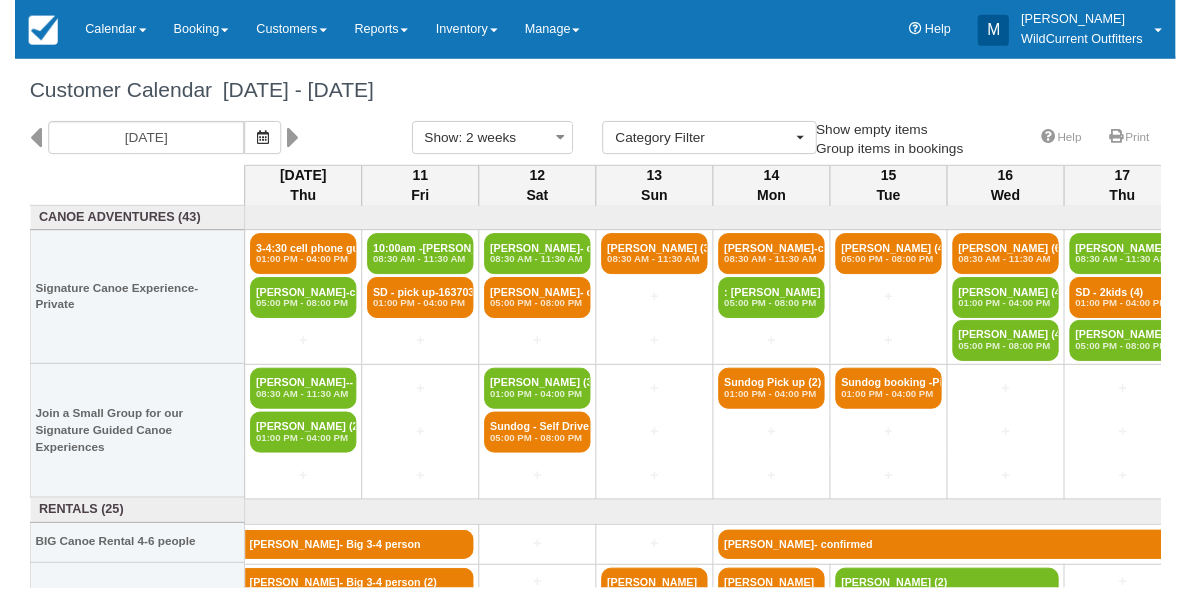 scroll, scrollTop: 0, scrollLeft: 0, axis: both 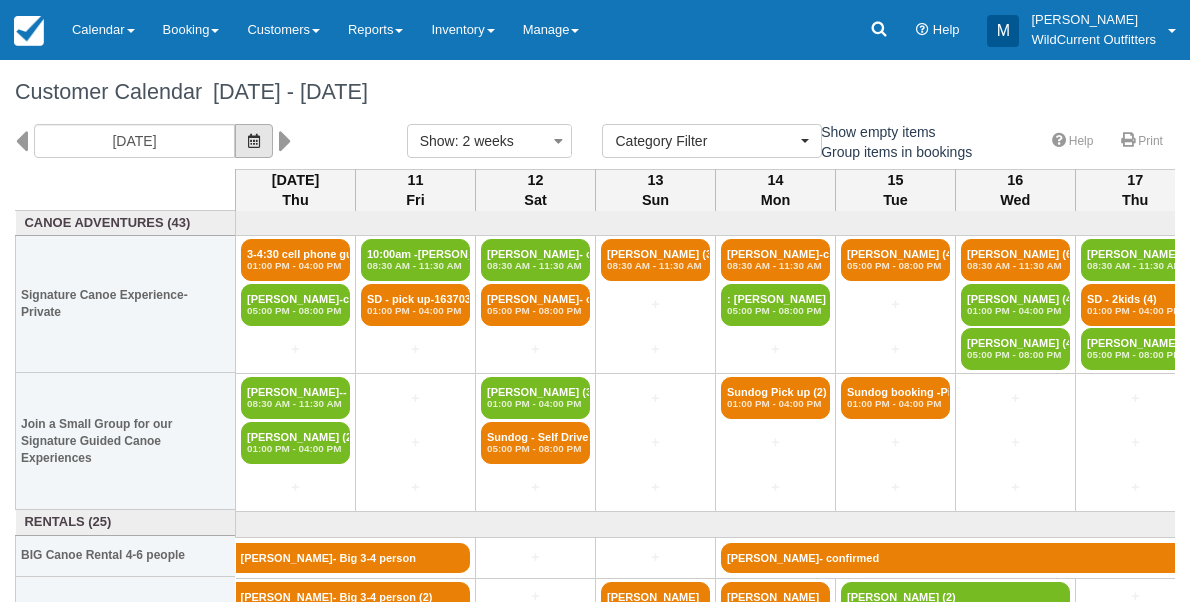click at bounding box center [254, 141] 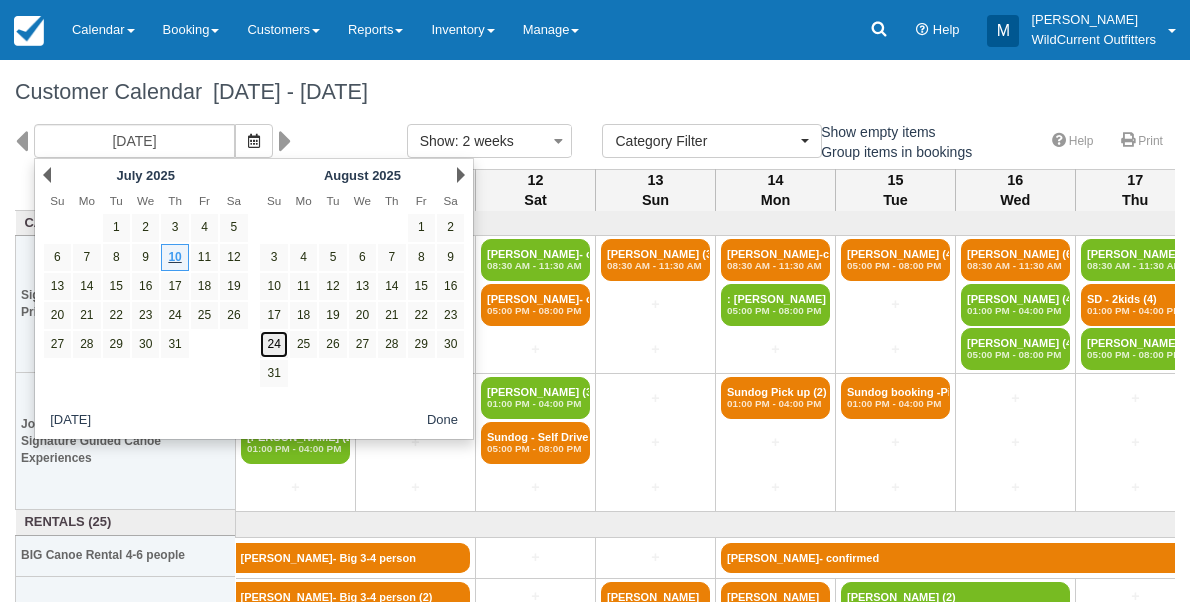 click on "24" at bounding box center [273, 344] 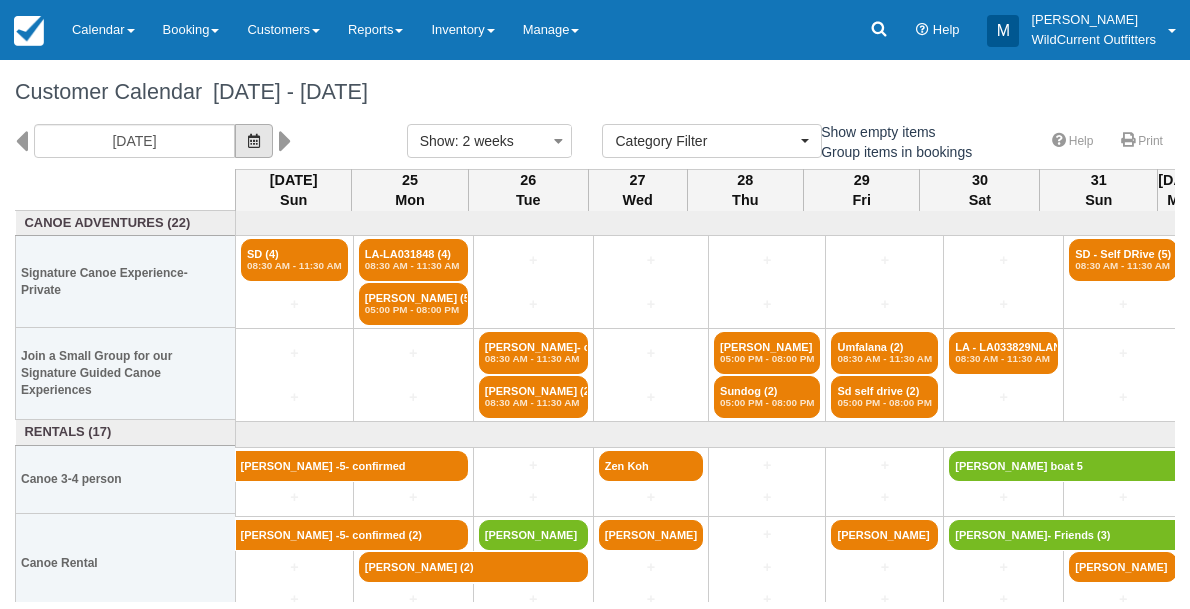 click at bounding box center (254, 141) 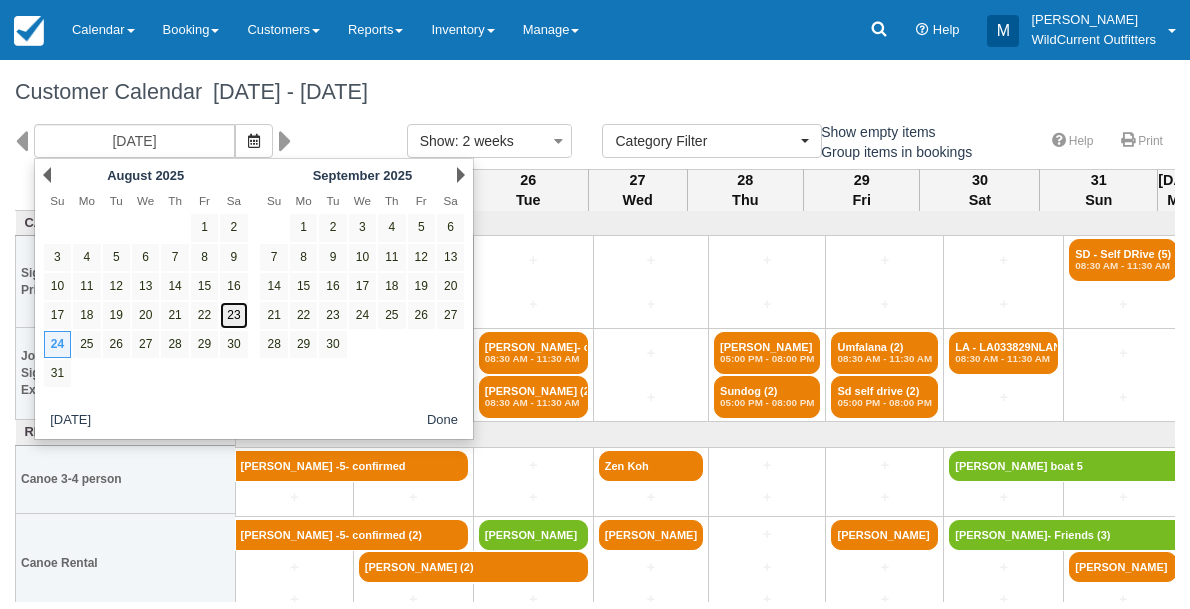 click on "23" at bounding box center [233, 315] 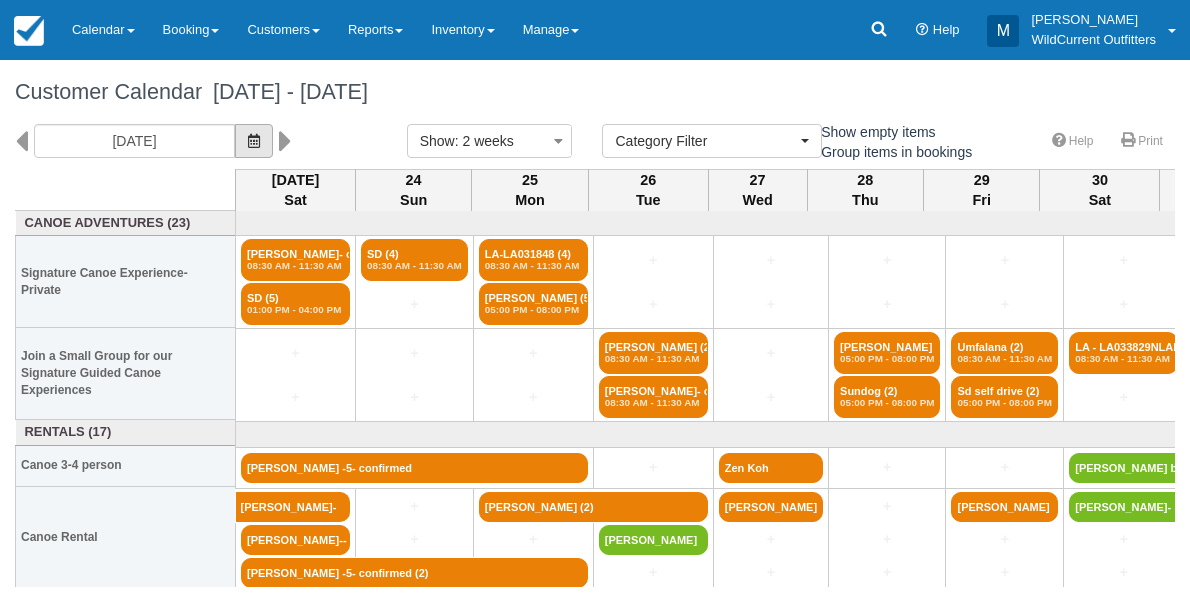 click at bounding box center [254, 141] 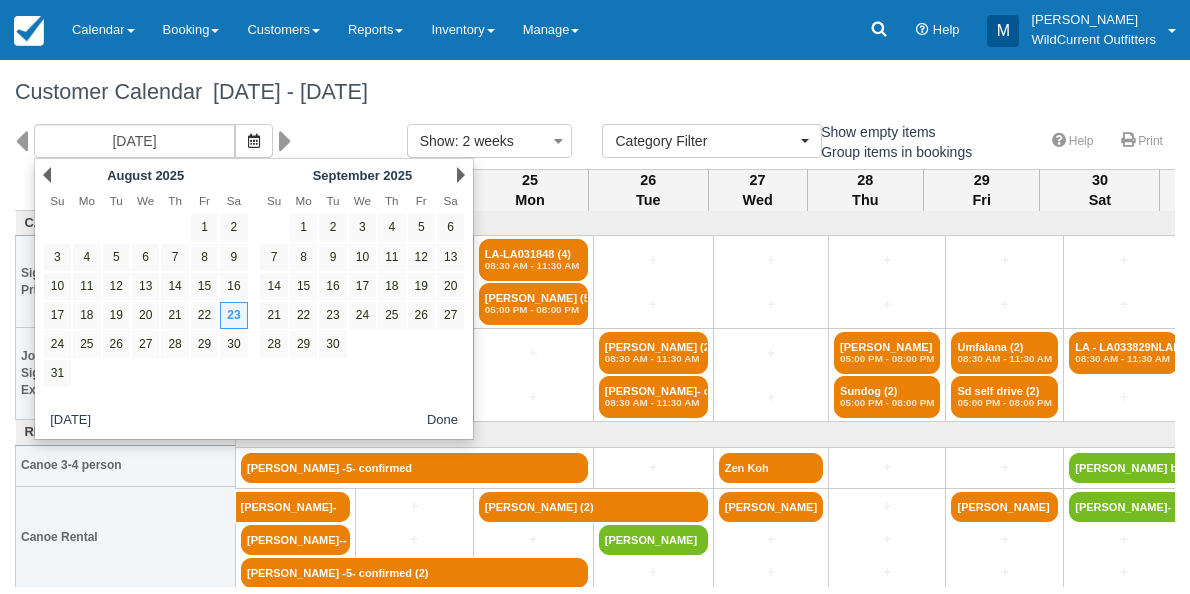 click on "Prev August   2025" at bounding box center [145, 175] 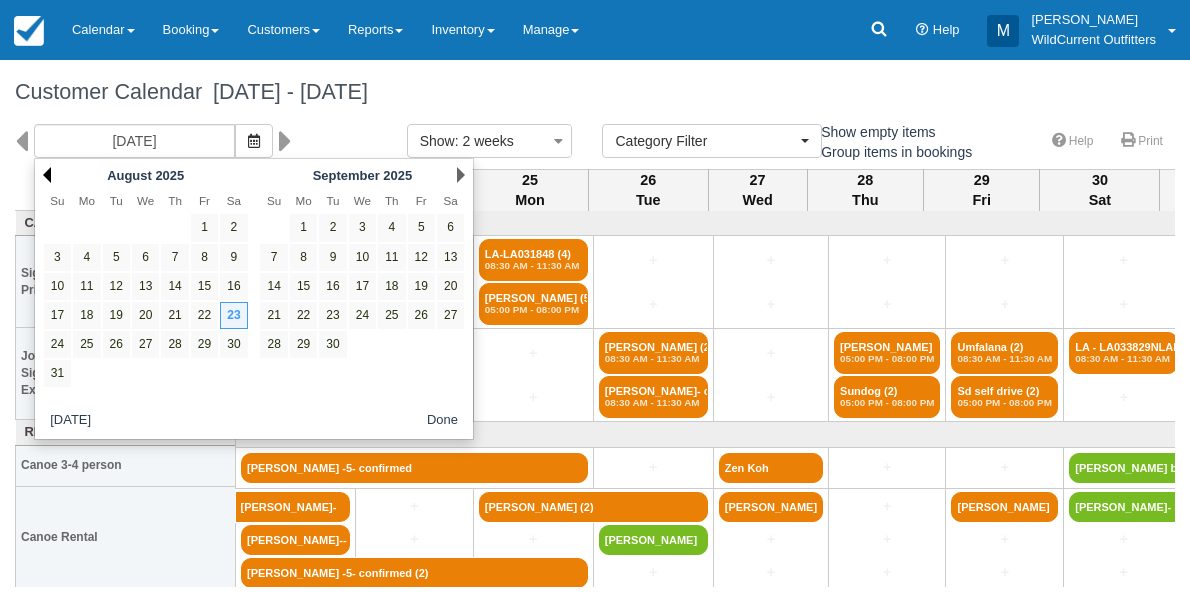click on "Prev" at bounding box center [47, 175] 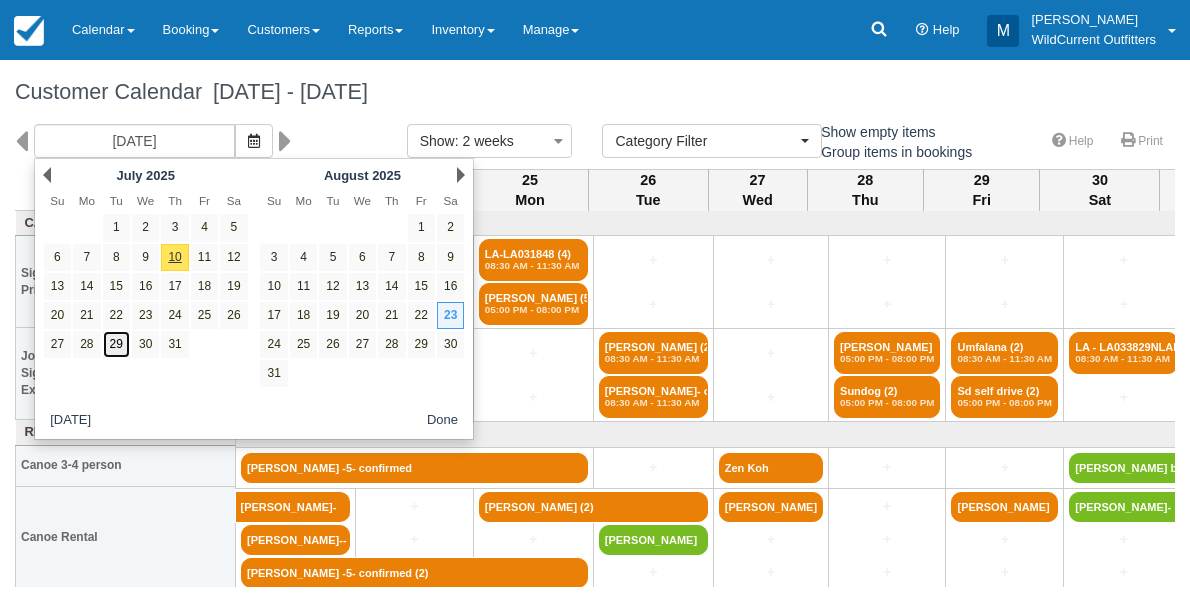 click on "29" at bounding box center [116, 344] 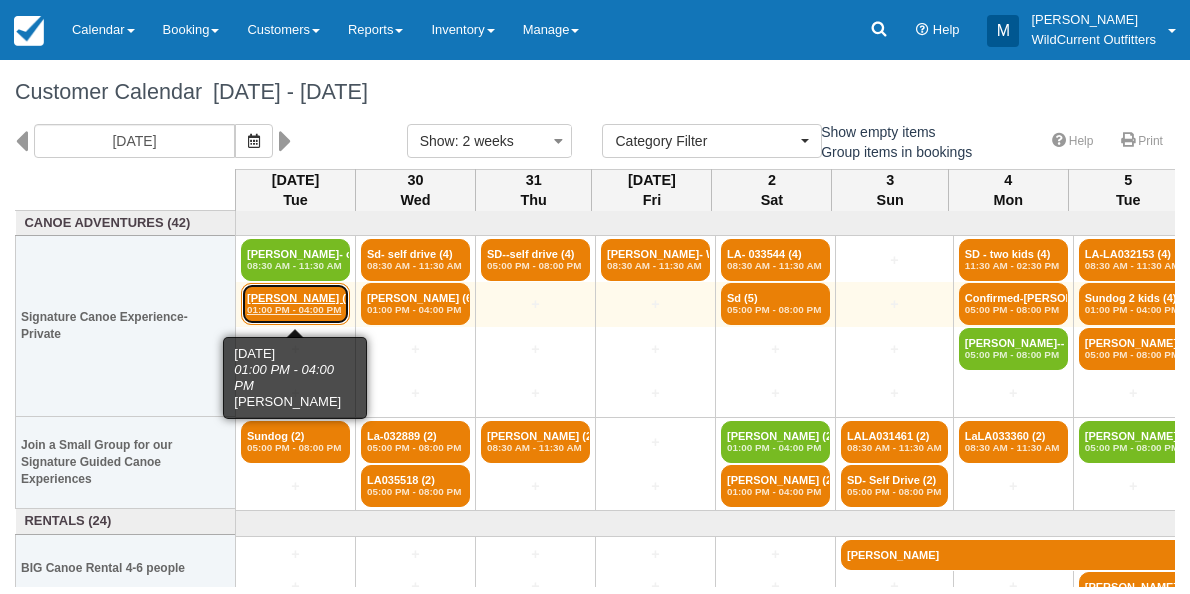 click on "01:00 PM - 04:00 PM" at bounding box center [295, 310] 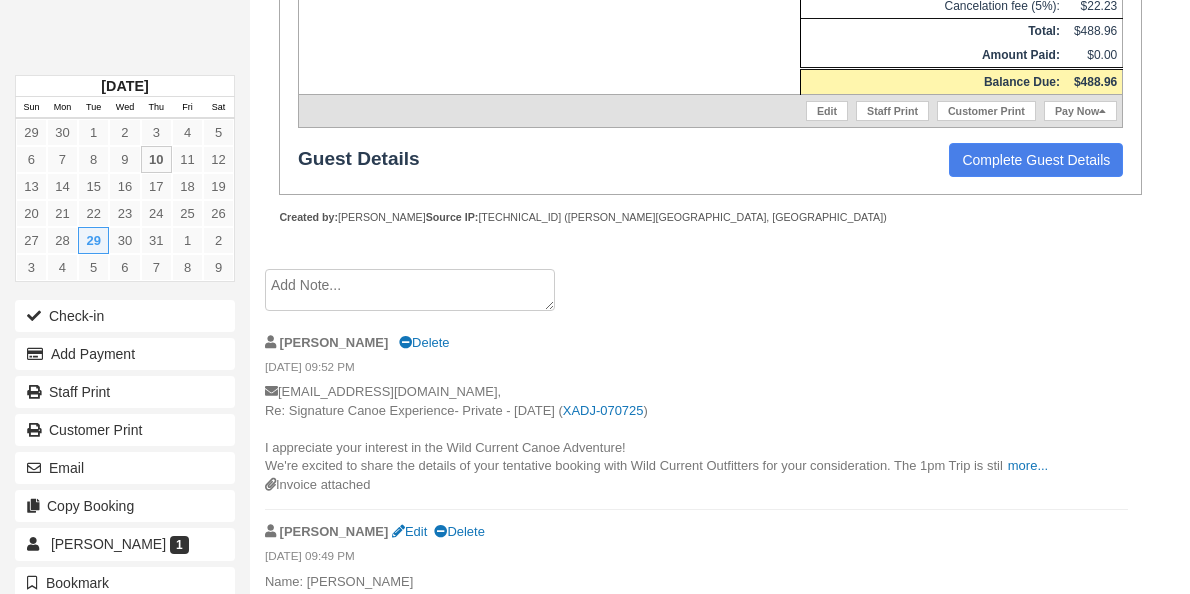 scroll, scrollTop: 630, scrollLeft: 0, axis: vertical 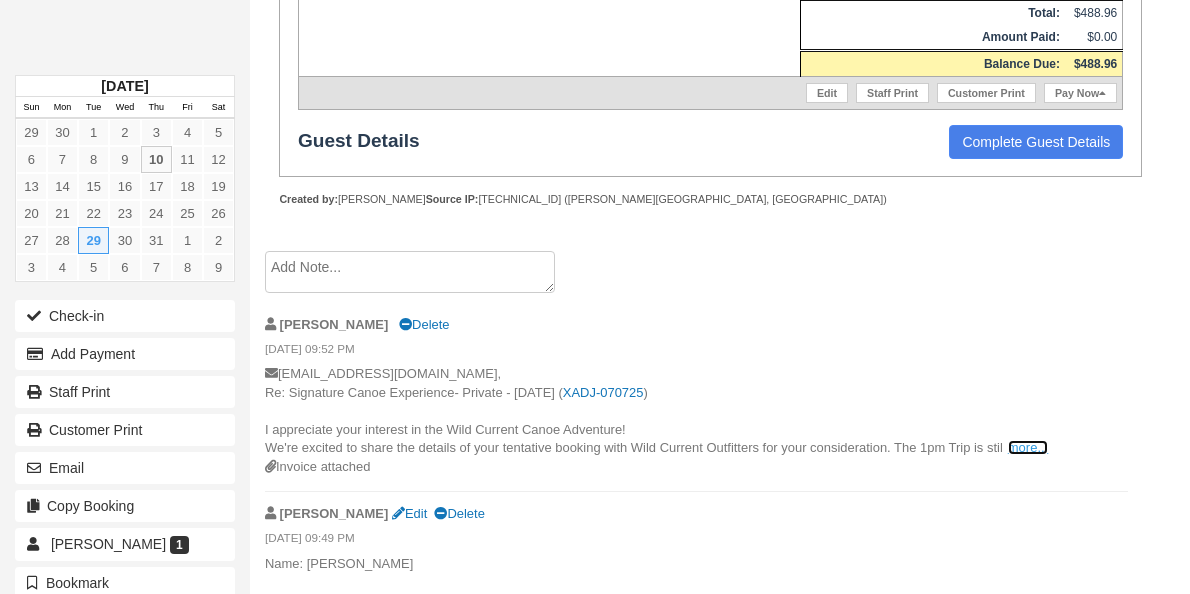 click on "more..." at bounding box center [1028, 447] 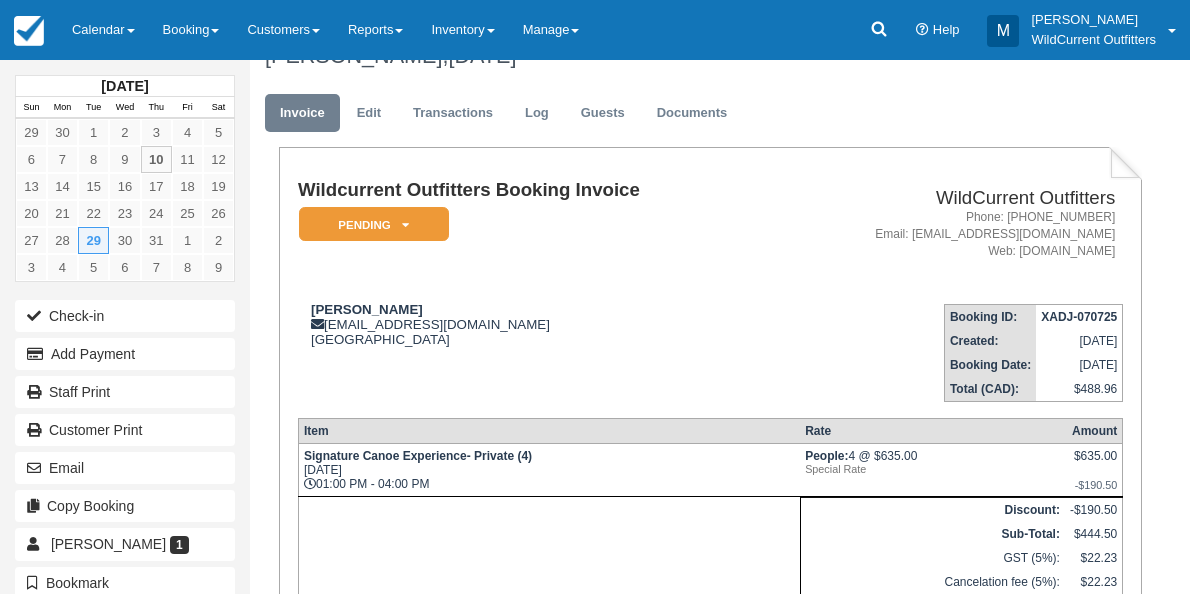 scroll, scrollTop: 0, scrollLeft: 0, axis: both 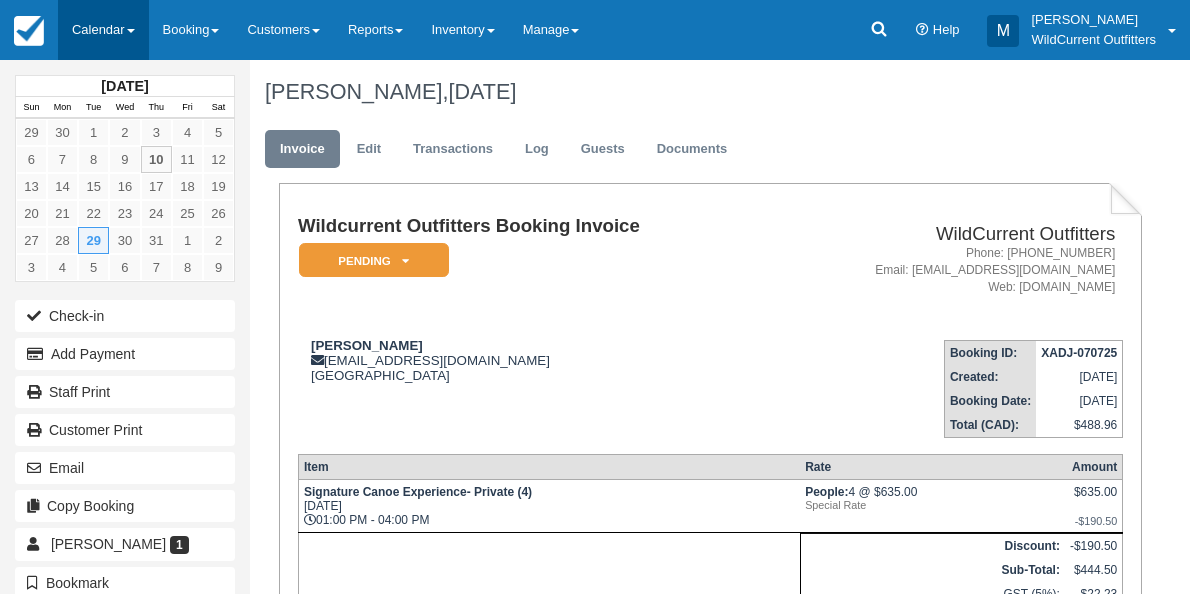 click on "Calendar" at bounding box center (103, 30) 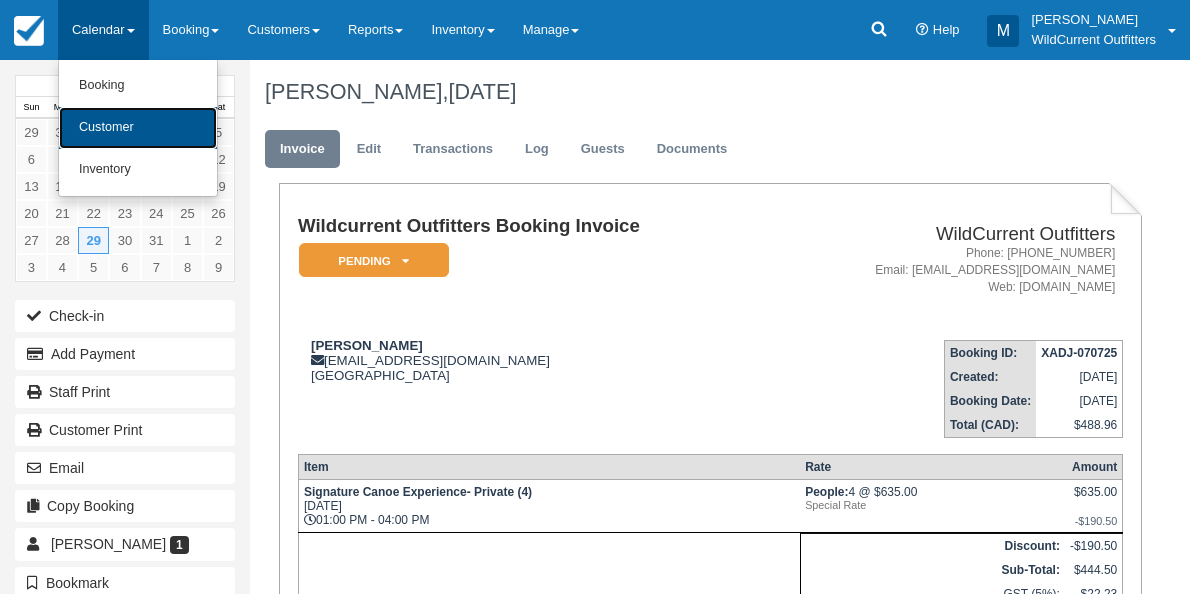 click on "Customer" at bounding box center [138, 128] 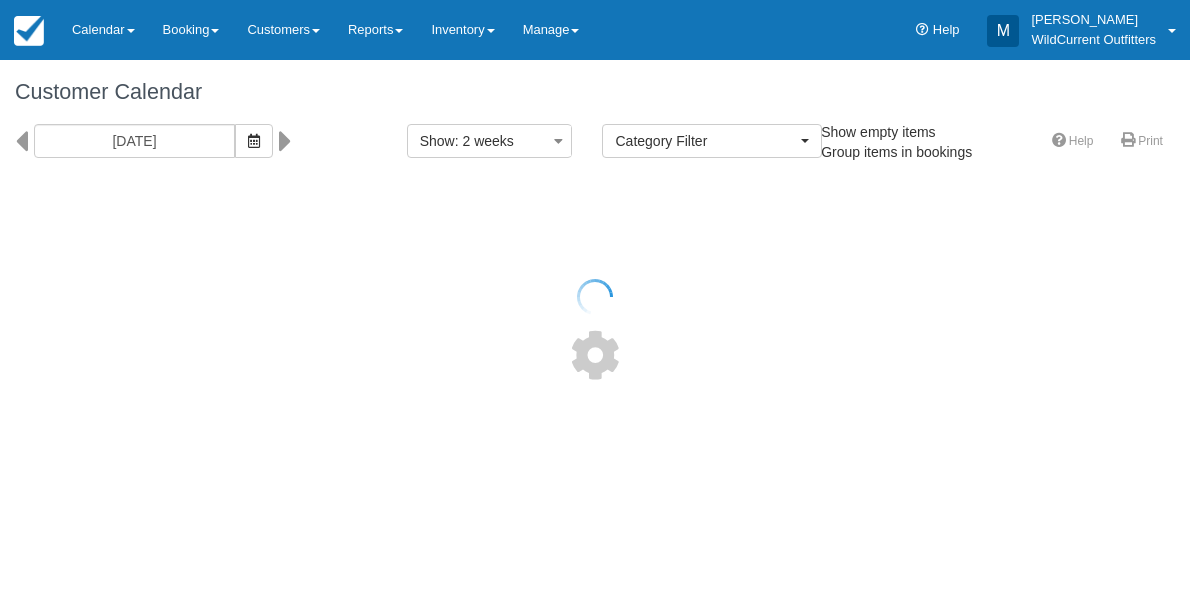 select 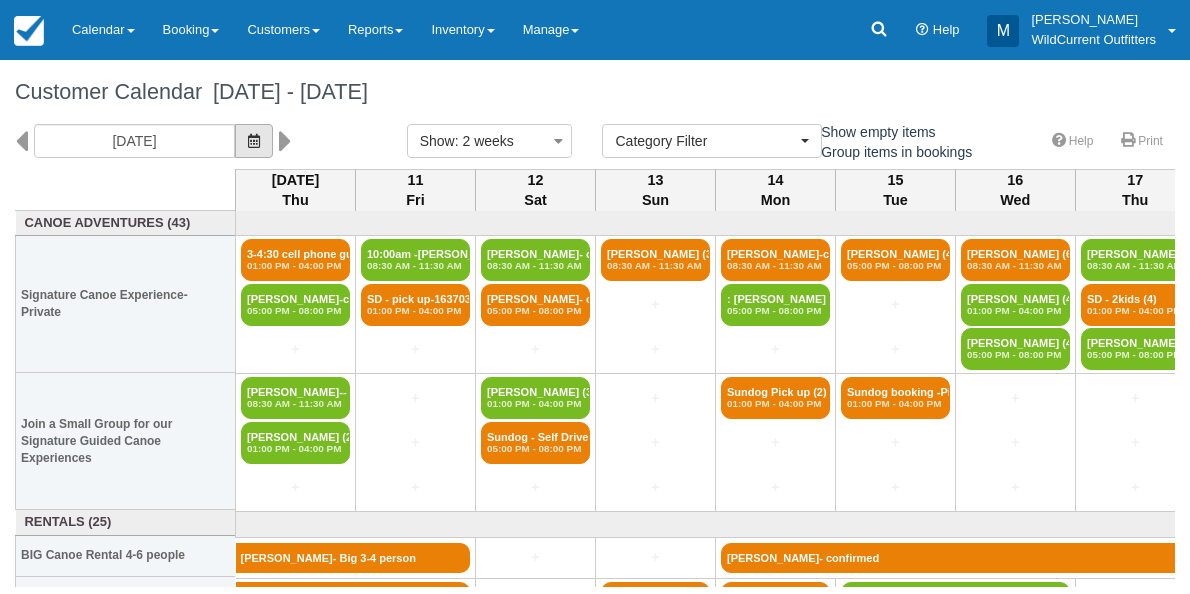 click at bounding box center [254, 141] 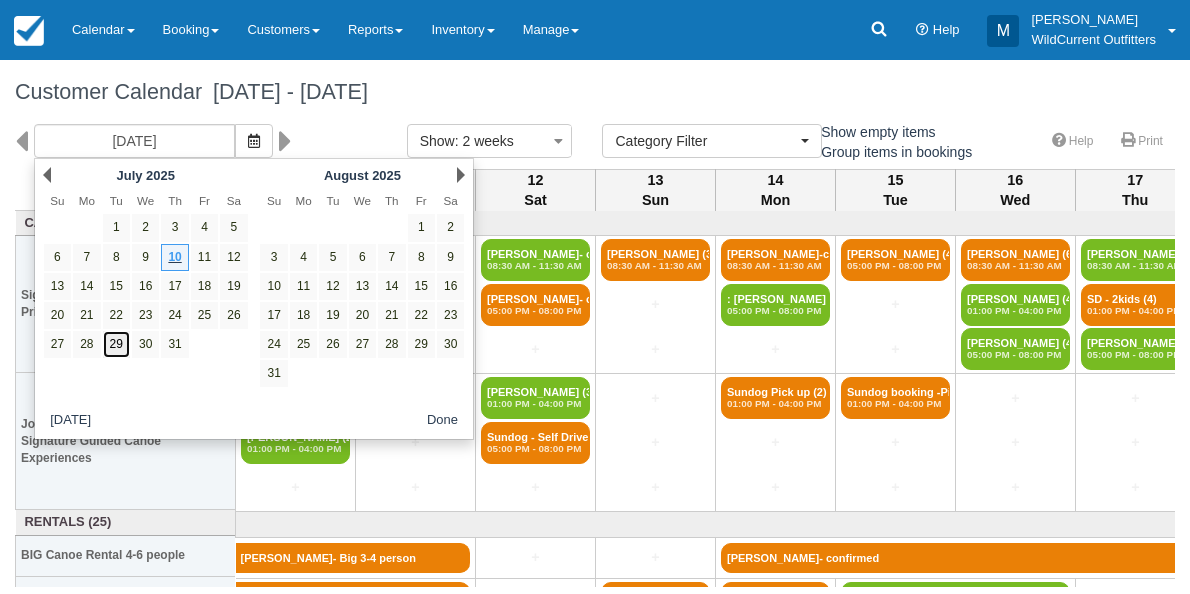 click on "29" at bounding box center [116, 344] 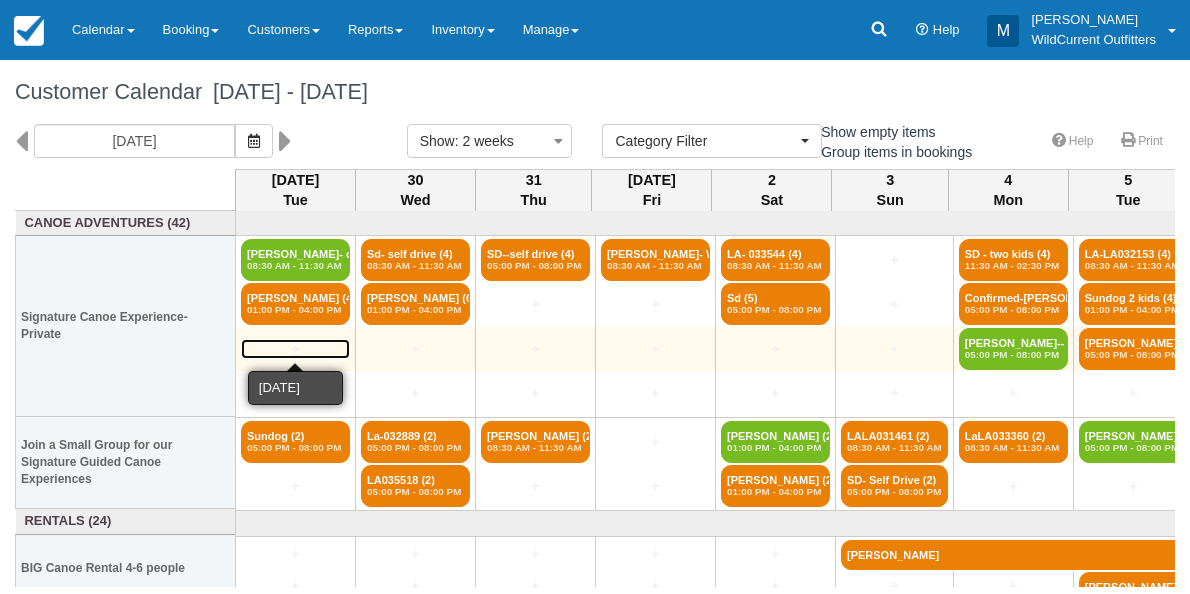 click on "+" at bounding box center (295, 349) 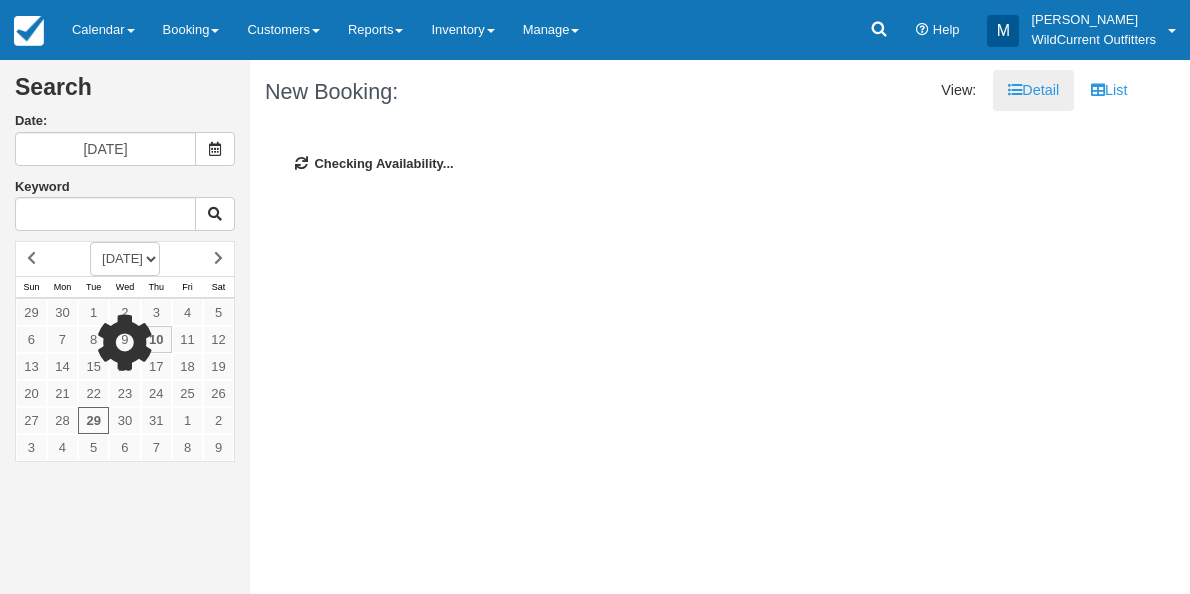 scroll, scrollTop: 0, scrollLeft: 0, axis: both 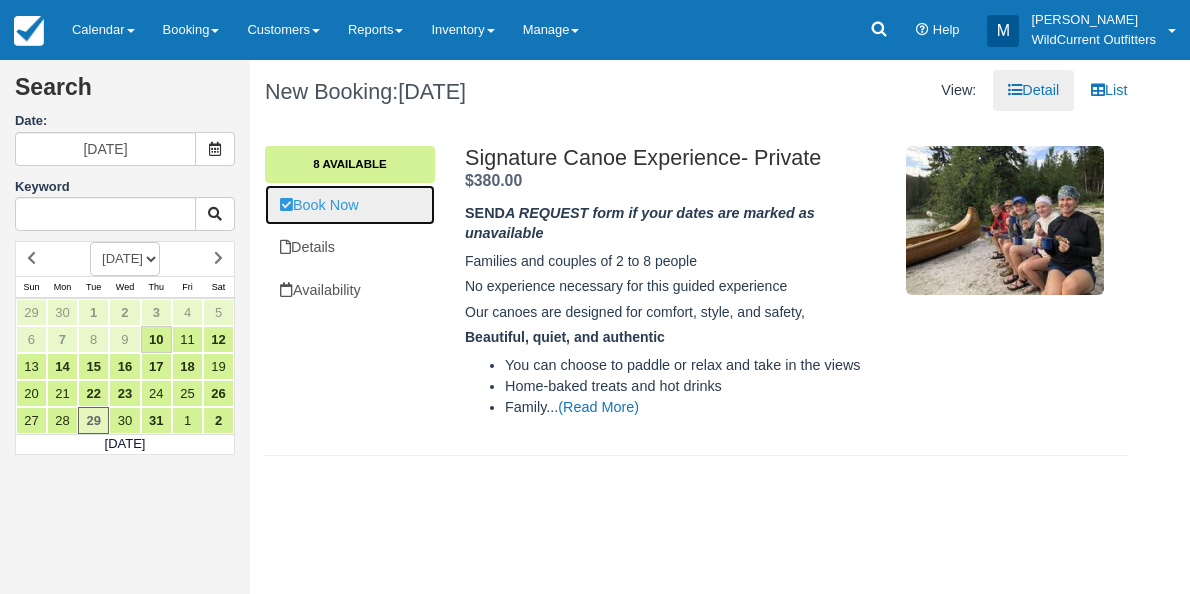 click on "Book Now" at bounding box center (350, 205) 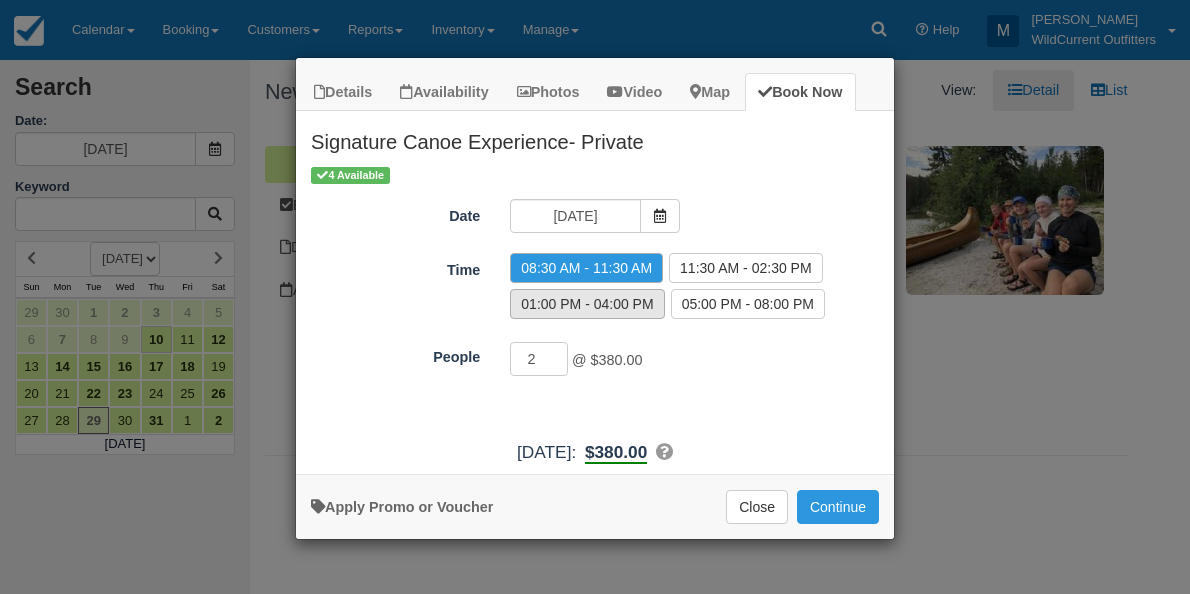 click on "01:00 PM - 04:00 PM" at bounding box center (587, 304) 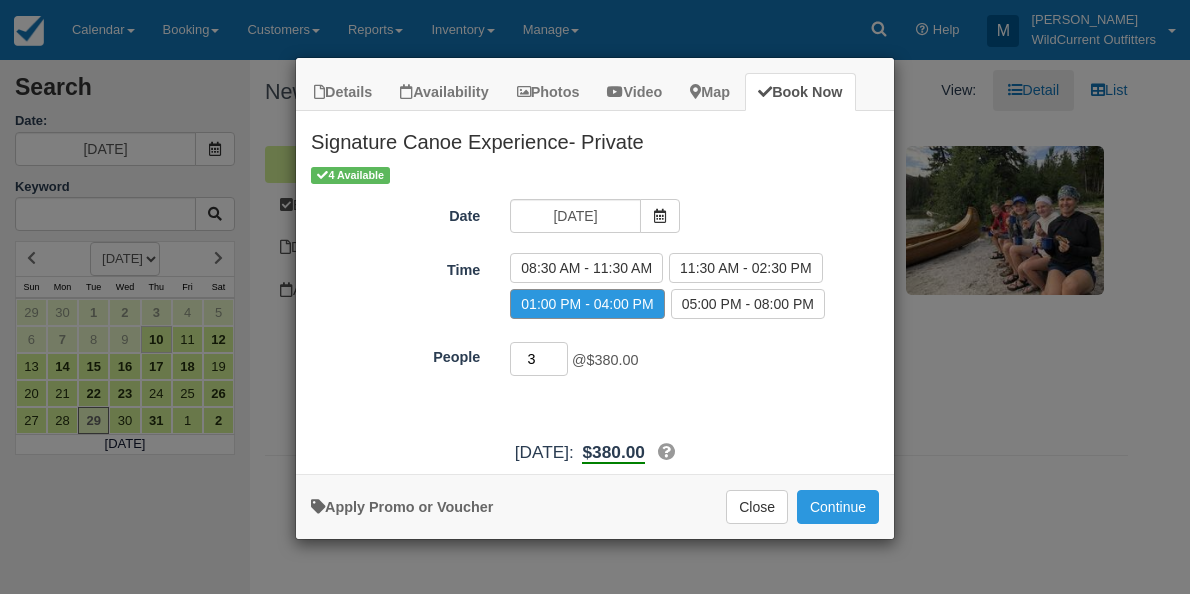 click on "3" at bounding box center [539, 359] 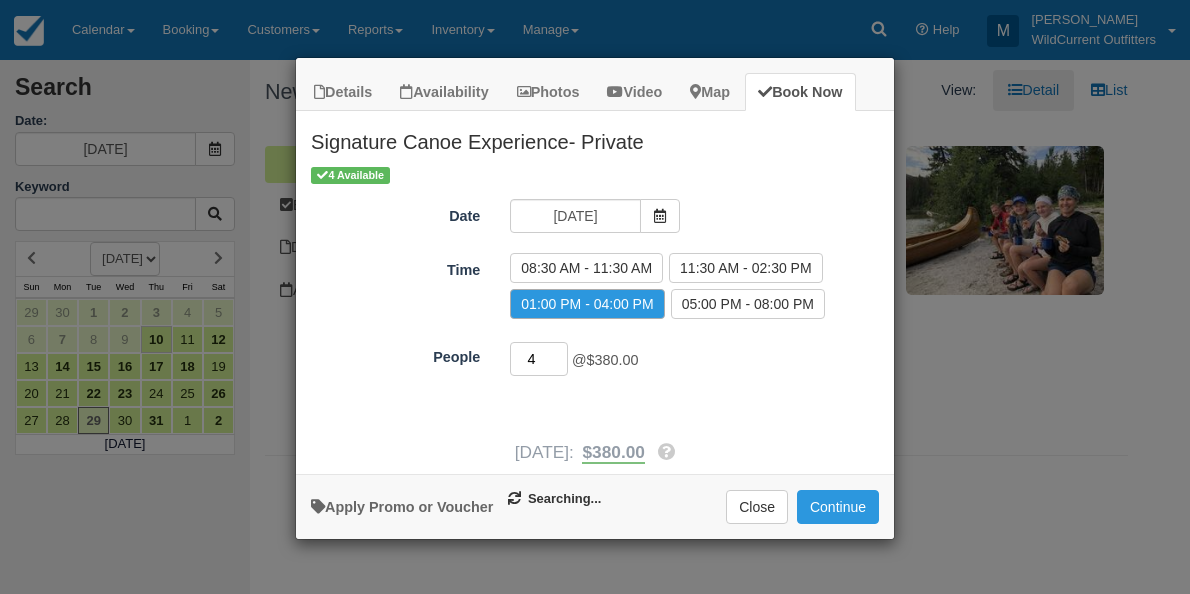 click on "4" at bounding box center (539, 359) 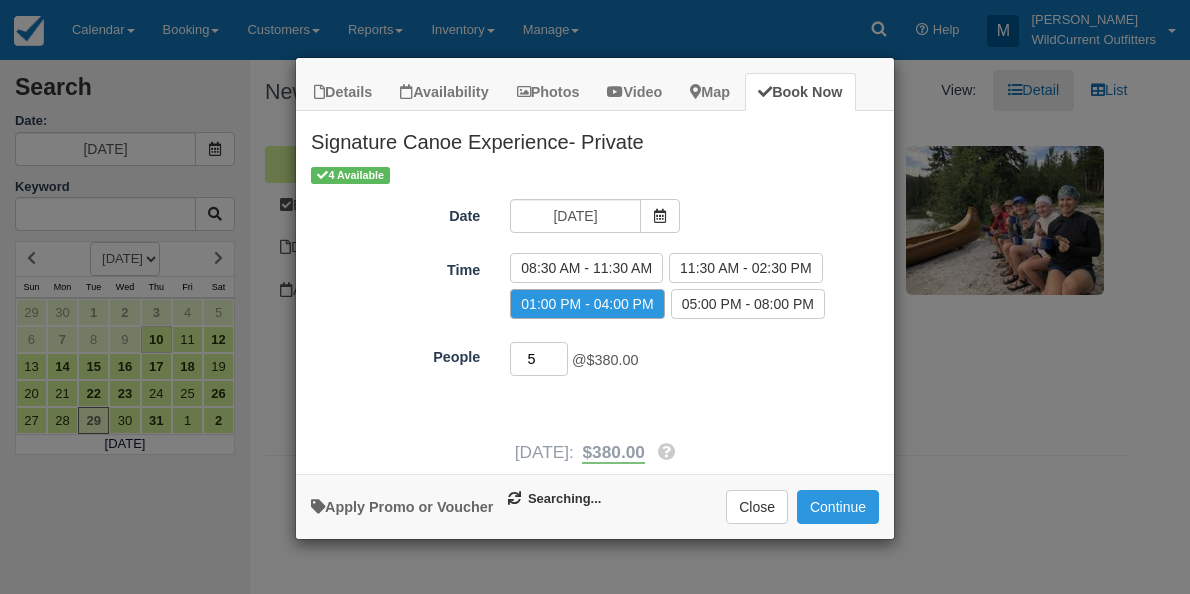 click on "5" at bounding box center (539, 359) 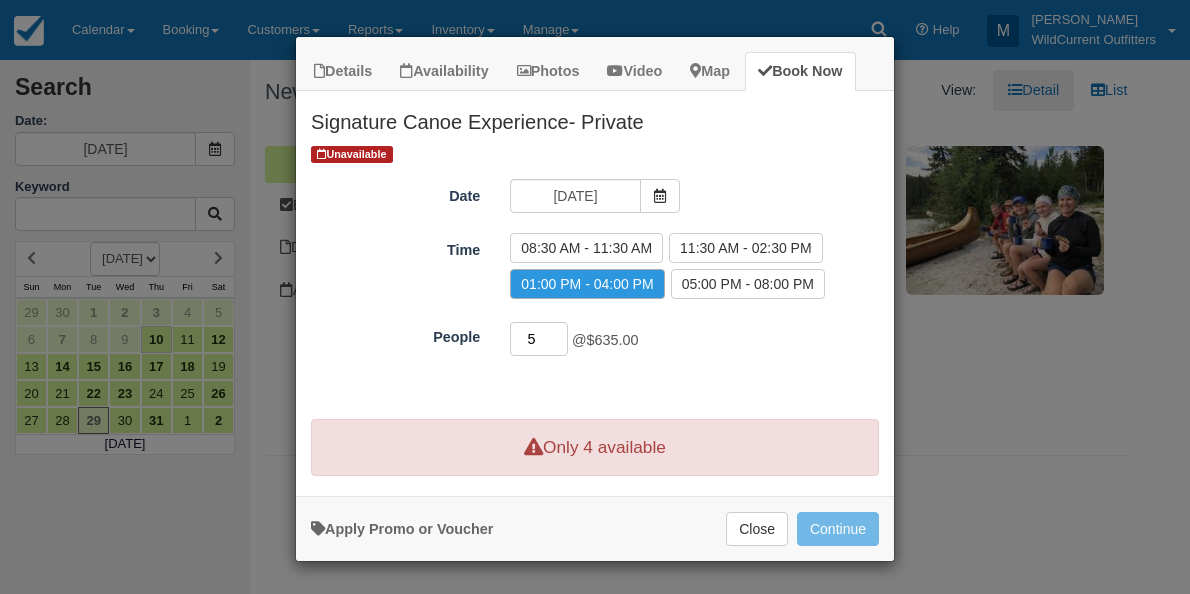 type on "4" 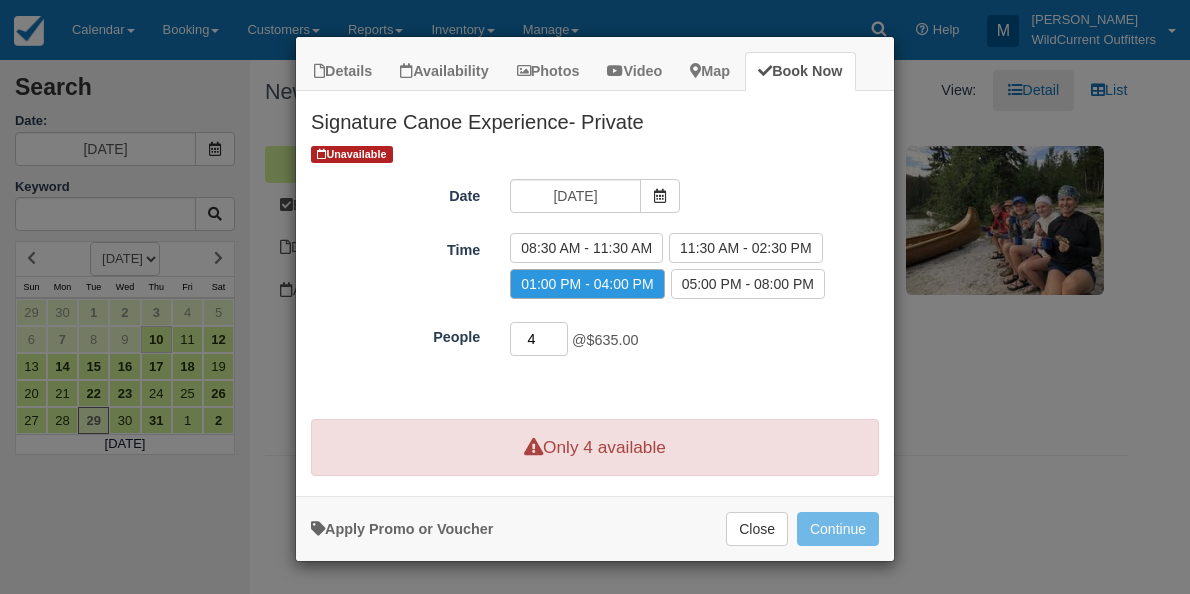 click on "4" at bounding box center [539, 339] 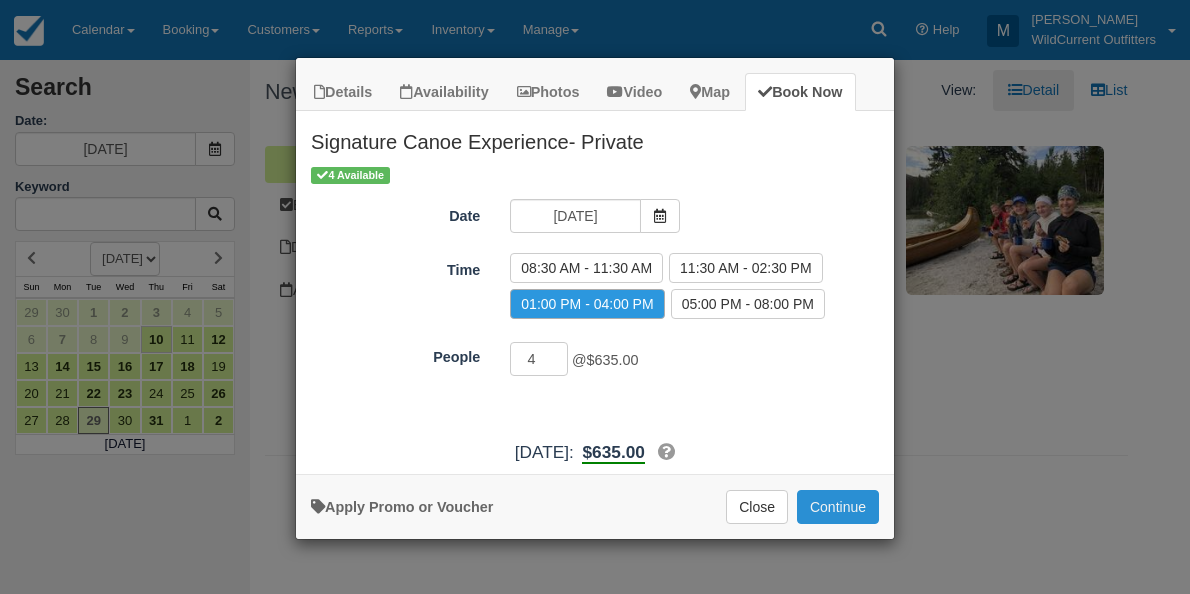 click on "Continue" at bounding box center (838, 507) 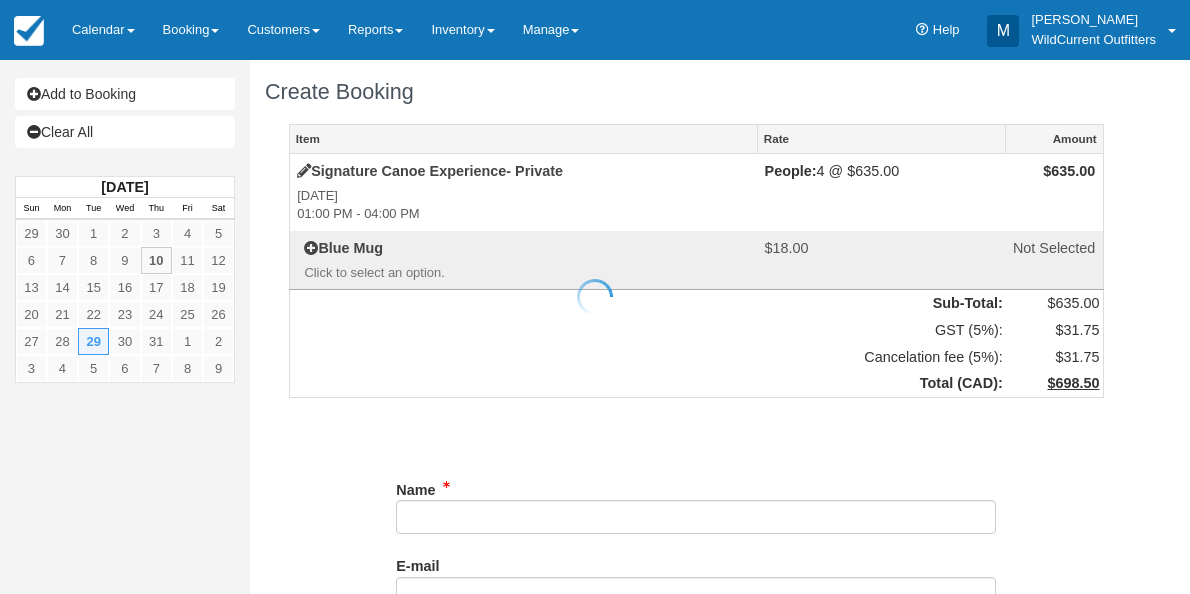 scroll, scrollTop: 0, scrollLeft: 0, axis: both 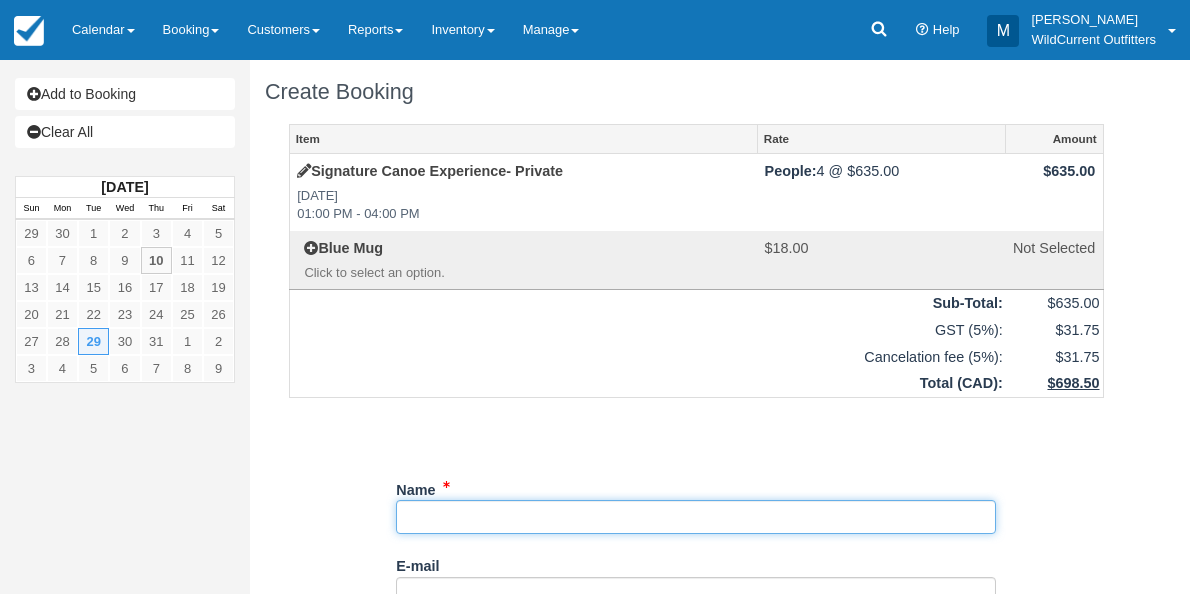 click on "Name" at bounding box center (696, 517) 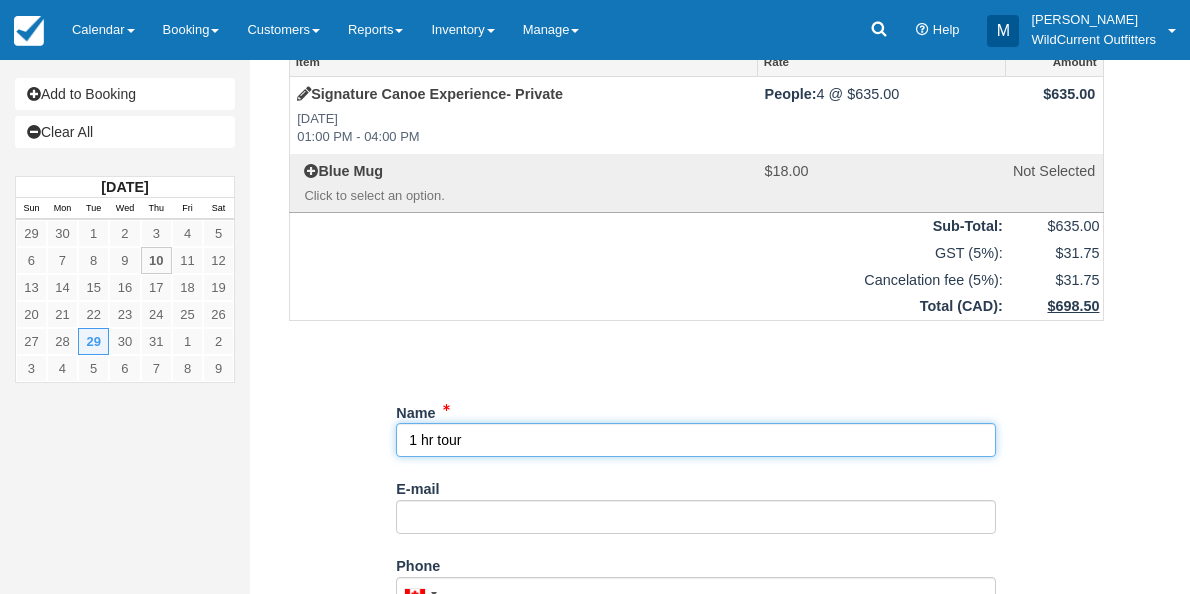 scroll, scrollTop: 83, scrollLeft: 0, axis: vertical 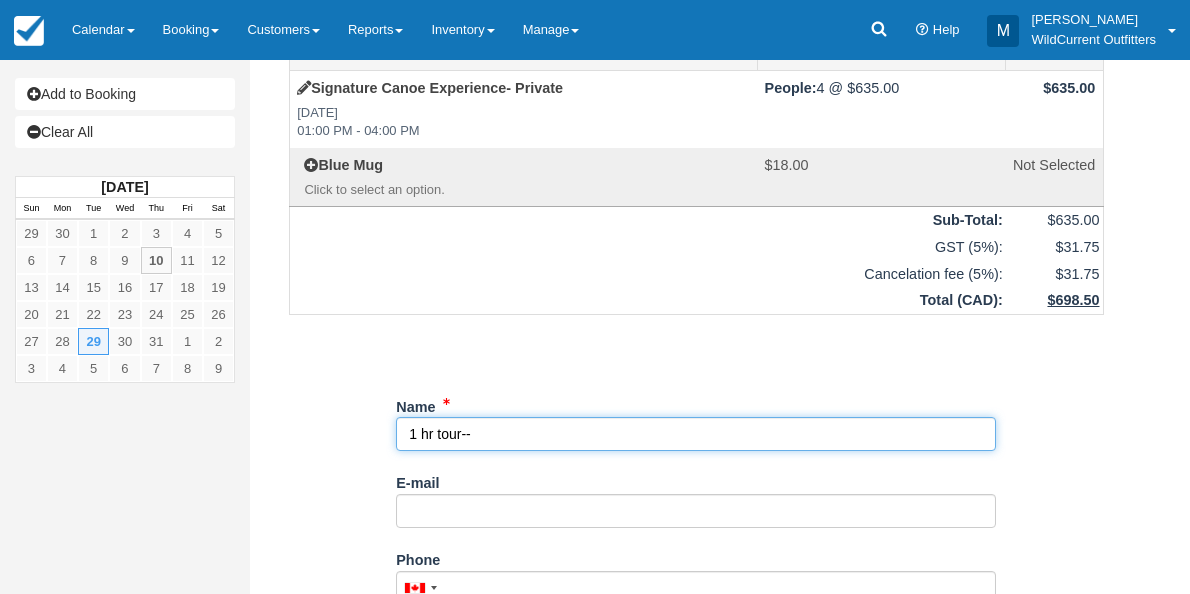 paste on "Nayab Q <[PERSON_NAME][EMAIL_ADDRESS][DOMAIN_NAME]" 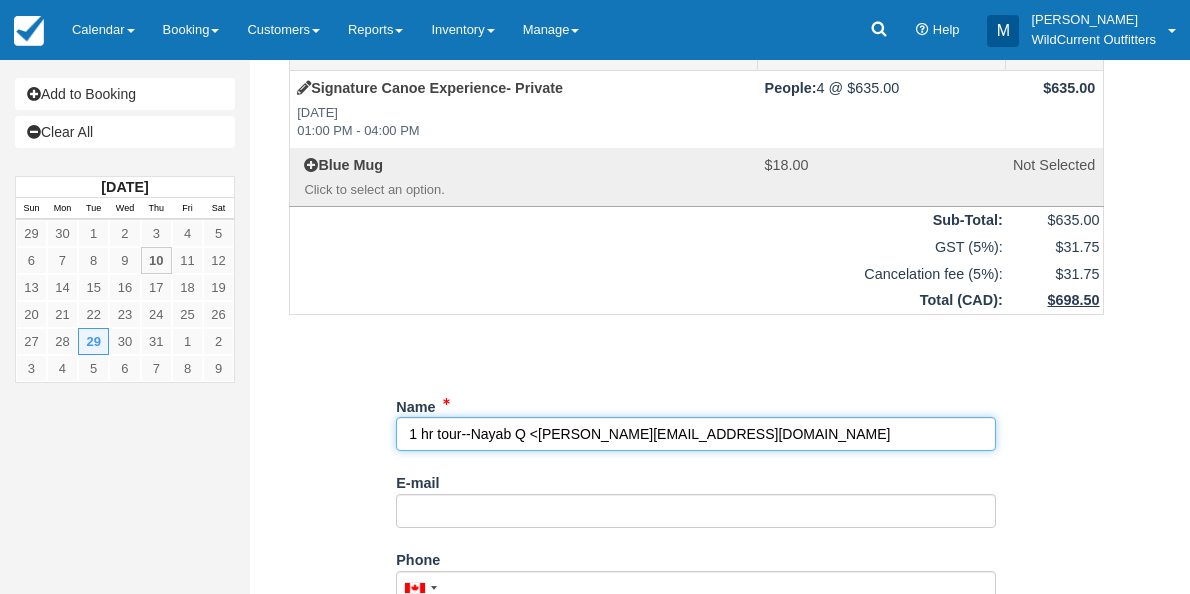drag, startPoint x: 538, startPoint y: 434, endPoint x: 702, endPoint y: 445, distance: 164.36848 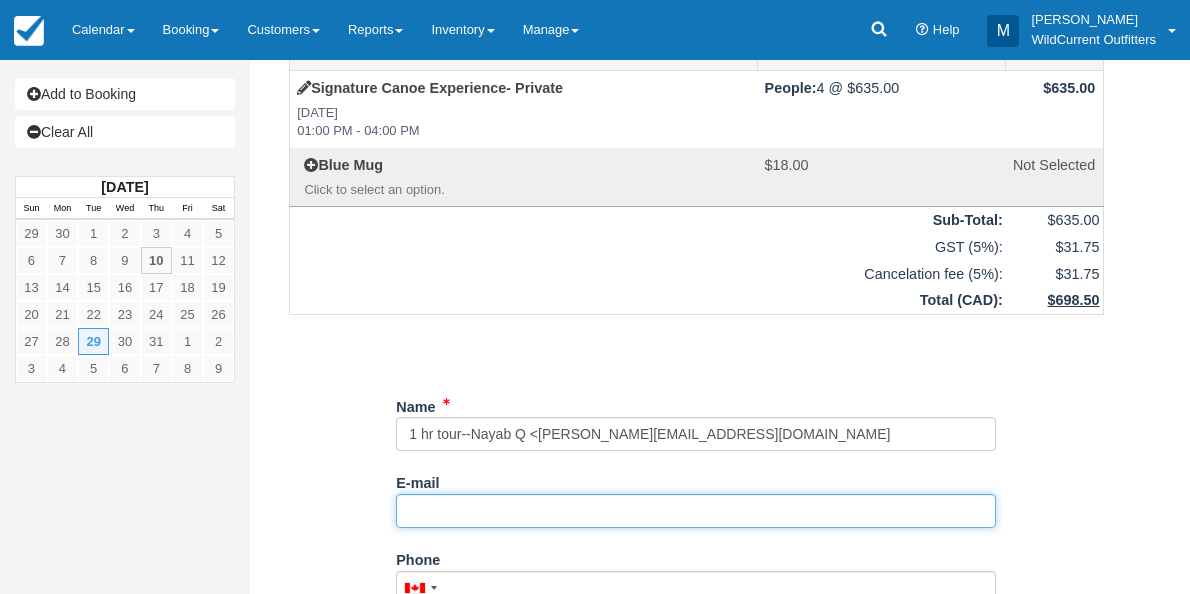 click on "E-mail" at bounding box center (696, 511) 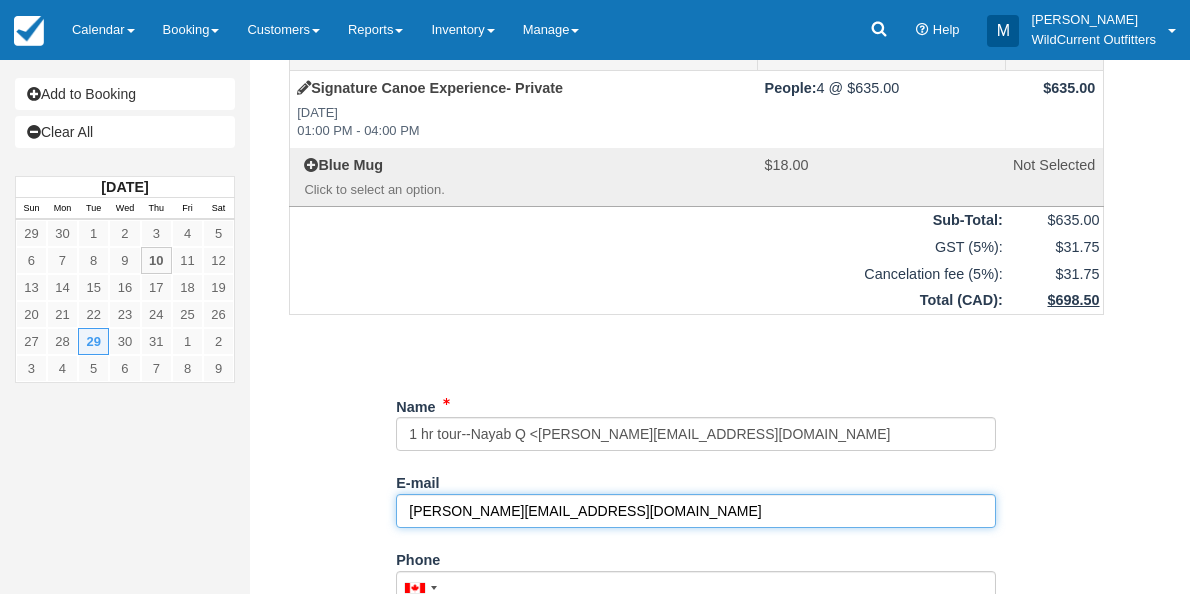 type on "qureshi.nayab@gmail.com" 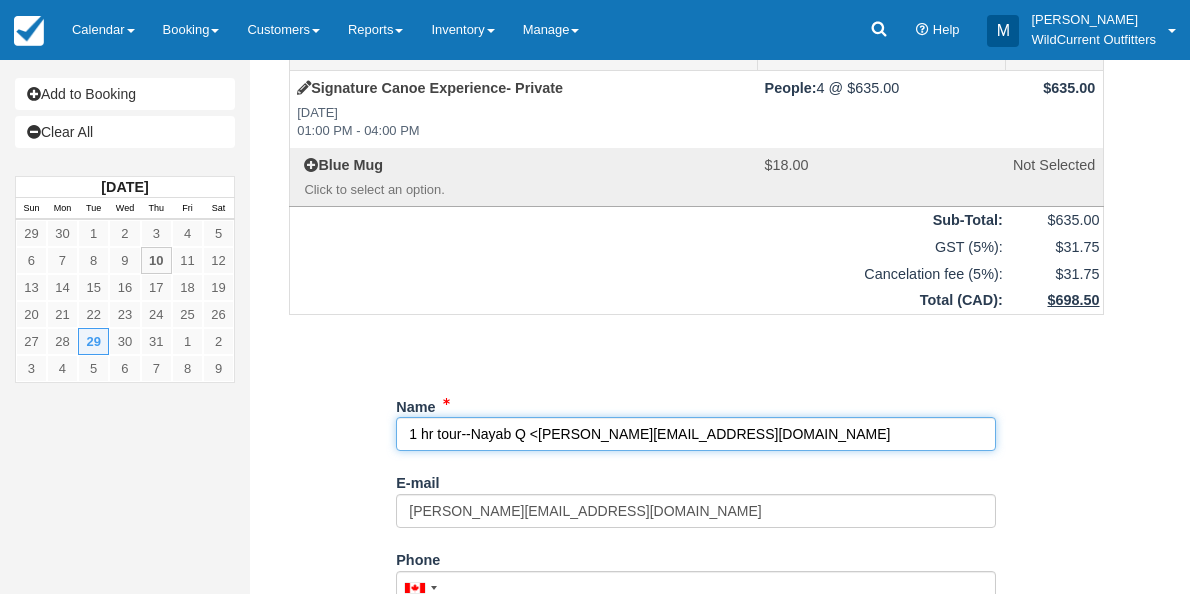 drag, startPoint x: 723, startPoint y: 431, endPoint x: 518, endPoint y: 429, distance: 205.00975 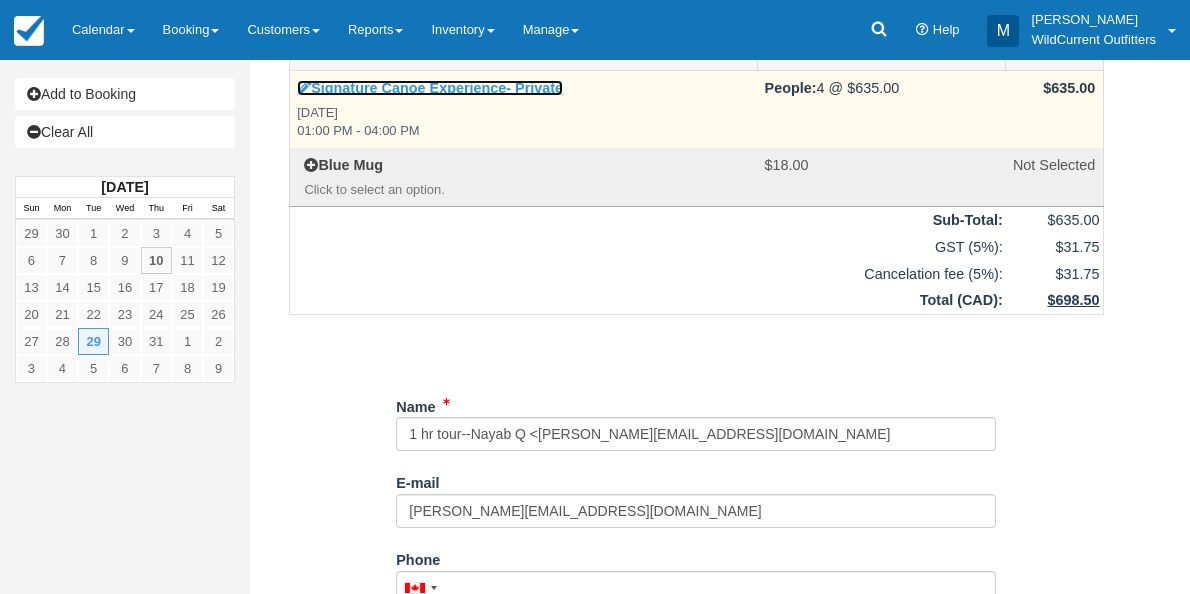 click at bounding box center (304, 88) 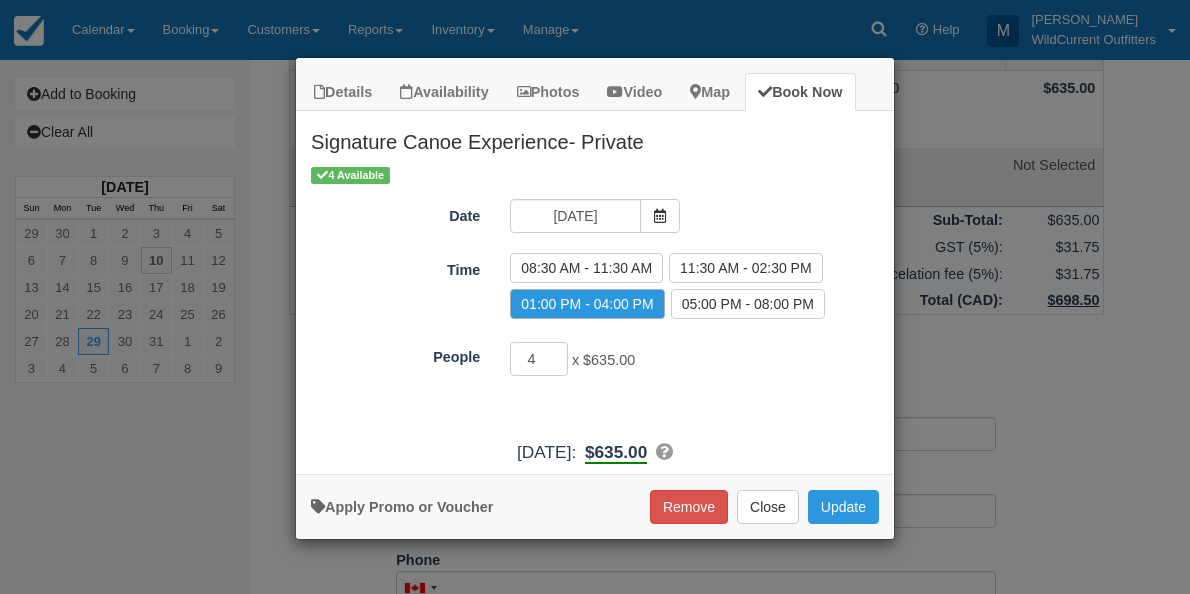 click on "Details
Availability
Photos
Video
Map
Book Now
Signature Canoe Experience- Private
SEND  A REQUEST form if your dates are marked as unavailable
Families and couples of 2 to 8 people
No experience necessary for this guided experience
Our canoes are designed for comfort, style, and safety,
Beautiful, quiet, and authentic
You can choose to paddle or relax and take in the views Home-baked treats and hot drinks Family Rates Tours run from May 1st - Nov.5th Weekends and July & August fill up fast. Book early  5 percent processing refund fee for bad weather or your plans change.
1" at bounding box center (595, 297) 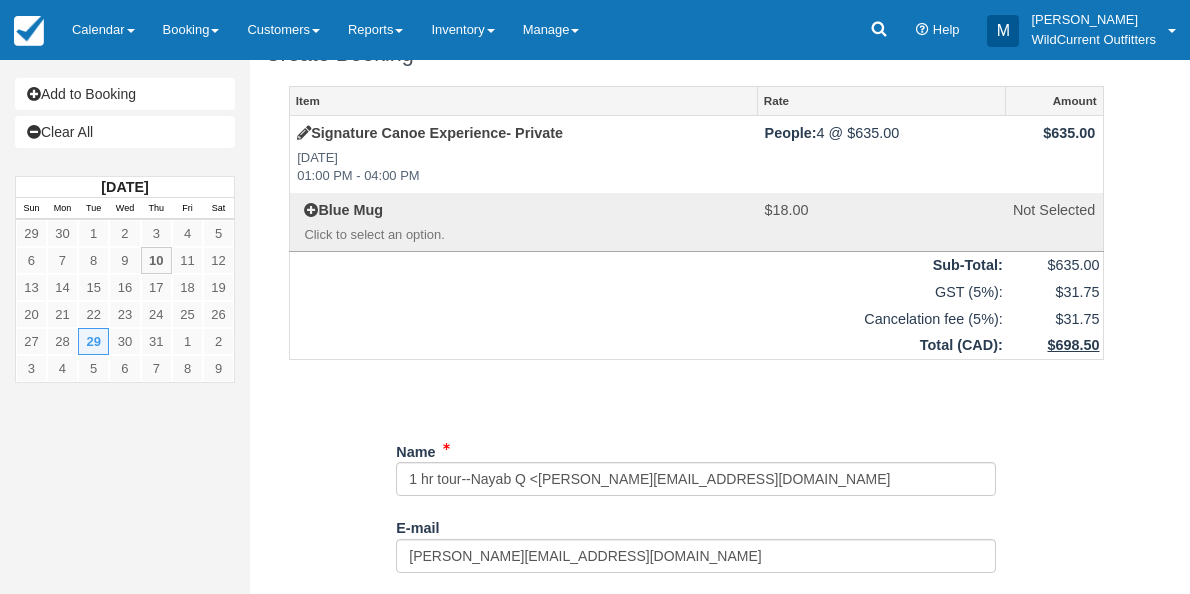 scroll, scrollTop: 0, scrollLeft: 0, axis: both 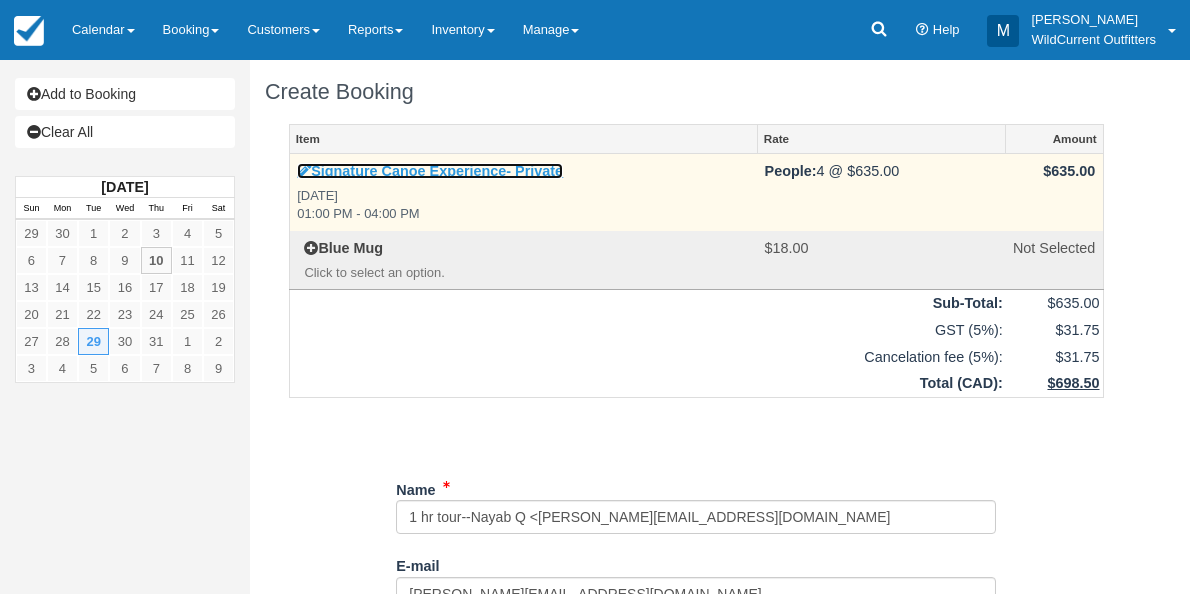 click at bounding box center [304, 171] 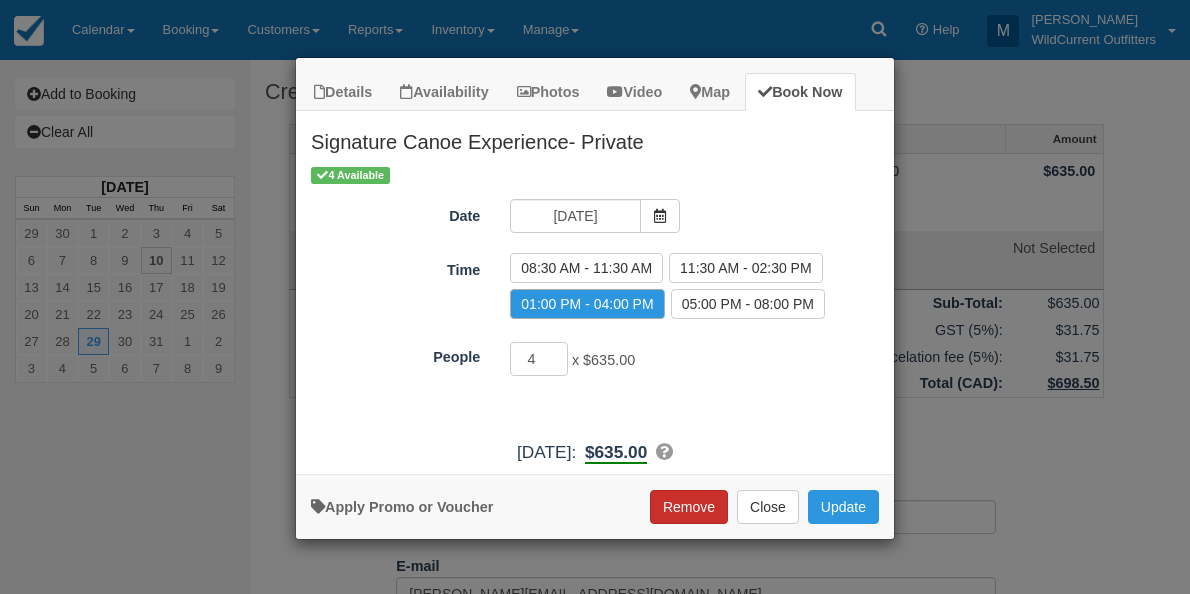 click on "Remove" at bounding box center (689, 507) 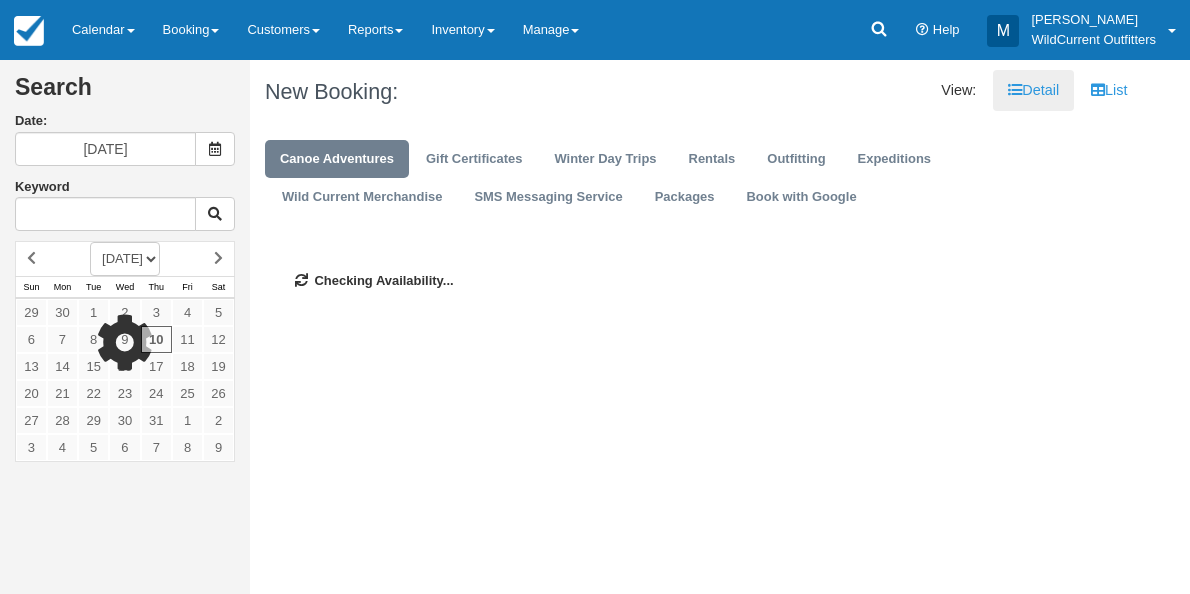 scroll, scrollTop: 0, scrollLeft: 0, axis: both 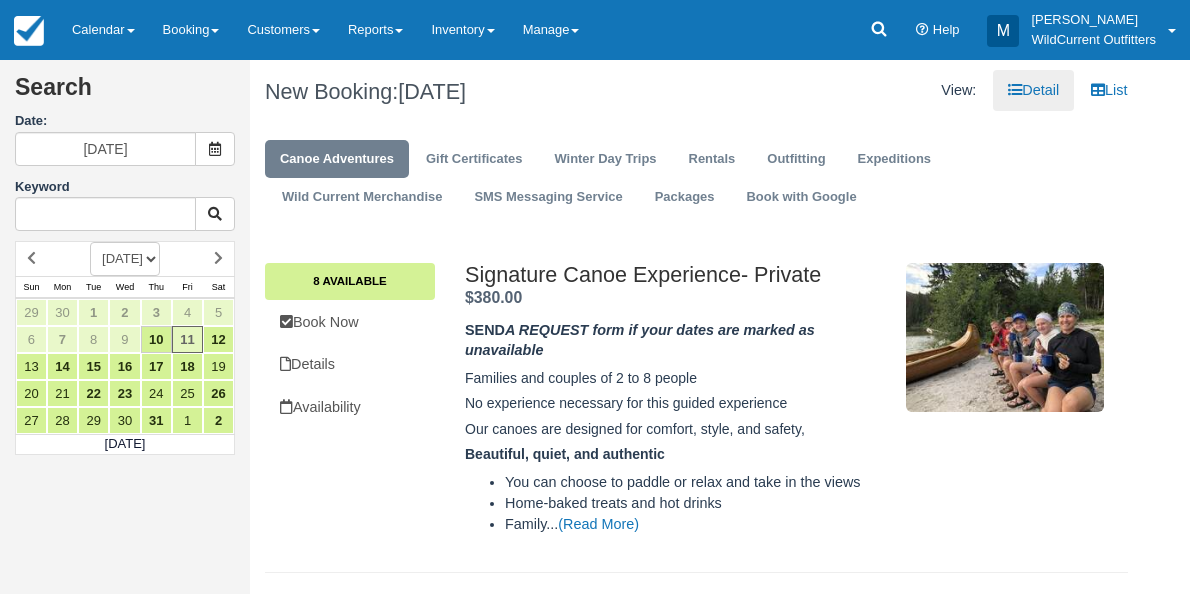 click on "[DATE] [DATE] [DATE] [DATE] [DATE] [DATE] [DATE] [DATE] [DATE] [DATE] [DATE] [DATE] [DATE] [DATE] [DATE] [DATE] [DATE] [DATE]" at bounding box center (125, 259) 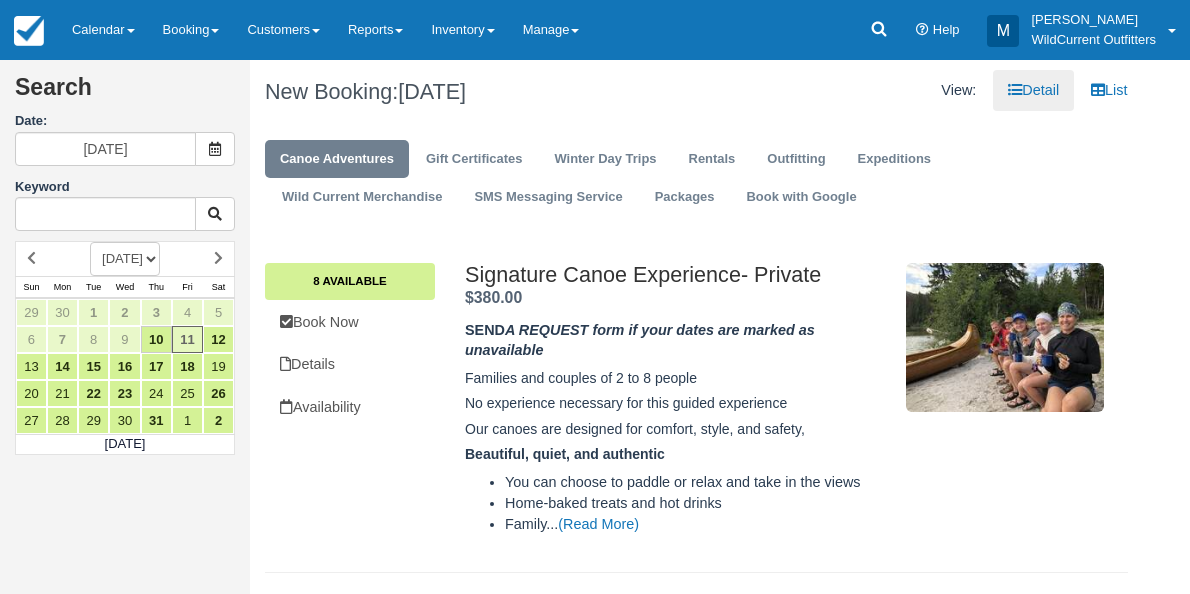select on "20260701" 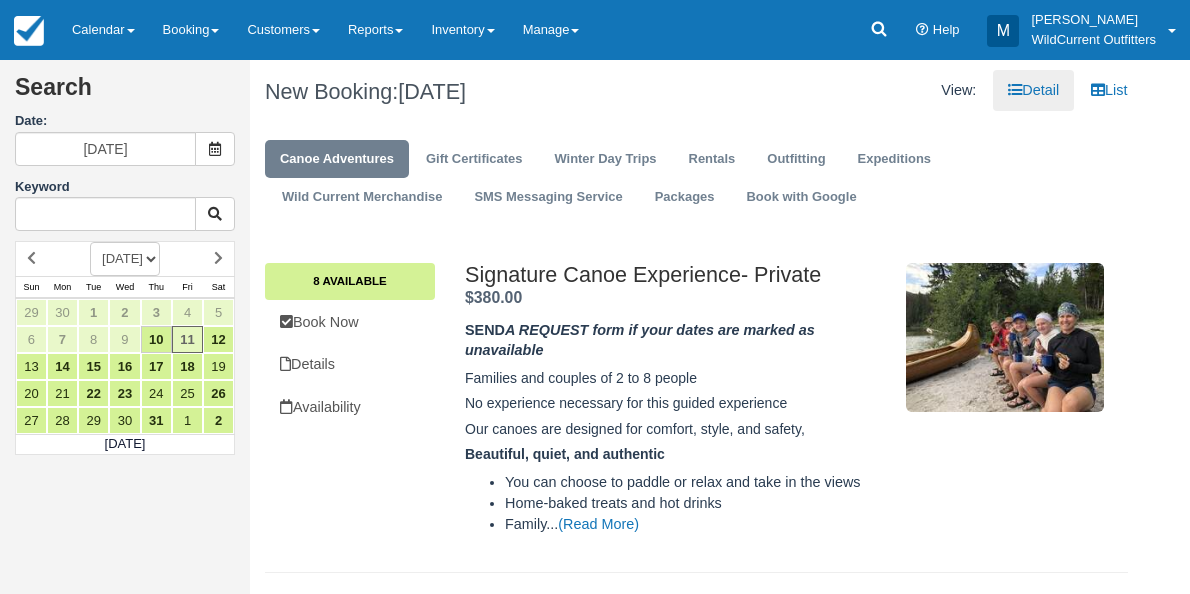 click on "[DATE] [DATE] [DATE] [DATE] [DATE] [DATE] [DATE] [DATE] [DATE] [DATE] [DATE] [DATE] [DATE] [DATE] [DATE] [DATE] [DATE] [DATE]" at bounding box center (125, 259) 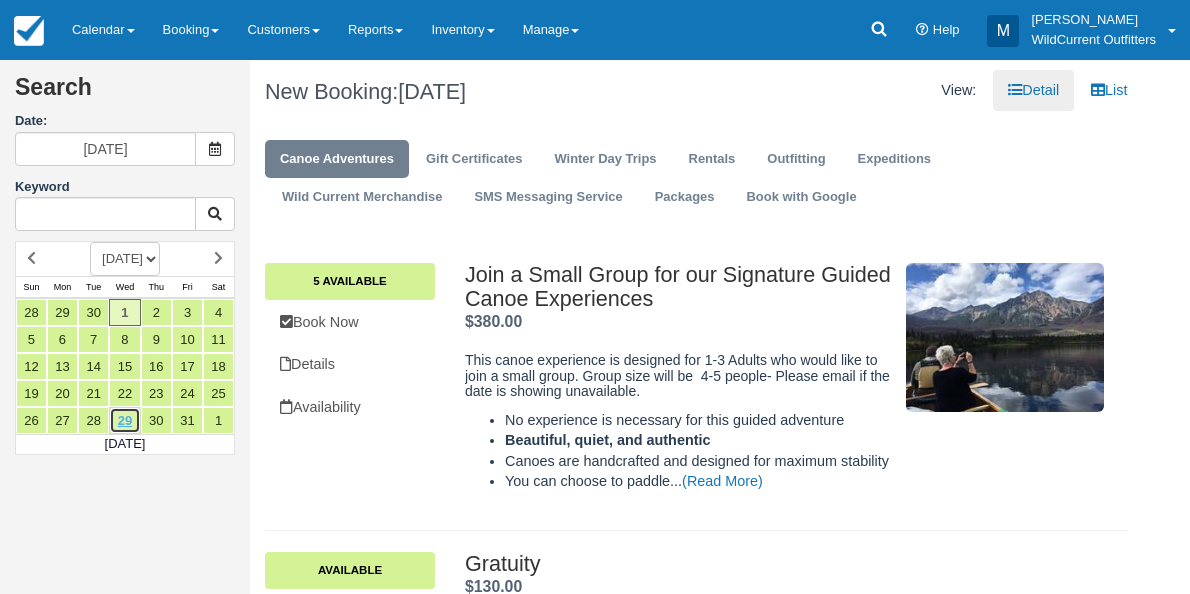 click on "29" at bounding box center [124, 420] 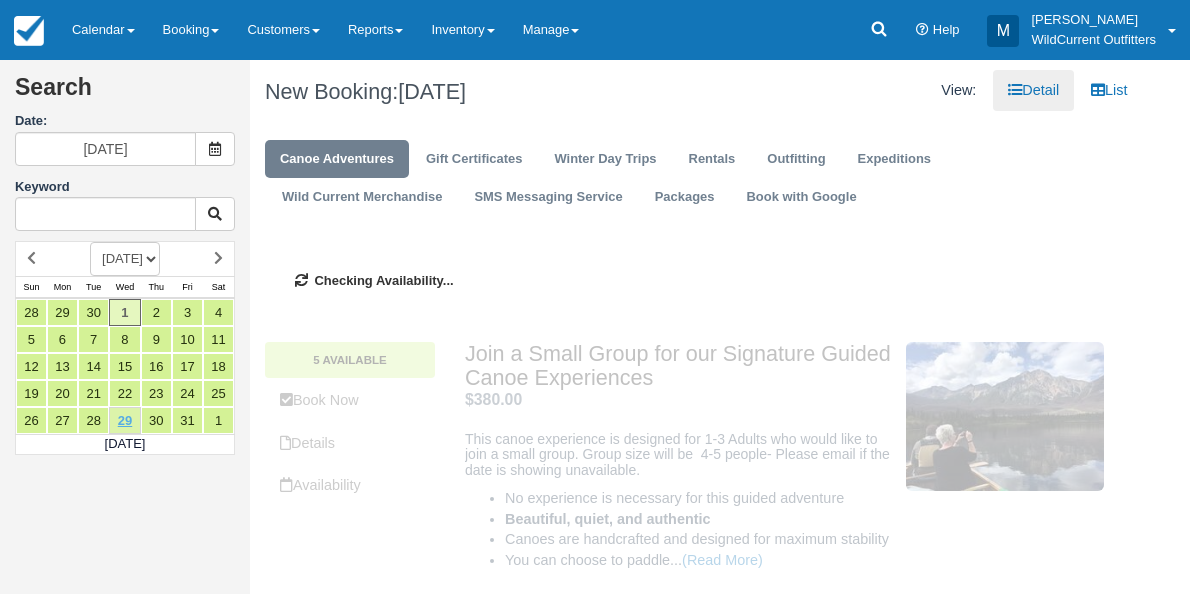 type on "07/29/26" 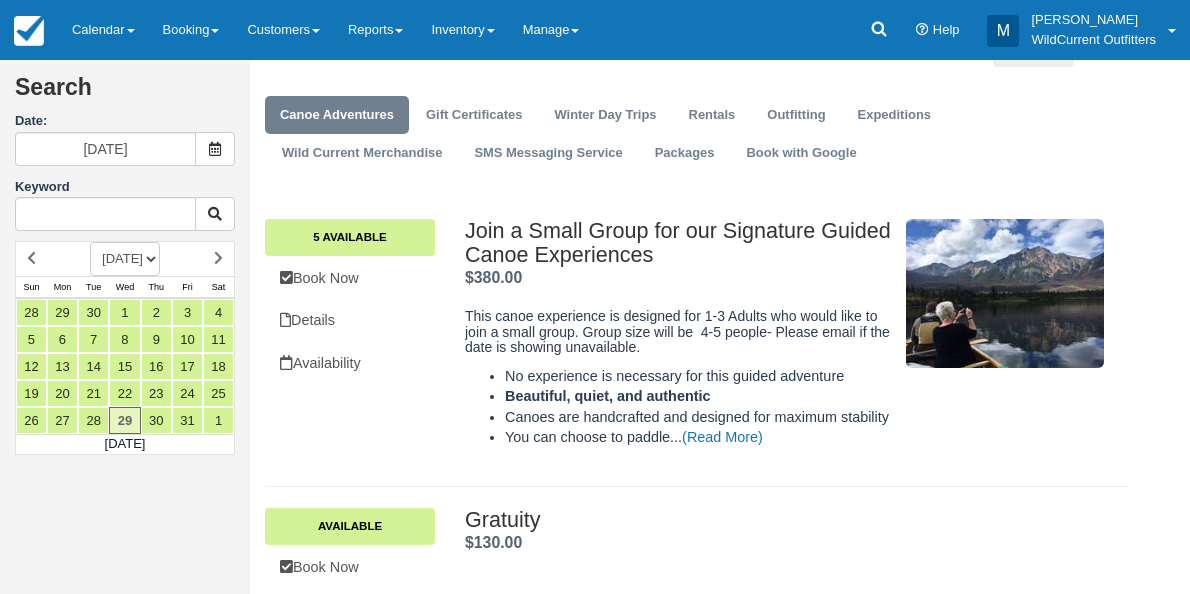 scroll, scrollTop: 0, scrollLeft: 0, axis: both 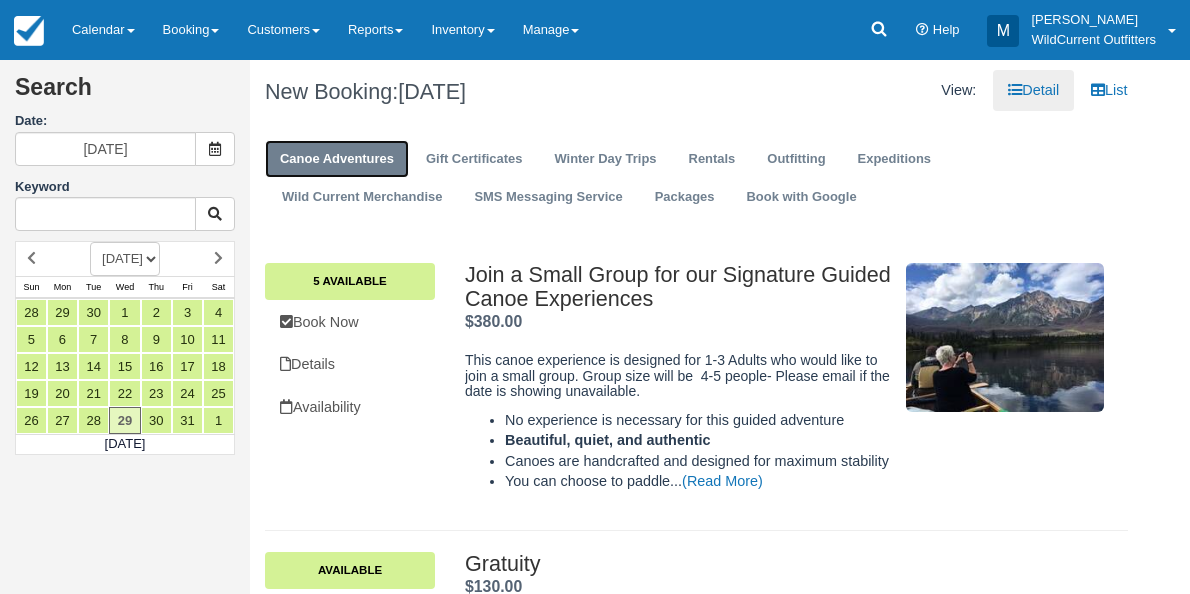 click on "Canoe Adventures" at bounding box center (337, 159) 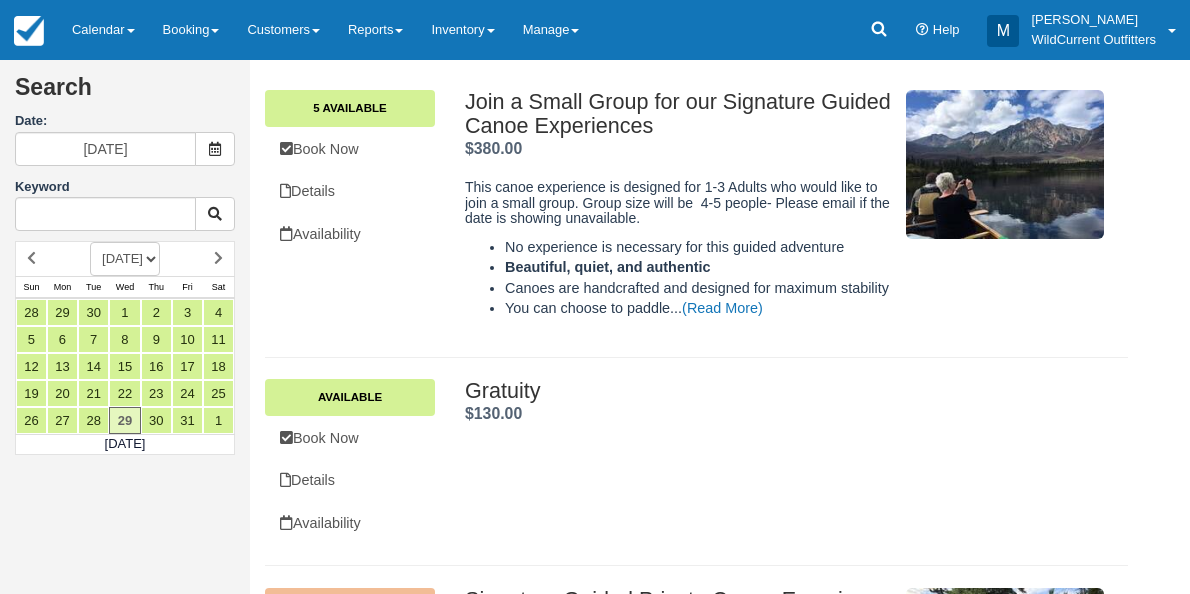 scroll, scrollTop: 0, scrollLeft: 0, axis: both 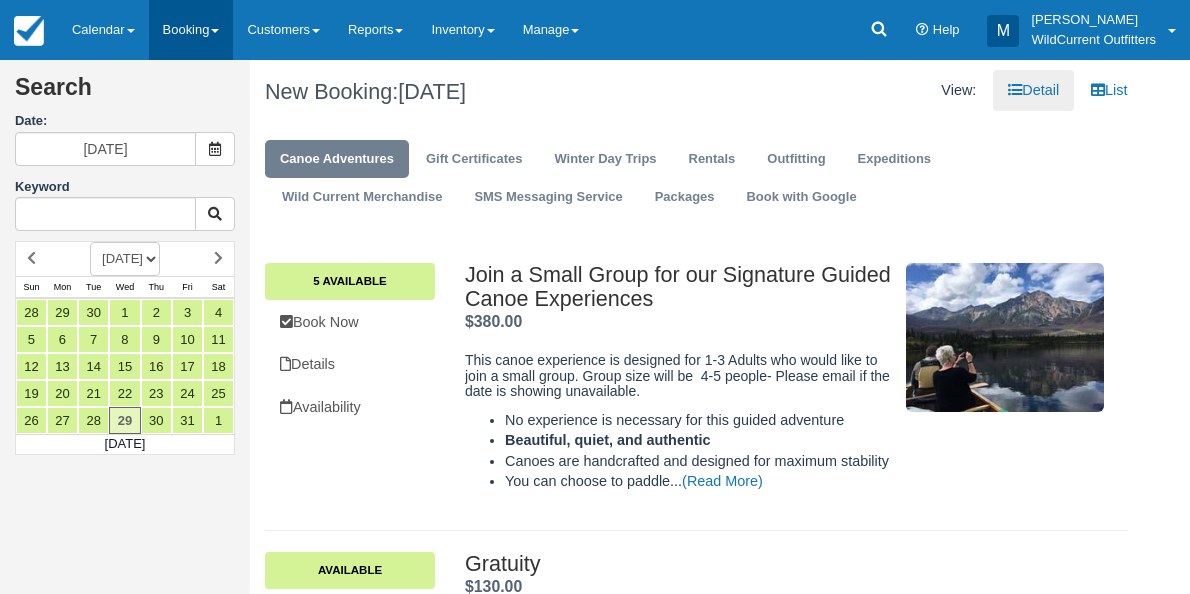 click on "Booking" at bounding box center [191, 30] 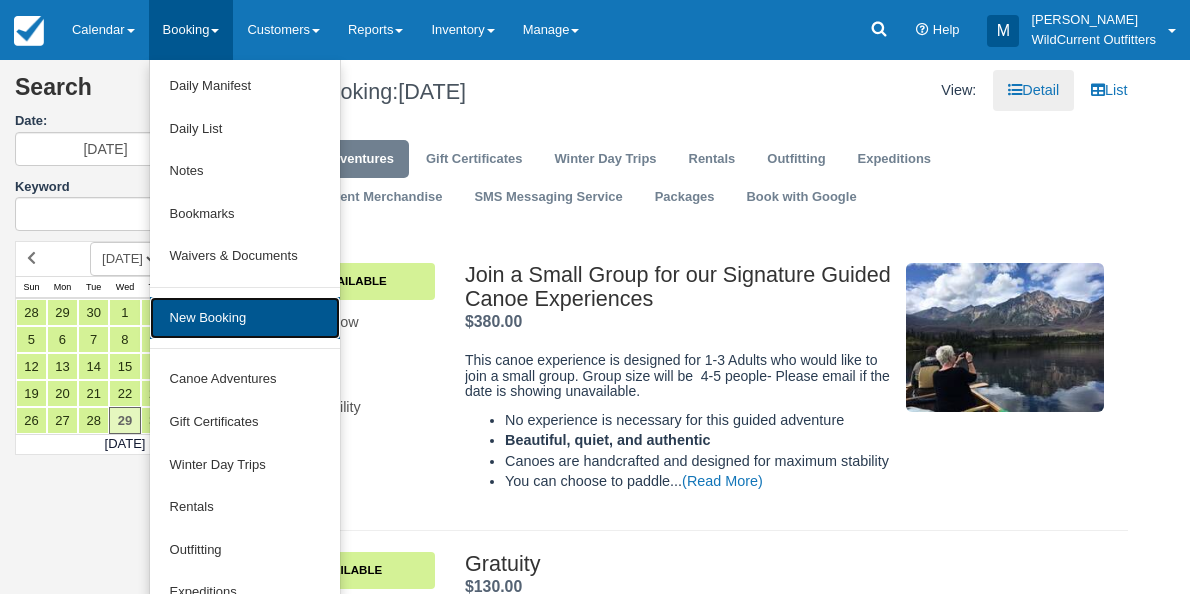 click on "New Booking" at bounding box center (245, 318) 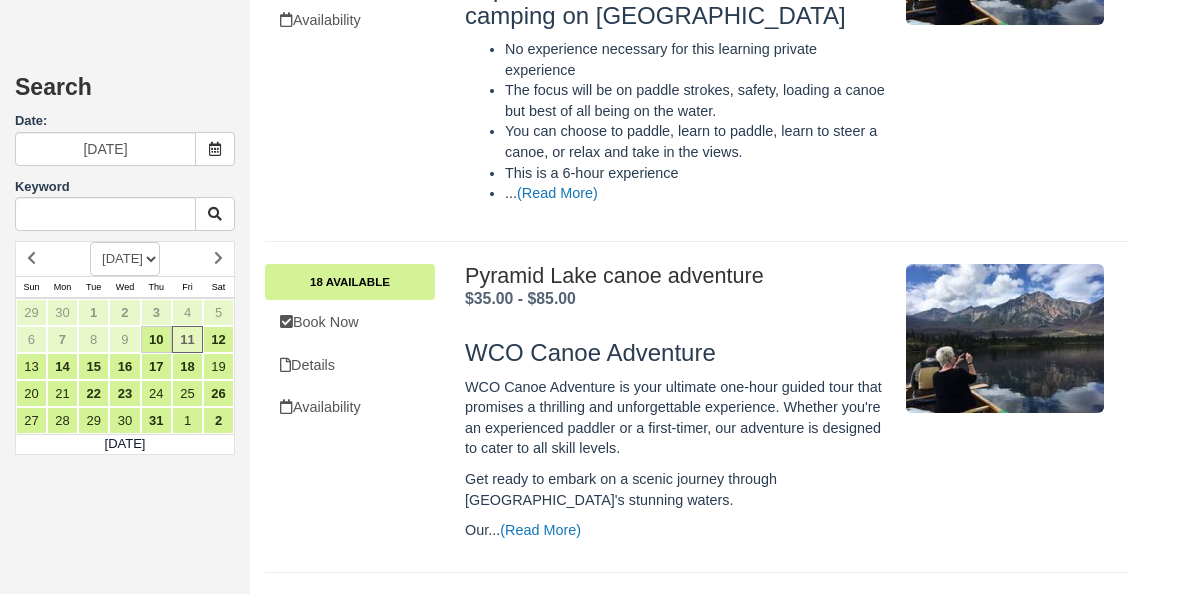 scroll, scrollTop: 1008, scrollLeft: 0, axis: vertical 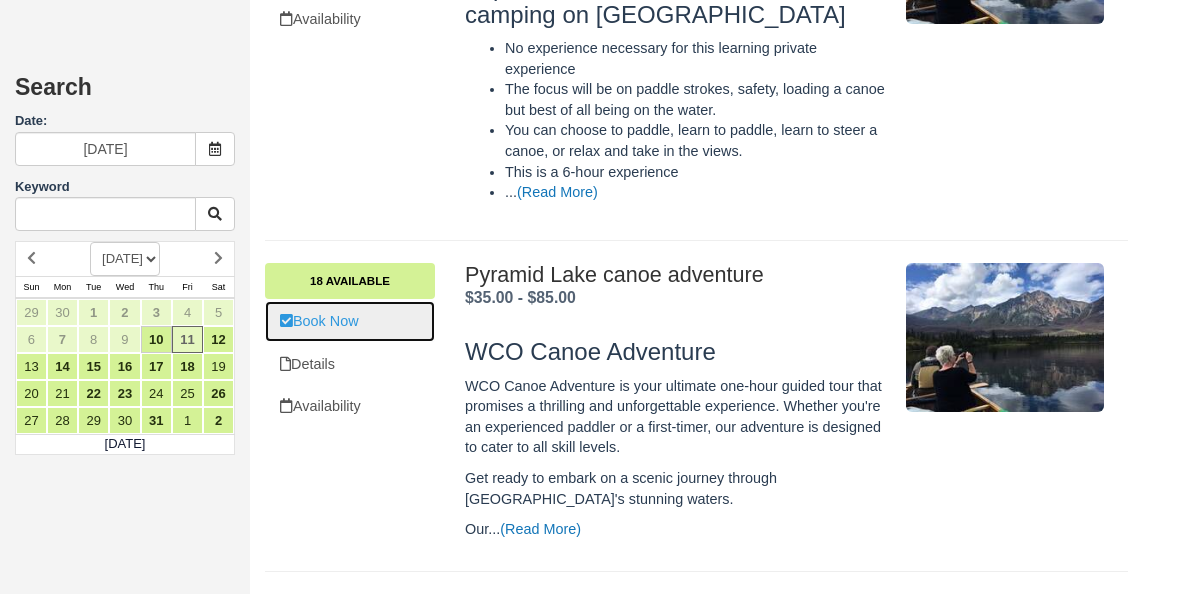 click on "Book Now" at bounding box center (350, 321) 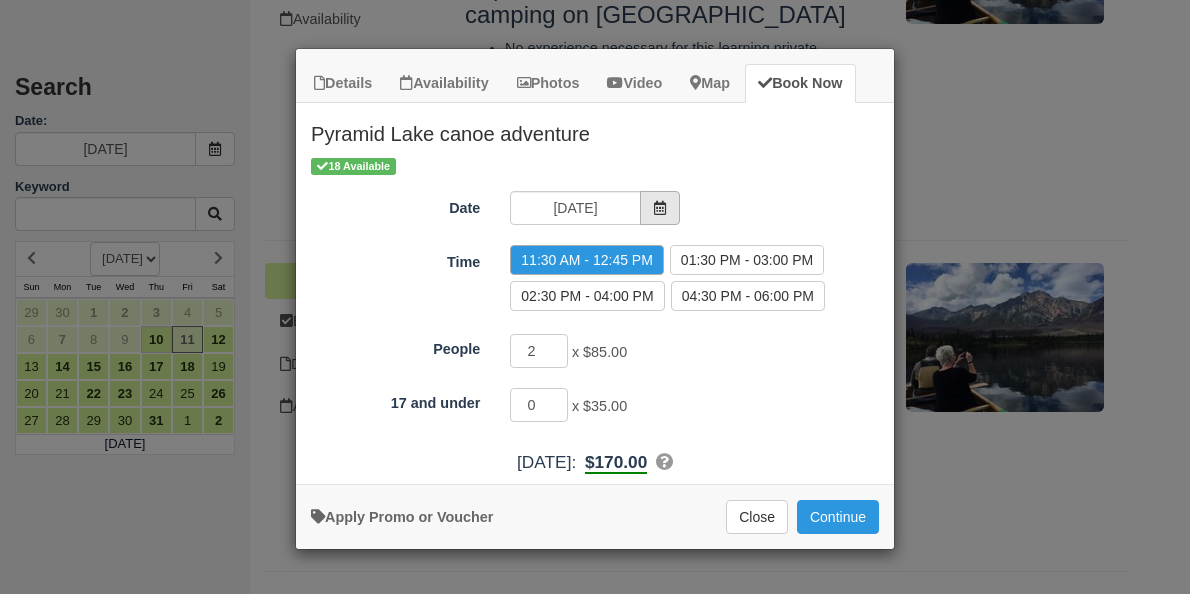 click at bounding box center [660, 208] 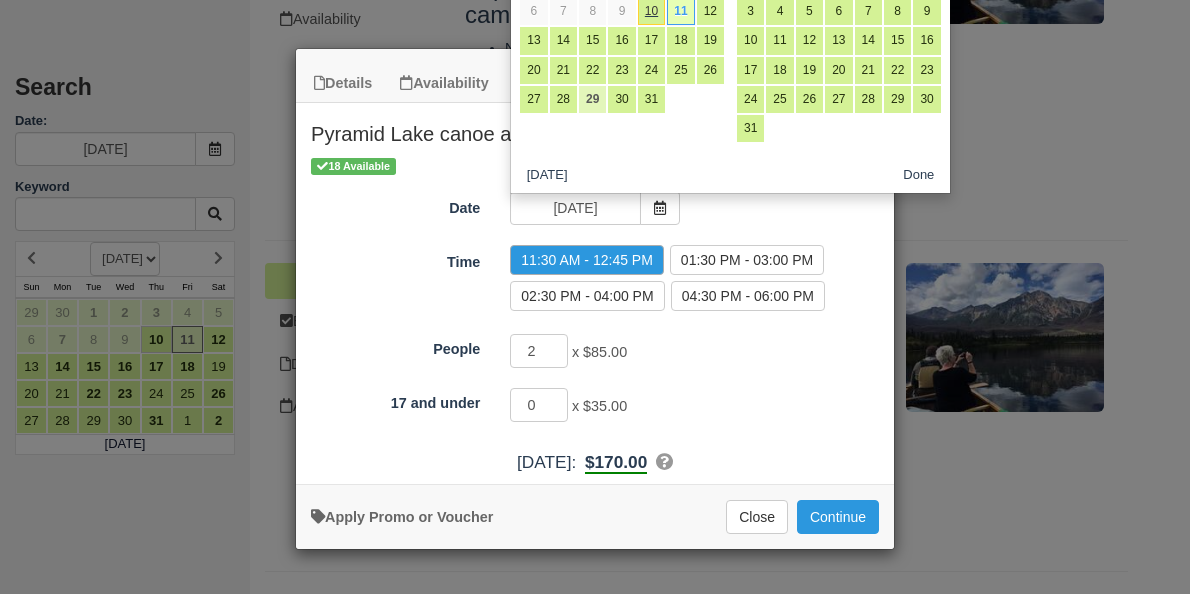 click on "29" at bounding box center (592, 99) 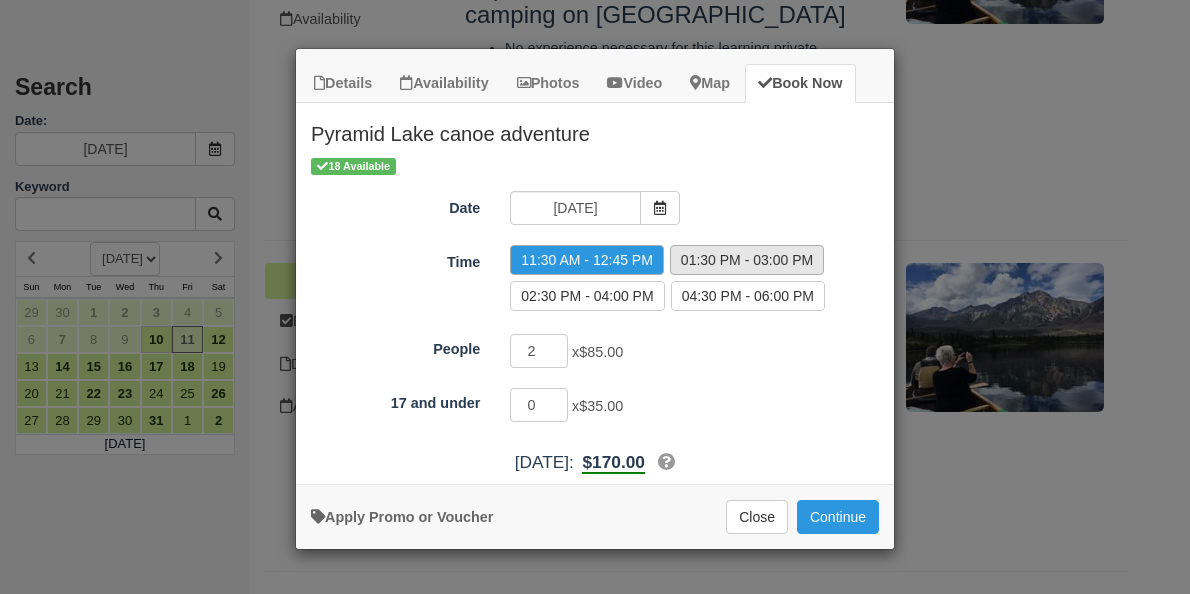 click on "01:30 PM - 03:00 PM" at bounding box center [747, 260] 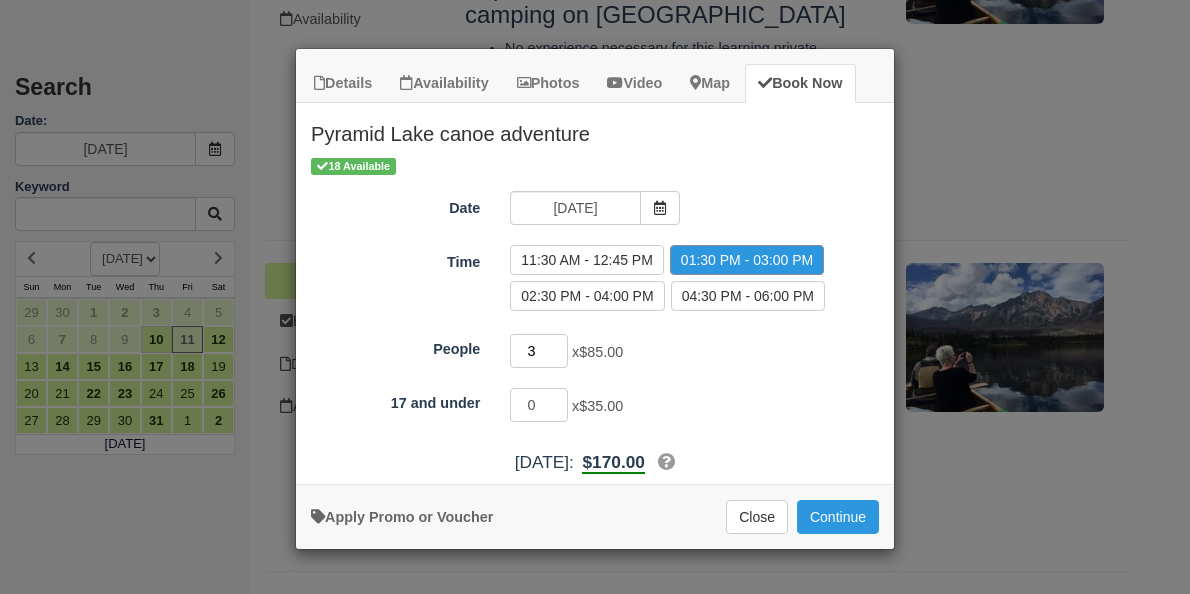 click on "3" at bounding box center [539, 351] 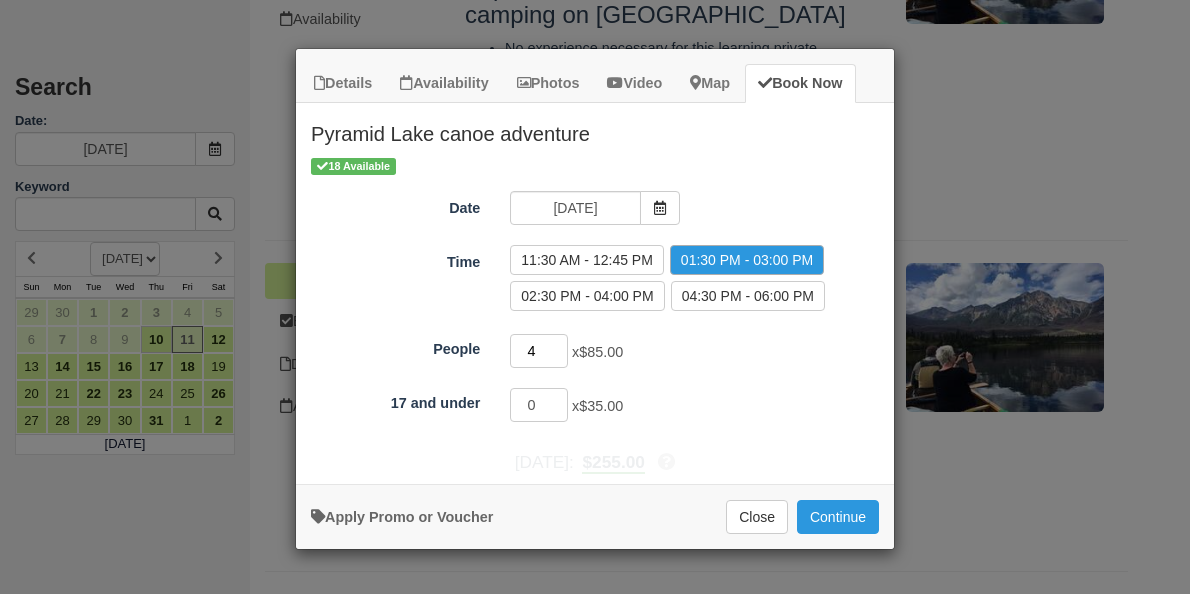 click on "4" at bounding box center (539, 351) 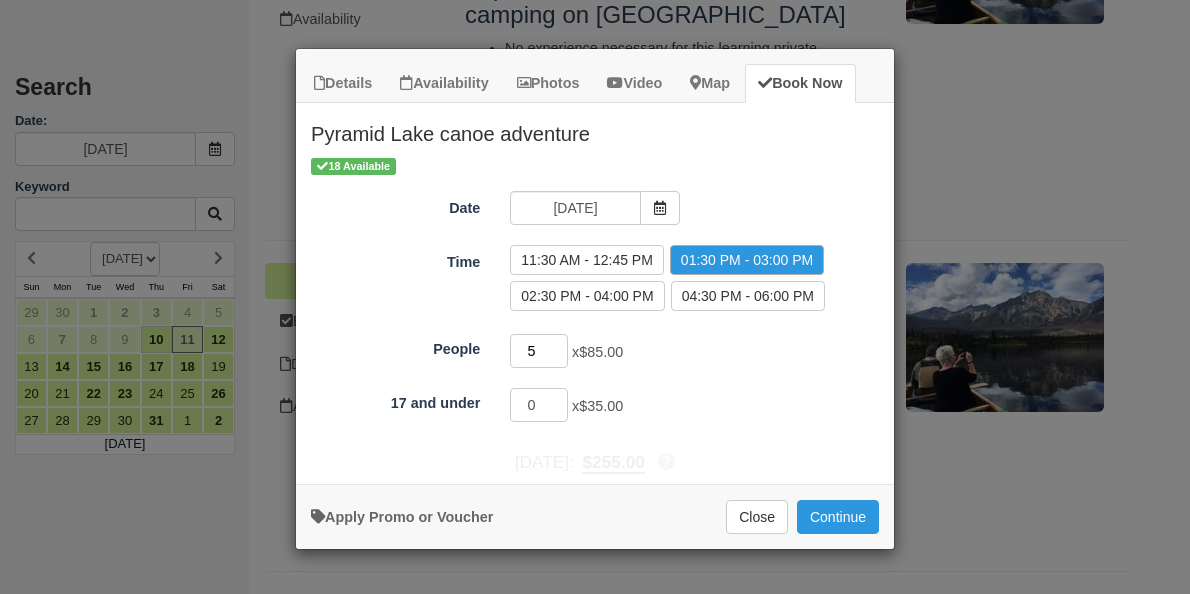 click on "5" at bounding box center [539, 351] 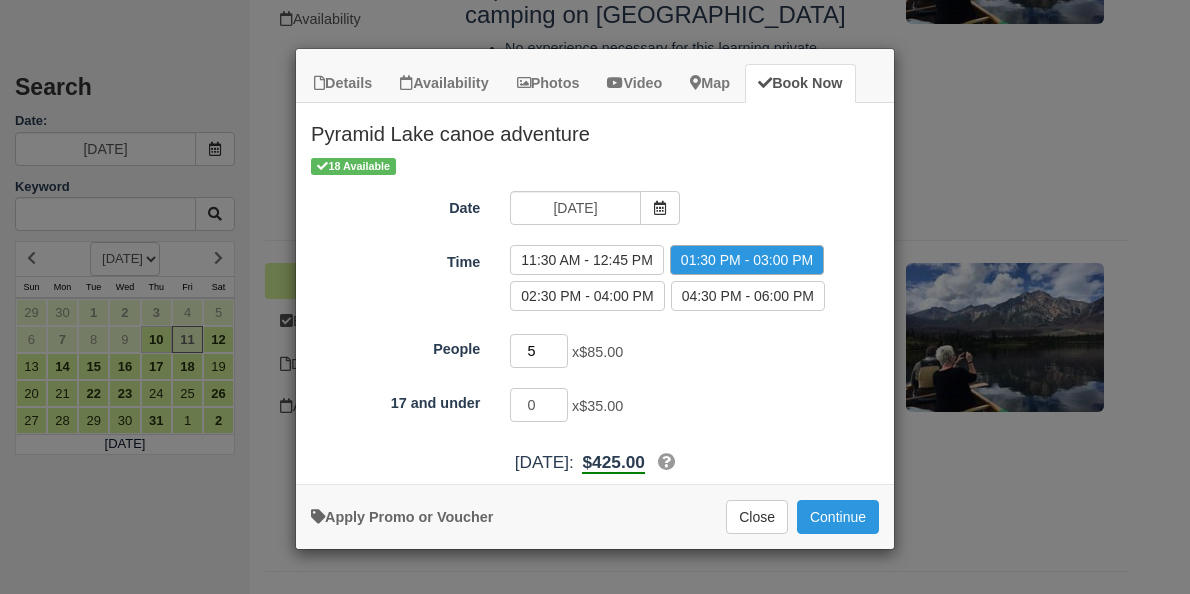 type on "6" 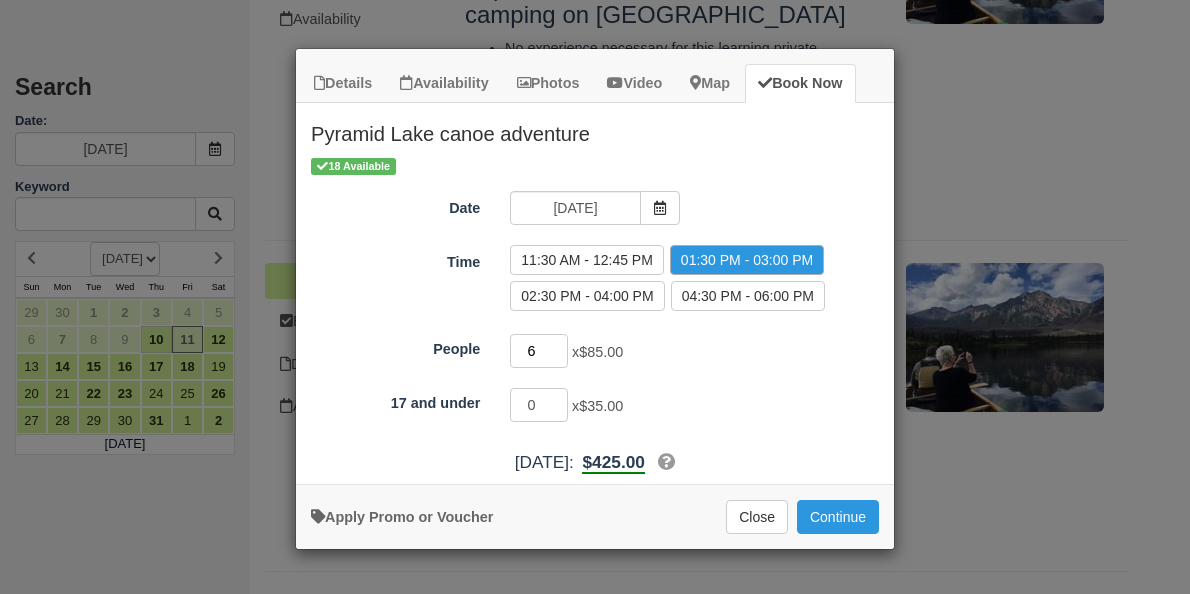 click on "6" at bounding box center [539, 351] 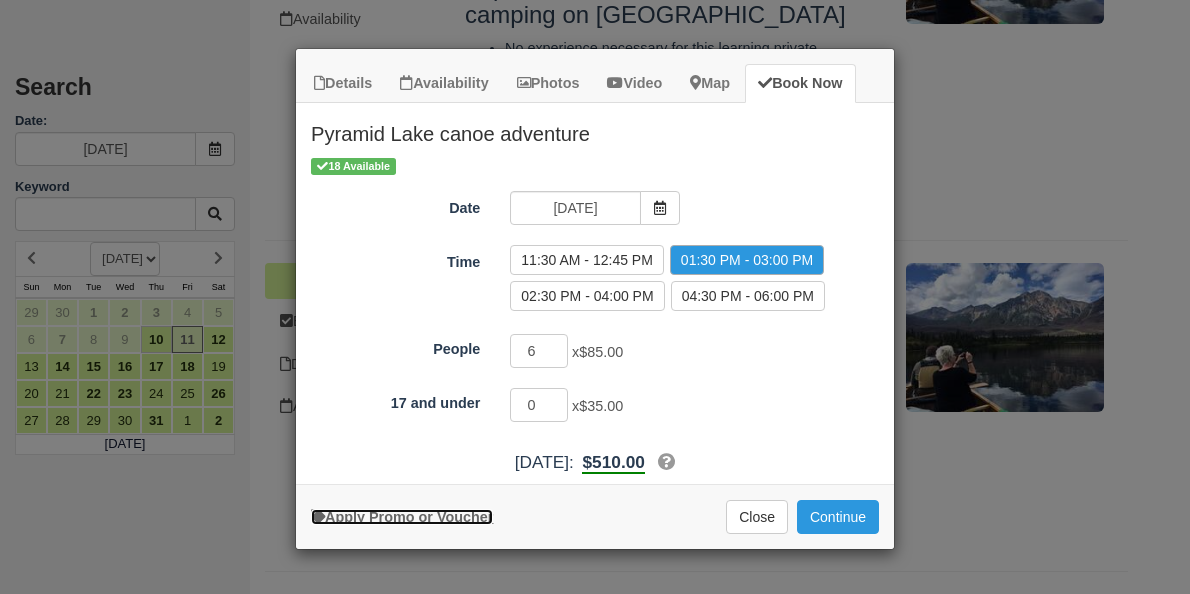 click on "Apply Promo or Voucher" at bounding box center (402, 517) 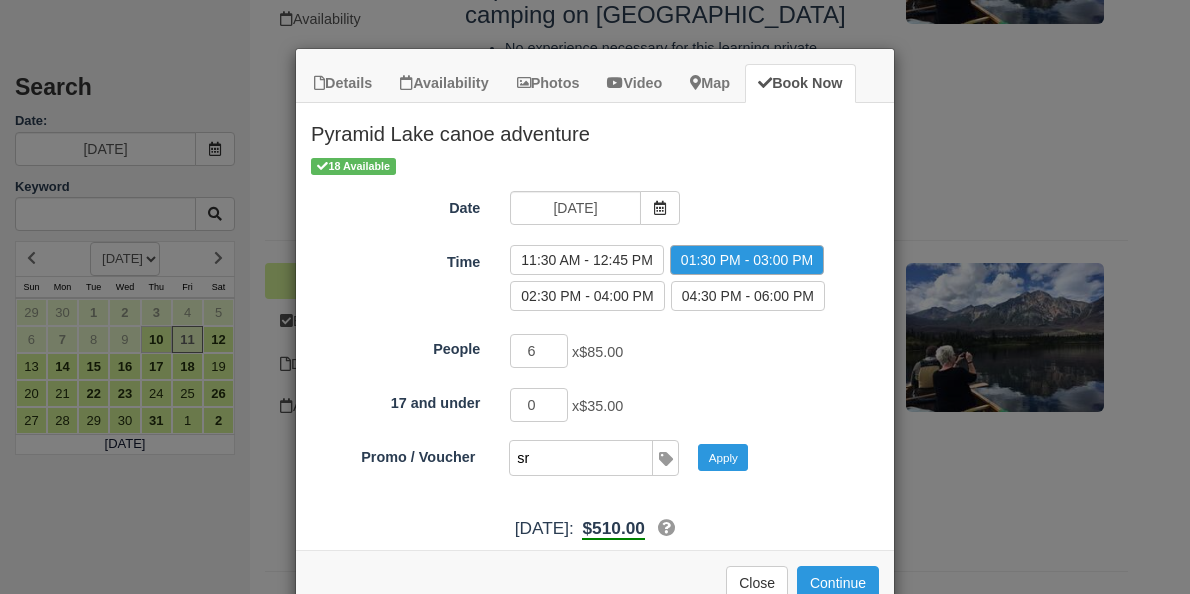 type on "SR" 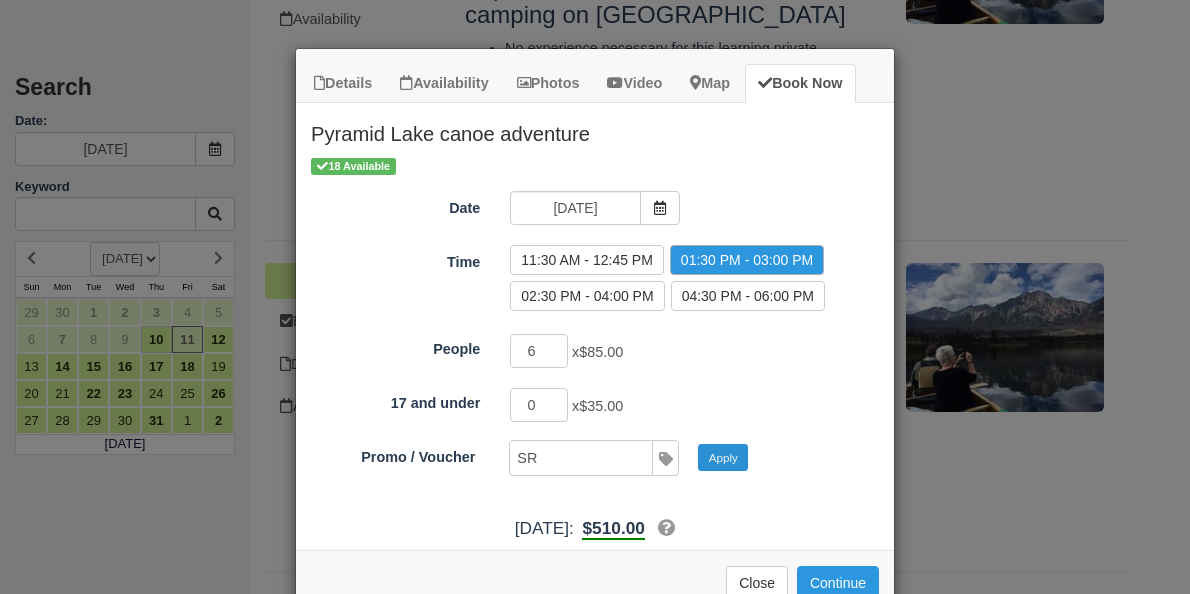 click on "Apply" at bounding box center [723, 457] 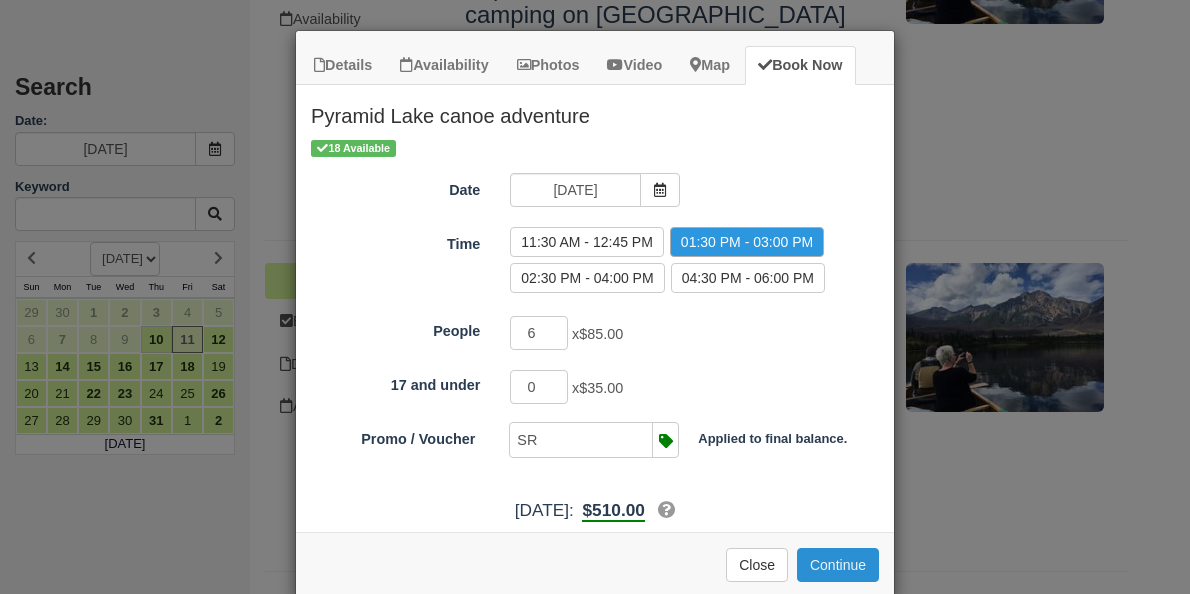 click on "Continue" at bounding box center [838, 565] 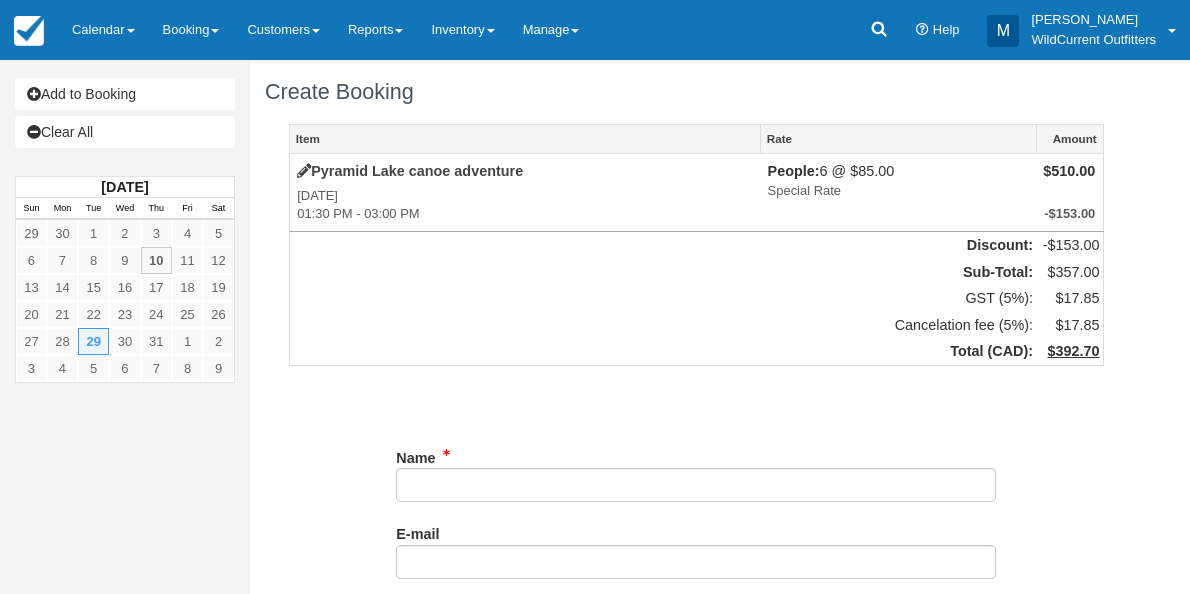 scroll, scrollTop: 0, scrollLeft: 0, axis: both 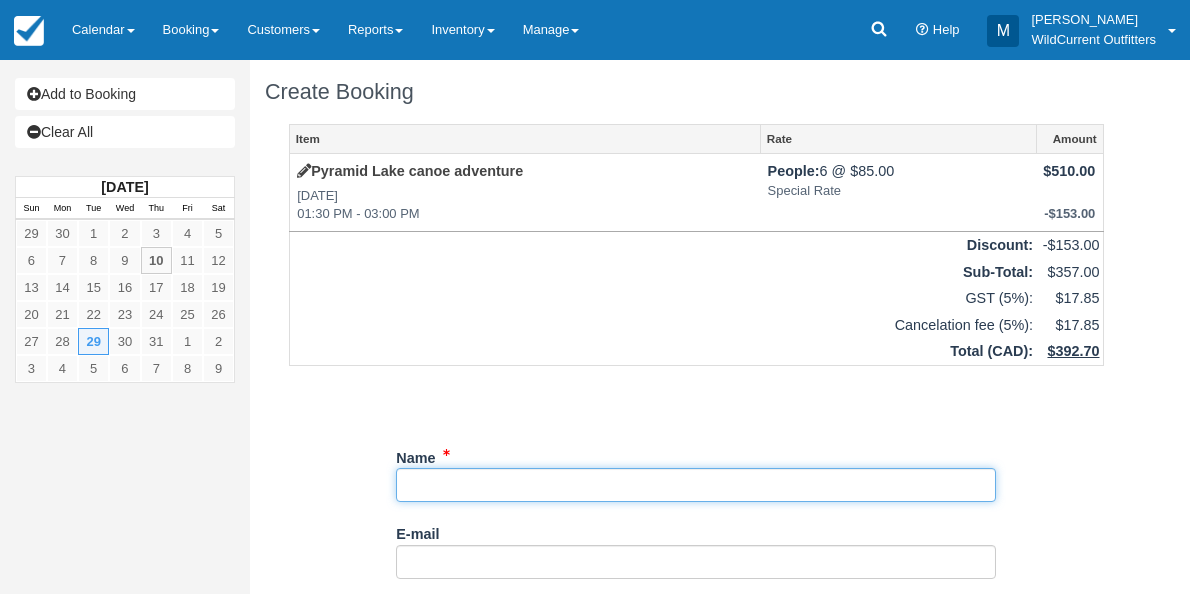 click on "Name" at bounding box center [696, 485] 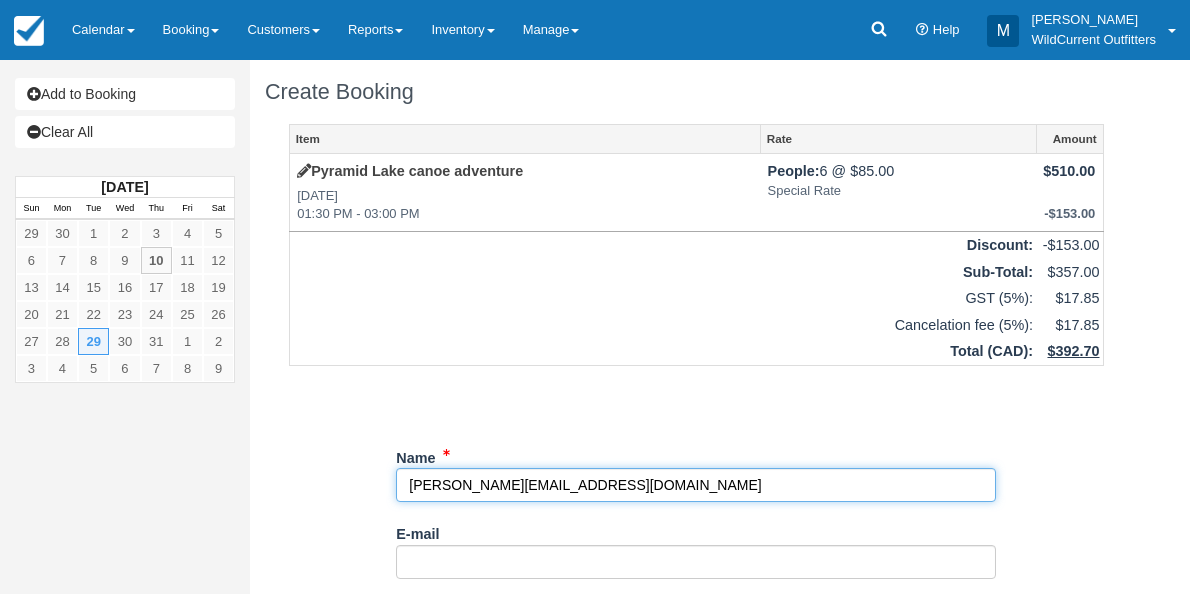 type on "[PERSON_NAME][EMAIL_ADDRESS][DOMAIN_NAME]" 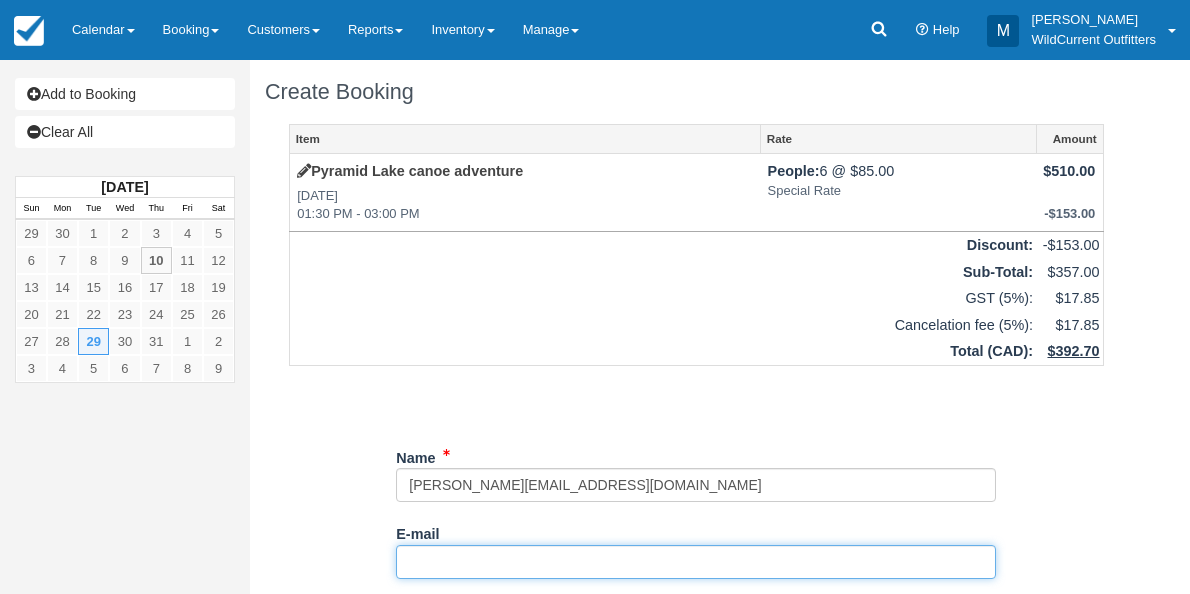 click on "E-mail" at bounding box center [696, 562] 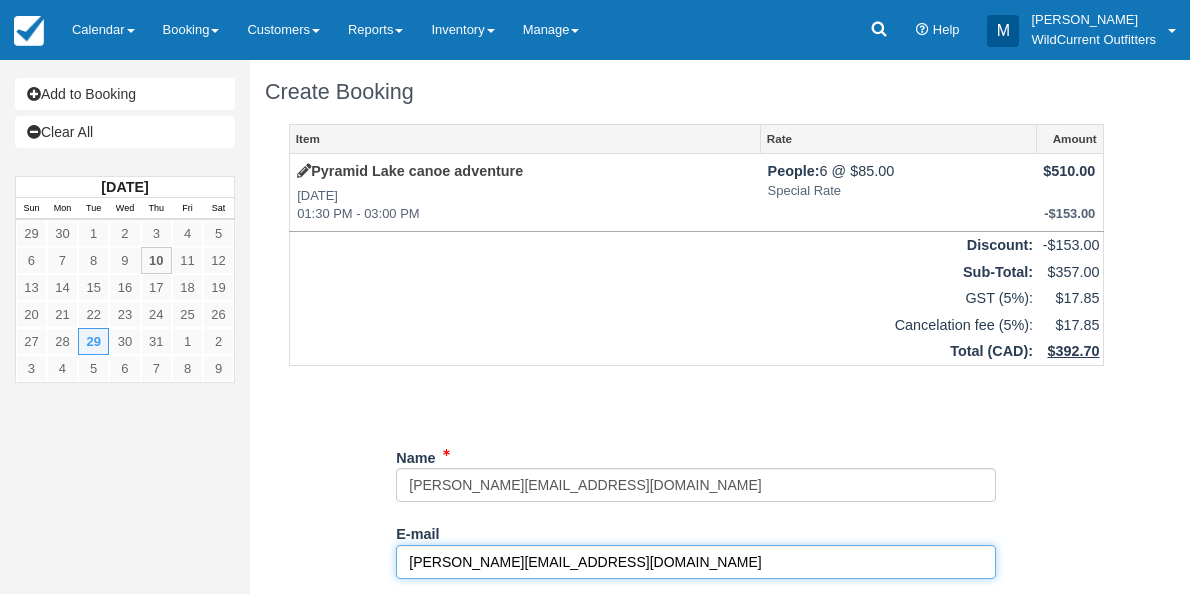 type on "qureshi.nayab@gmail.com" 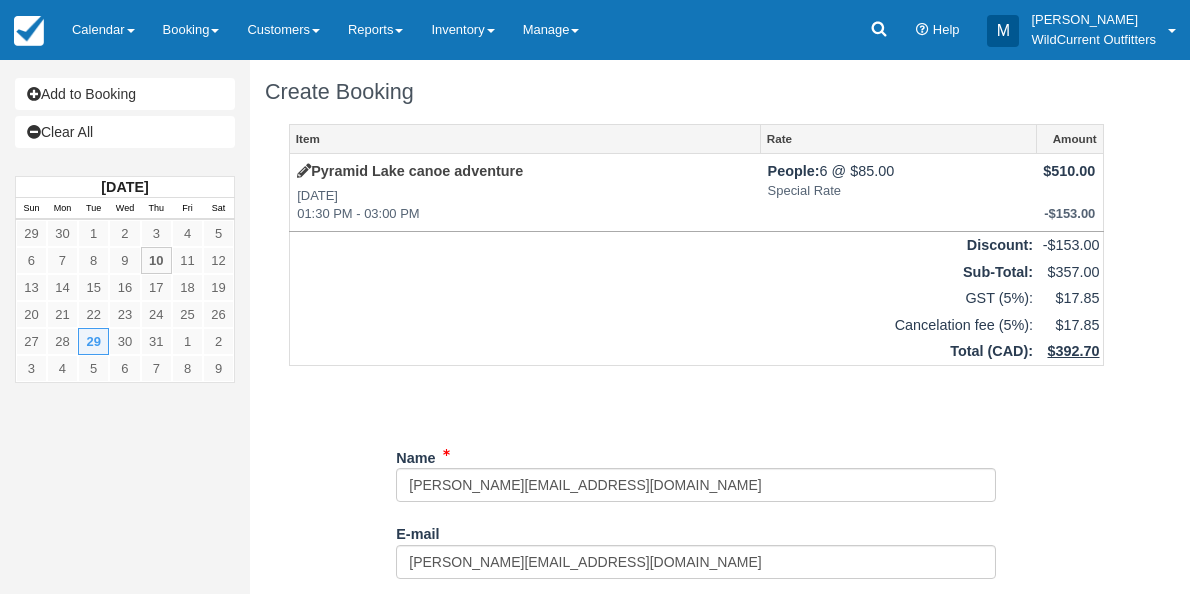 click on "Total ( CAD ):" at bounding box center (663, 351) 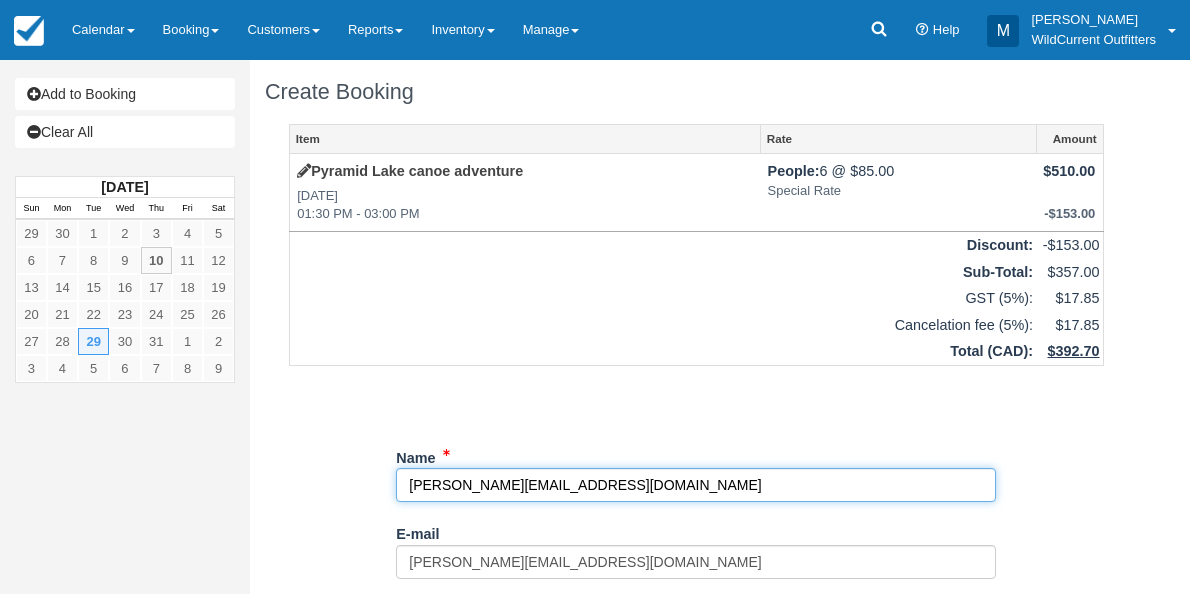 drag, startPoint x: 583, startPoint y: 480, endPoint x: 392, endPoint y: 487, distance: 191.12823 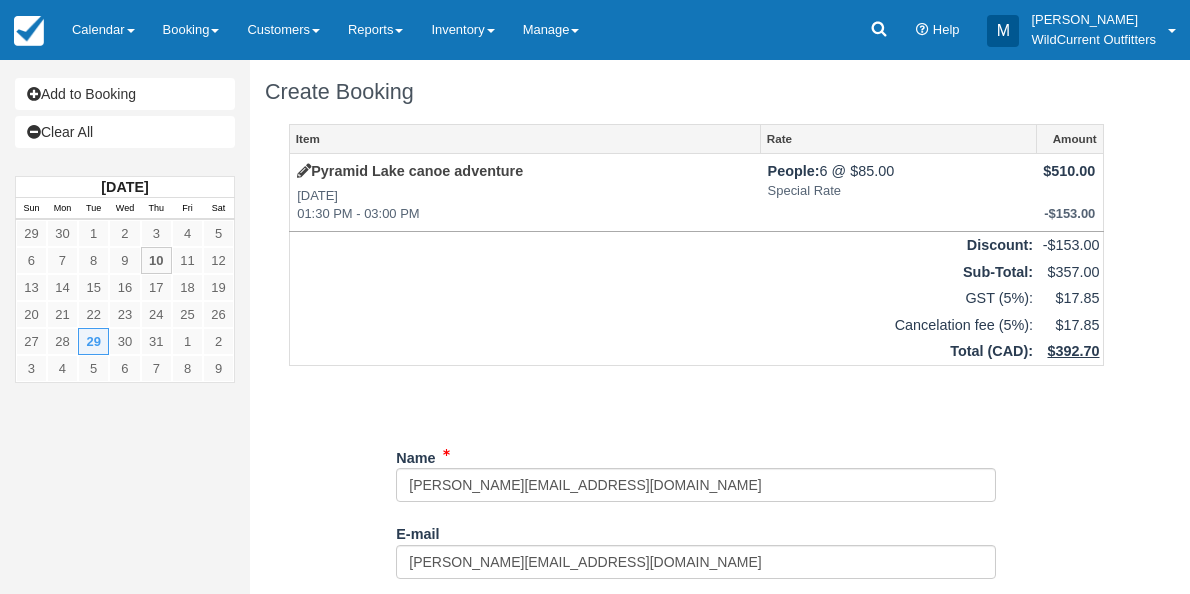 click on "Item
Rate
Amount
Pyramid Lake canoe adventure
Tue Jul 29, 2025 01:30 PM - 03:00 PM
People:  6 @ $85.00
Special Rate
$510.00
-$153.00
Discount:
-$153.00
Sub-Total:
$357.00
GST (5%):
$17.85
Cancelation fee (5%):
$17.85
Total ( CAD ):
$392.70
Unsaved Changes
Name
E-mail
qureshi.nayab@gmail.com
Did you mean  ?
Phone
+1 Canada" at bounding box center (696, 571) 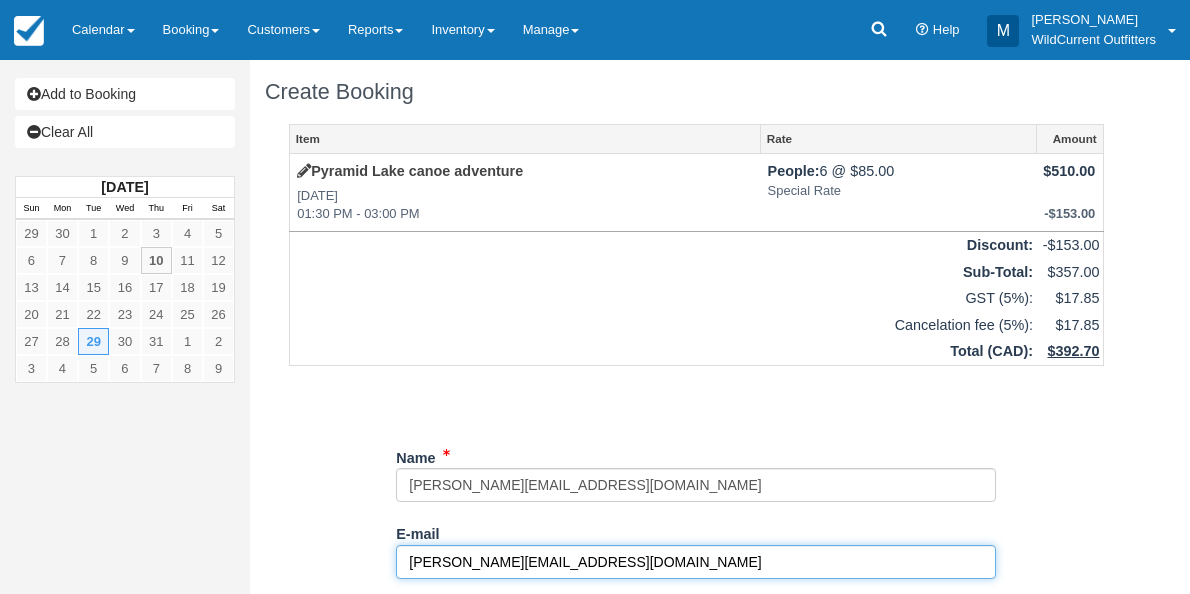 drag, startPoint x: 595, startPoint y: 556, endPoint x: 407, endPoint y: 552, distance: 188.04254 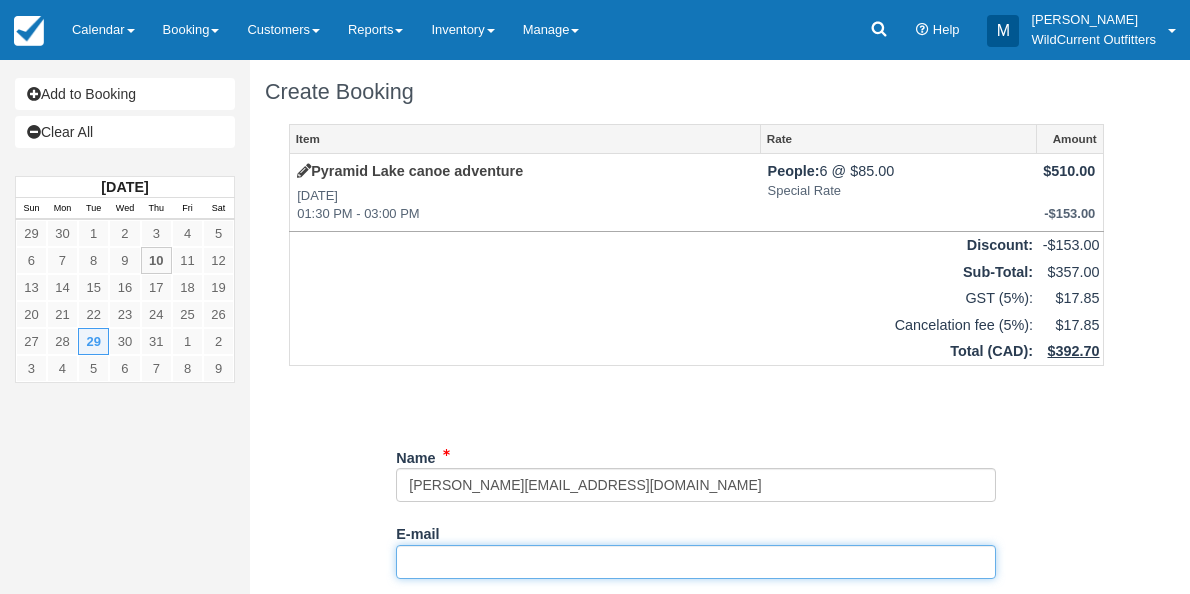 type 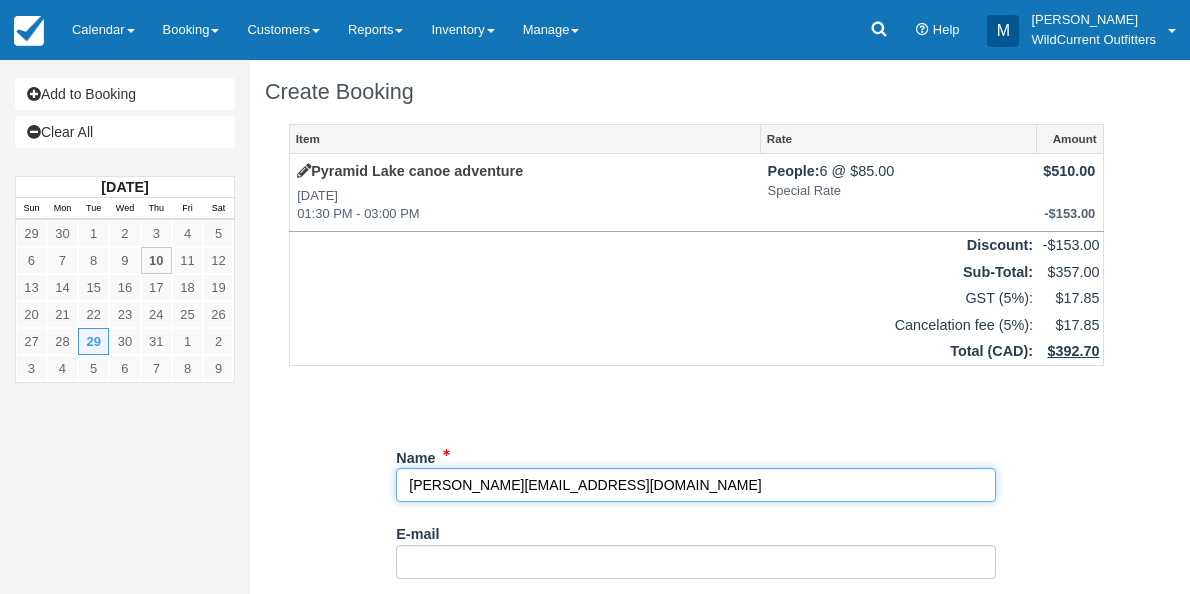 drag, startPoint x: 574, startPoint y: 483, endPoint x: 455, endPoint y: 477, distance: 119.15116 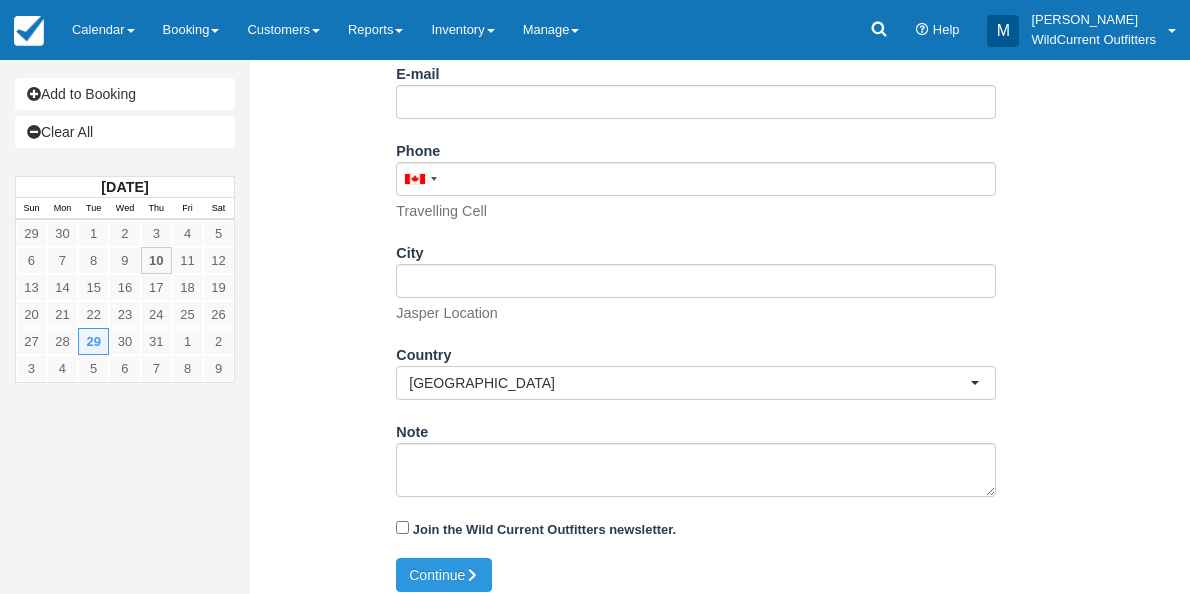 scroll, scrollTop: 471, scrollLeft: 0, axis: vertical 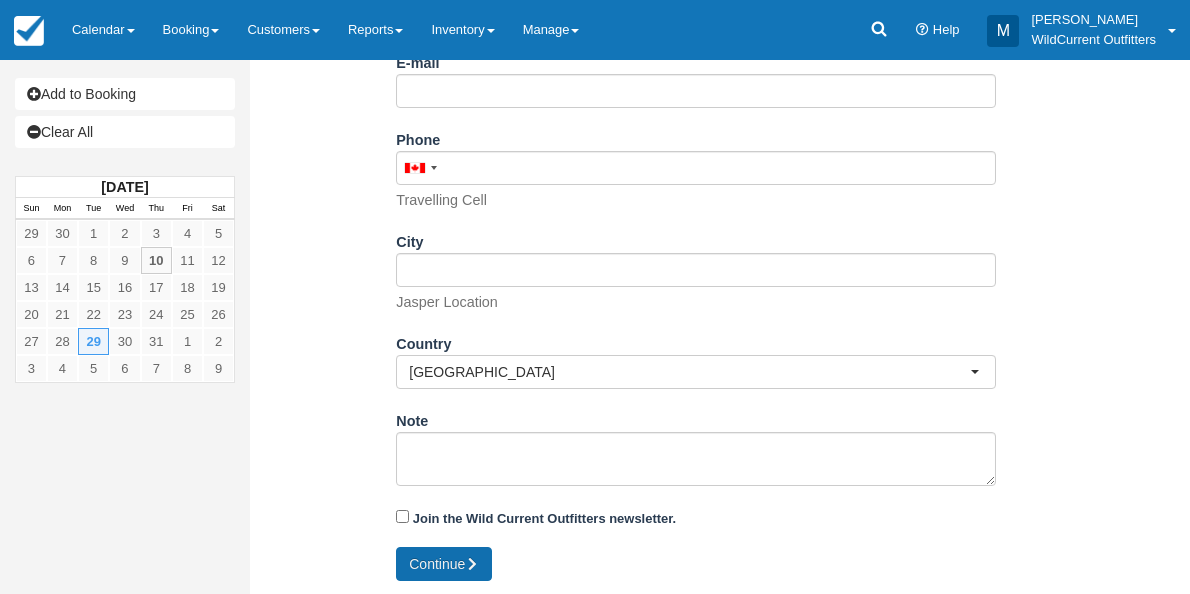 type on "qureshi" 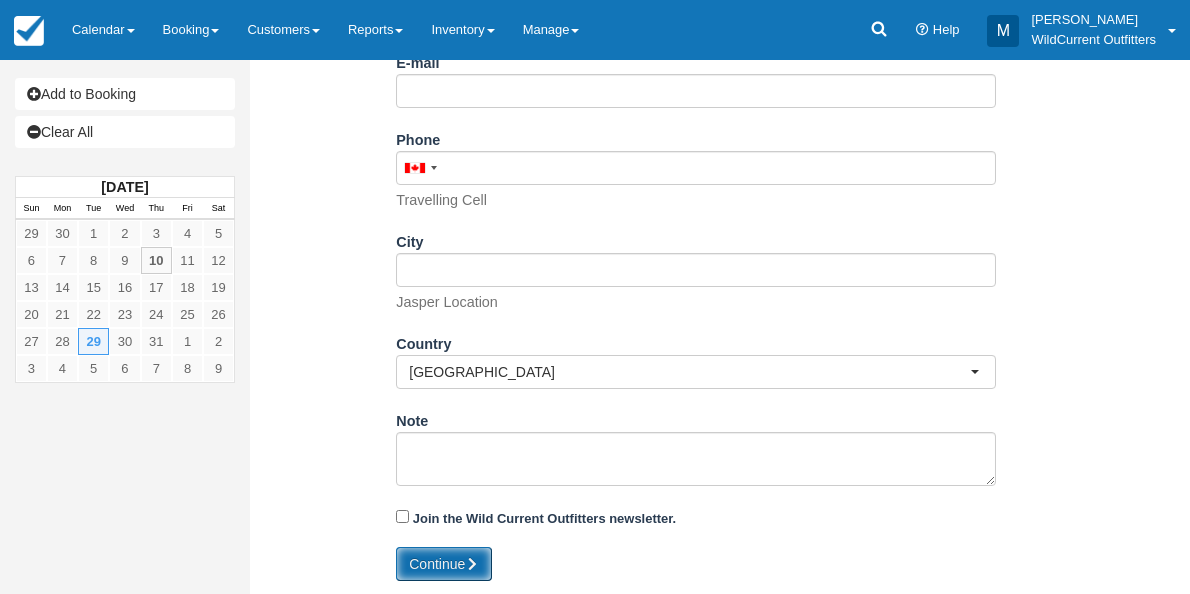 click on "Continue" at bounding box center [444, 564] 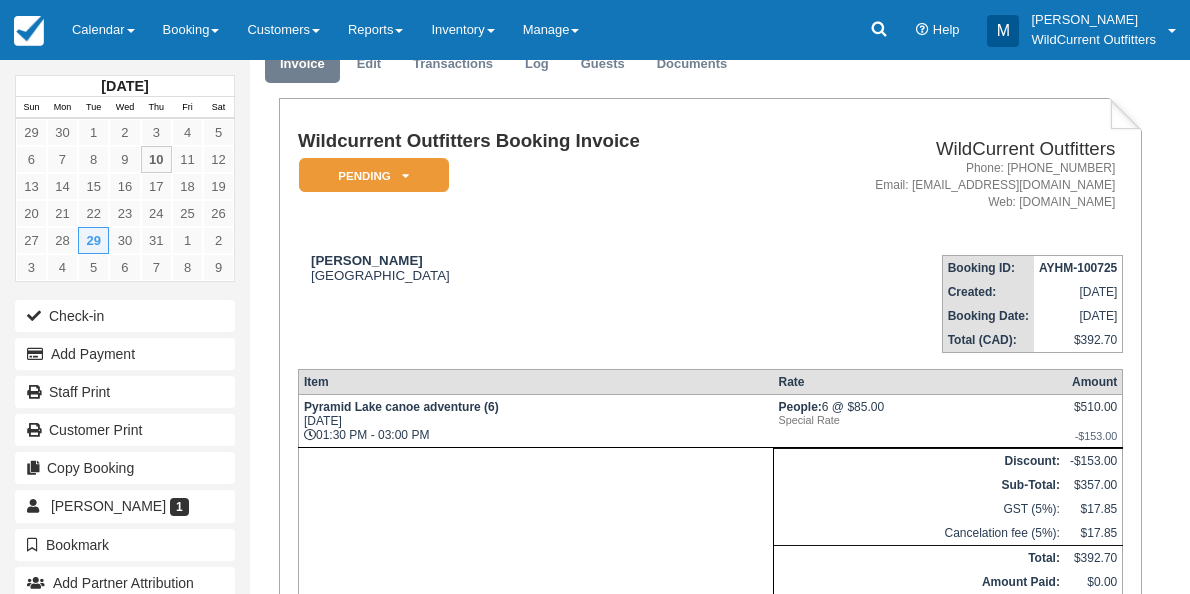 scroll, scrollTop: 0, scrollLeft: 0, axis: both 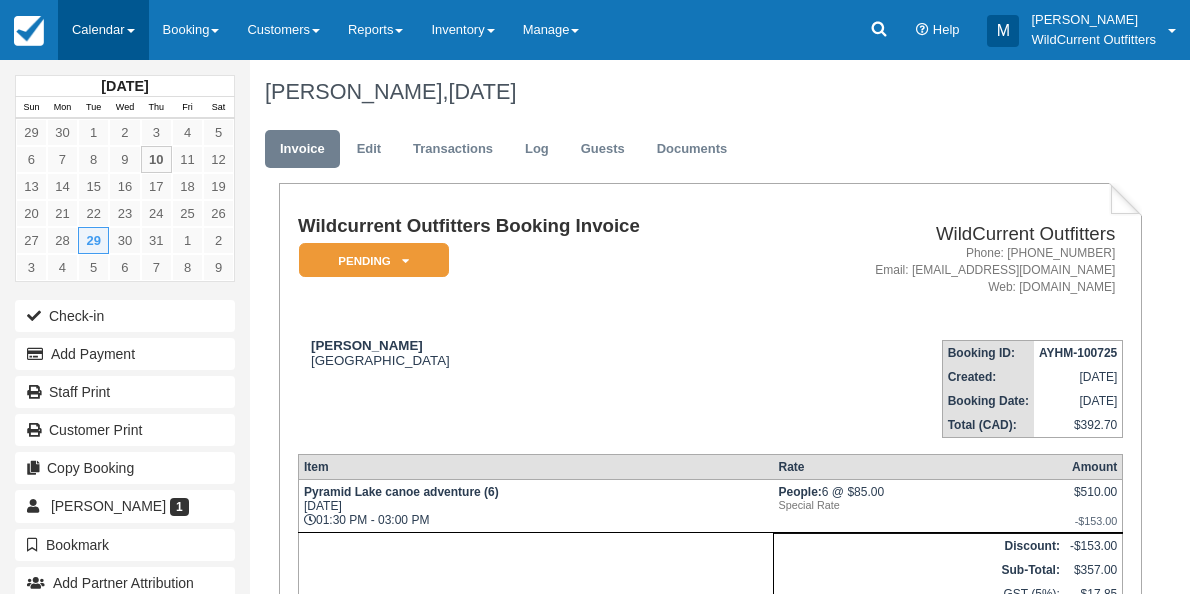 click on "Calendar" at bounding box center [103, 30] 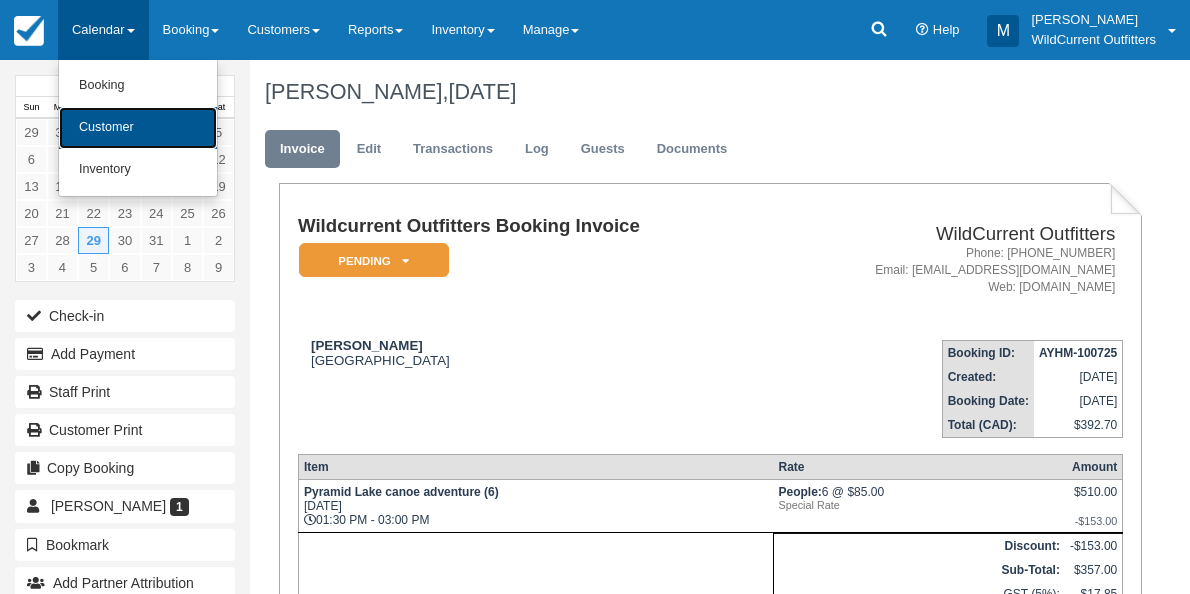 click on "Customer" at bounding box center [138, 128] 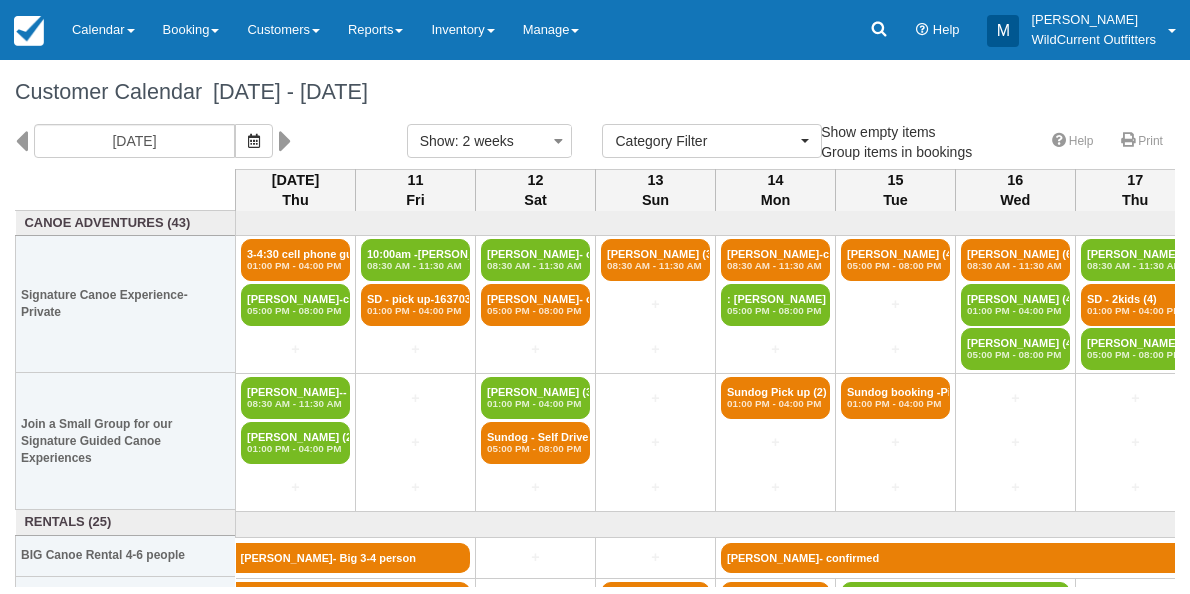 select 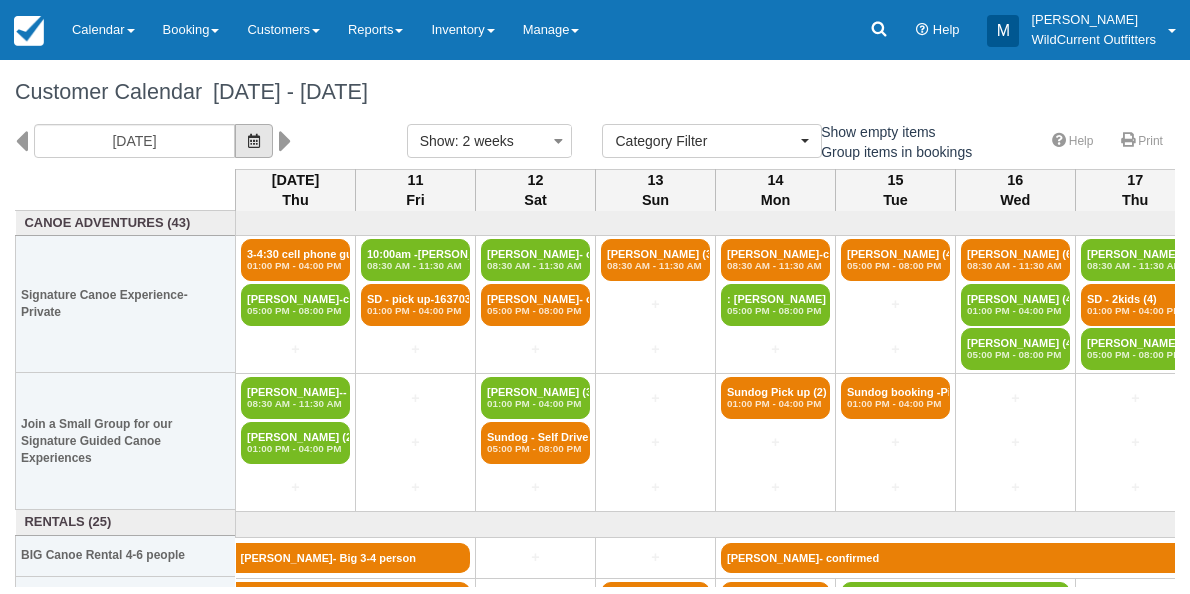 click at bounding box center [254, 141] 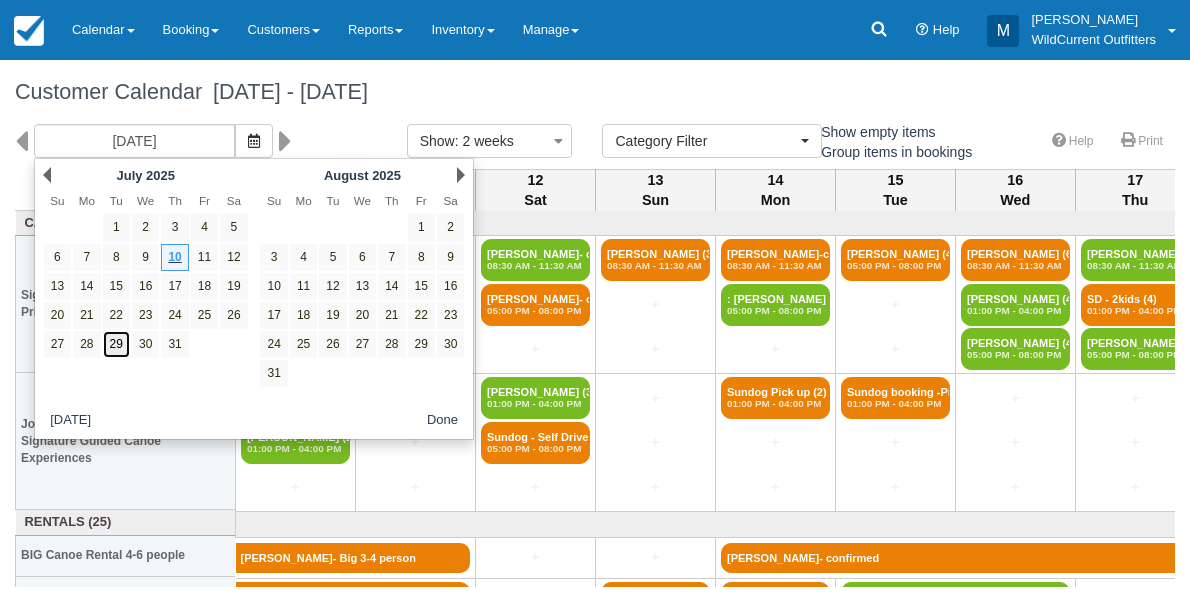 click on "29" at bounding box center (116, 344) 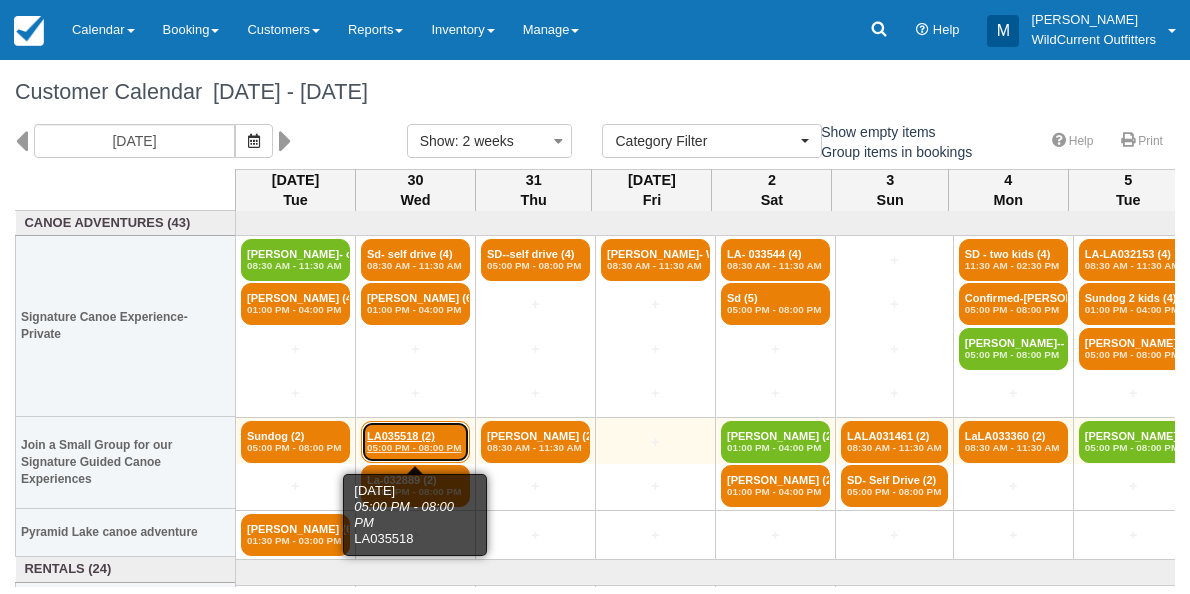 click on "05:00 PM - 08:00 PM" at bounding box center (415, 448) 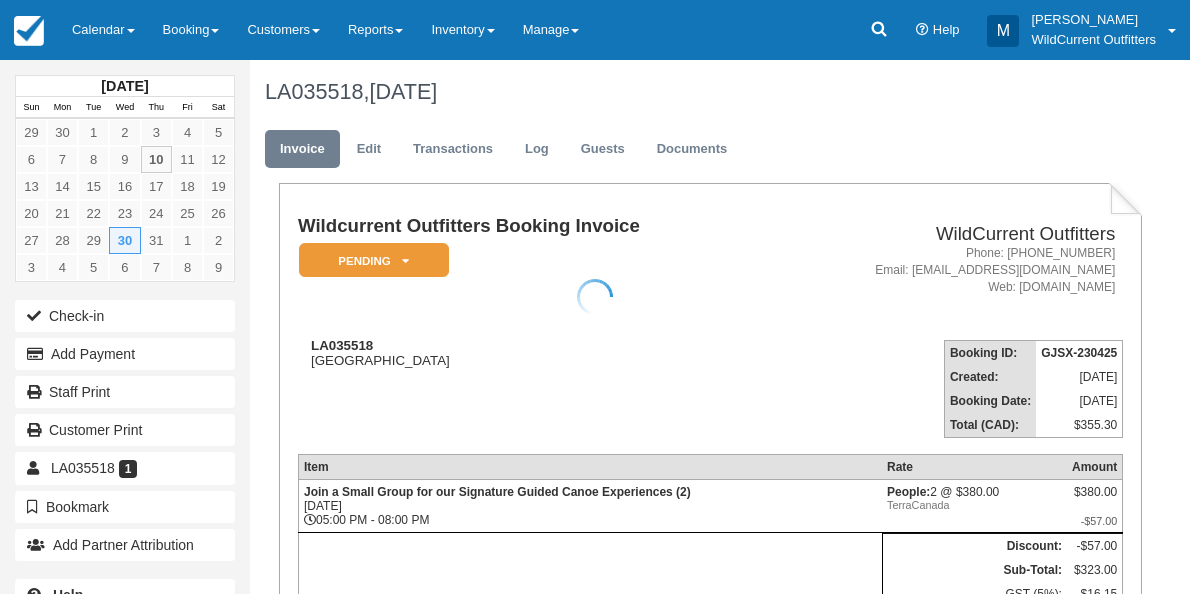 scroll, scrollTop: 0, scrollLeft: 0, axis: both 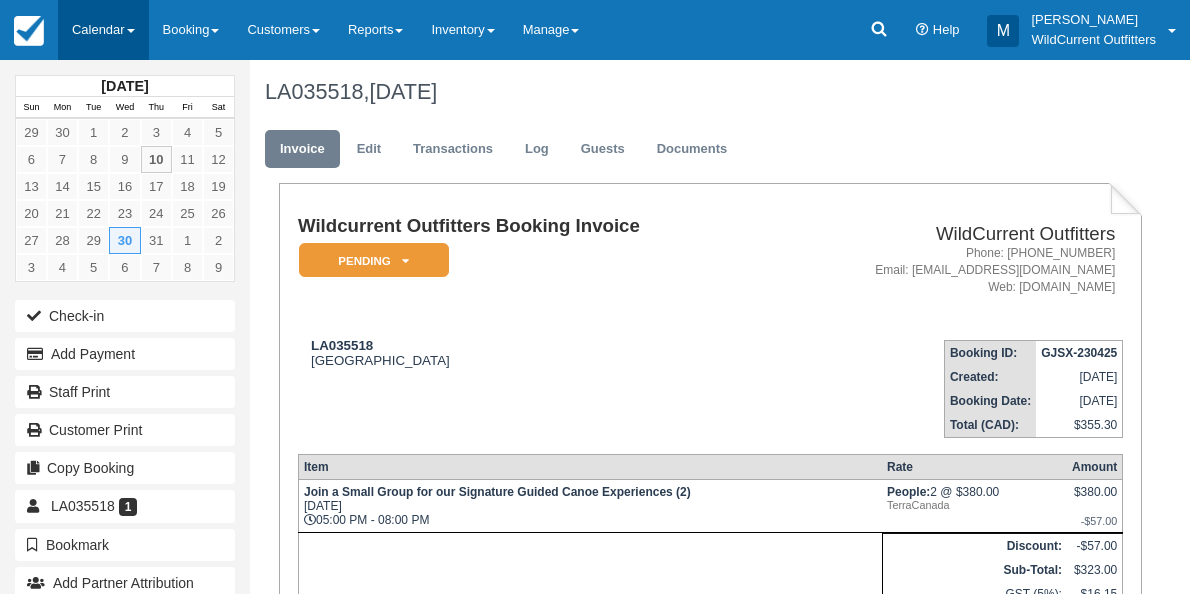 click on "Calendar" at bounding box center [103, 30] 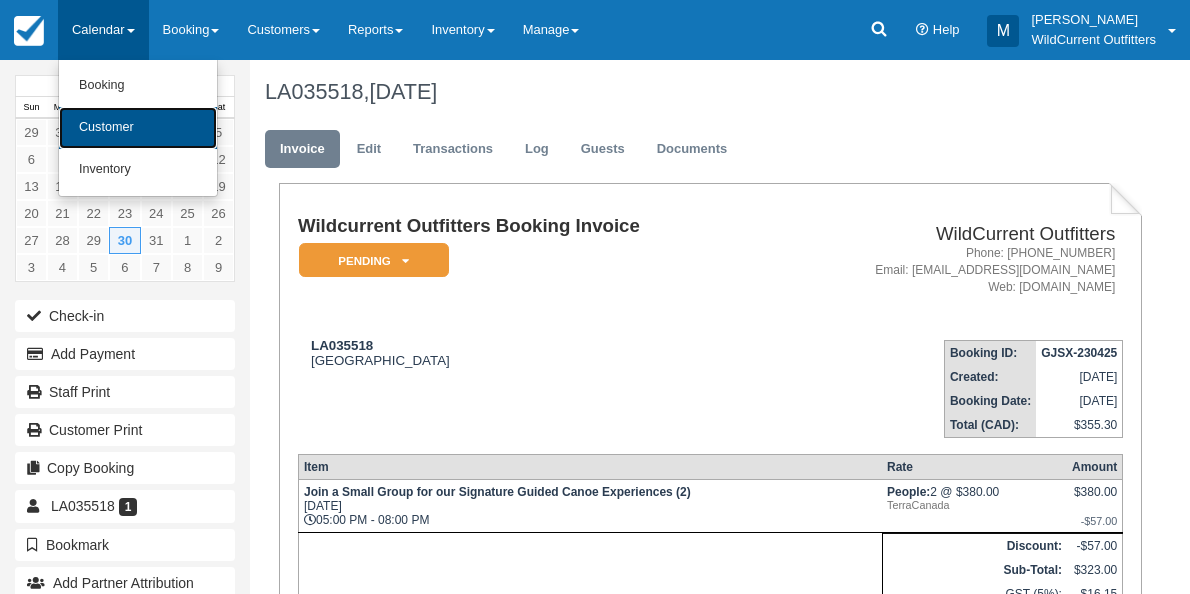 click on "Customer" at bounding box center [138, 128] 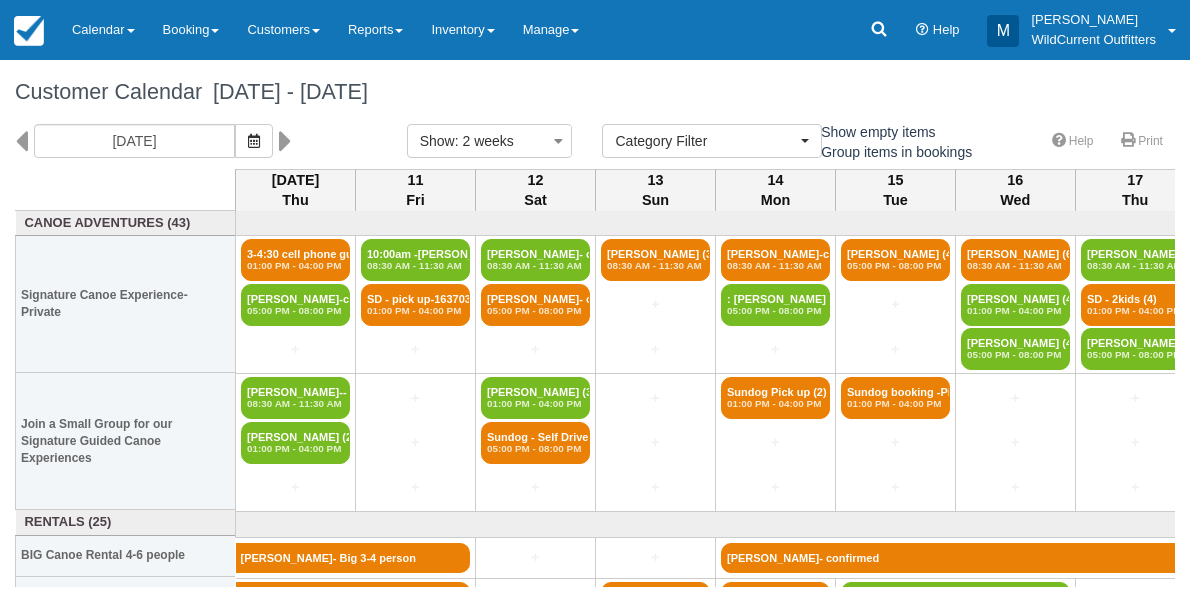select 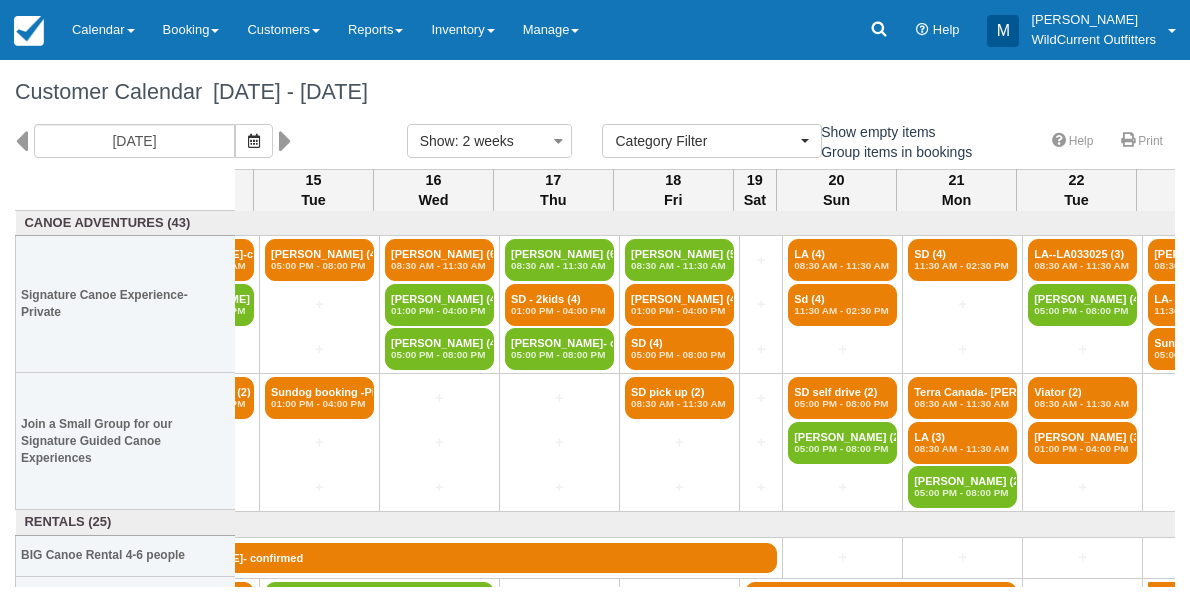 scroll, scrollTop: 0, scrollLeft: 582, axis: horizontal 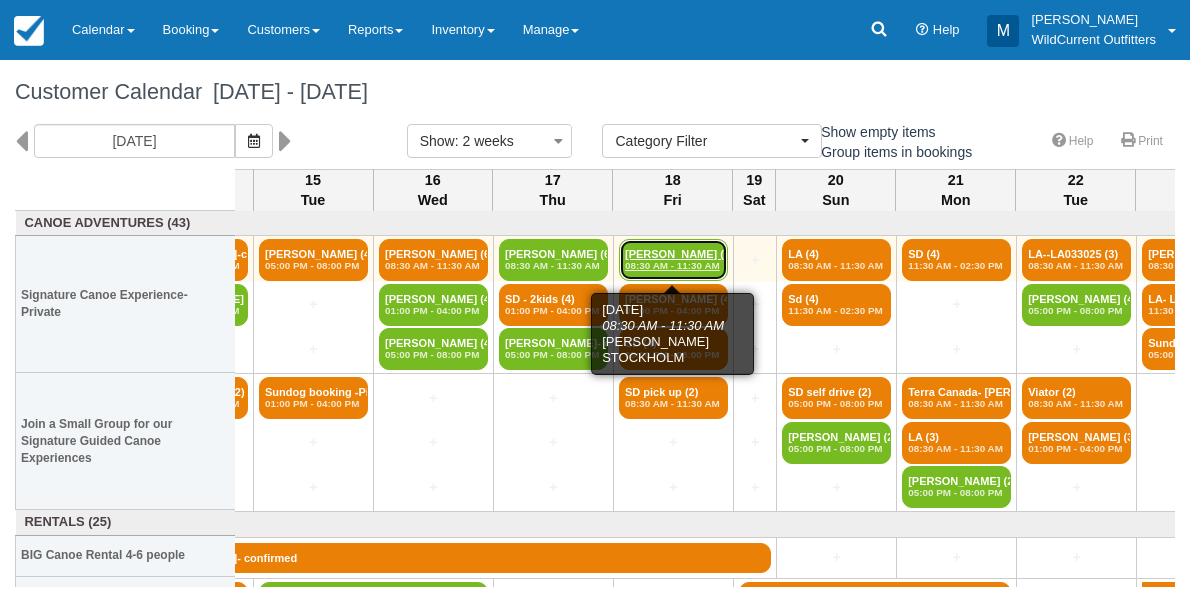 click on "08:30 AM - 11:30 AM" at bounding box center (673, 266) 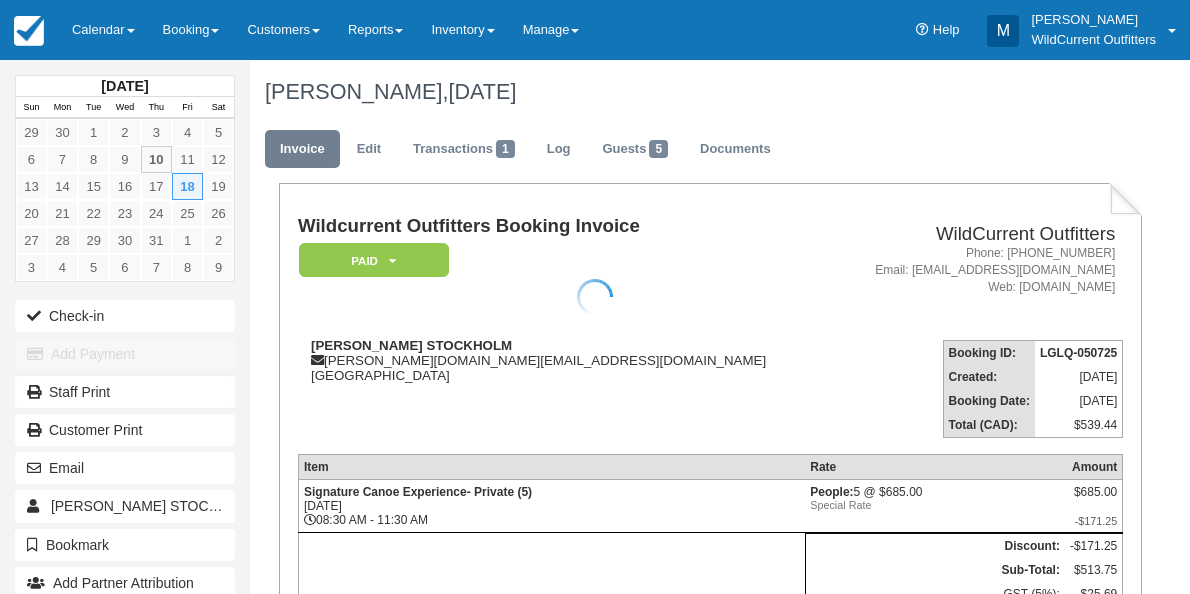 scroll, scrollTop: 0, scrollLeft: 0, axis: both 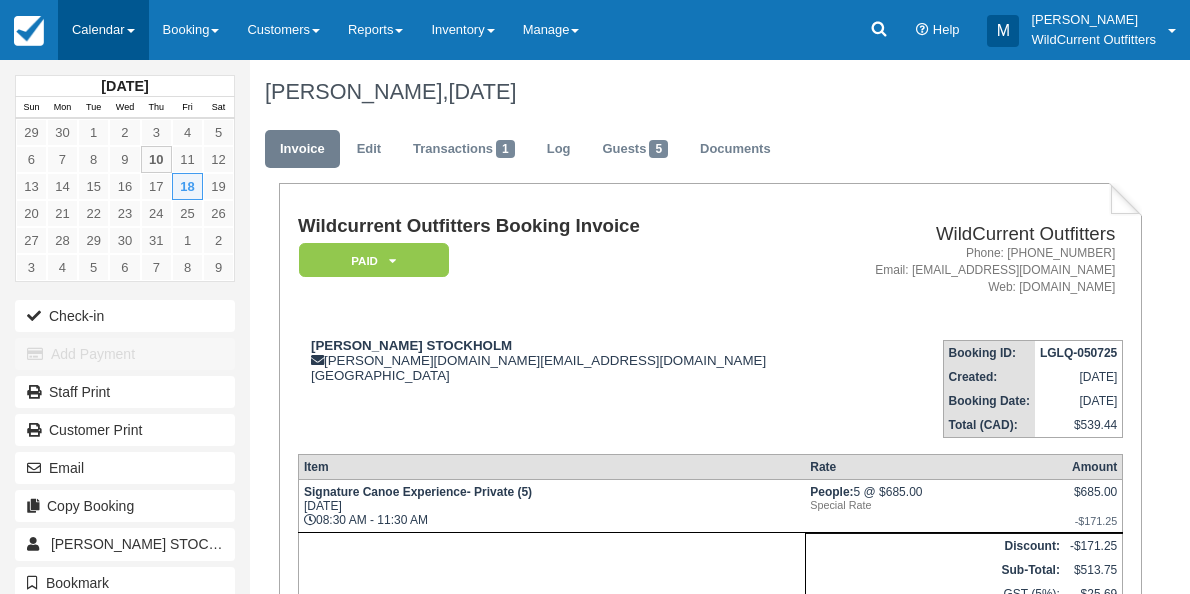 click on "Calendar" at bounding box center [103, 30] 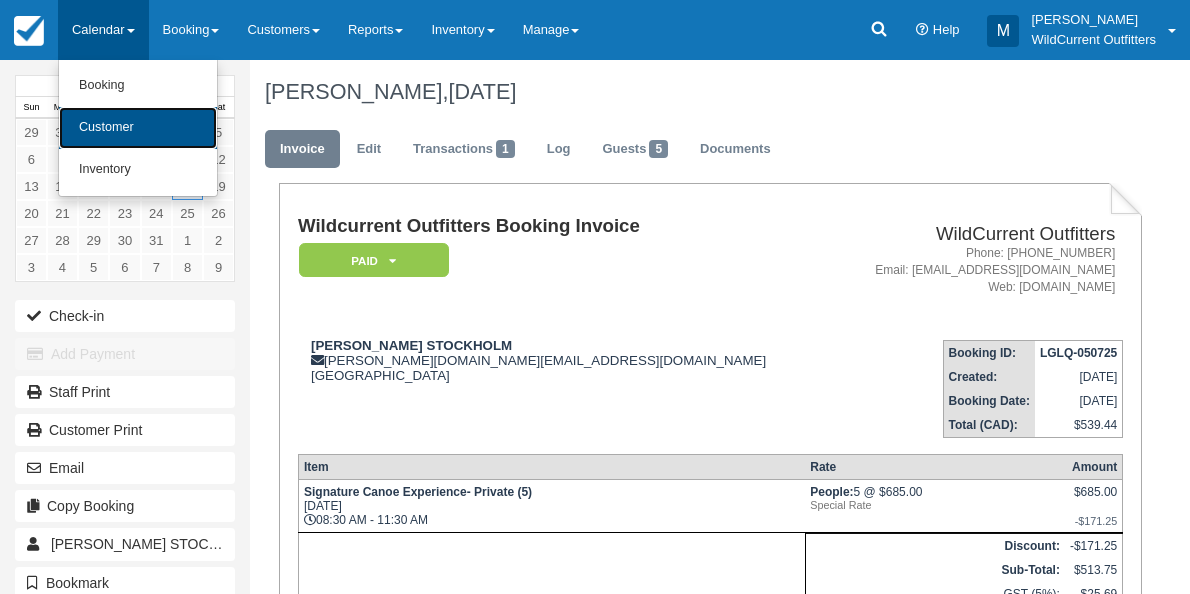 click on "Customer" at bounding box center (138, 128) 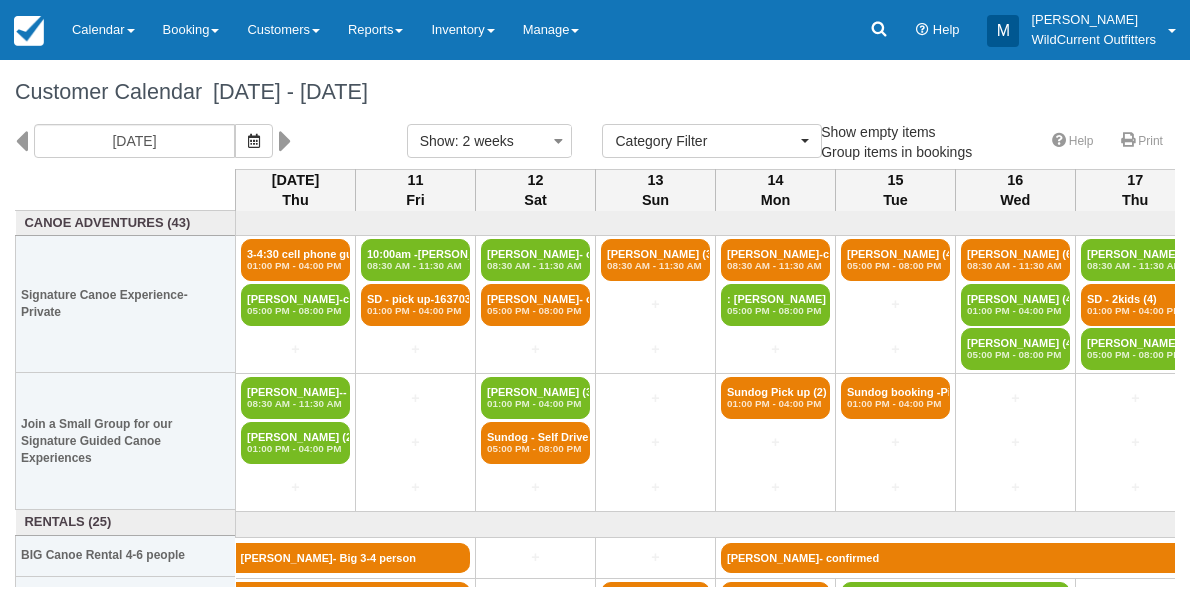 select 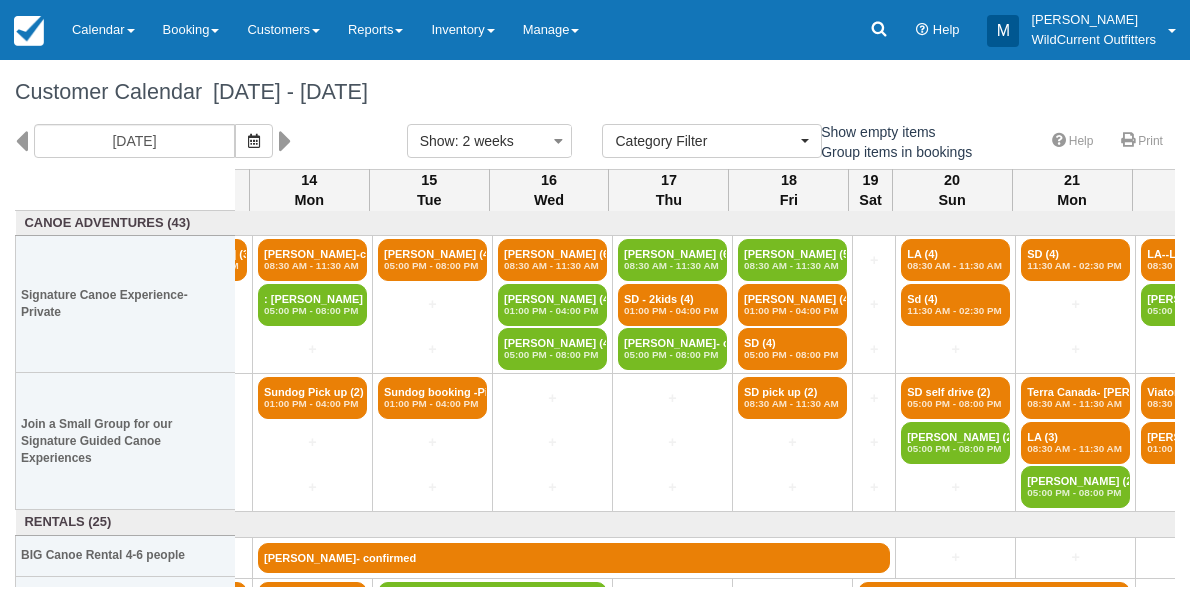 scroll, scrollTop: 0, scrollLeft: 466, axis: horizontal 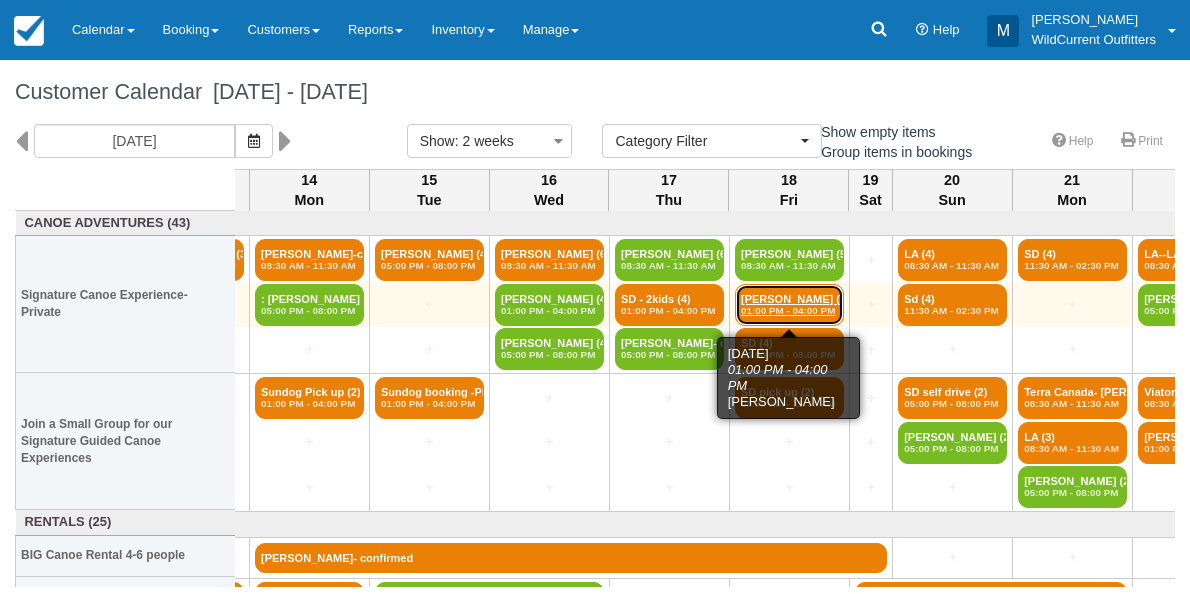click on "Sandrine Walzer (4)  01:00 PM - 04:00 PM" at bounding box center [789, 305] 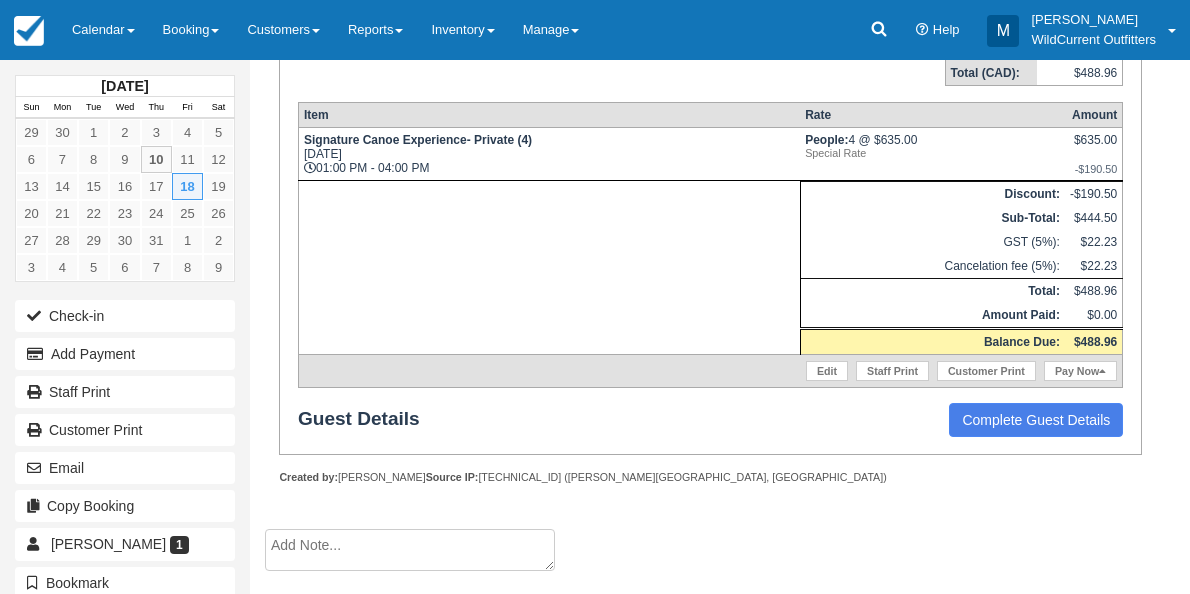 scroll, scrollTop: 359, scrollLeft: 0, axis: vertical 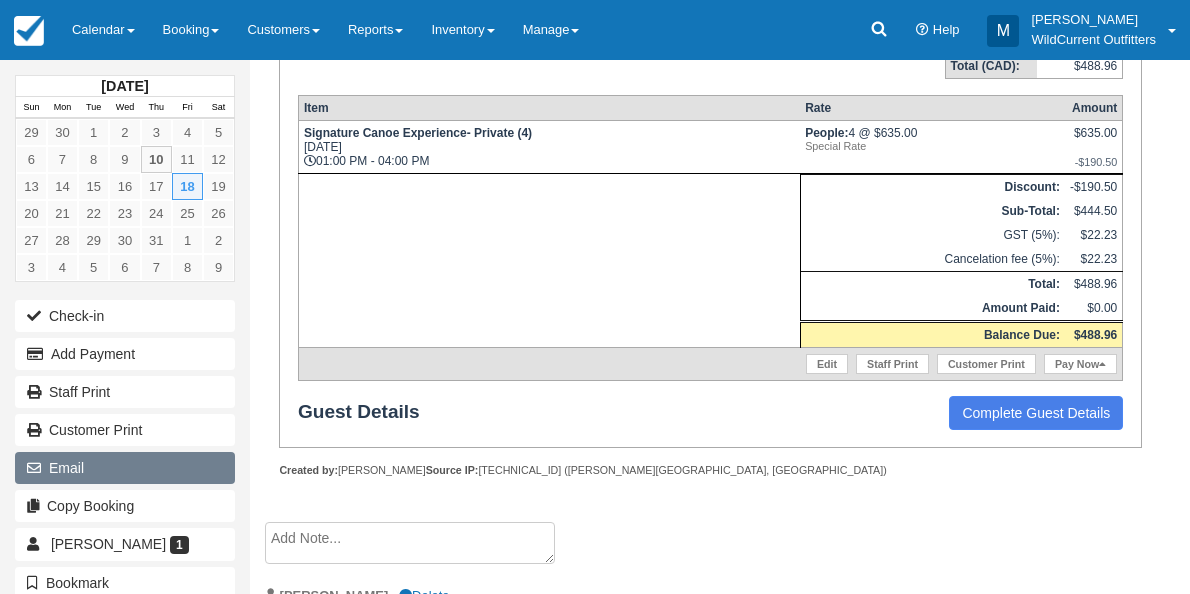 click on "Email" at bounding box center [125, 468] 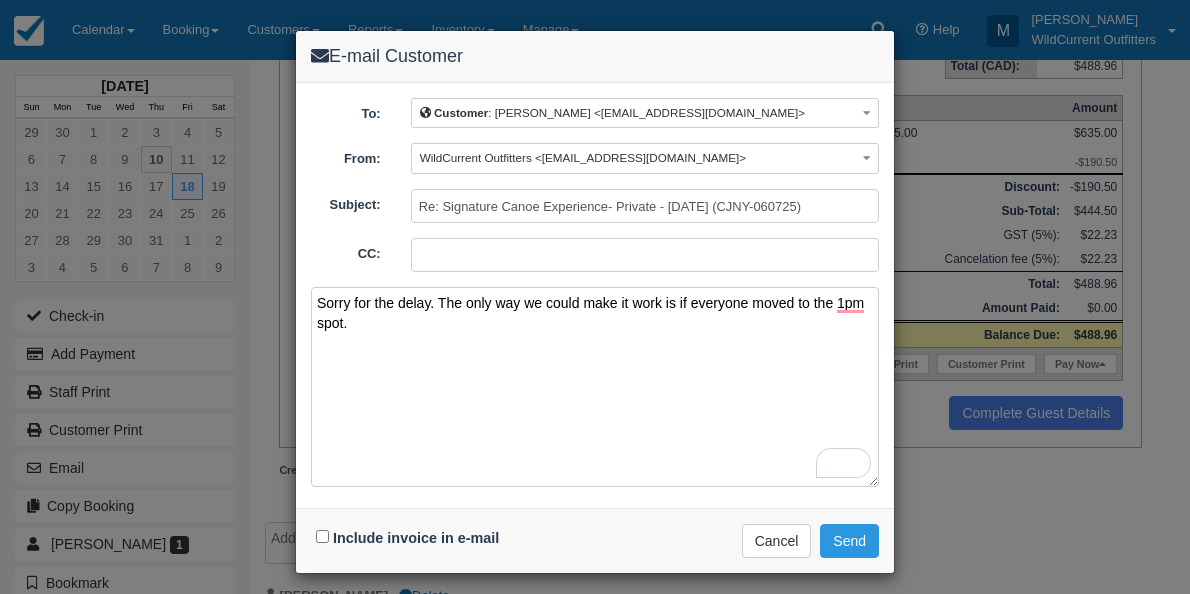 type on "Sorry for the delay. The only way we could make it work is if everyone moved to the 1pm spot." 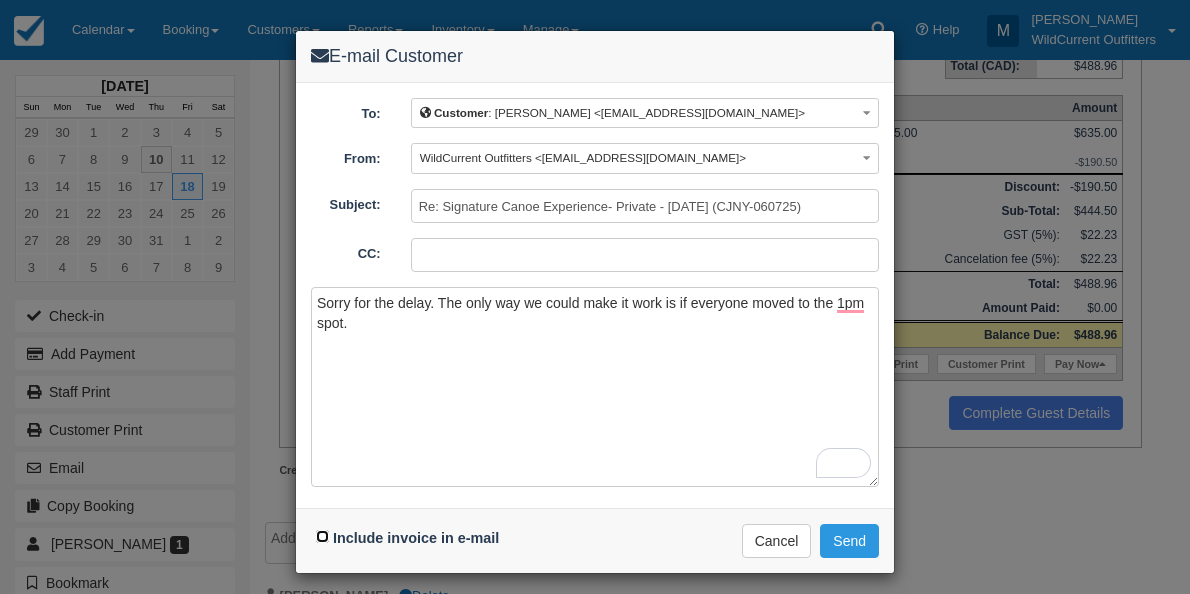 click on "Include invoice in e-mail" at bounding box center [322, 536] 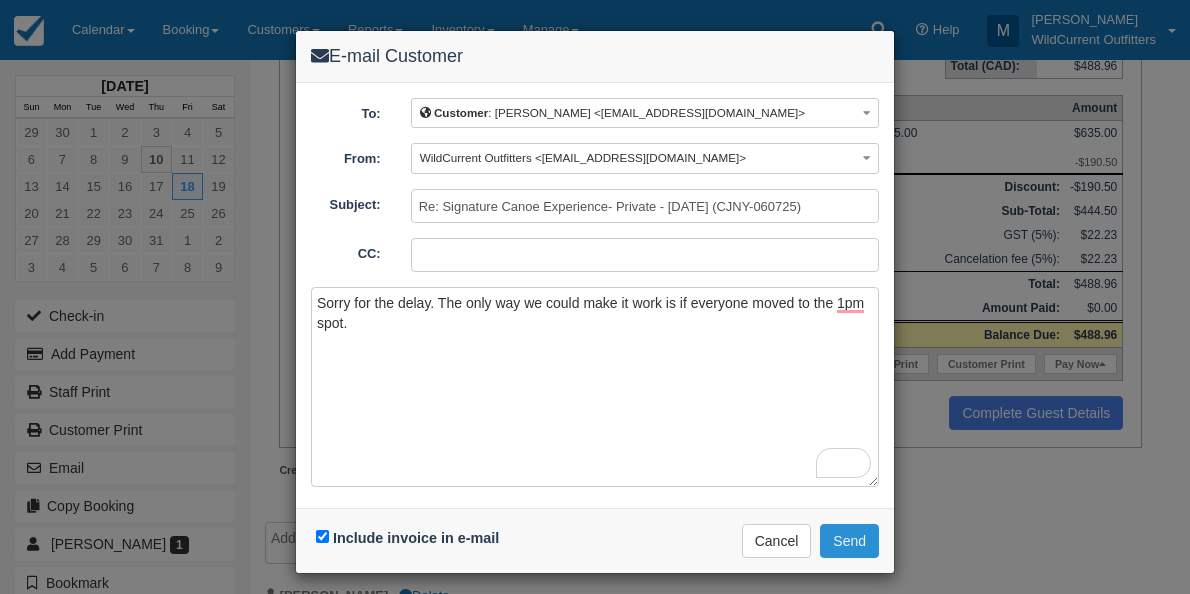 click on "Send" at bounding box center (849, 541) 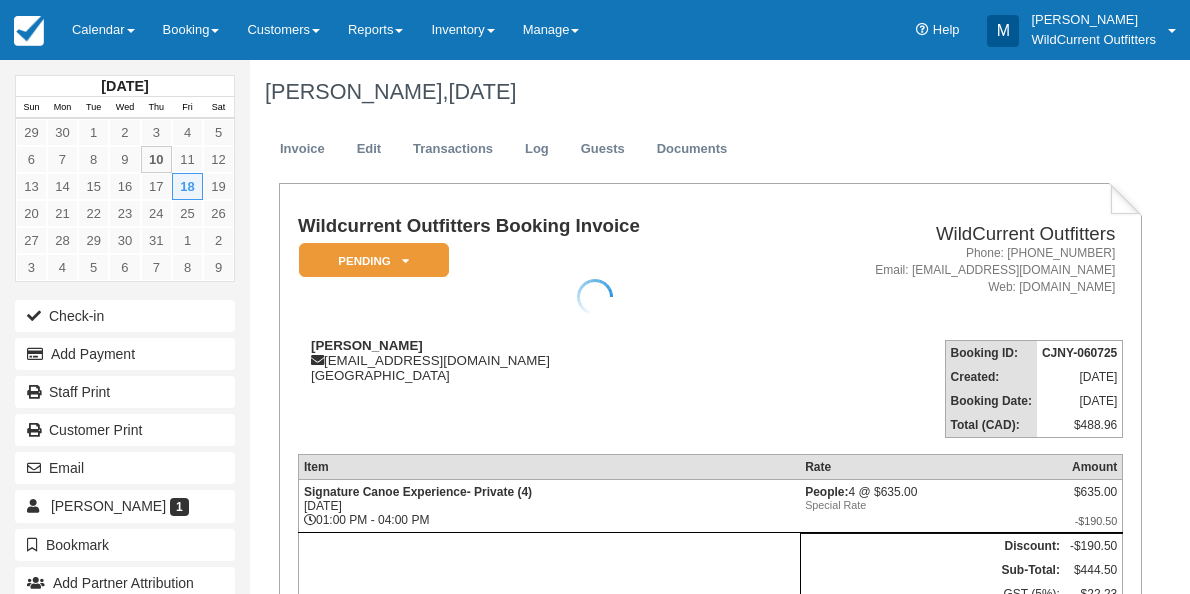 scroll, scrollTop: 0, scrollLeft: 0, axis: both 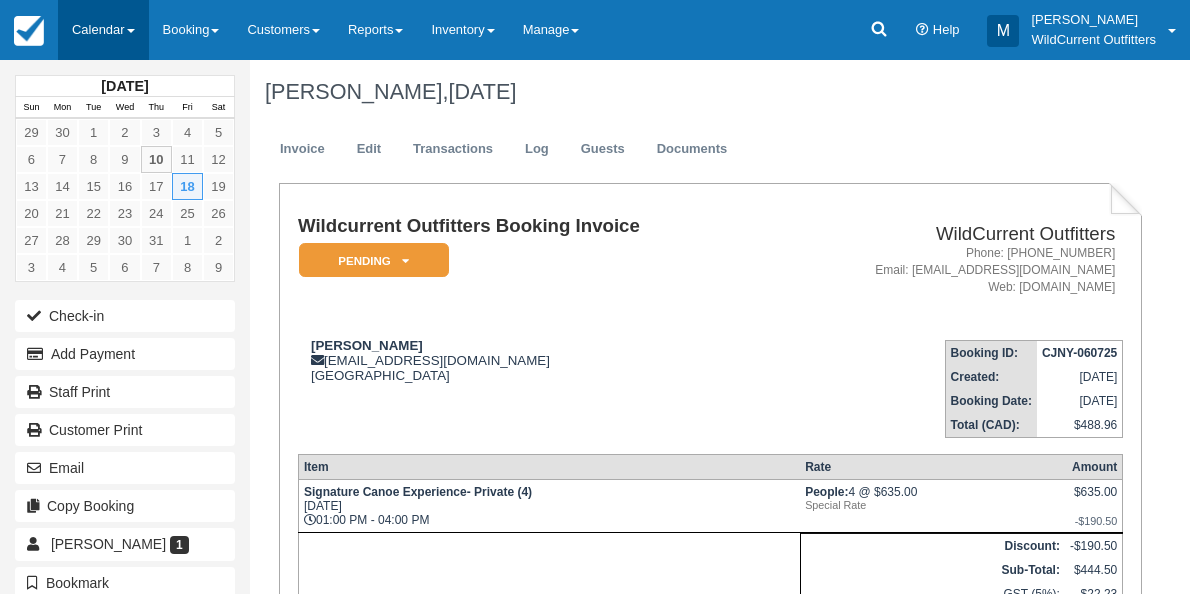 click on "Calendar" at bounding box center [103, 30] 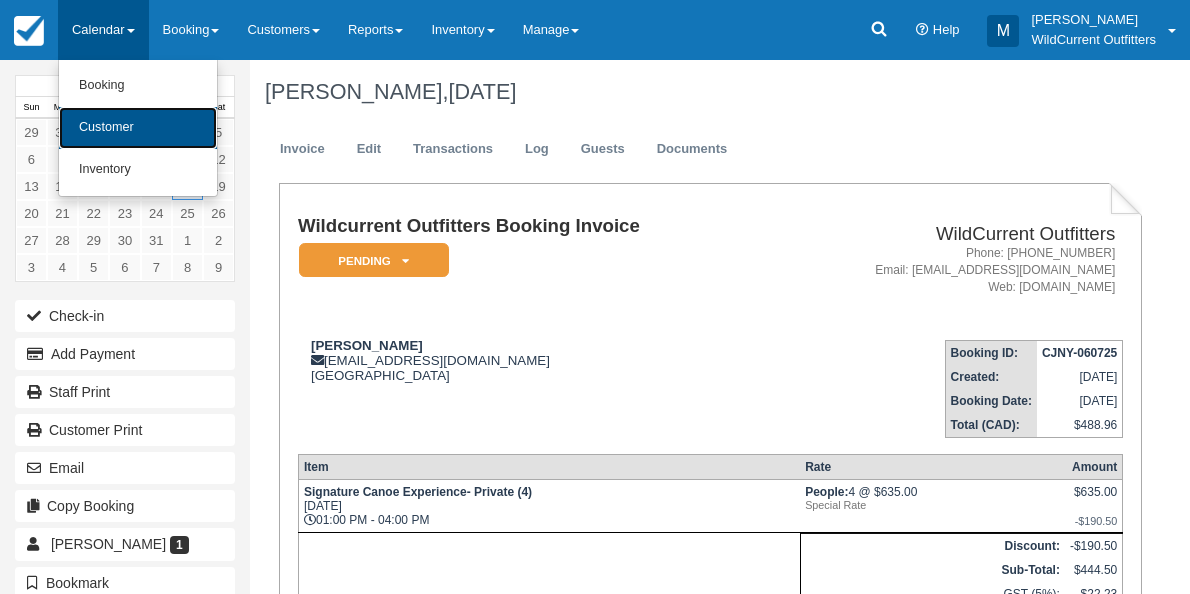 click on "Customer" at bounding box center [138, 128] 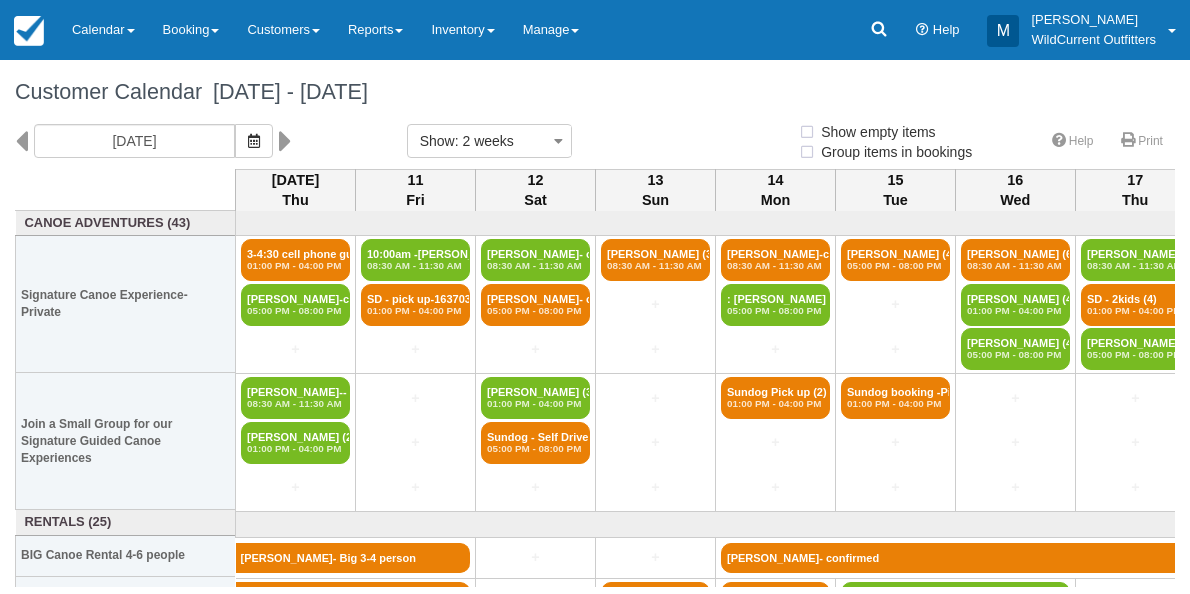 select 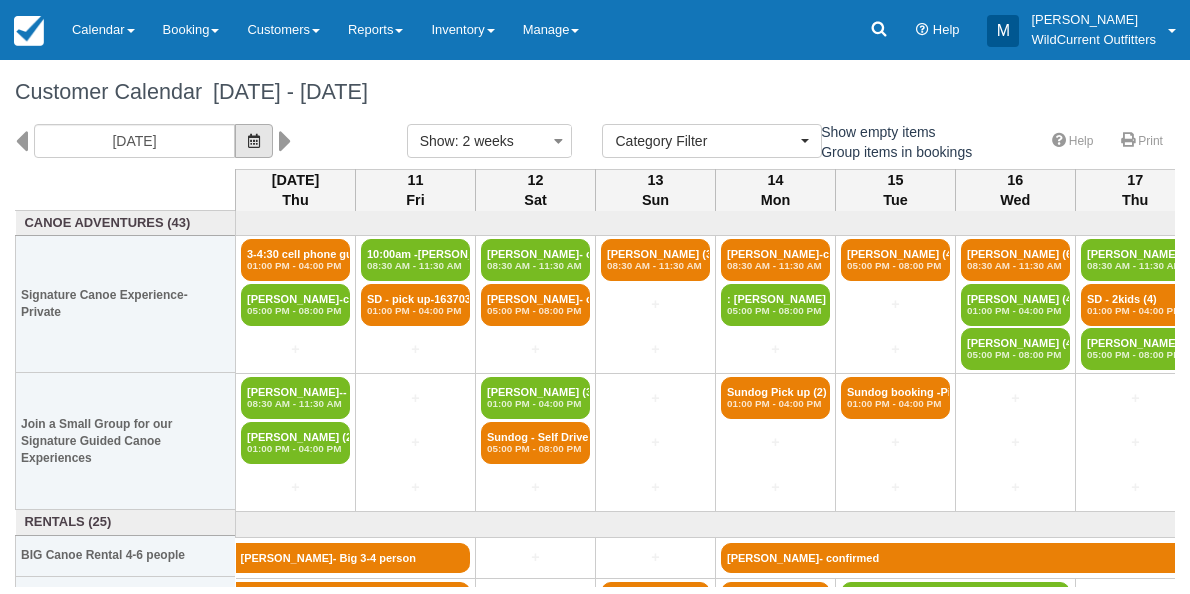click at bounding box center (254, 141) 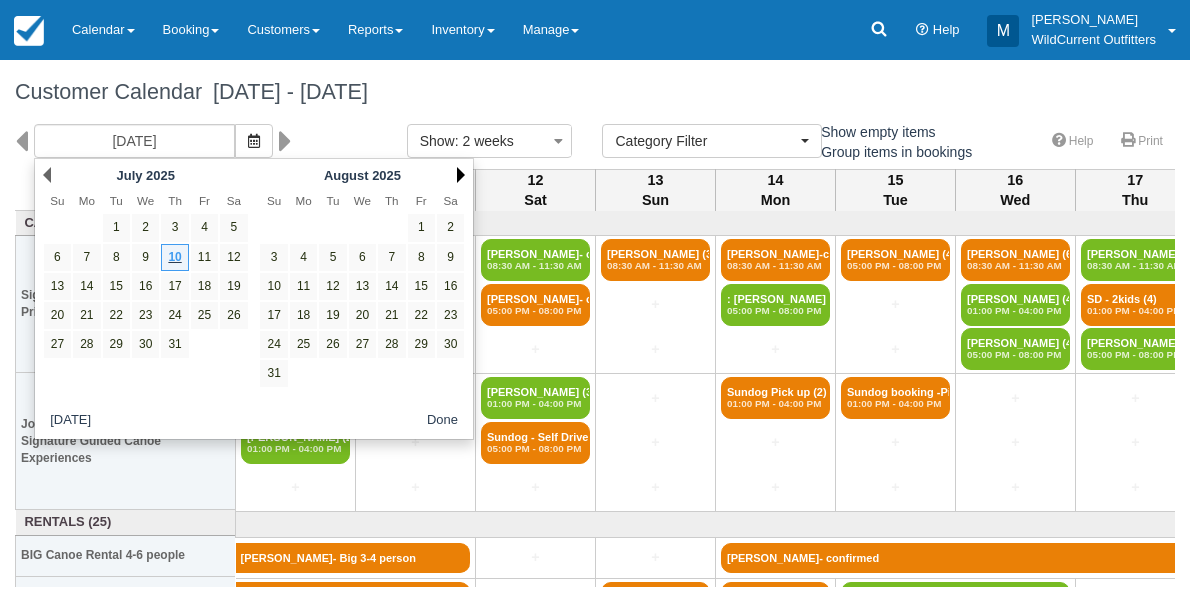 click on "Next" at bounding box center (461, 175) 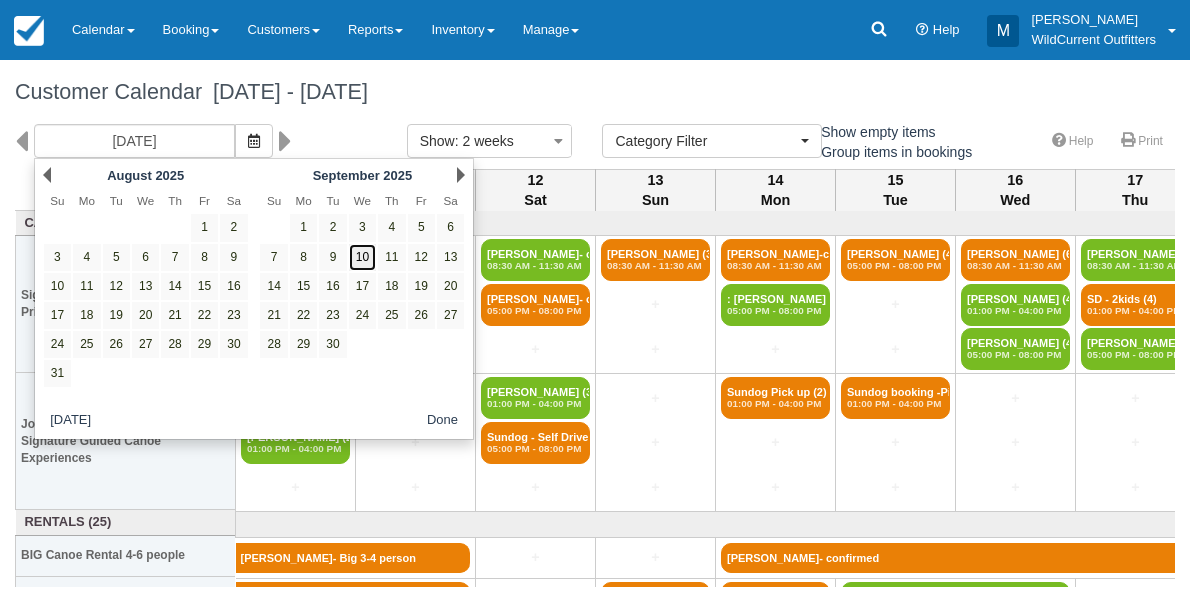 click on "10" at bounding box center [362, 257] 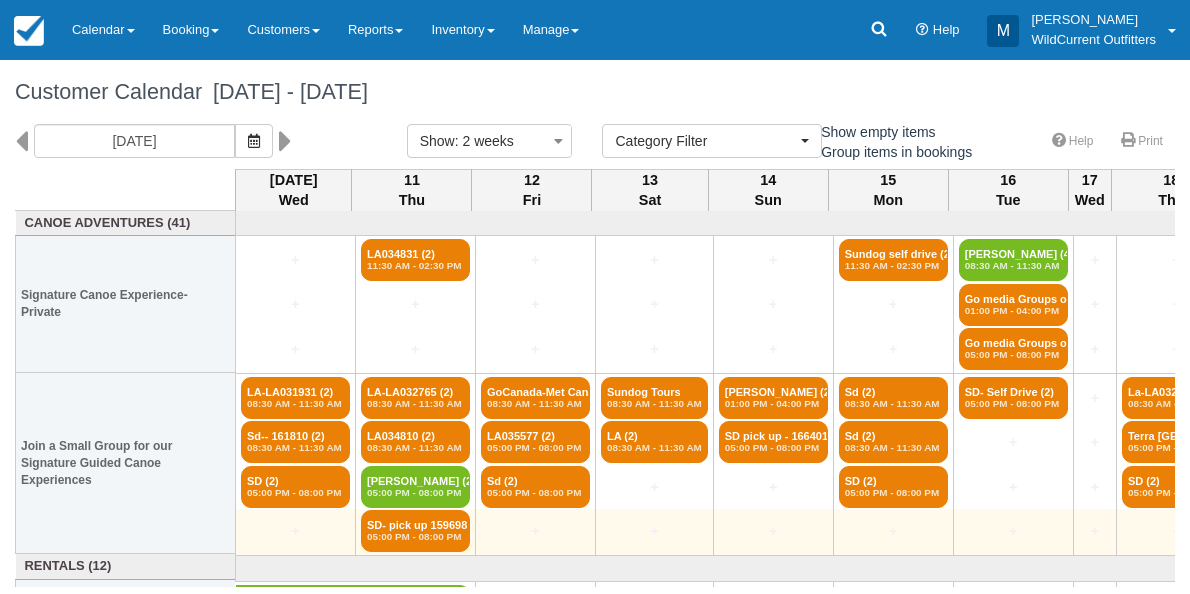 click on "+" at bounding box center [296, 532] 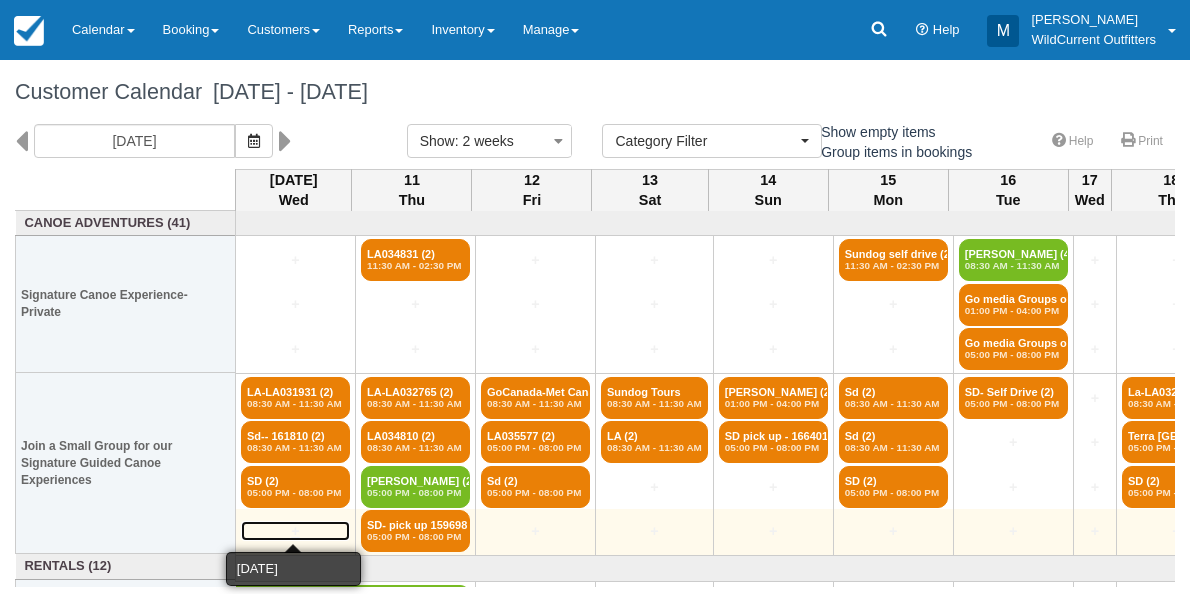 click on "+" at bounding box center (295, 531) 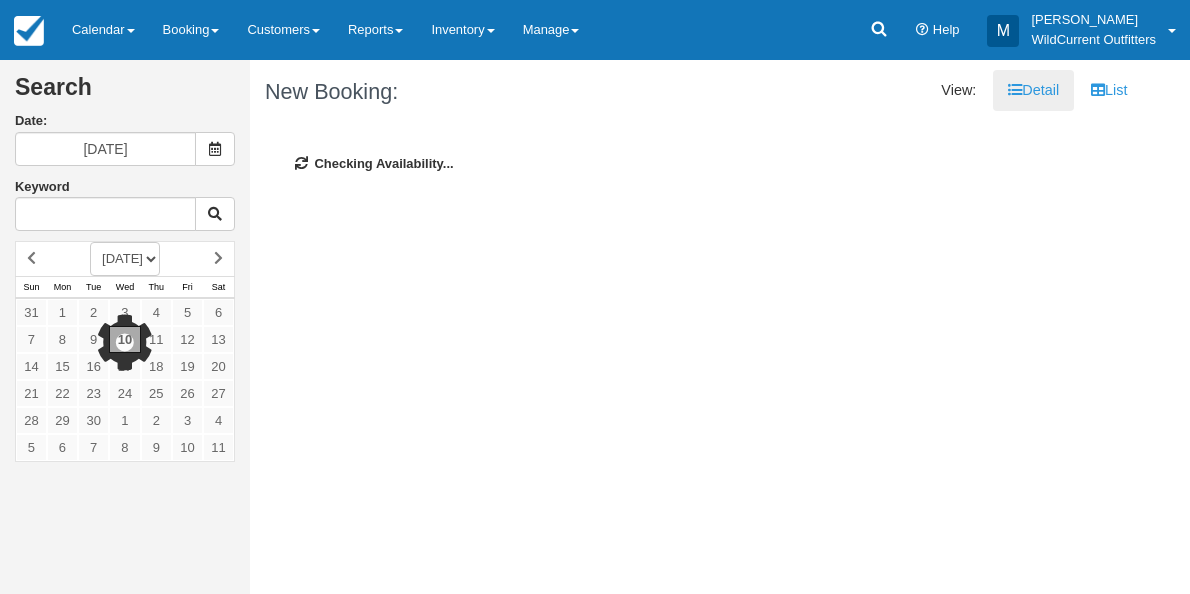 scroll, scrollTop: 0, scrollLeft: 0, axis: both 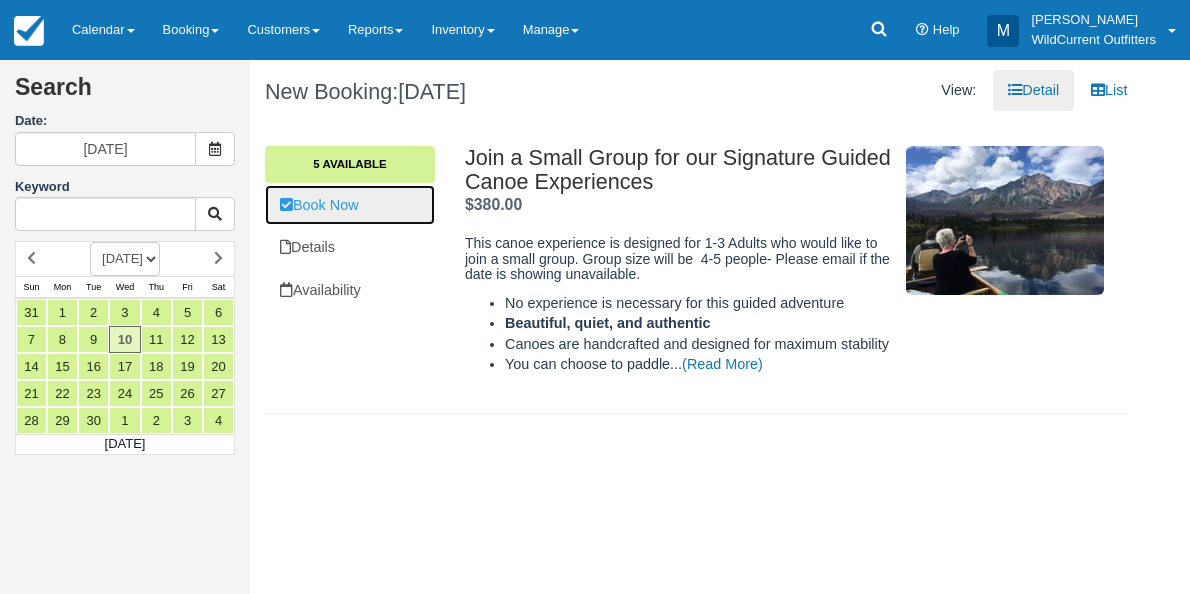 click on "Book Now" at bounding box center [350, 205] 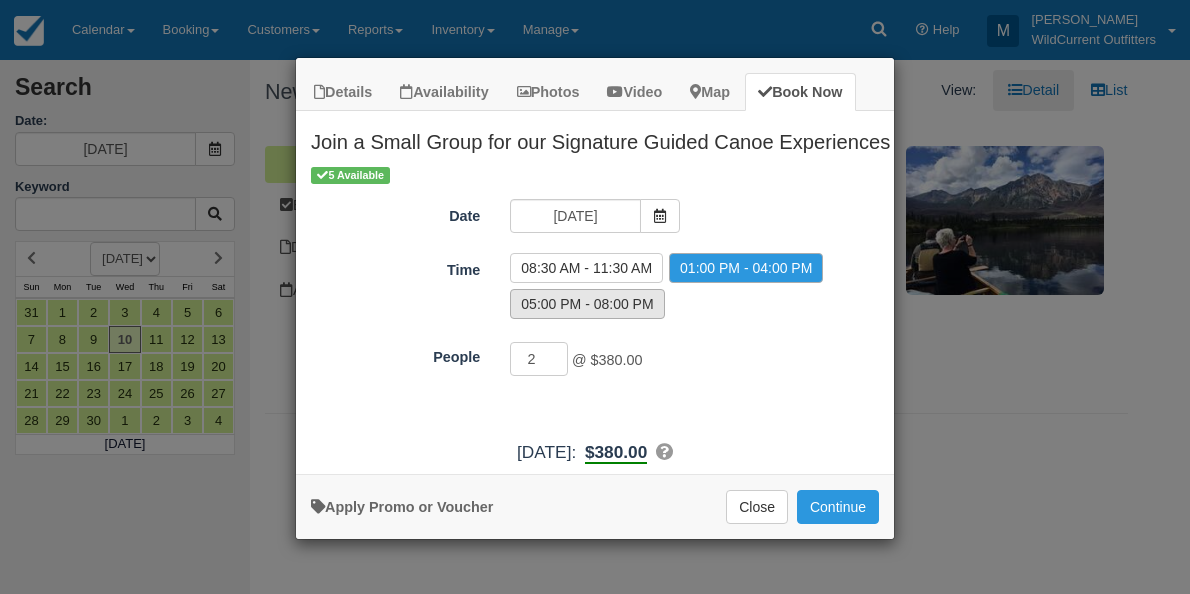 click on "05:00 PM - 08:00 PM" at bounding box center (587, 304) 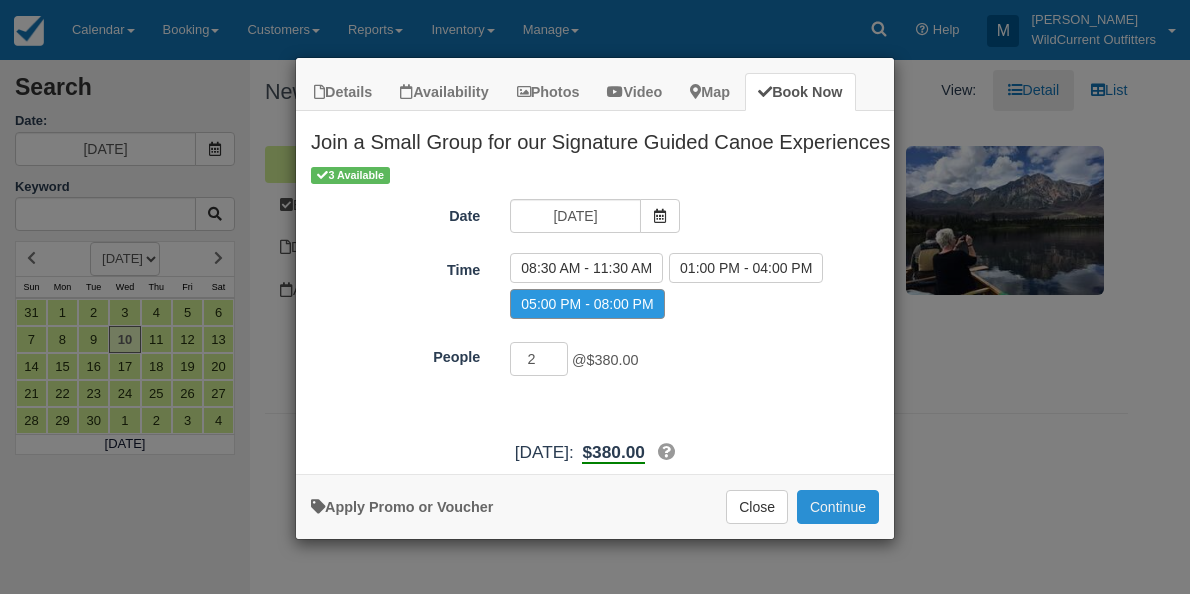 click on "Continue" at bounding box center [838, 507] 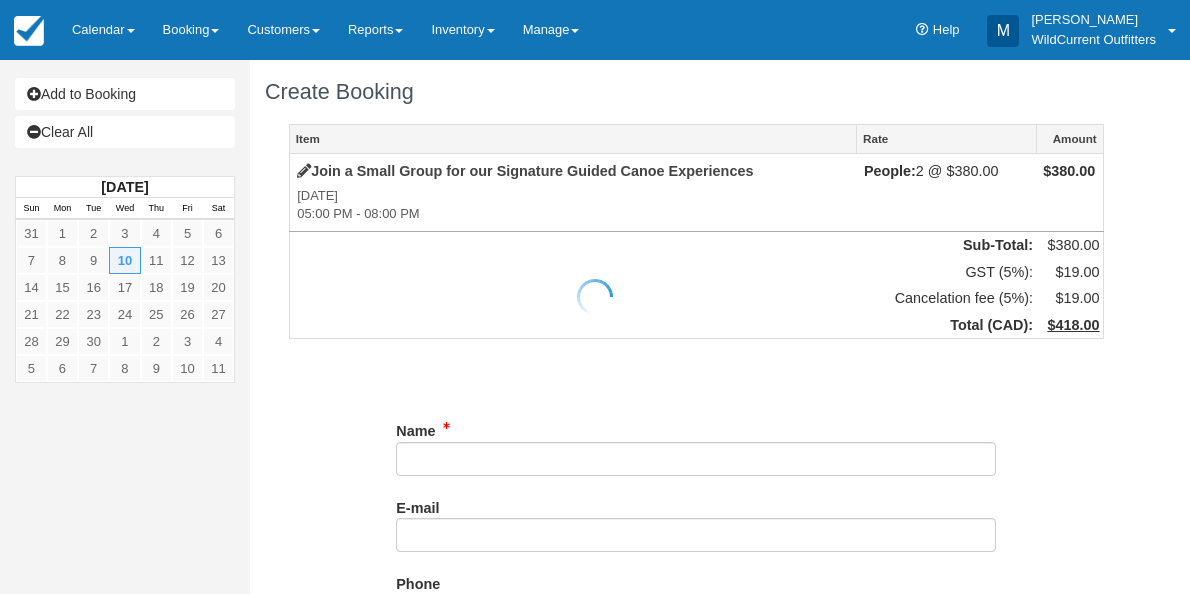 scroll, scrollTop: 0, scrollLeft: 0, axis: both 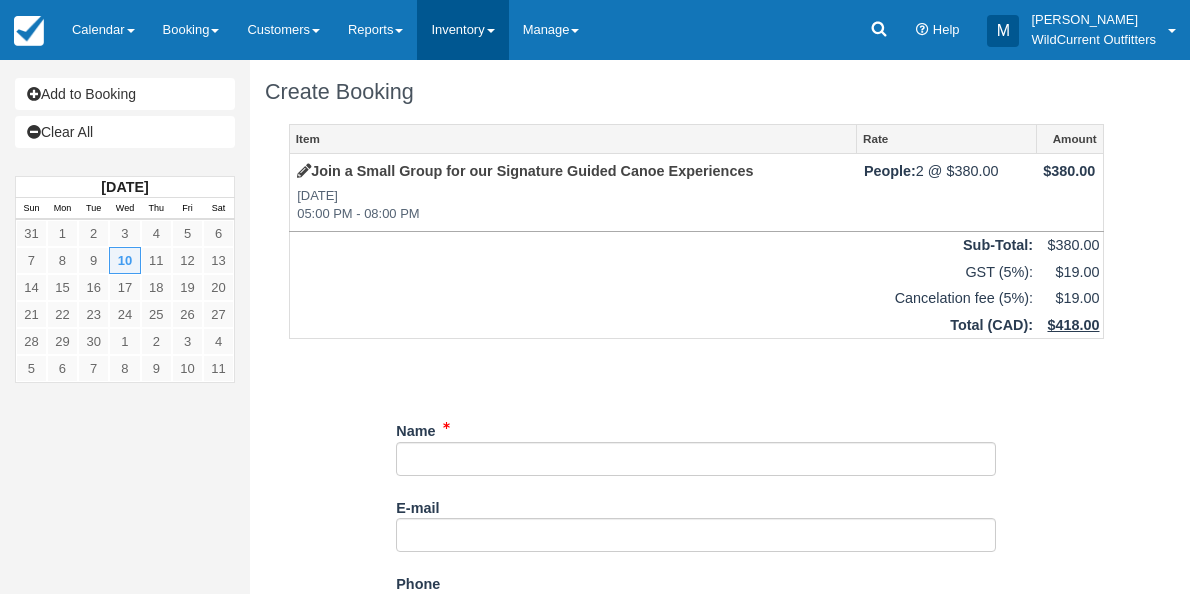 click on "Inventory" at bounding box center [462, 30] 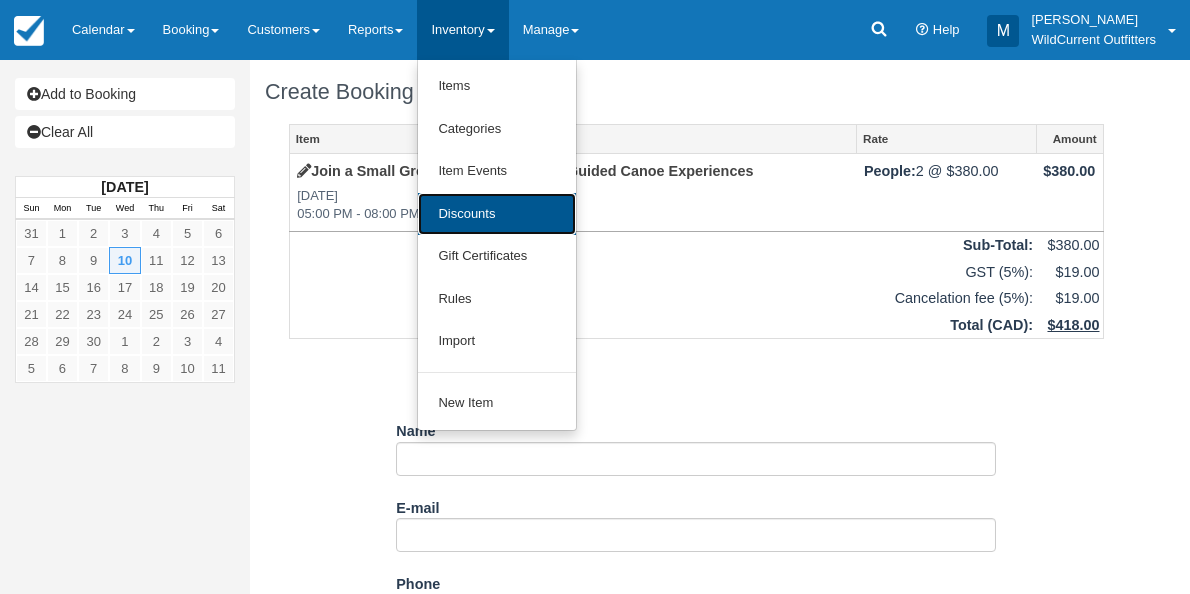 click on "Discounts" at bounding box center [497, 214] 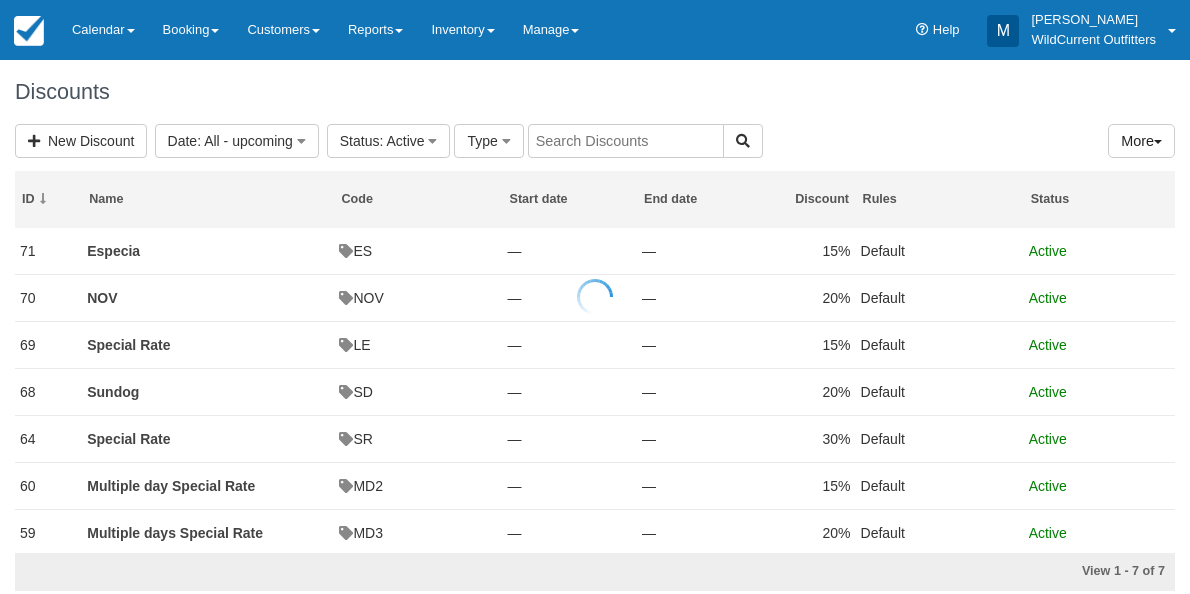 scroll, scrollTop: 0, scrollLeft: 0, axis: both 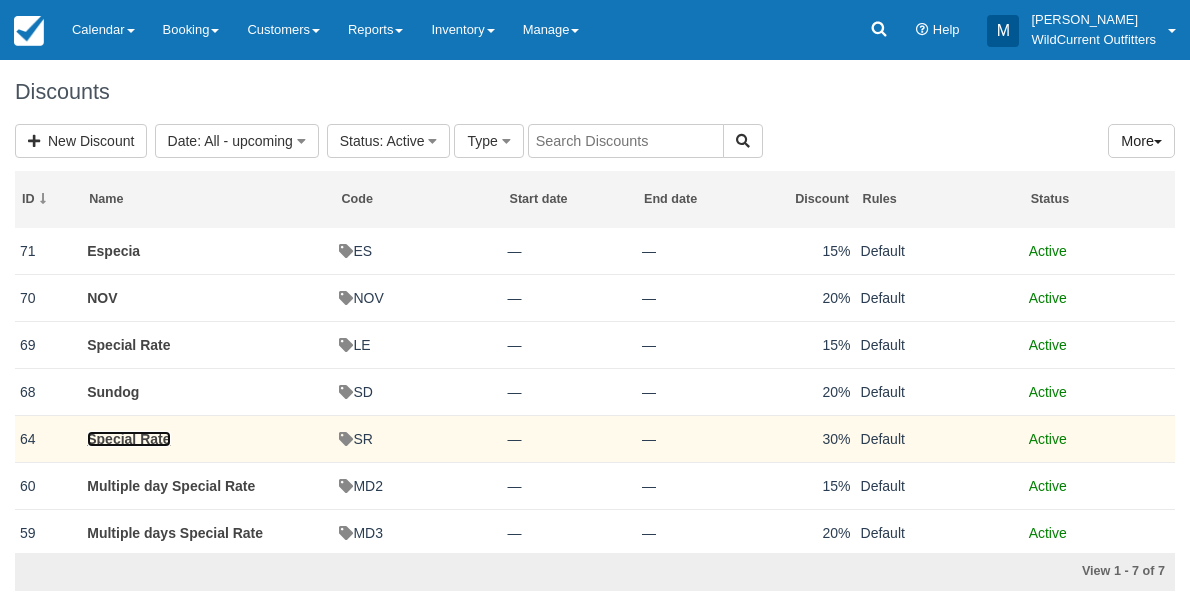 click on "Special Rate" at bounding box center [128, 439] 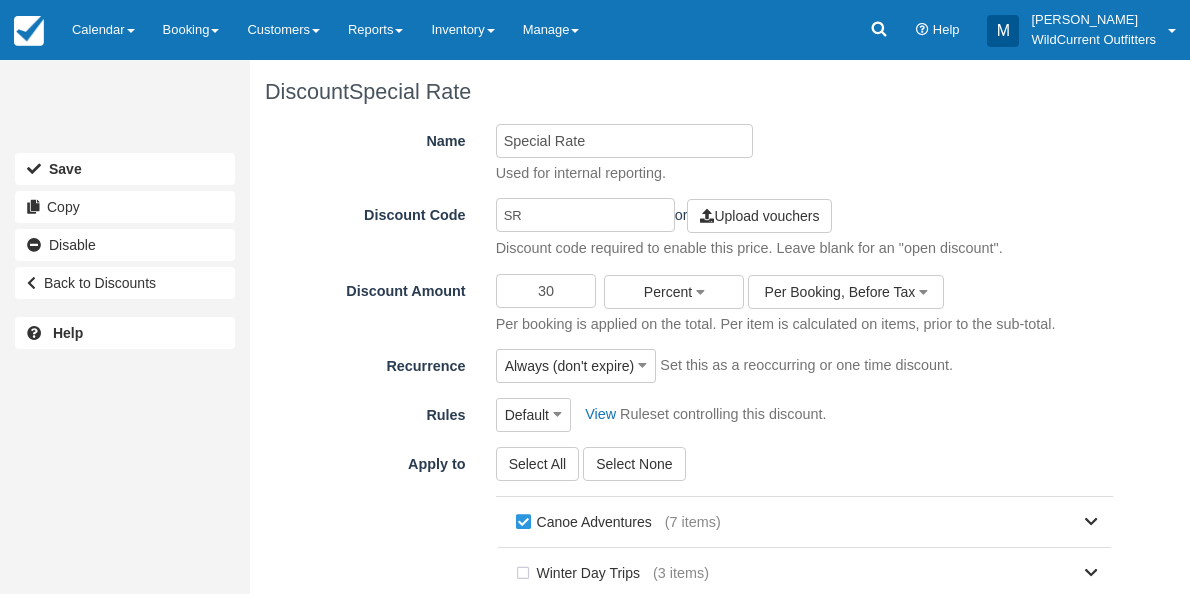 scroll, scrollTop: 0, scrollLeft: 0, axis: both 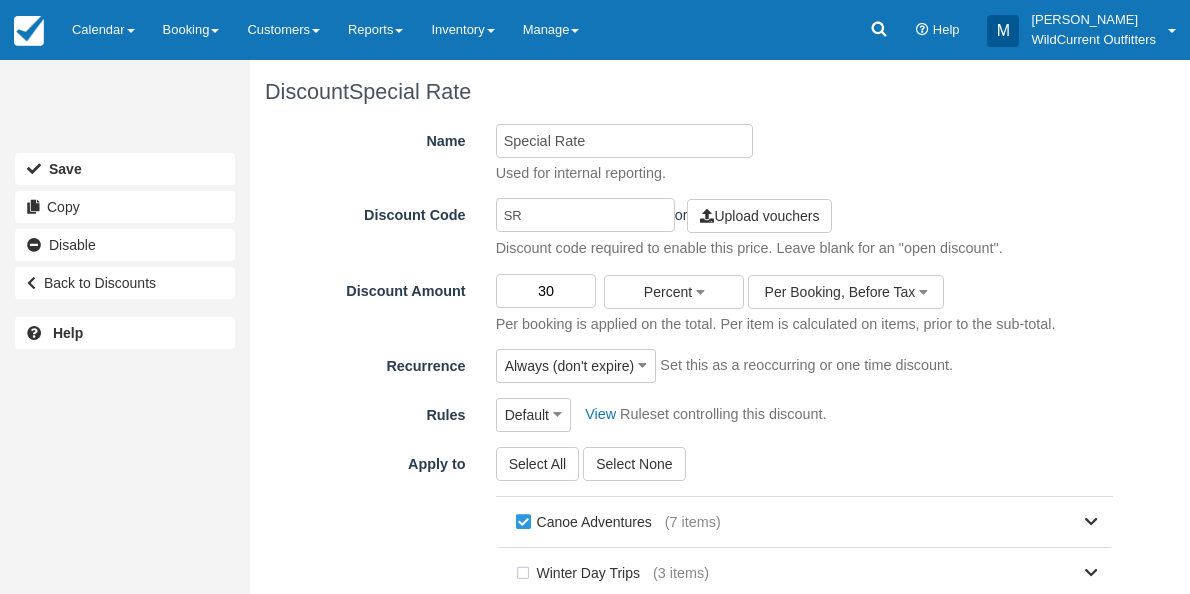 click on "30" at bounding box center (546, 291) 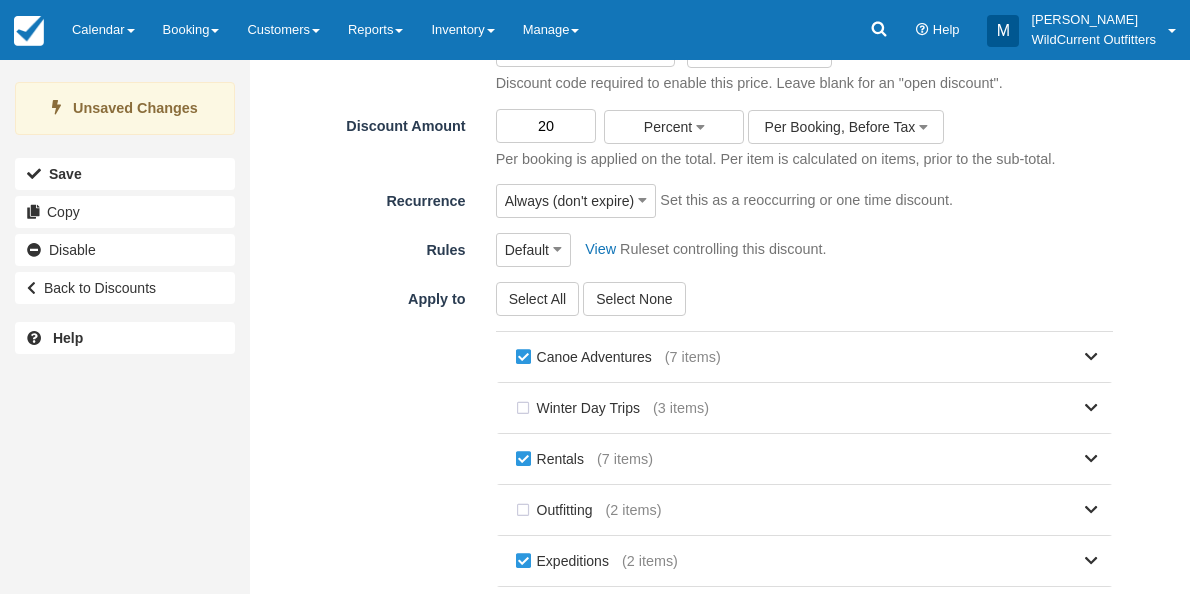 scroll, scrollTop: 431, scrollLeft: 0, axis: vertical 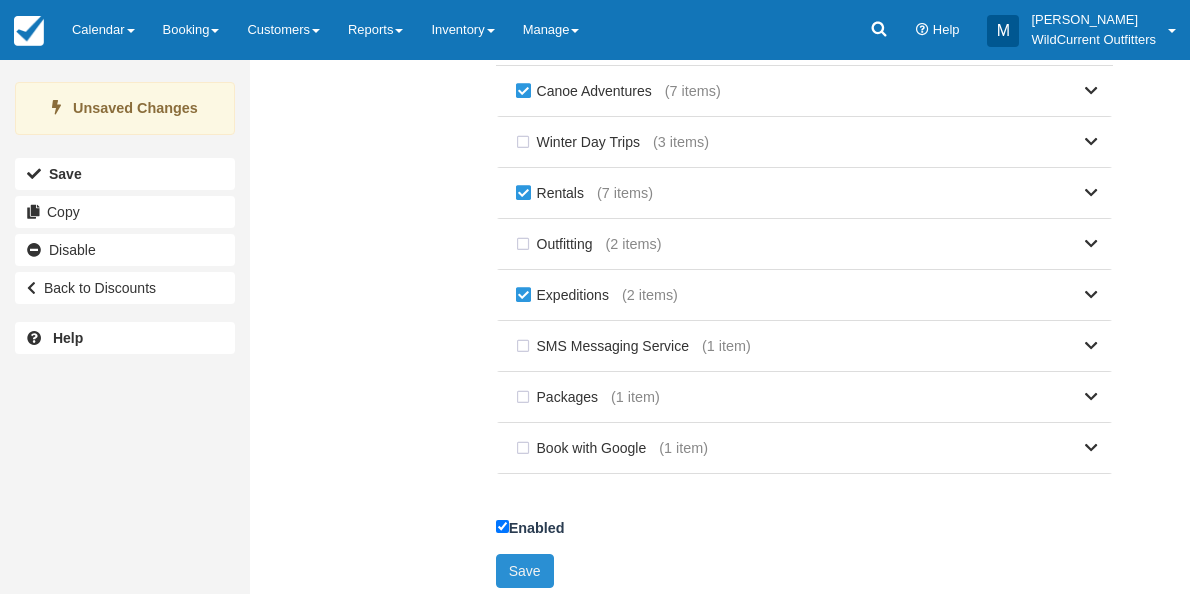 type on "20" 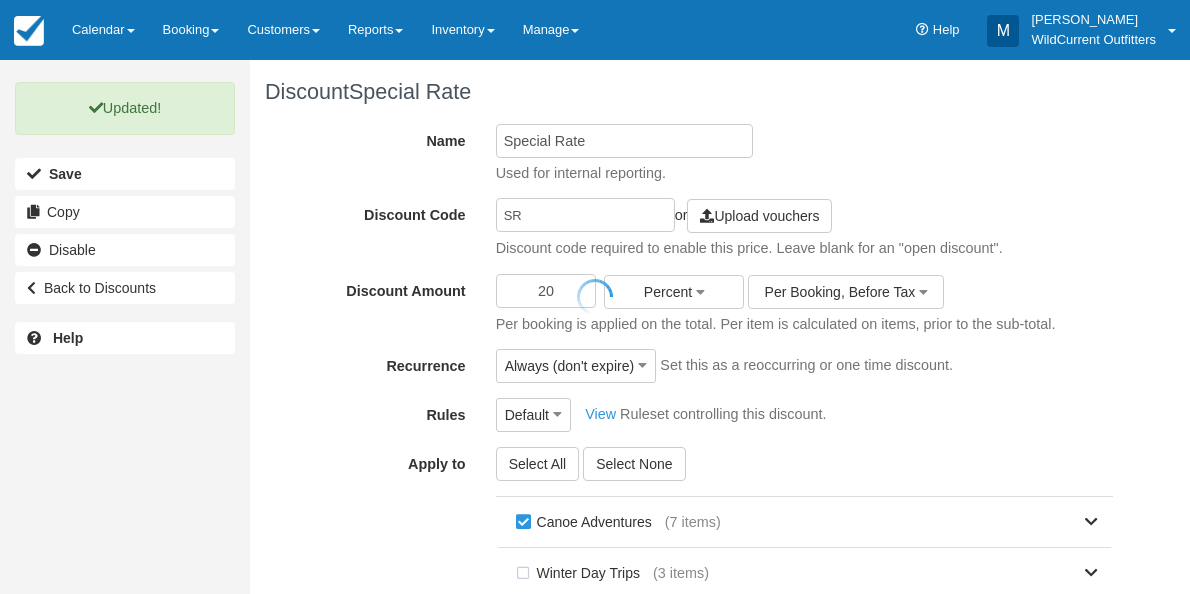 scroll, scrollTop: 0, scrollLeft: 0, axis: both 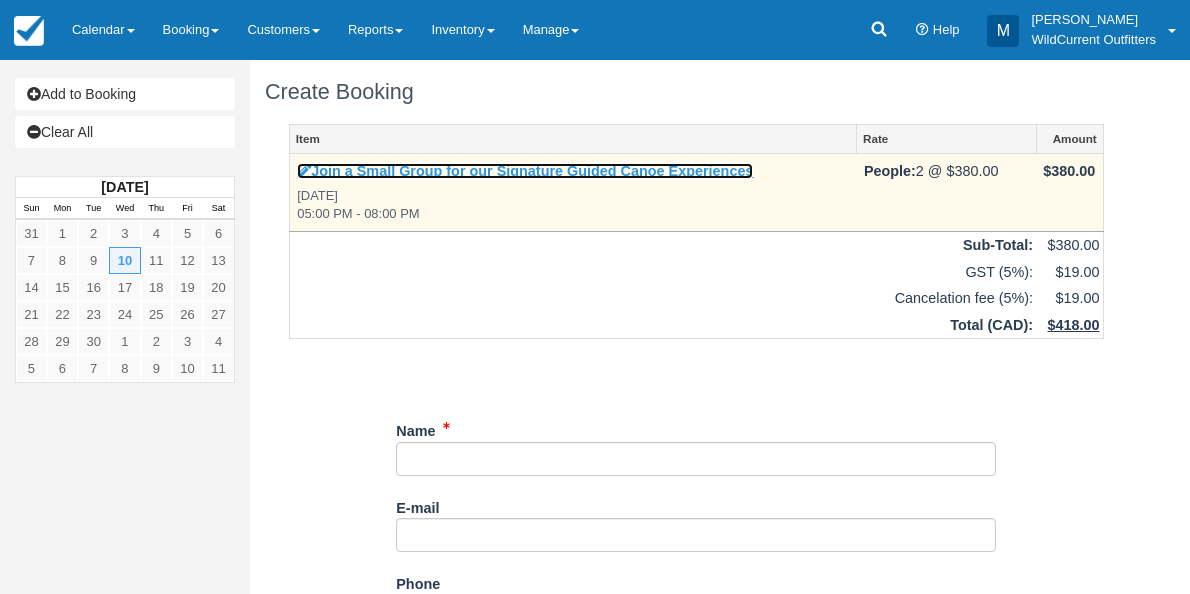 click at bounding box center (304, 171) 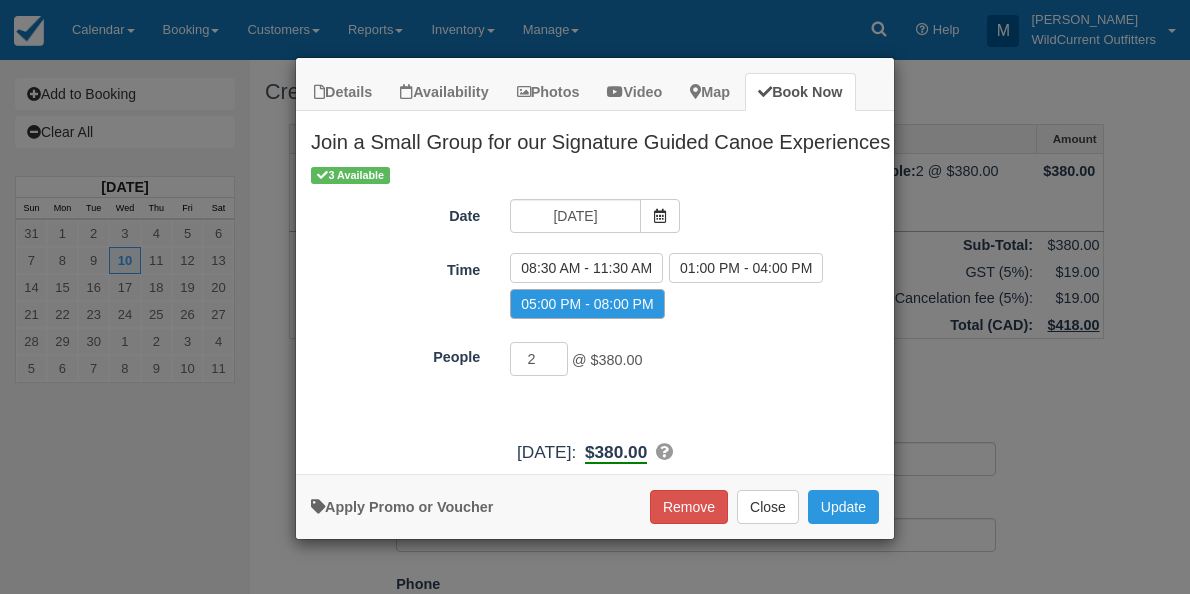 click on "Apply Promo or Voucher" at bounding box center (402, 500) 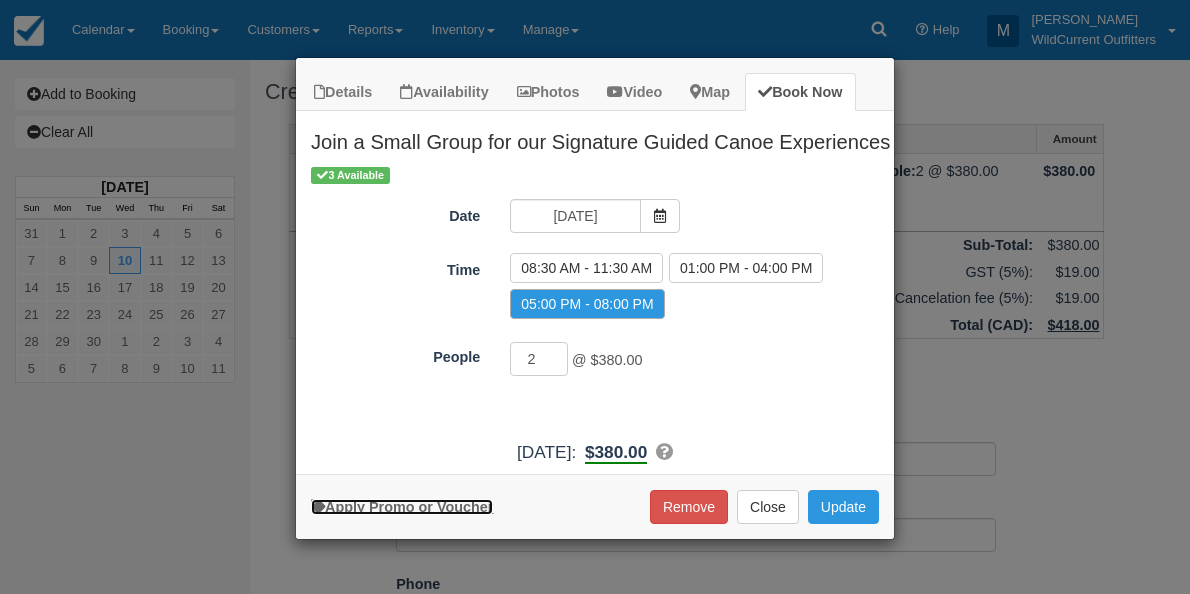 click on "Apply Promo or Voucher" at bounding box center [402, 507] 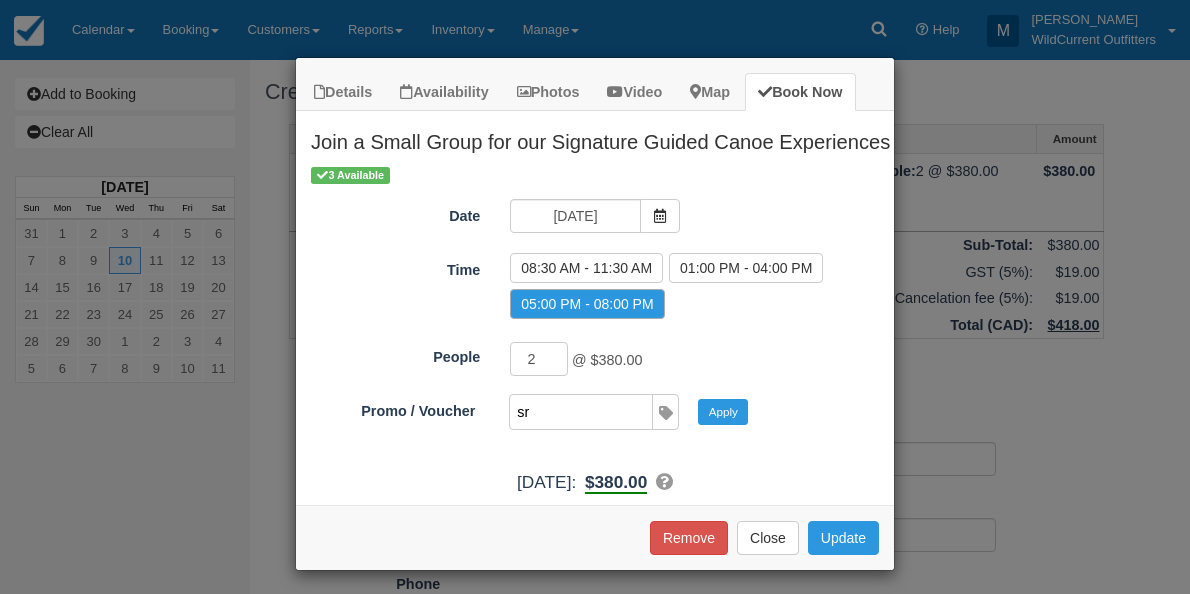 type on "SR" 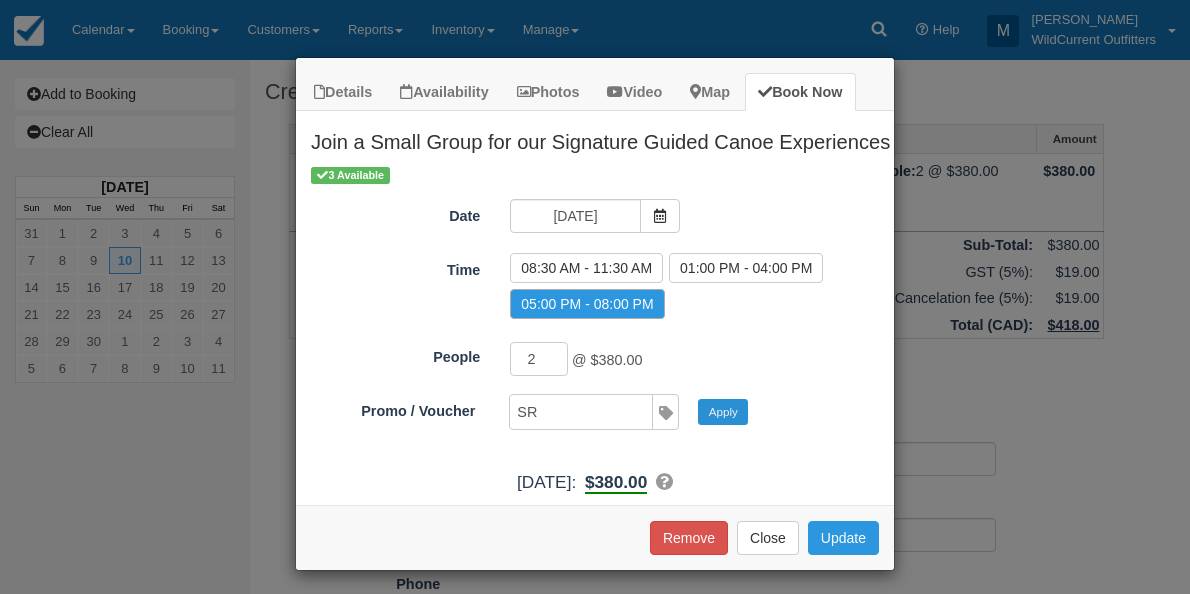 click on "Apply" at bounding box center [723, 412] 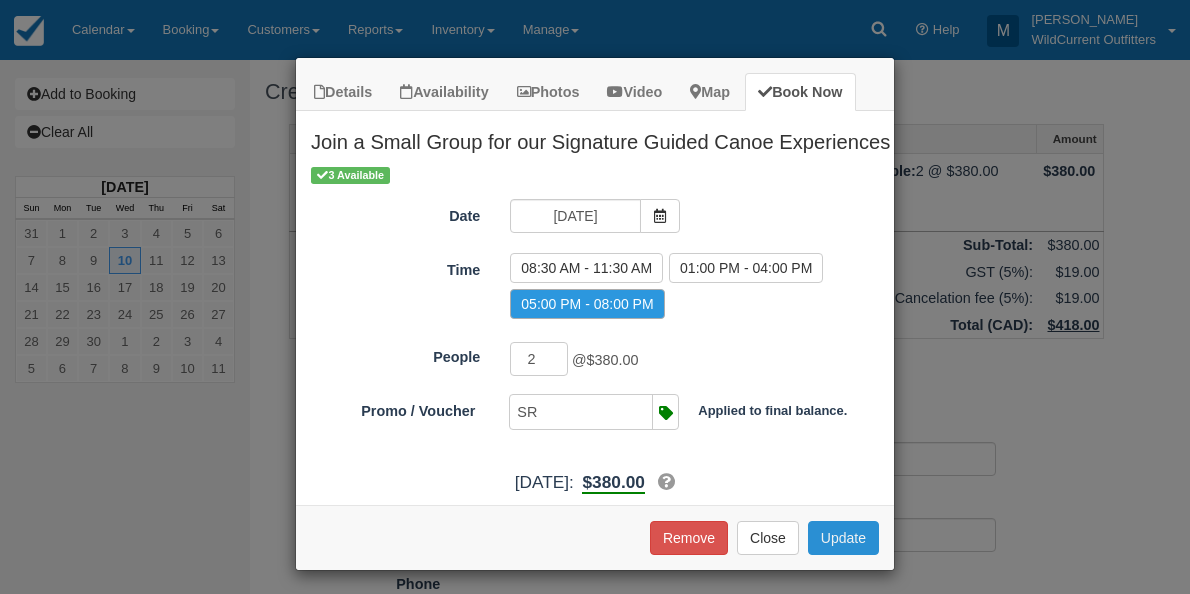 click on "Update" at bounding box center [843, 538] 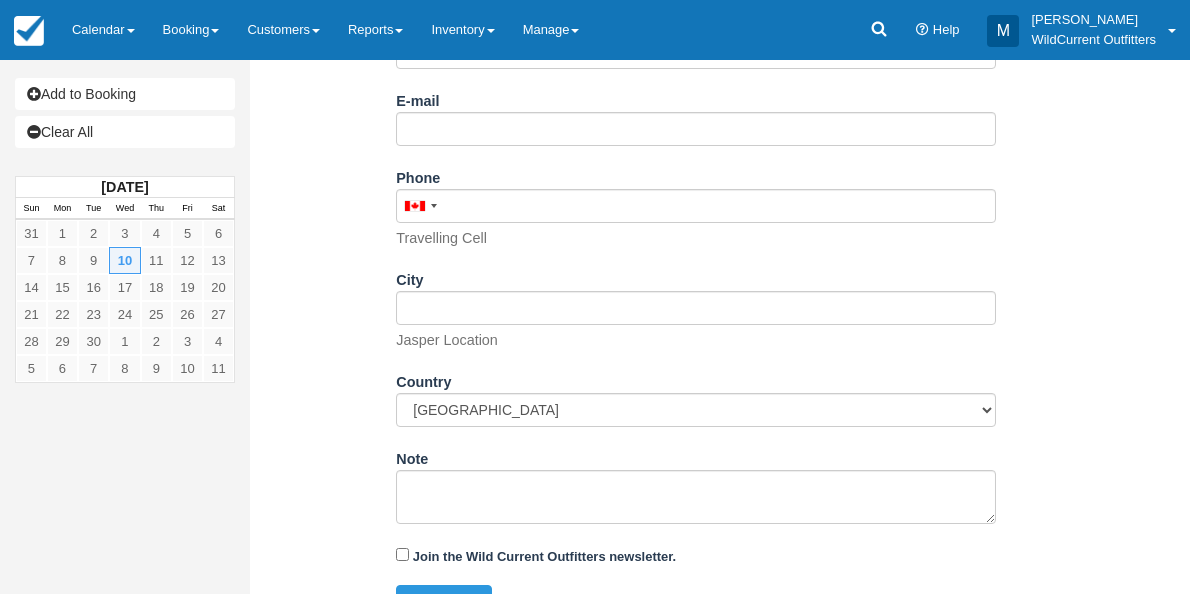 scroll, scrollTop: 438, scrollLeft: 0, axis: vertical 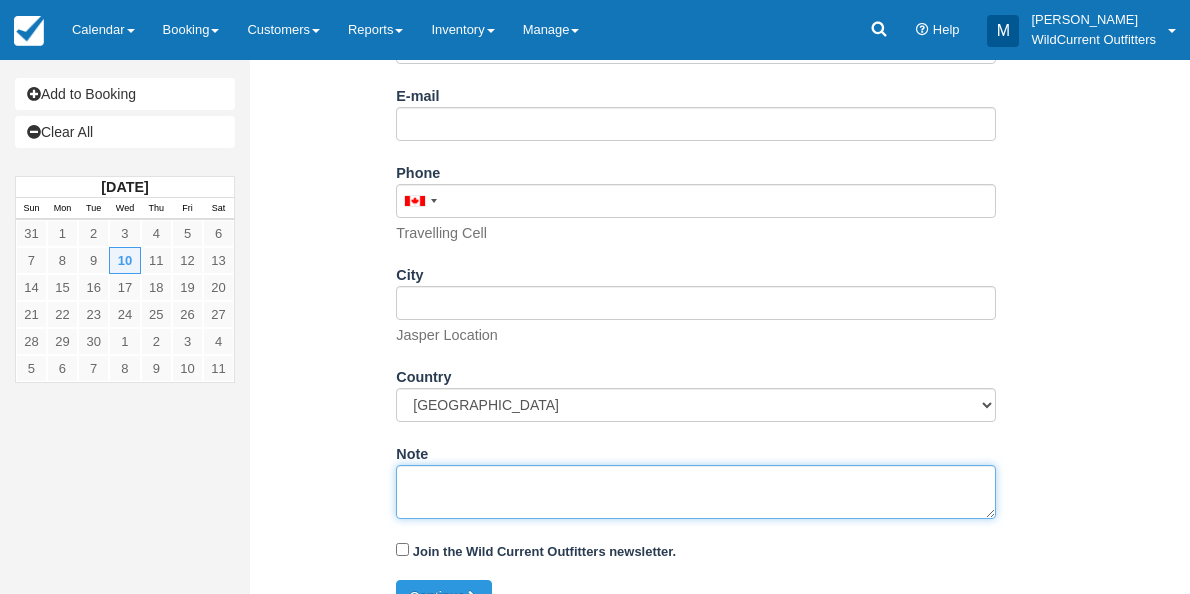 click on "Note" at bounding box center (696, 492) 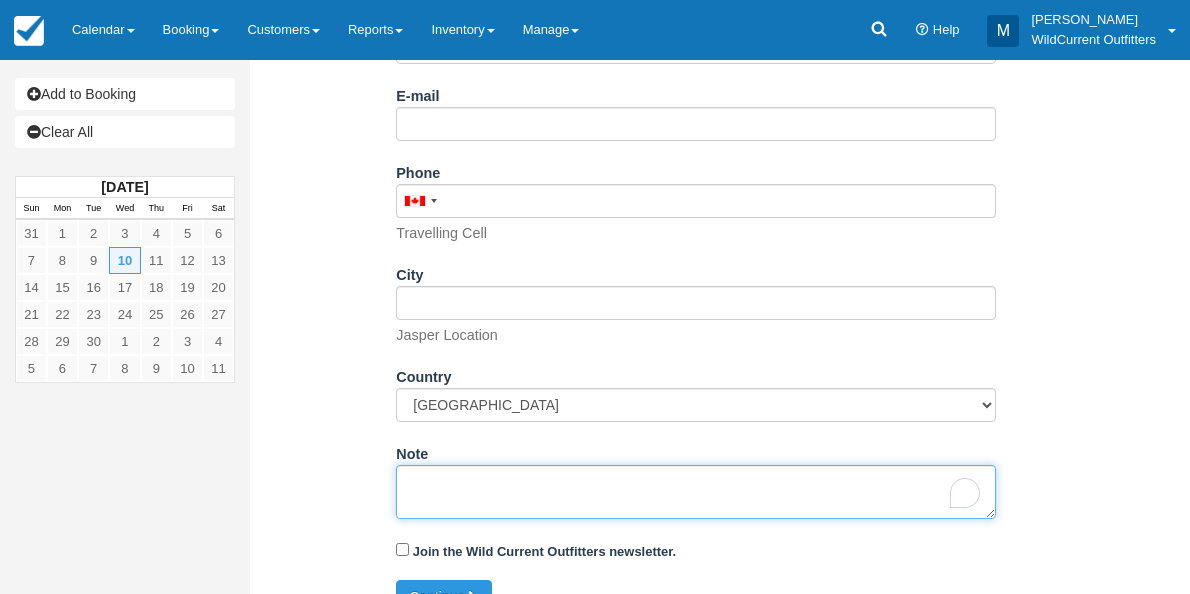 paste on "Name: Kelly Welch
Email: kellyd.welch@gmail.com
Which day do you arrive in Jasper?: September 10, 2025
Which day do you leave Jasper?: September 11, 2025
Which day would you like to go canoeing?: September 10, 2025
What time would you like to go?: Evening (5:30pm)
How many in your group?: 2
Comments or Questions: Anytime on Sept 10th would work" 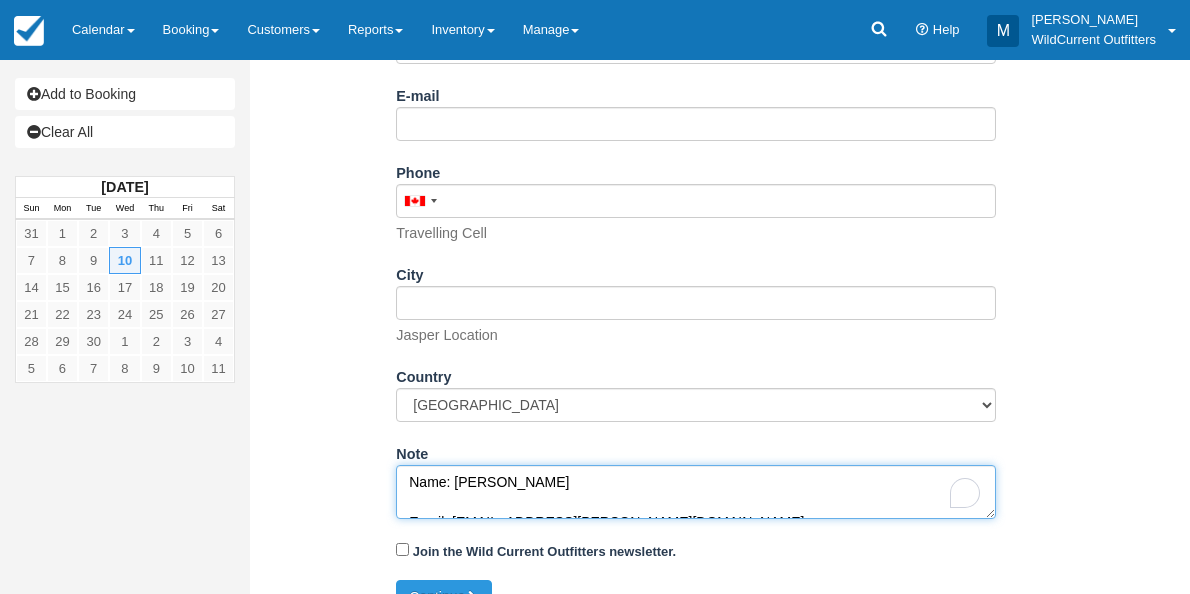 scroll, scrollTop: 251, scrollLeft: 0, axis: vertical 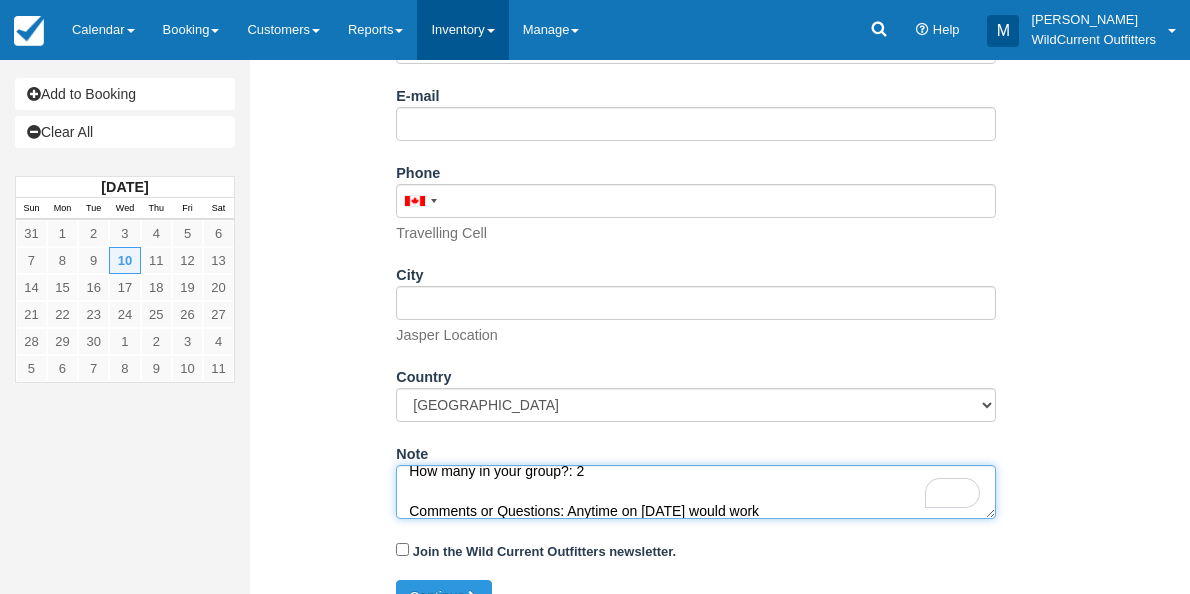 type on "Name: Kelly Welch
Email: kellyd.welch@gmail.com
Which day do you arrive in Jasper?: September 10, 2025
Which day do you leave Jasper?: September 11, 2025
Which day would you like to go canoeing?: September 10, 2025
What time would you like to go?: Evening (5:30pm)
How many in your group?: 2
Comments or Questions: Anytime on Sept 10th would work" 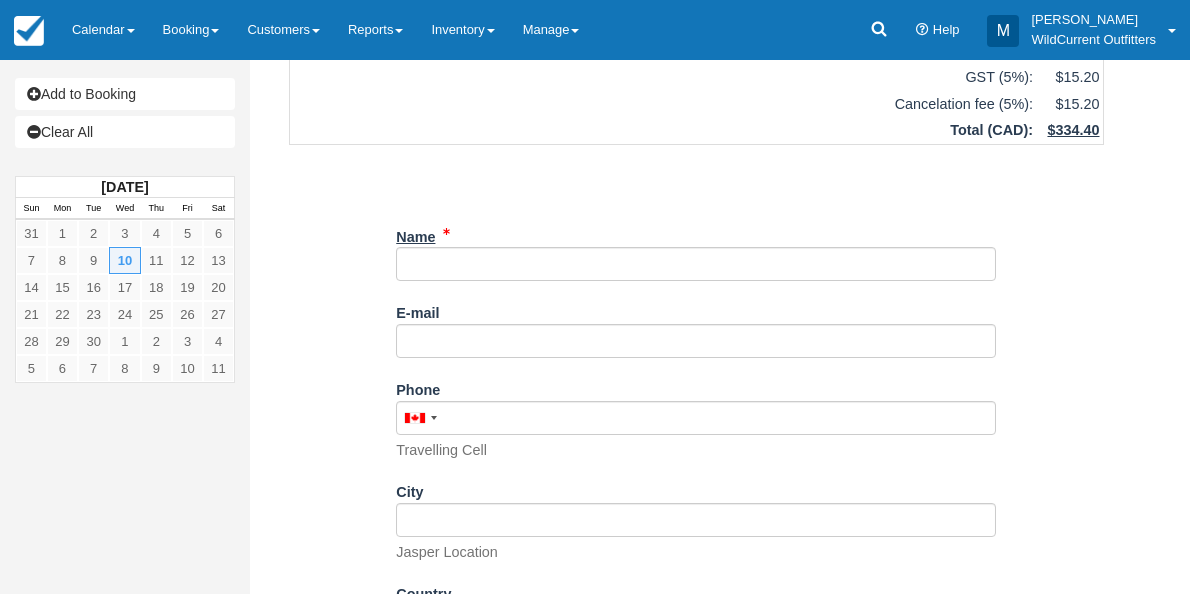 scroll, scrollTop: 221, scrollLeft: 0, axis: vertical 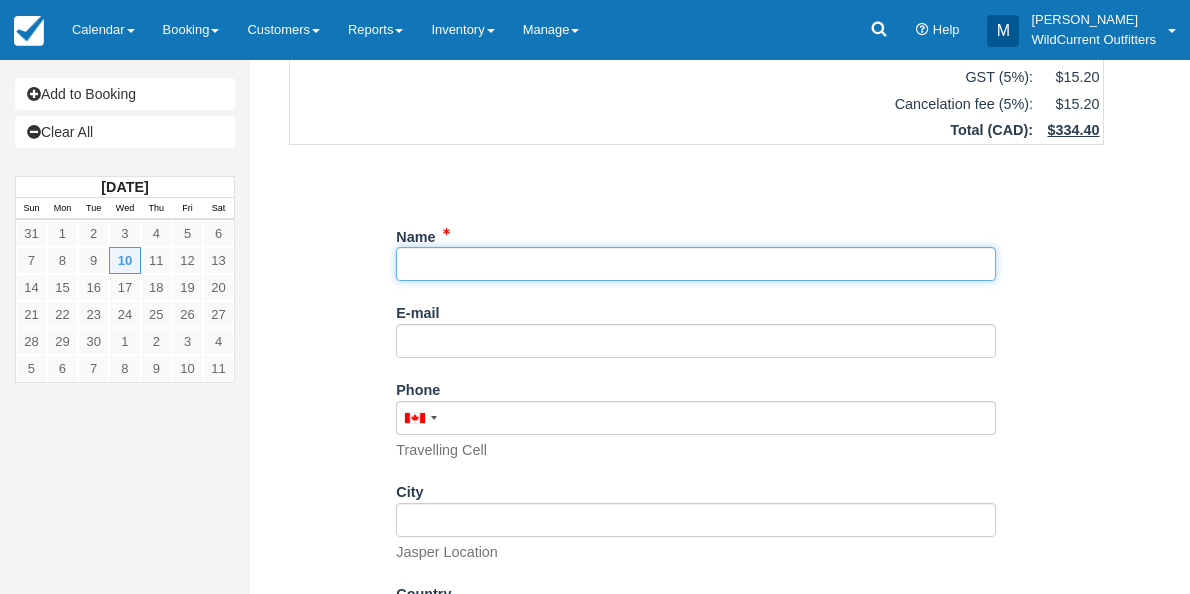 click on "Name" at bounding box center [696, 264] 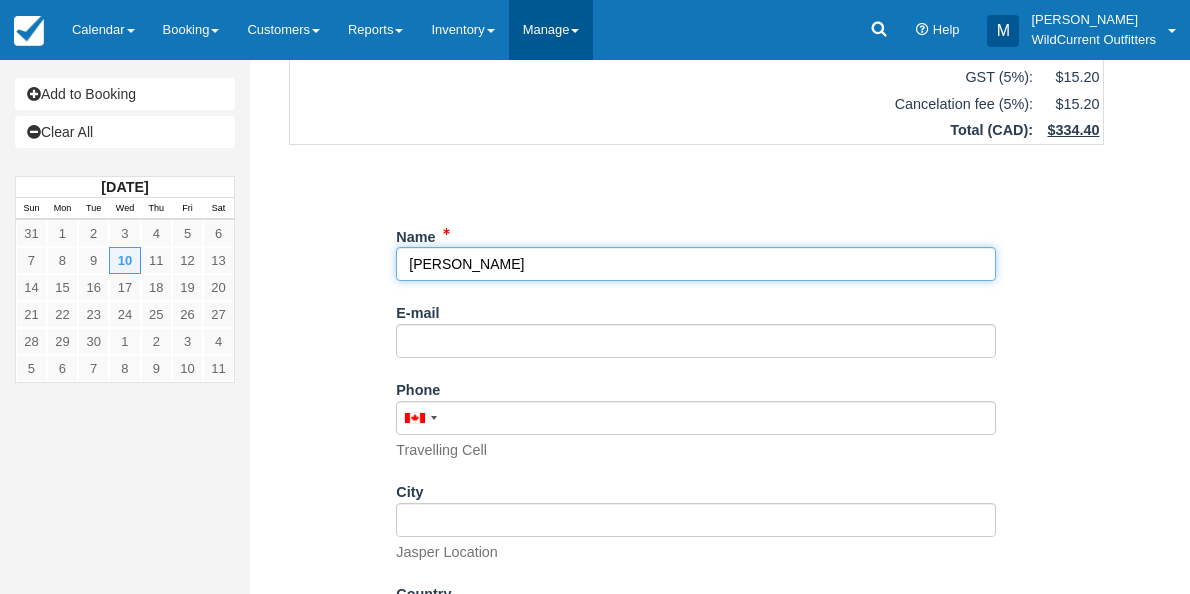 type on "Kelly Welch" 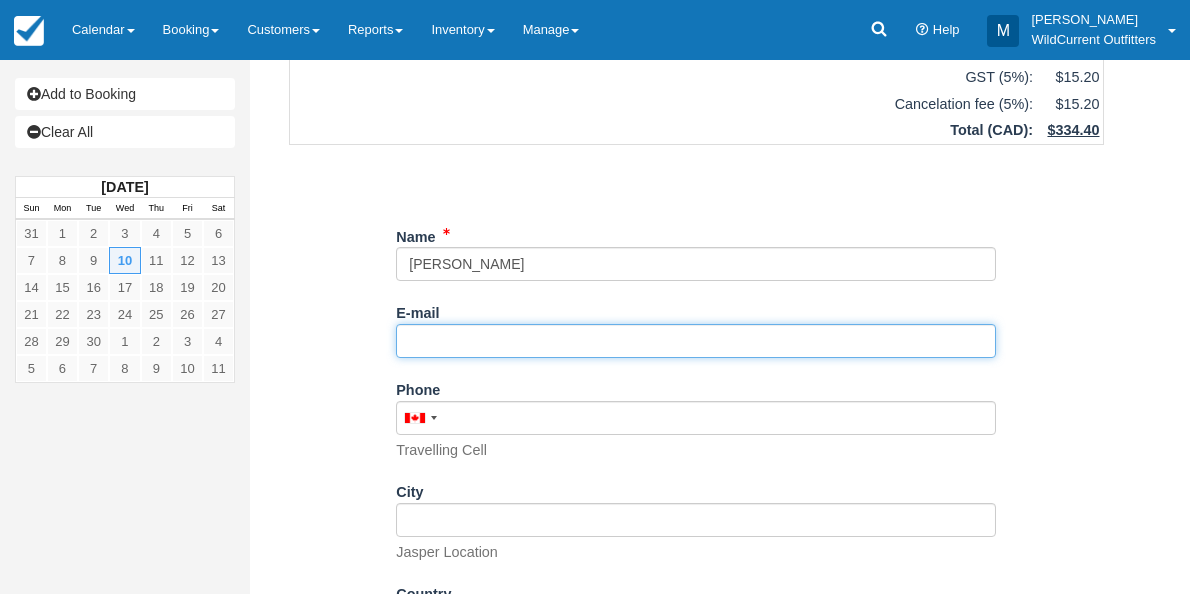 click on "E-mail" at bounding box center [696, 341] 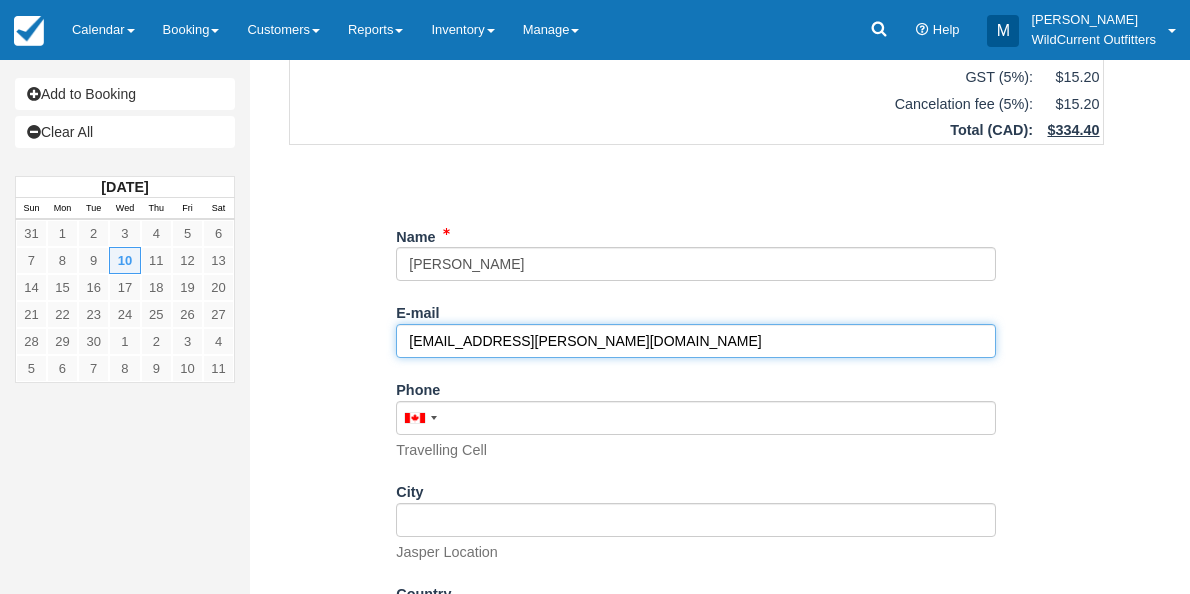 scroll, scrollTop: 471, scrollLeft: 0, axis: vertical 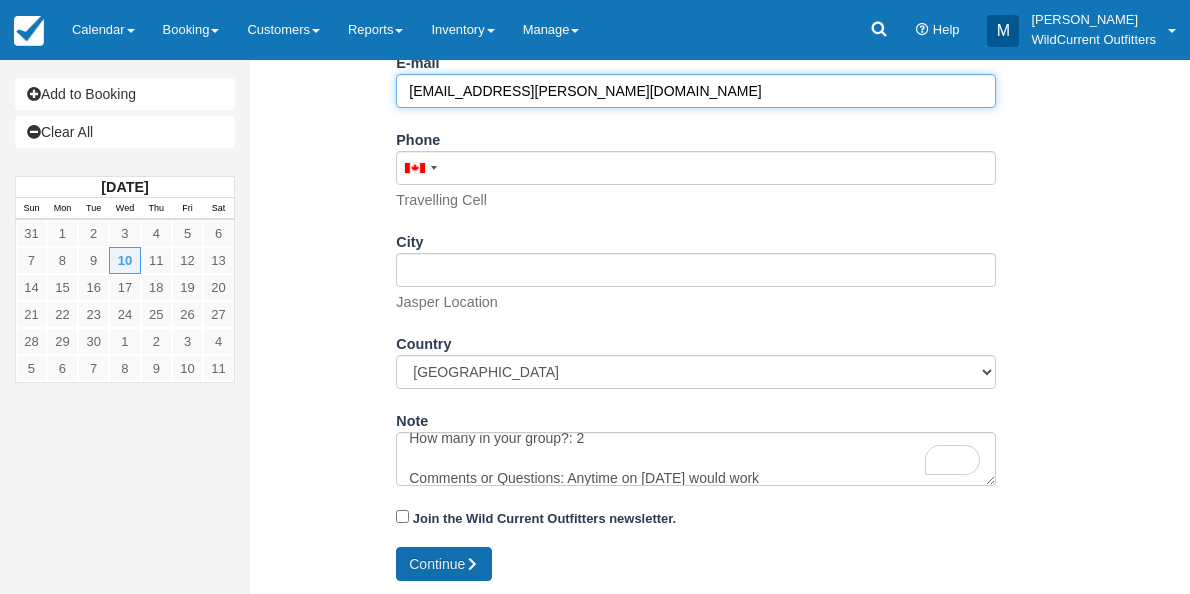 type on "kellyd.welch@gmail.com" 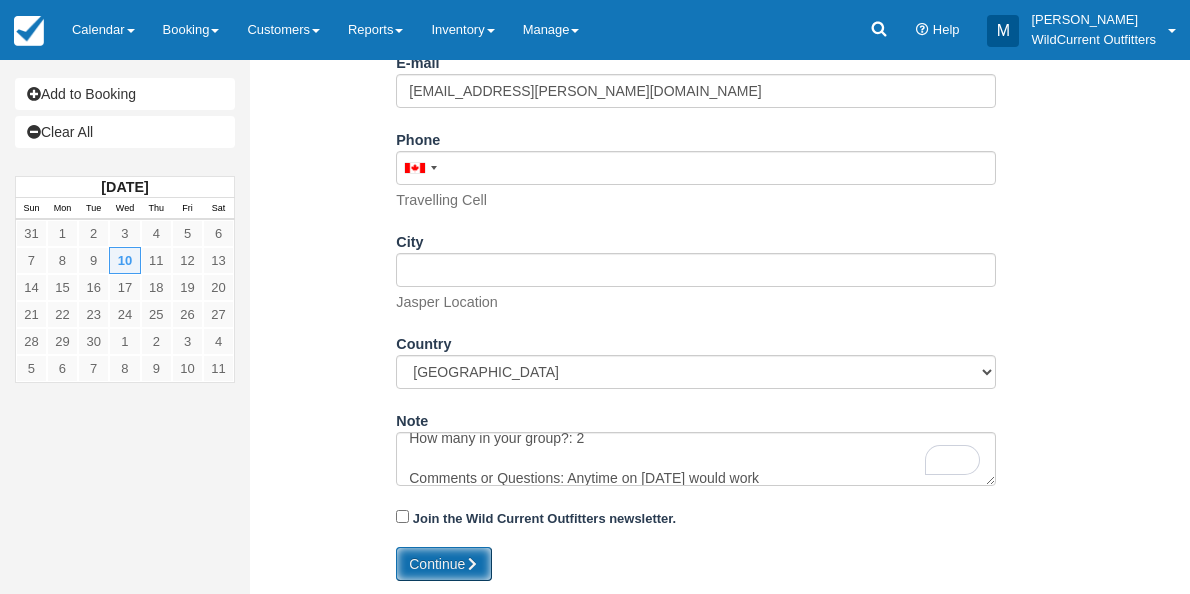 click on "Continue" at bounding box center [444, 564] 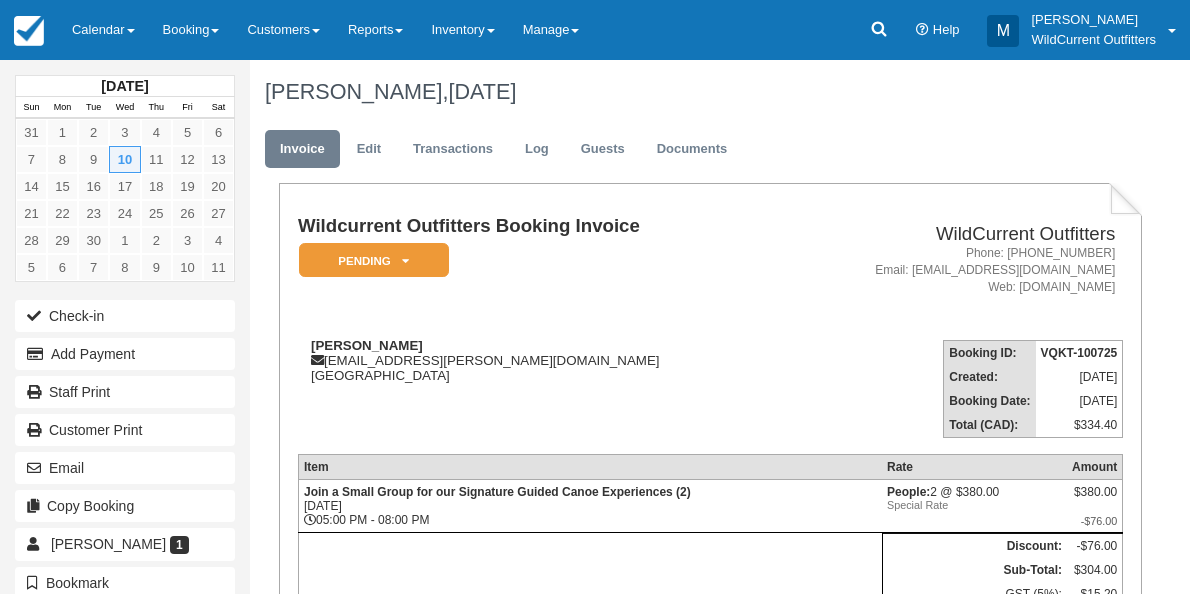 scroll, scrollTop: 0, scrollLeft: 0, axis: both 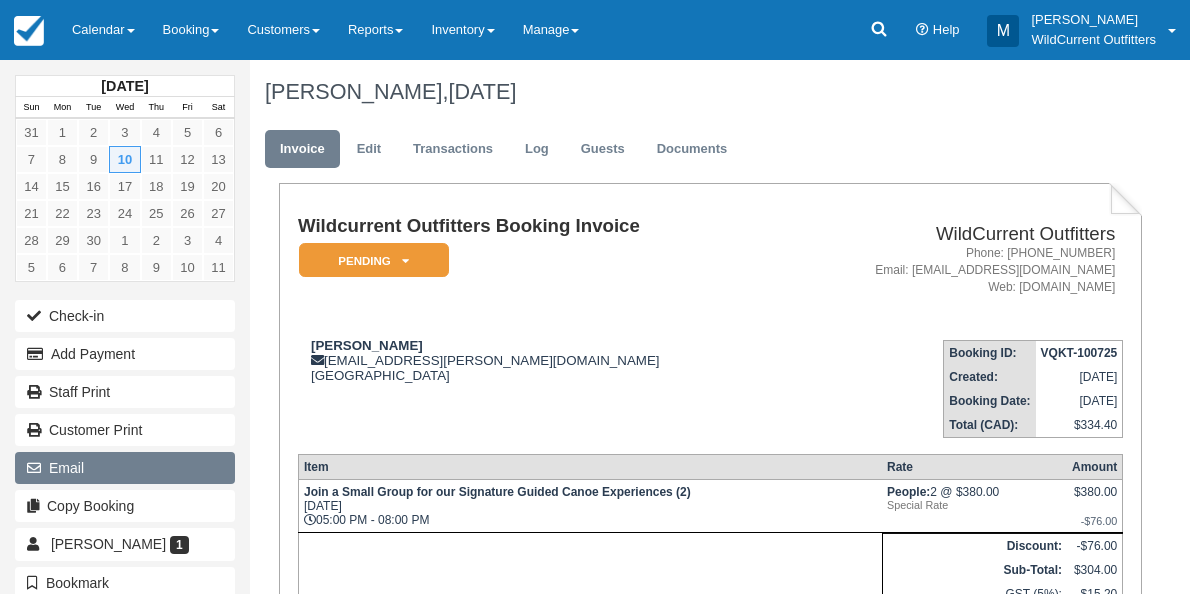 click on "Email" at bounding box center [125, 468] 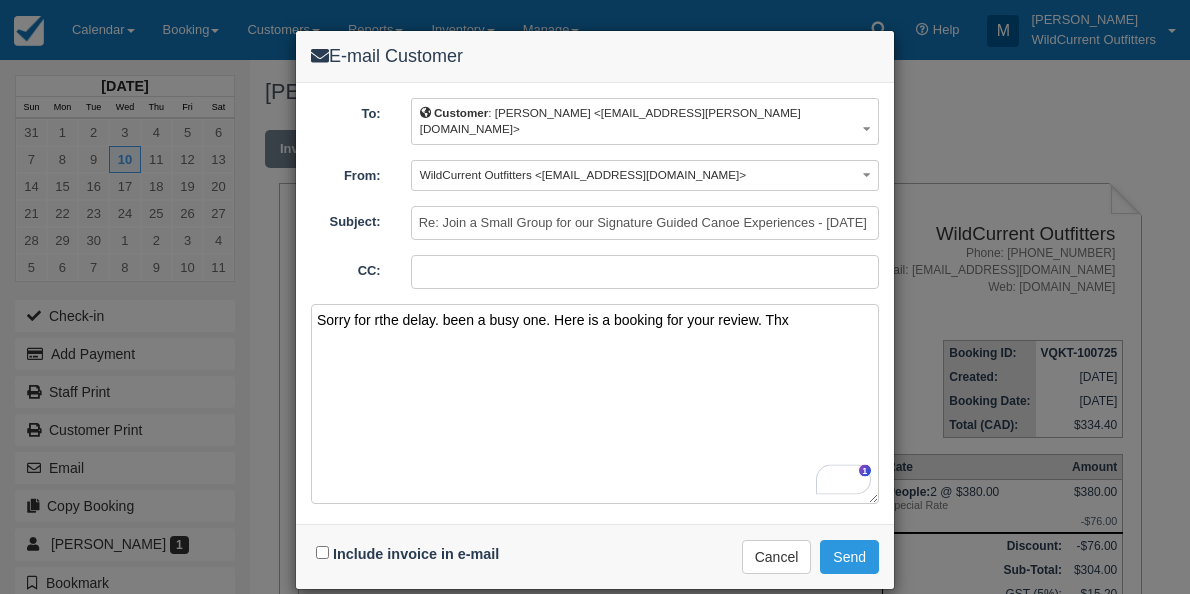 type on "Sorry for rthe delay. been a busy one. Here is a booking for your review. Thx" 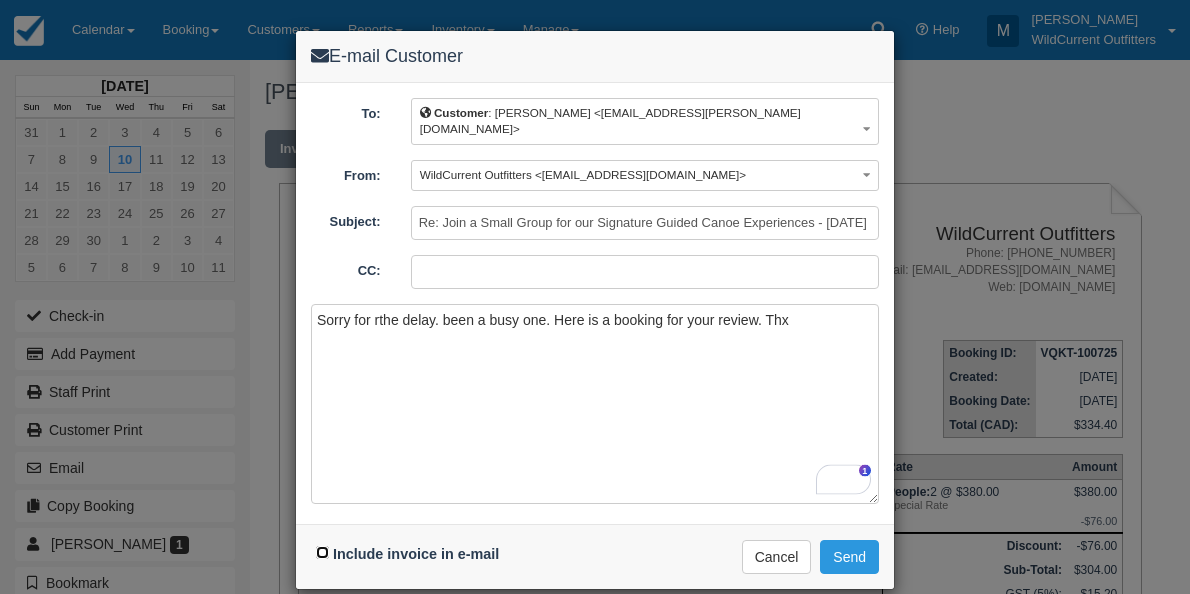 click on "Include invoice in e-mail" at bounding box center (322, 552) 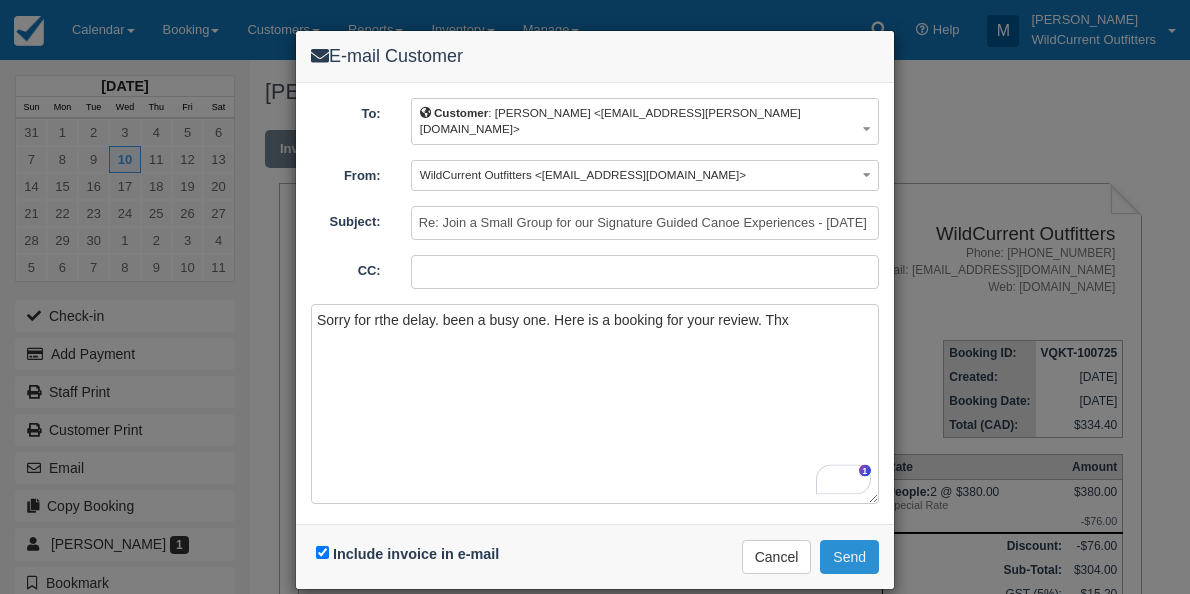 click on "Send" at bounding box center (849, 557) 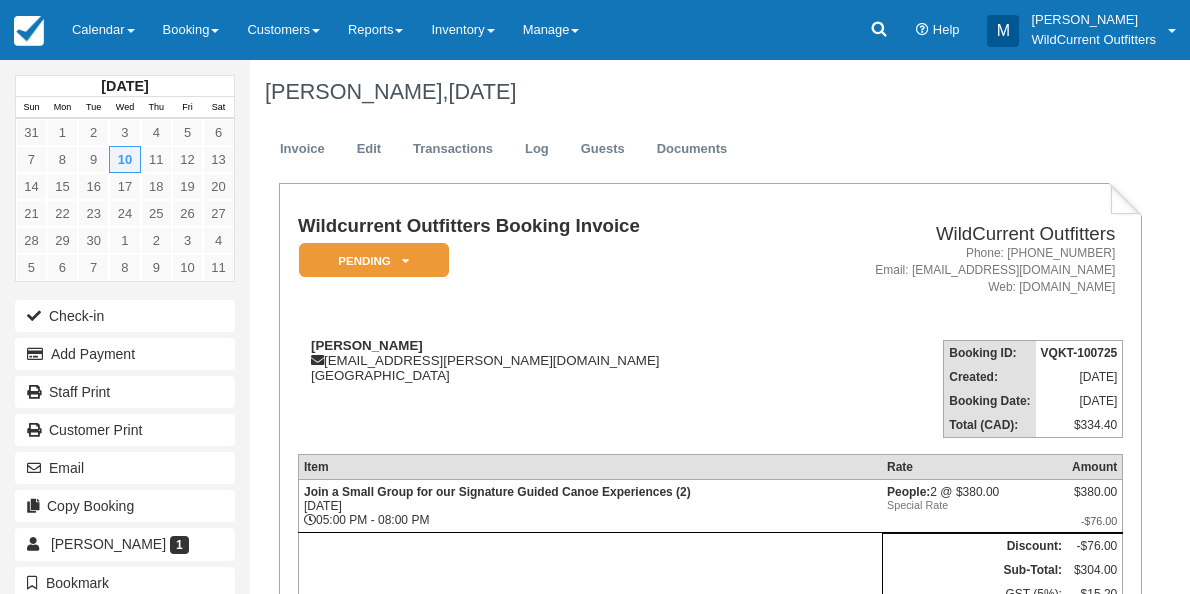 scroll, scrollTop: 0, scrollLeft: 0, axis: both 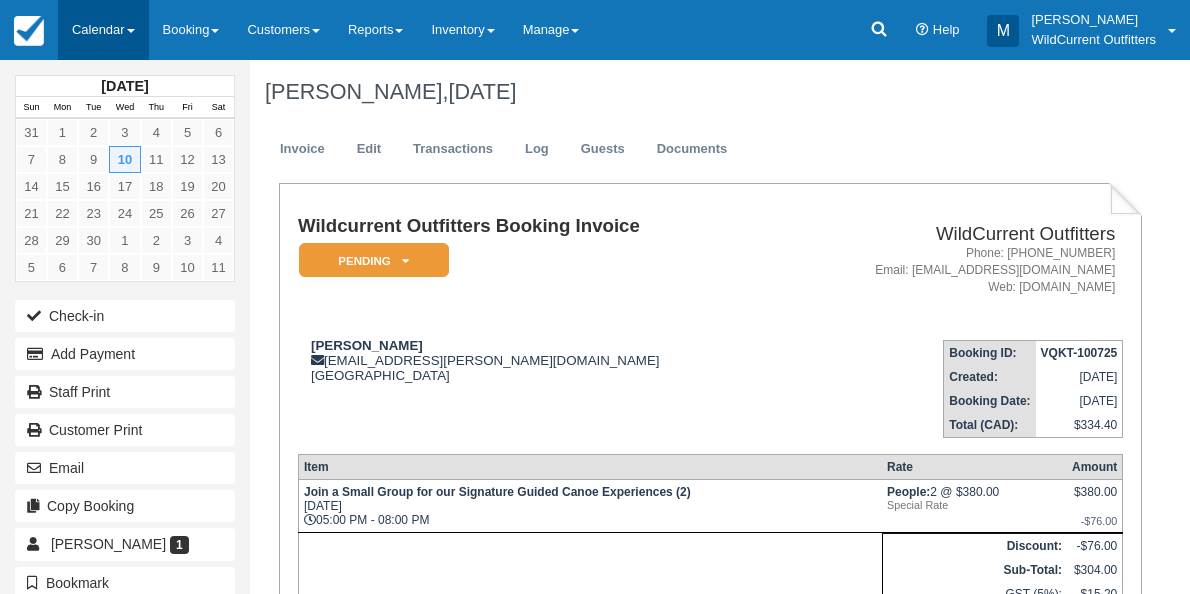 click on "Calendar" at bounding box center [103, 30] 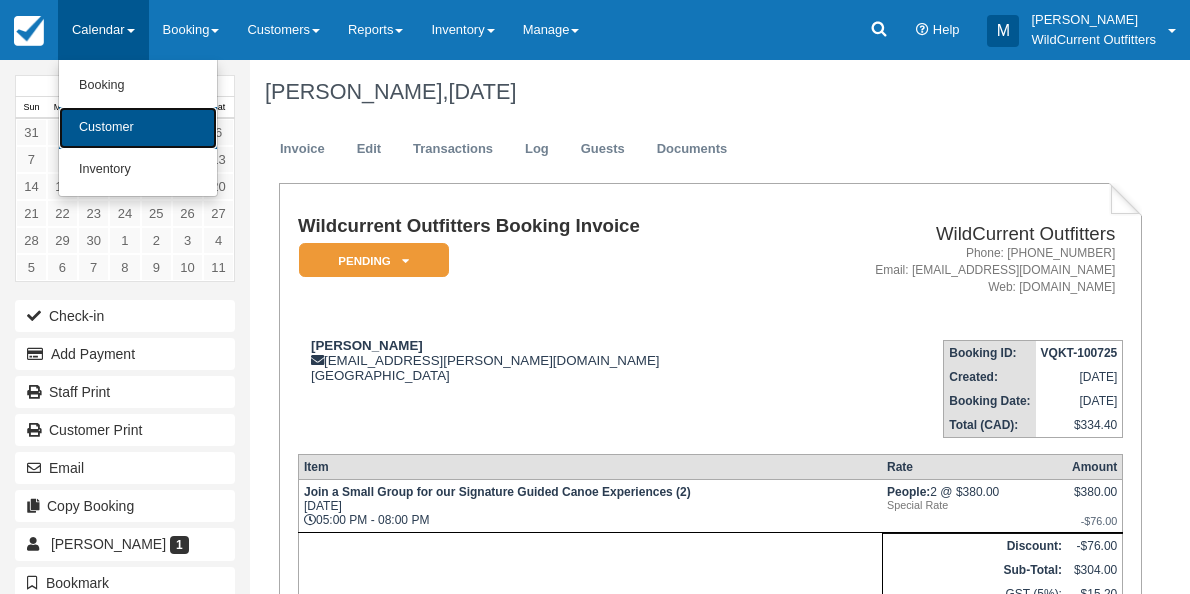 click on "Customer" at bounding box center [138, 128] 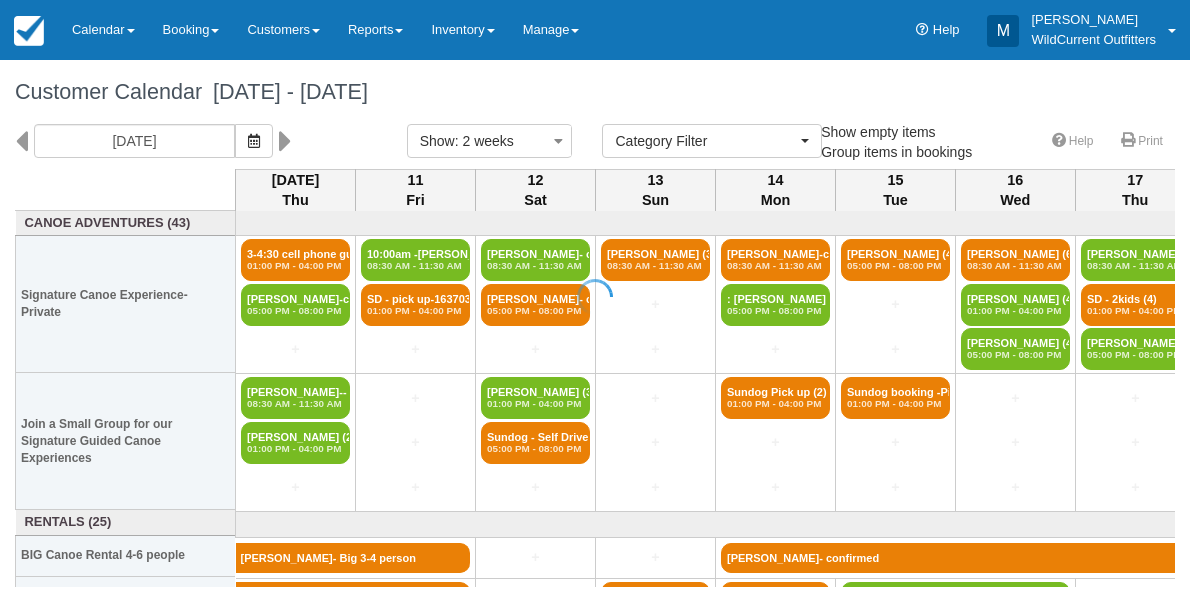 select 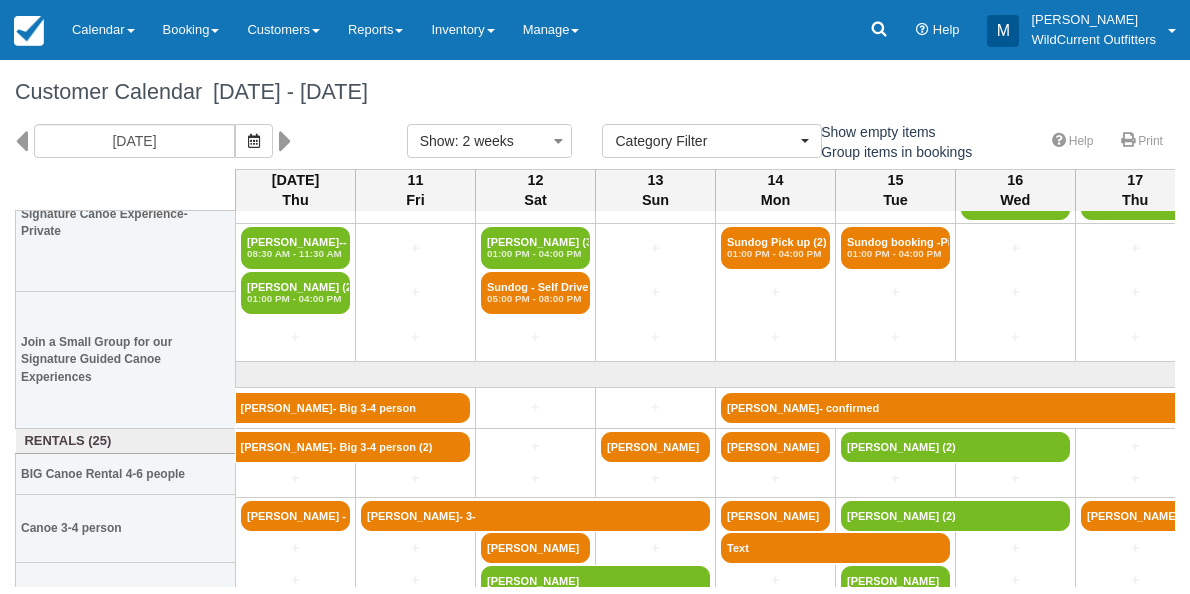 scroll, scrollTop: 158, scrollLeft: 0, axis: vertical 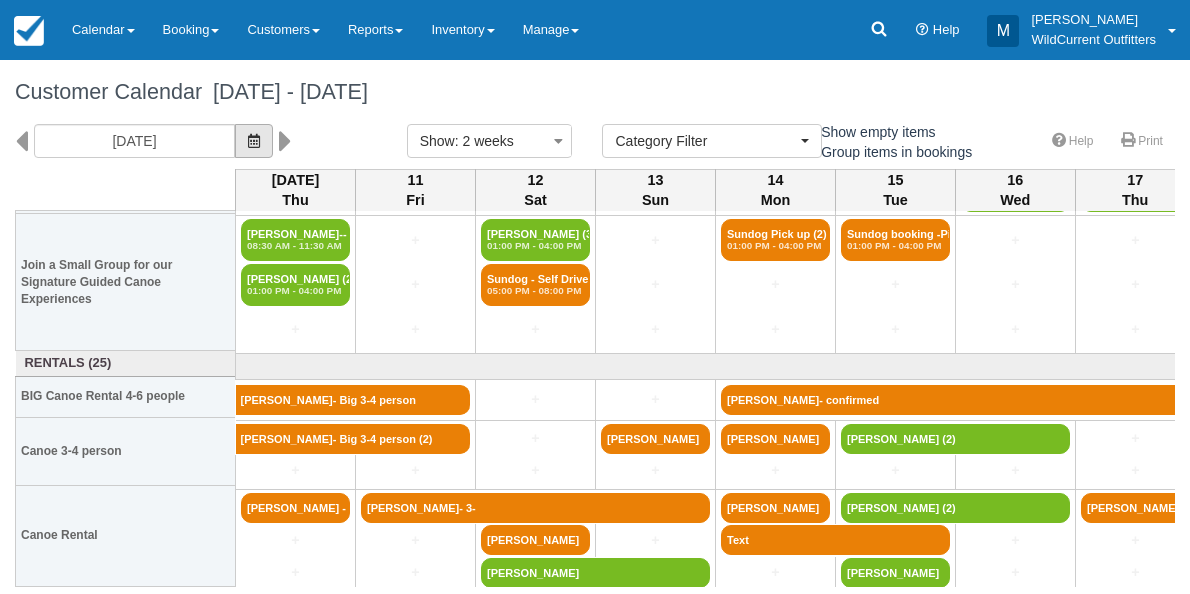 click at bounding box center [254, 141] 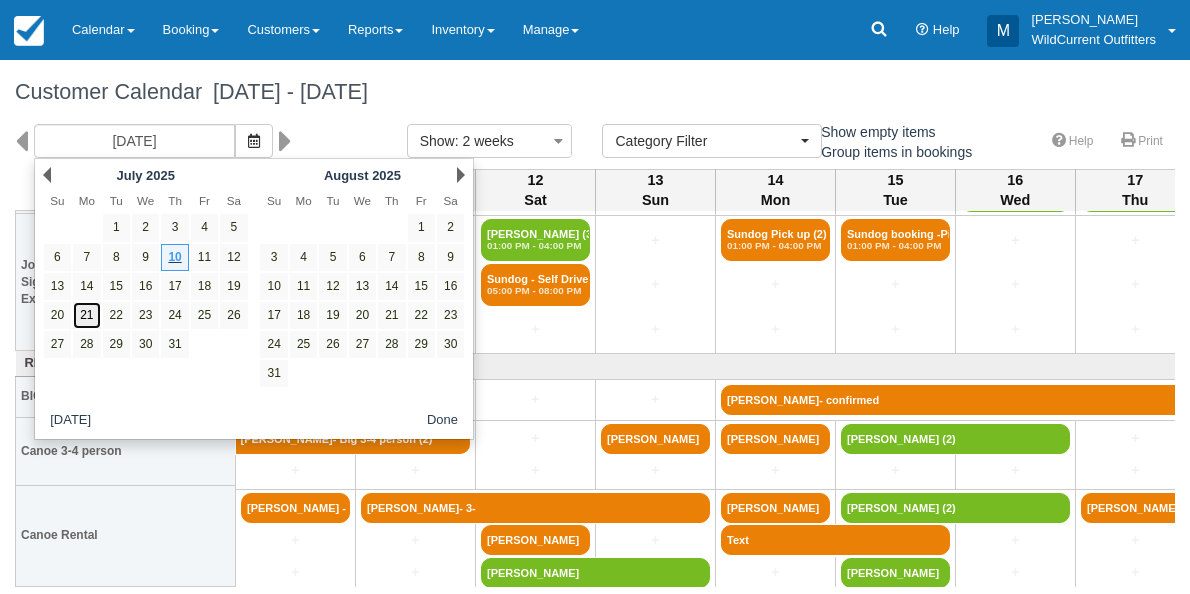 click on "21" at bounding box center (86, 315) 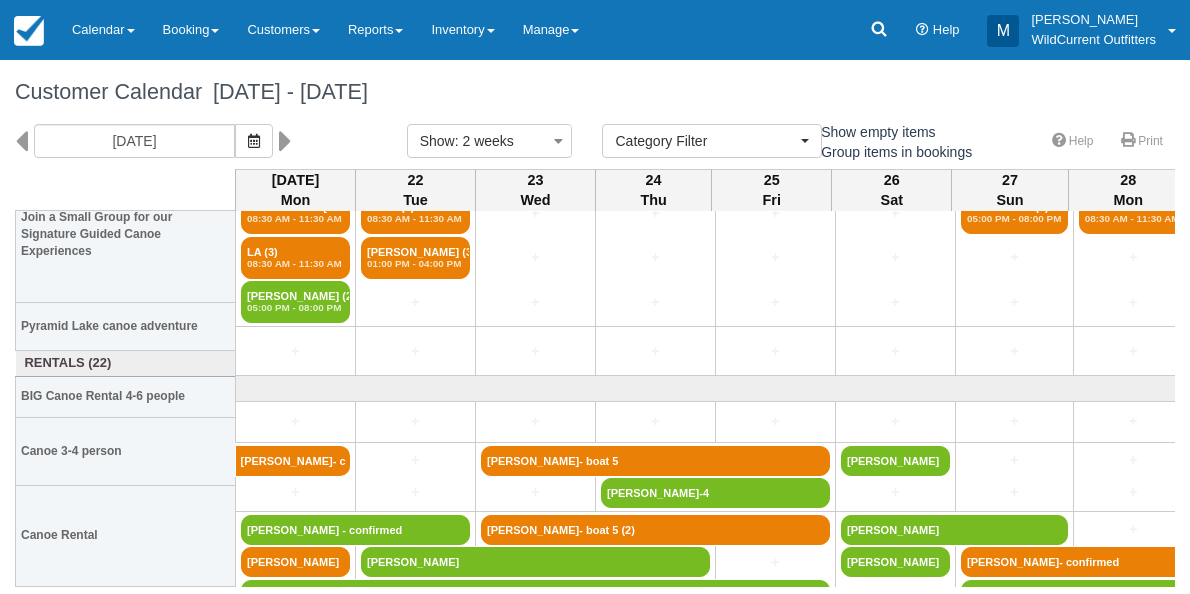 scroll, scrollTop: 206, scrollLeft: 0, axis: vertical 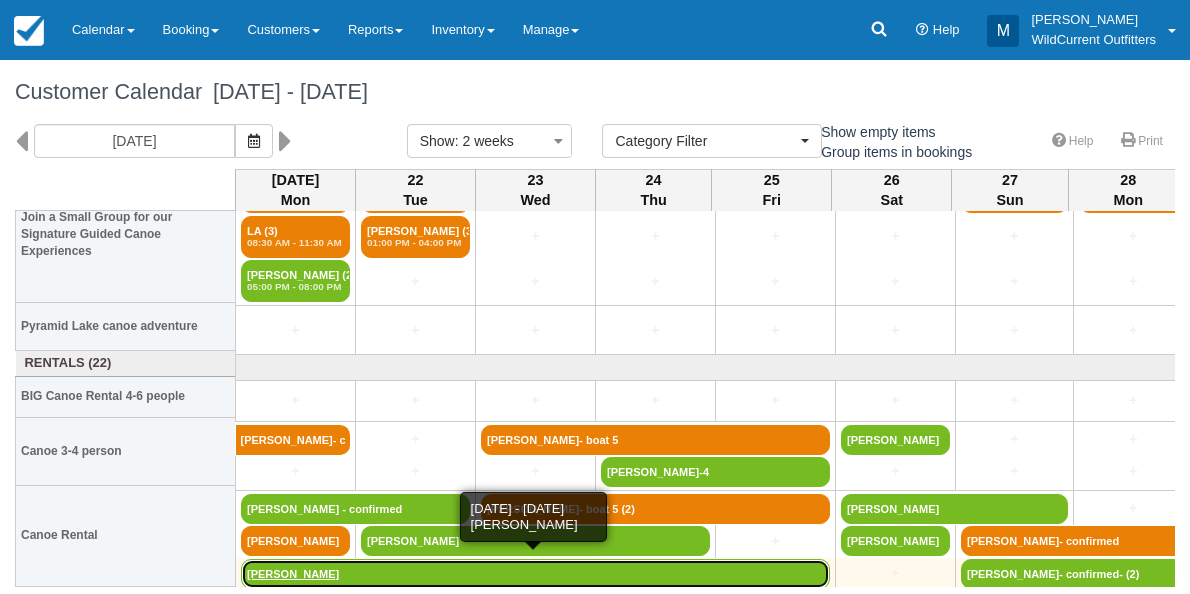 click on "[PERSON_NAME]" at bounding box center [535, 574] 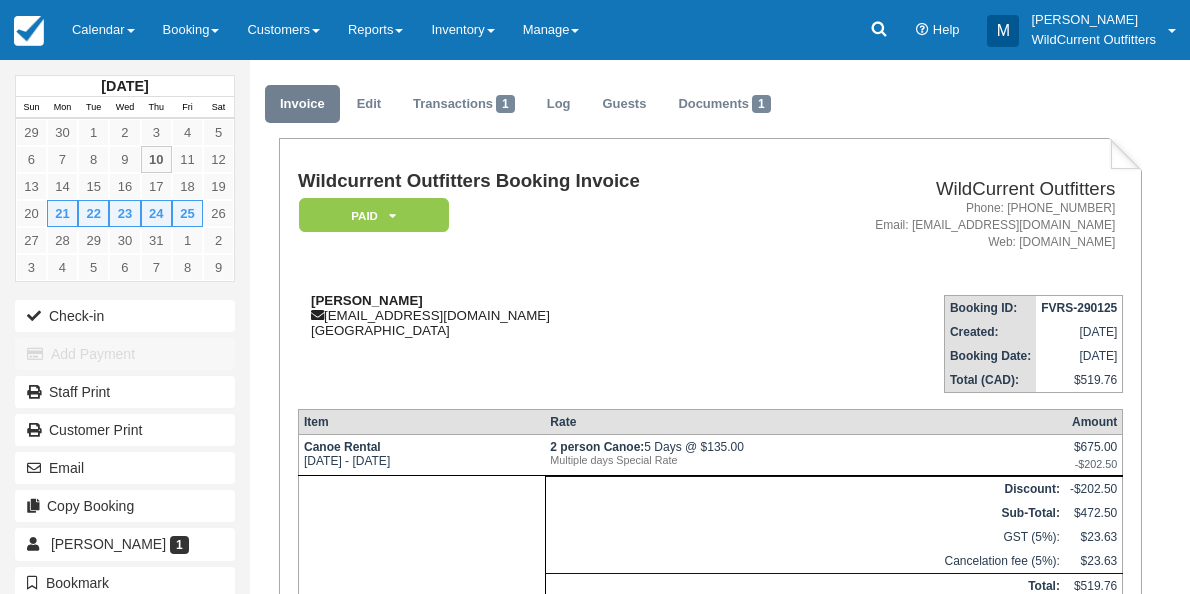 scroll, scrollTop: 50, scrollLeft: 0, axis: vertical 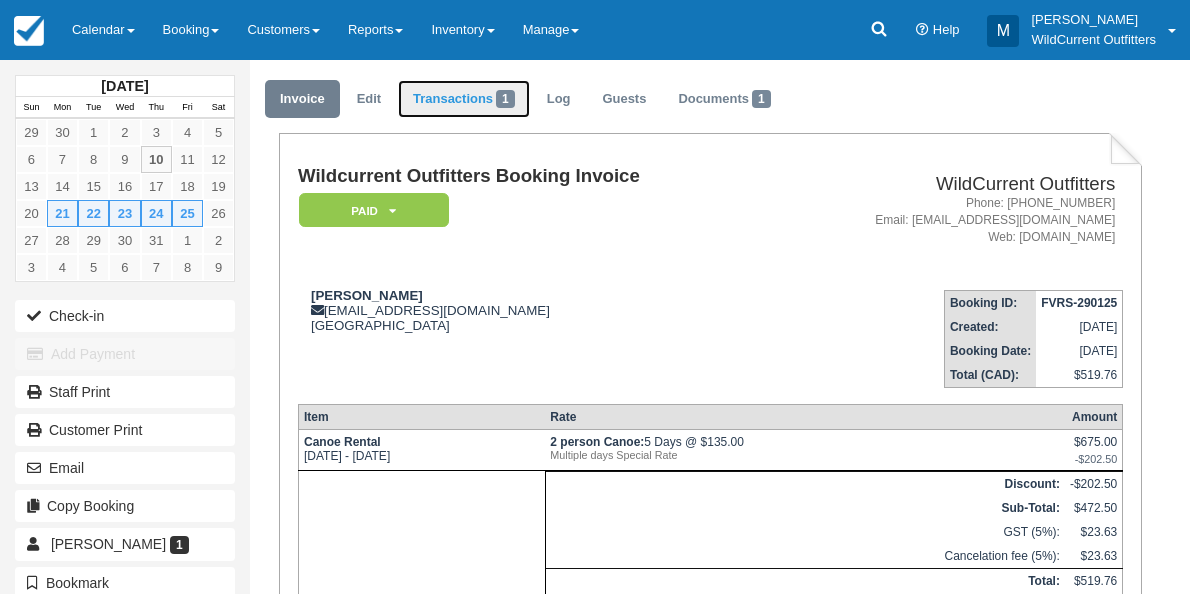 click on "Transactions  1" at bounding box center [464, 99] 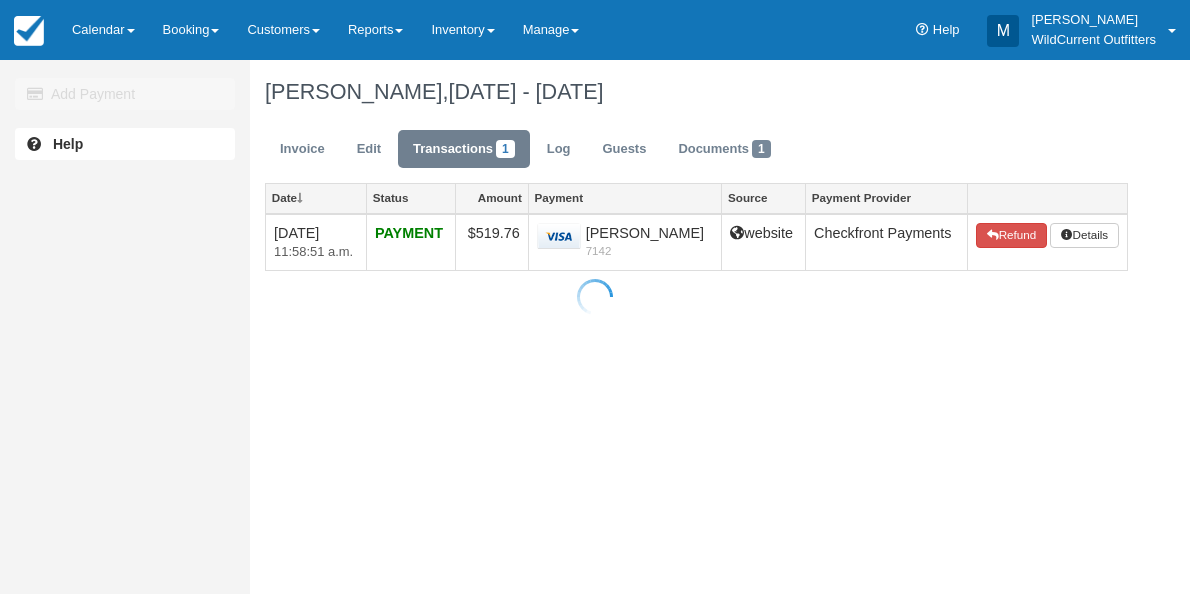 scroll, scrollTop: 0, scrollLeft: 0, axis: both 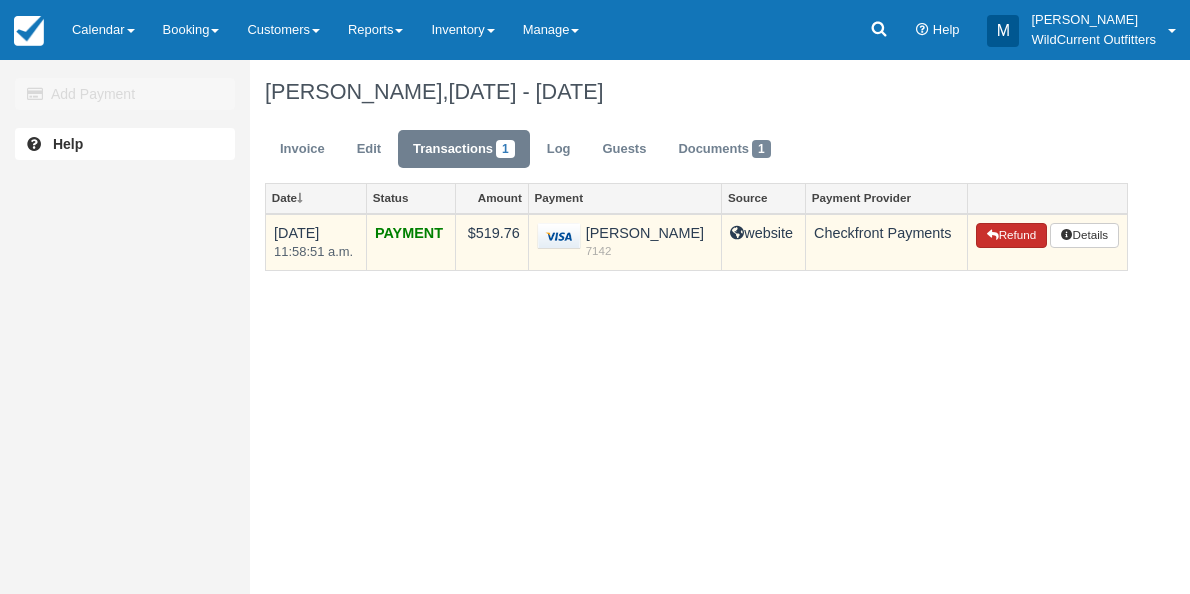 click on "Refund" at bounding box center [1011, 236] 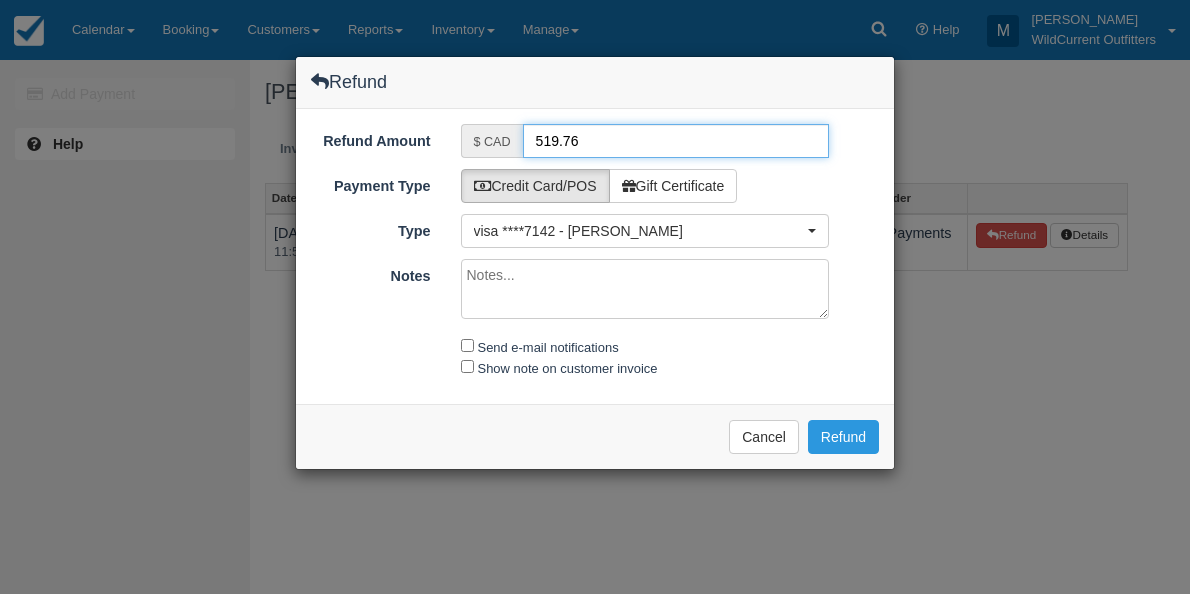 click on "519.76" at bounding box center [676, 141] 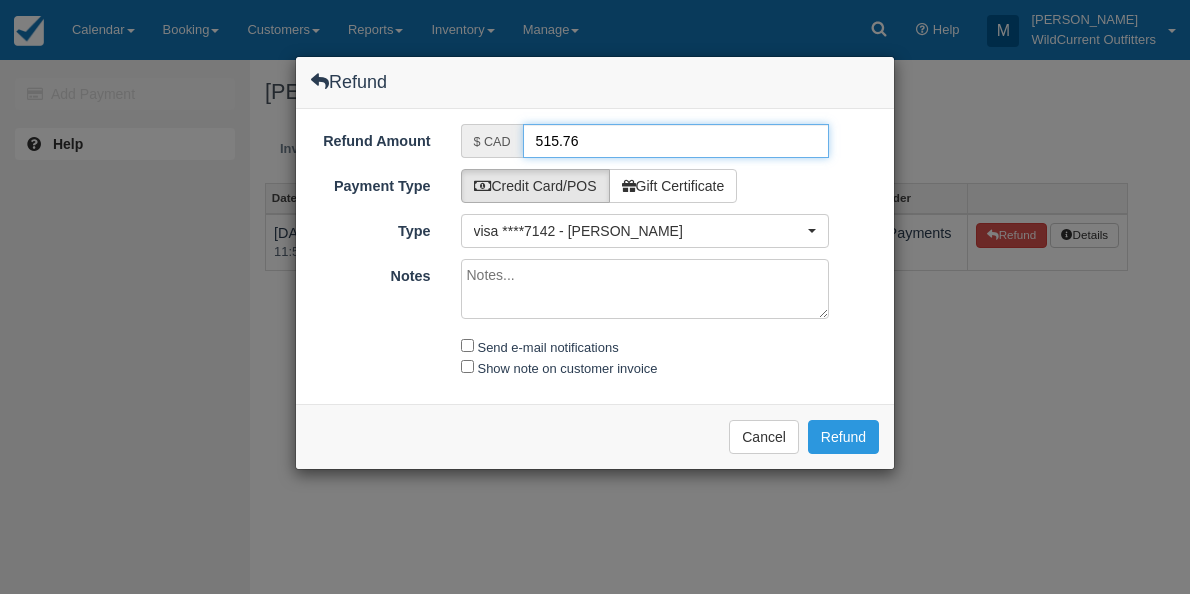 type on "515.76" 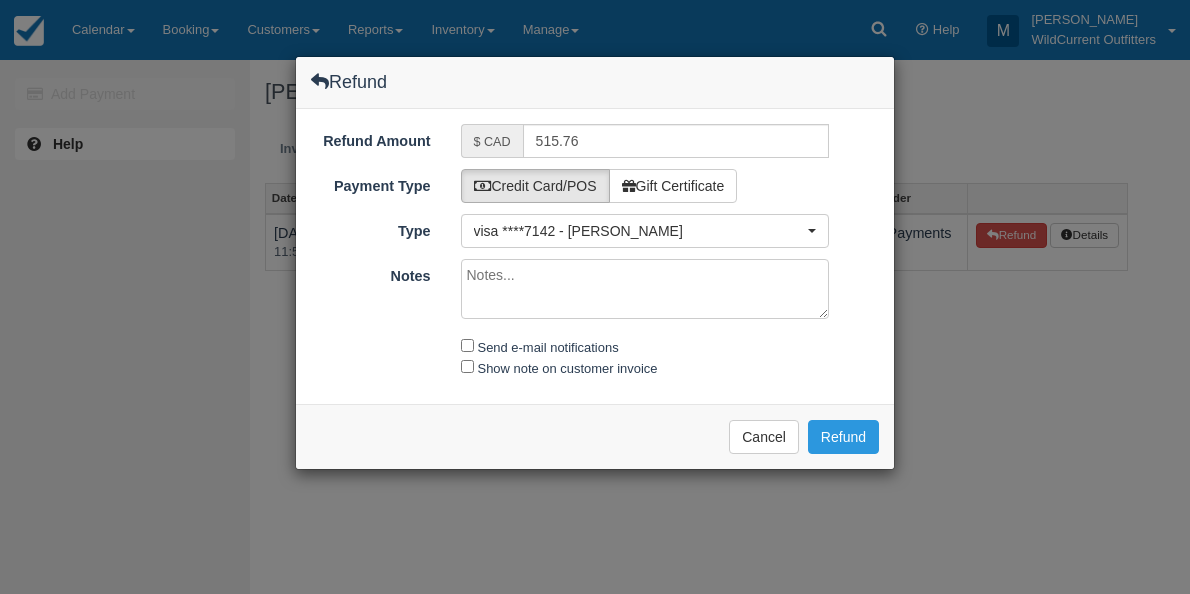 click on "Notes" at bounding box center [645, 289] 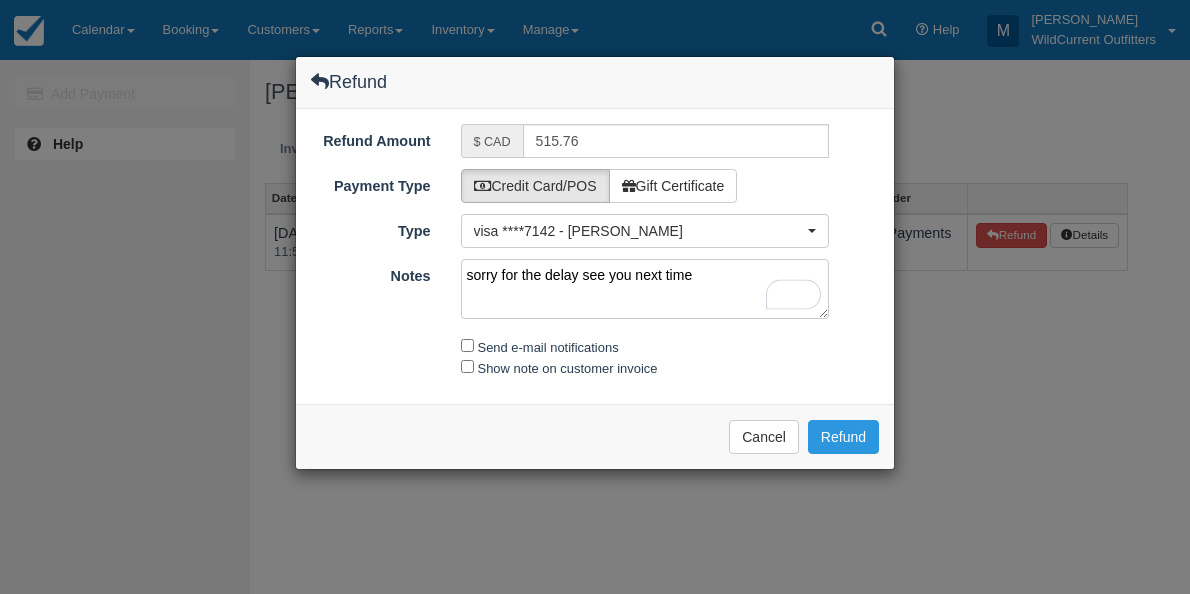 type on "sorry for the delay see you next time" 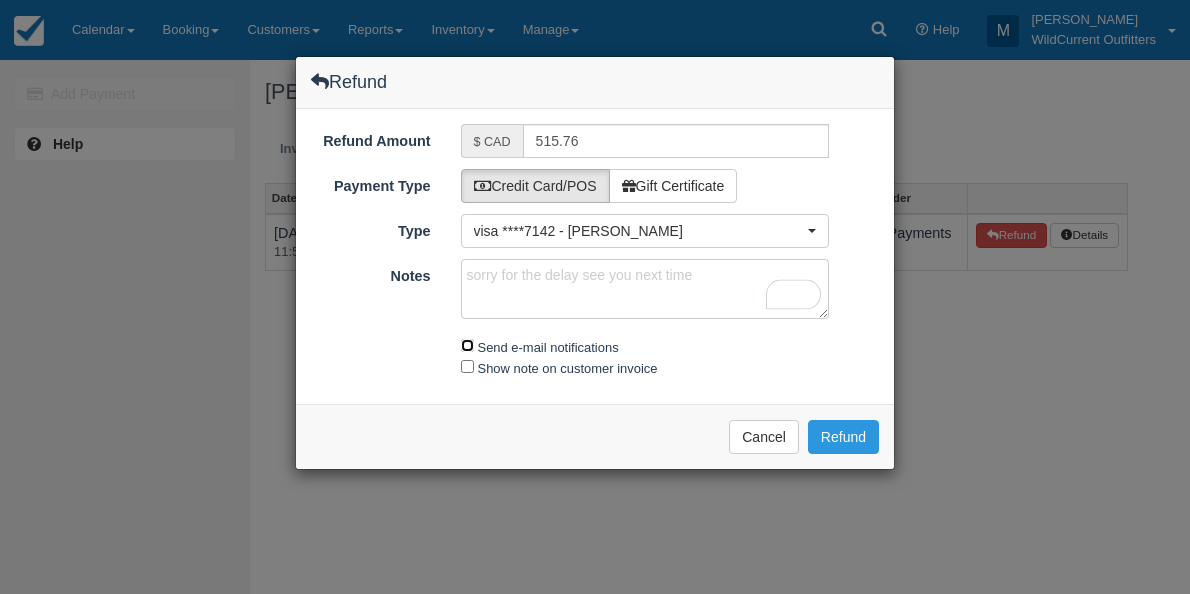 click on "Send e-mail notifications" at bounding box center (467, 345) 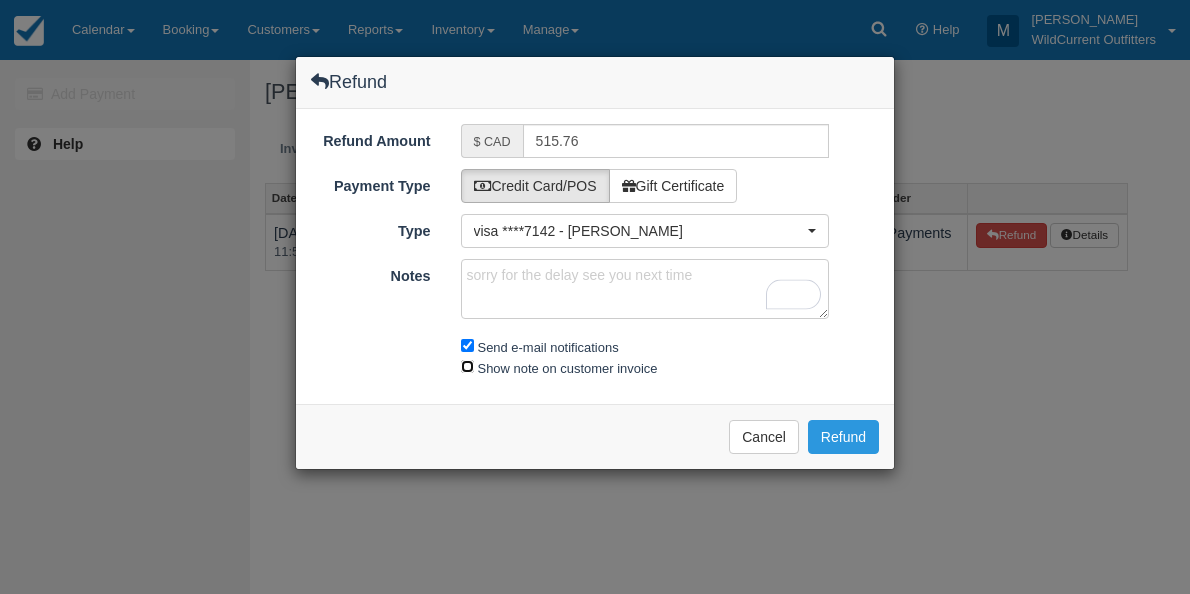 click on "Show note on customer invoice" at bounding box center (467, 366) 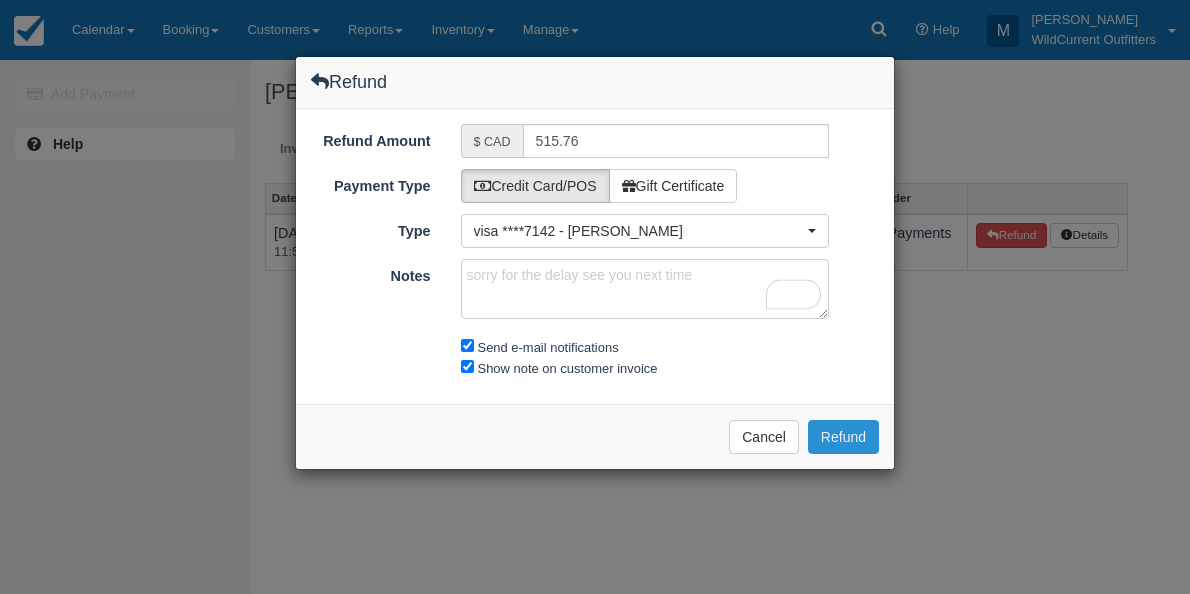 click on "Refund" at bounding box center (843, 437) 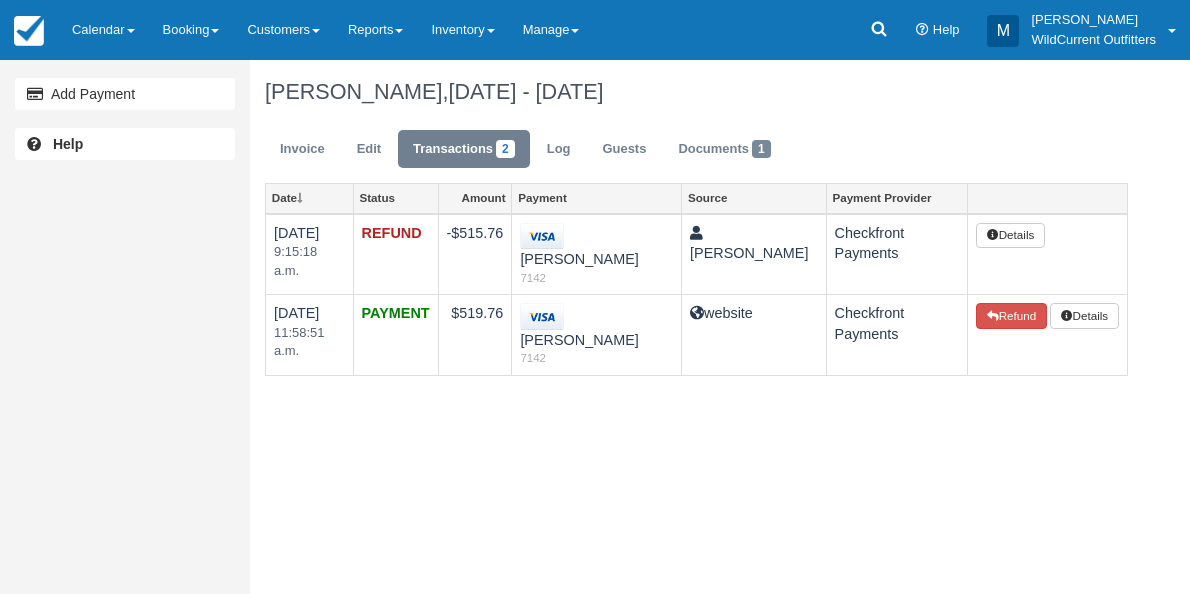 scroll, scrollTop: 0, scrollLeft: 0, axis: both 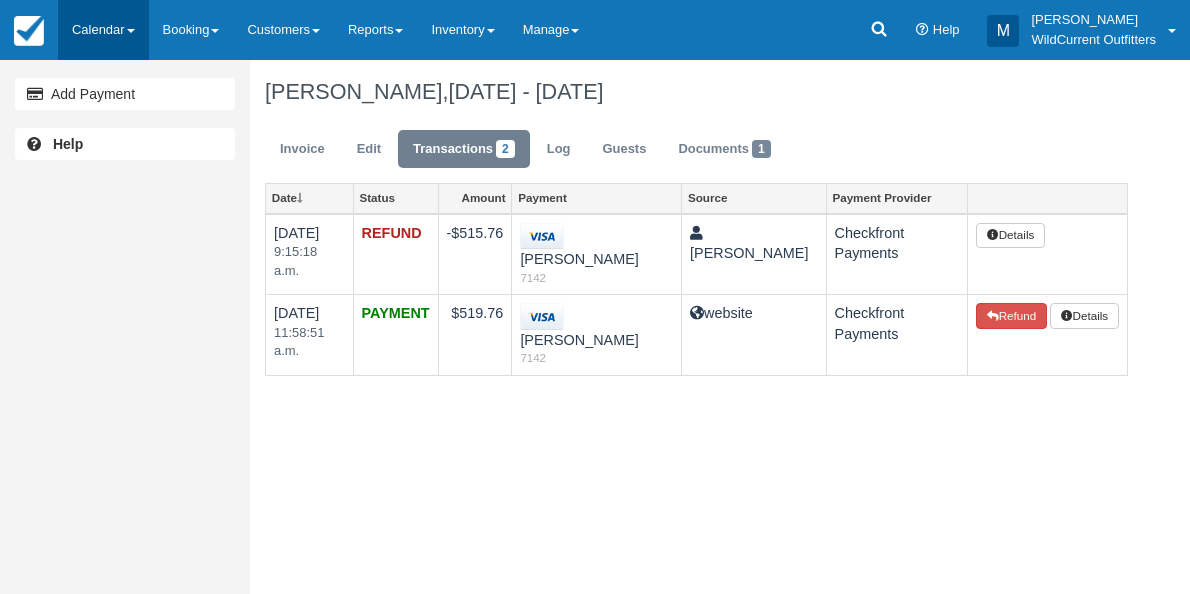 click on "Calendar" at bounding box center (103, 30) 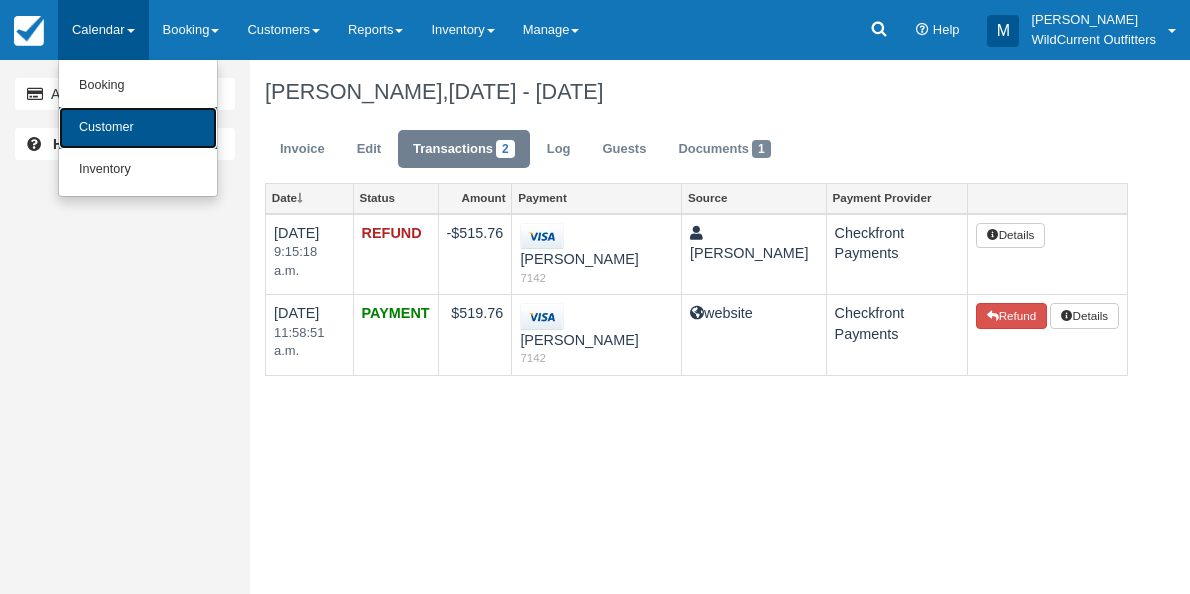 click on "Customer" at bounding box center [138, 128] 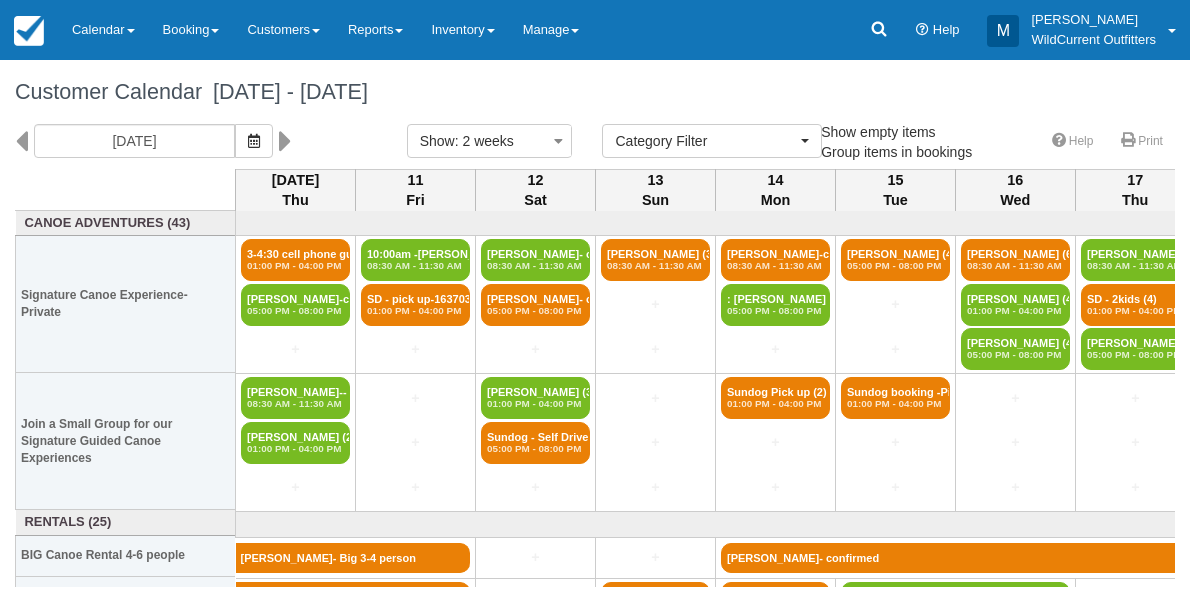 select 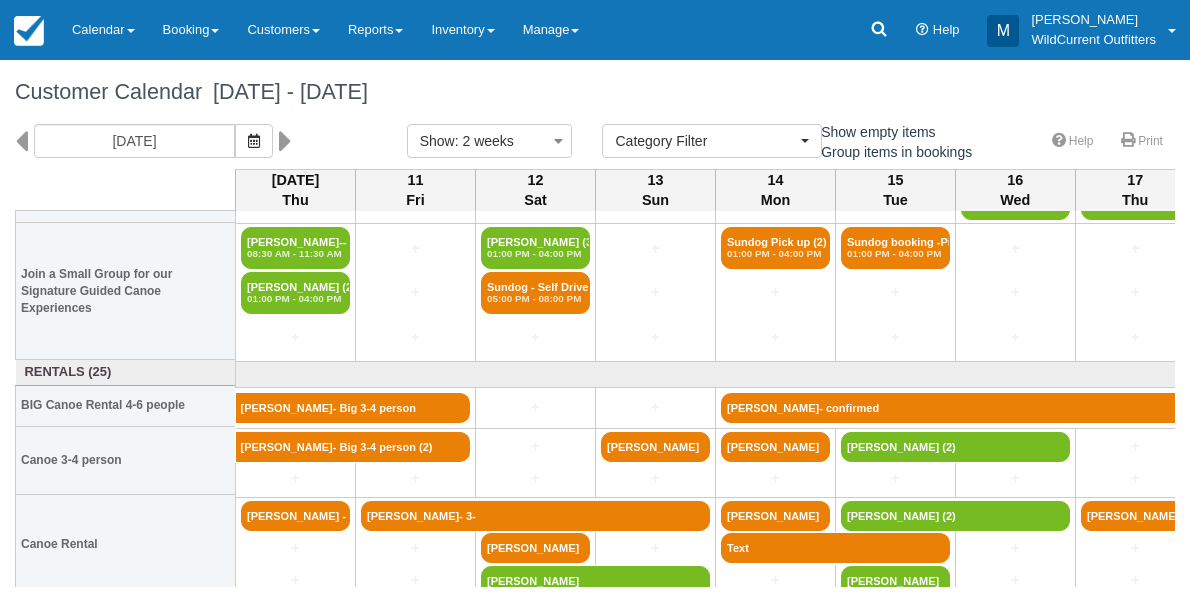 scroll, scrollTop: 158, scrollLeft: 0, axis: vertical 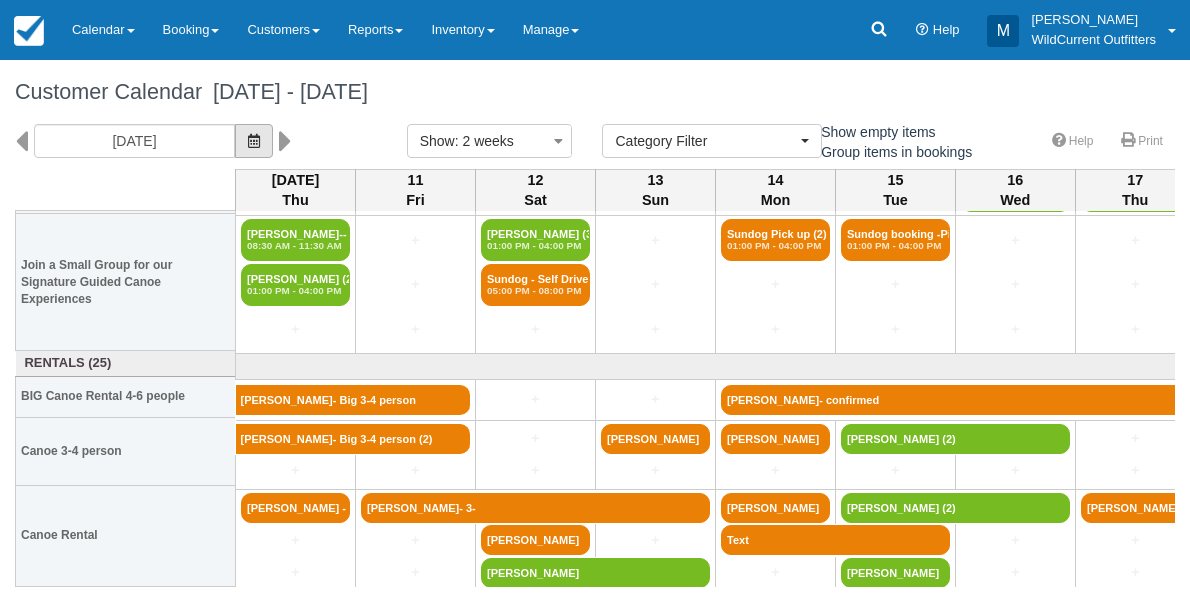 click at bounding box center (254, 141) 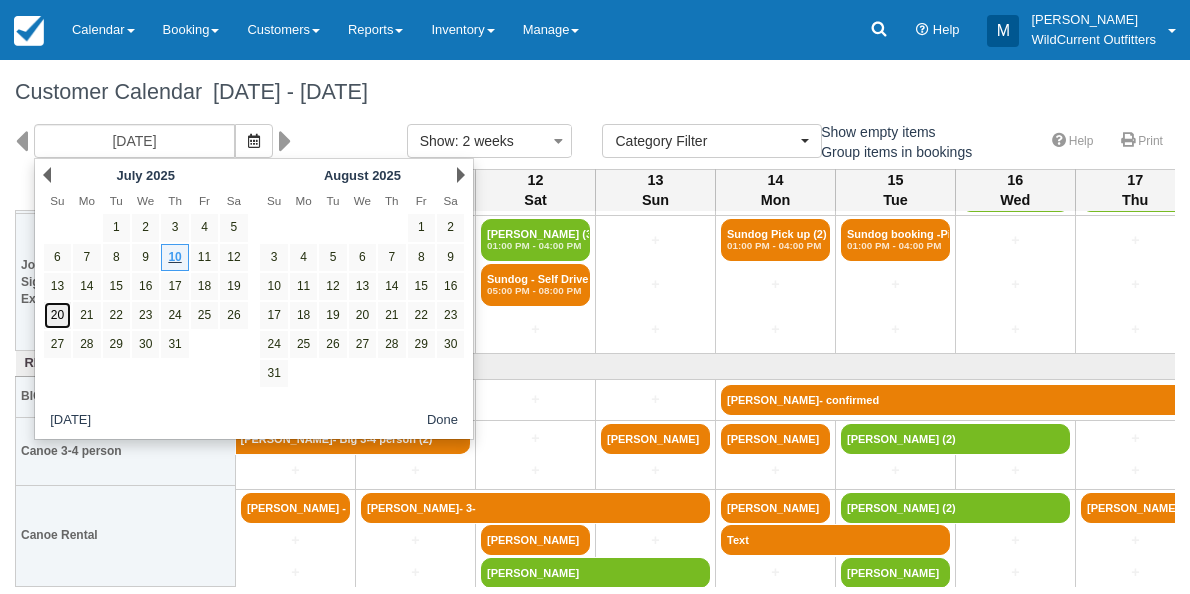 click on "20" at bounding box center [57, 315] 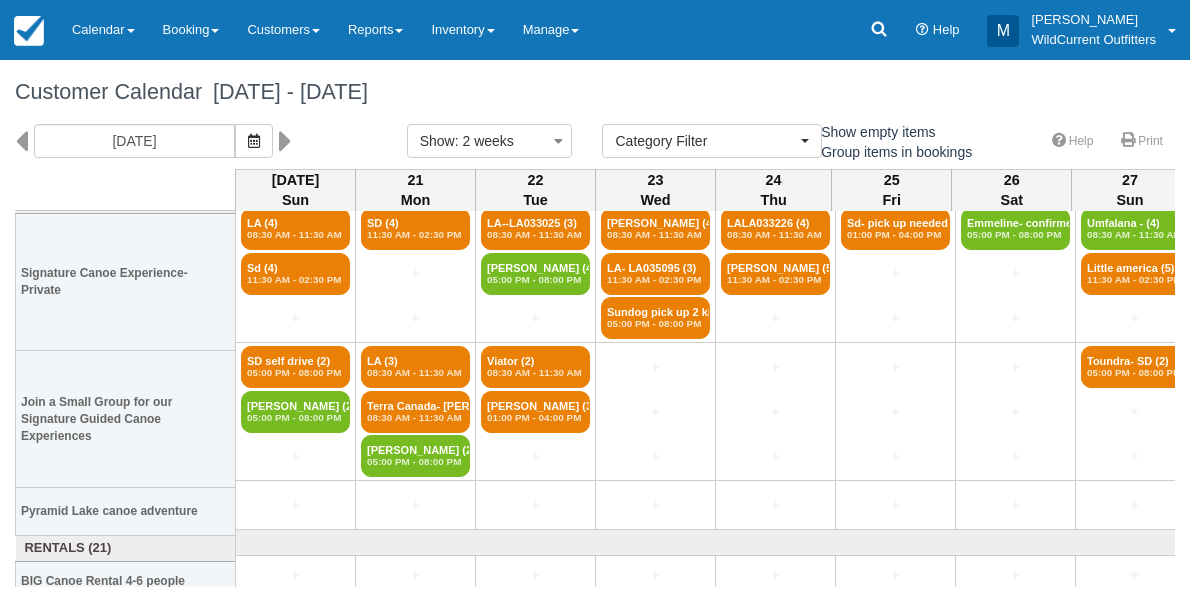 scroll, scrollTop: 34, scrollLeft: 0, axis: vertical 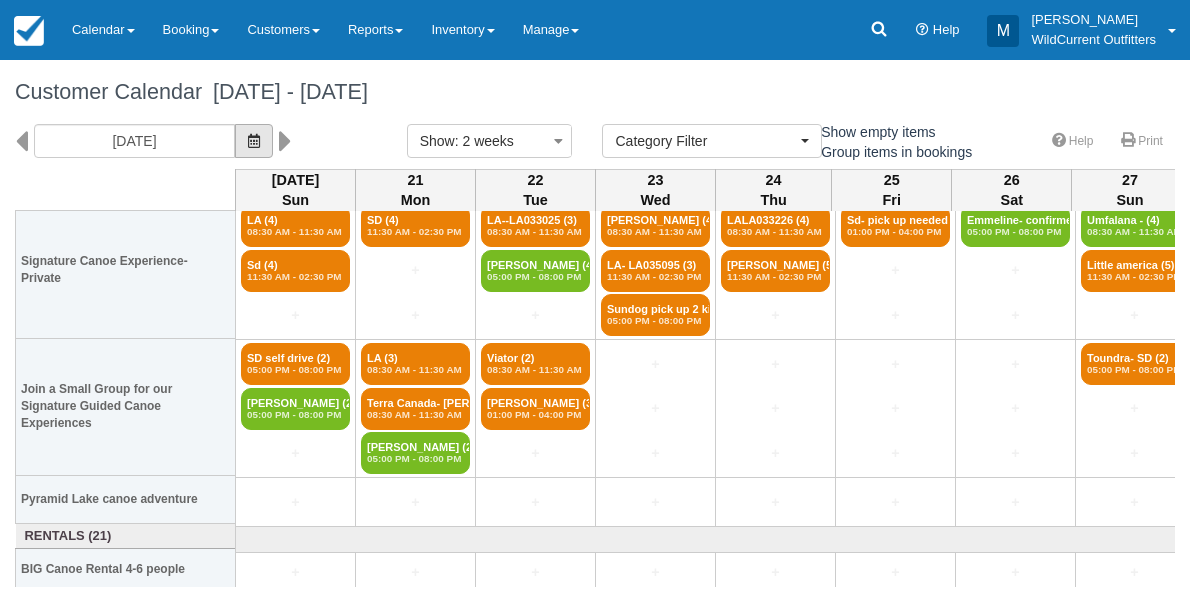 click at bounding box center (254, 141) 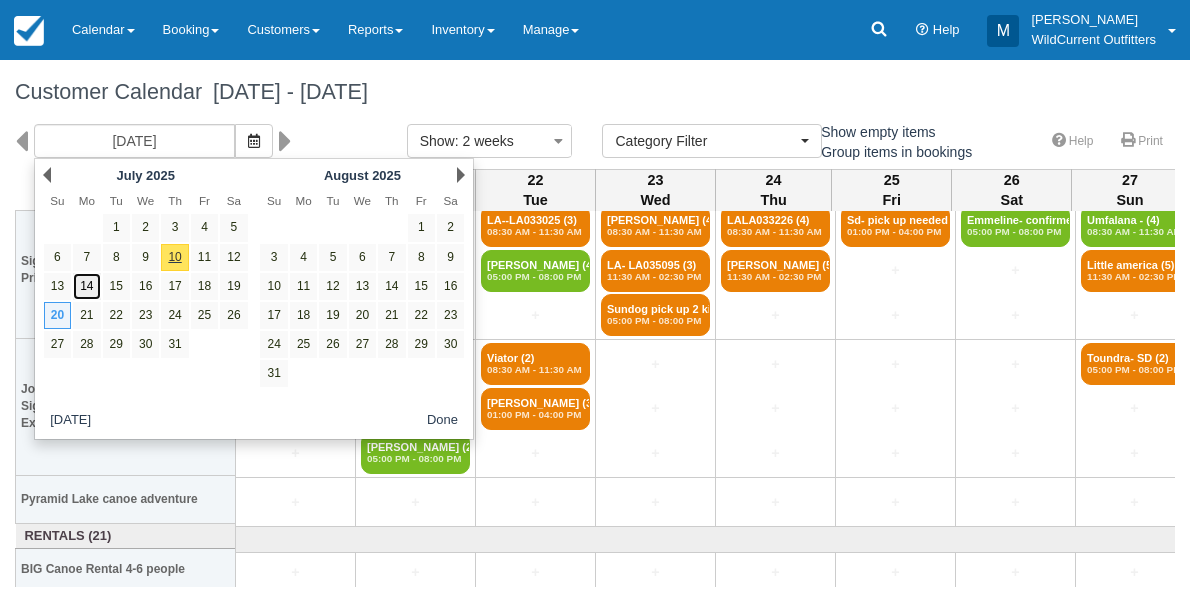 click on "14" at bounding box center [86, 286] 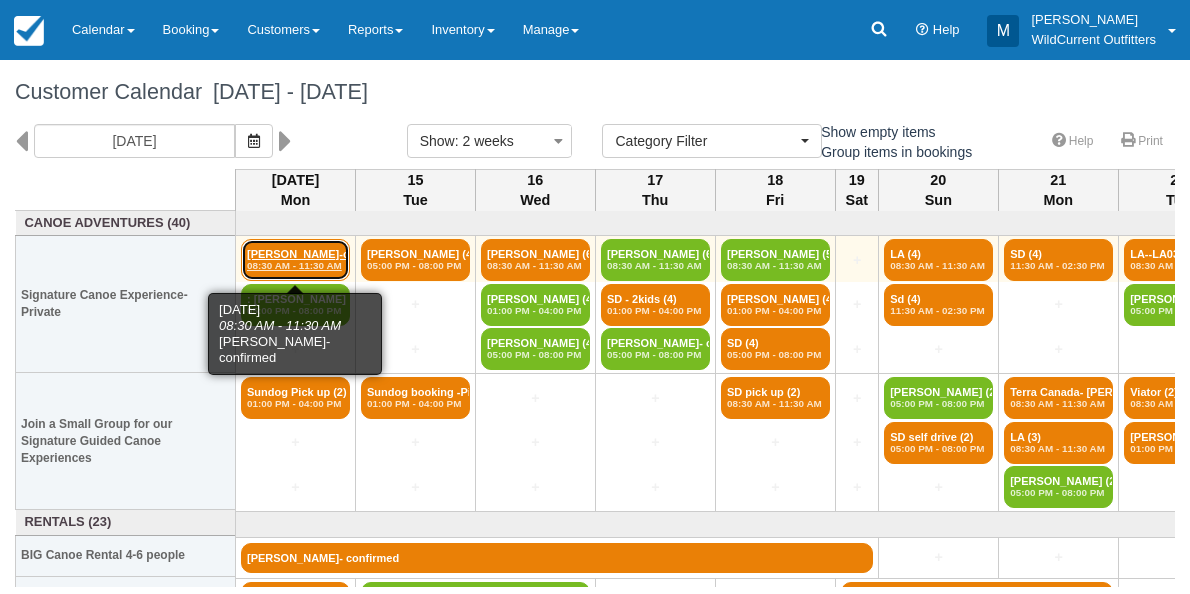 click on "08:30 AM - 11:30 AM" at bounding box center [295, 266] 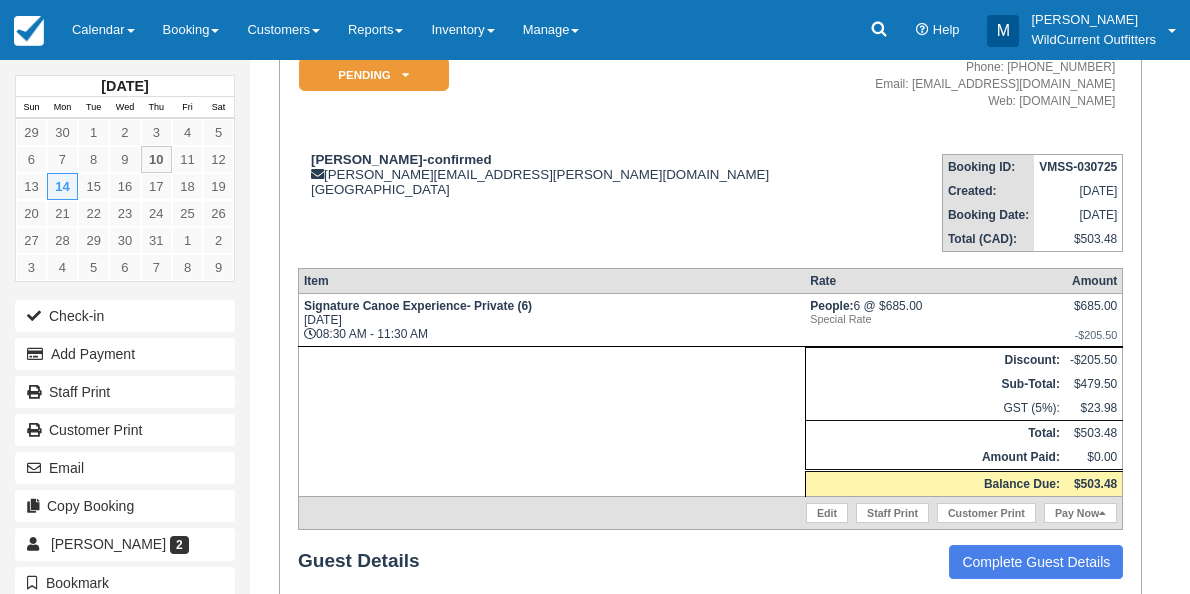 scroll, scrollTop: 188, scrollLeft: 0, axis: vertical 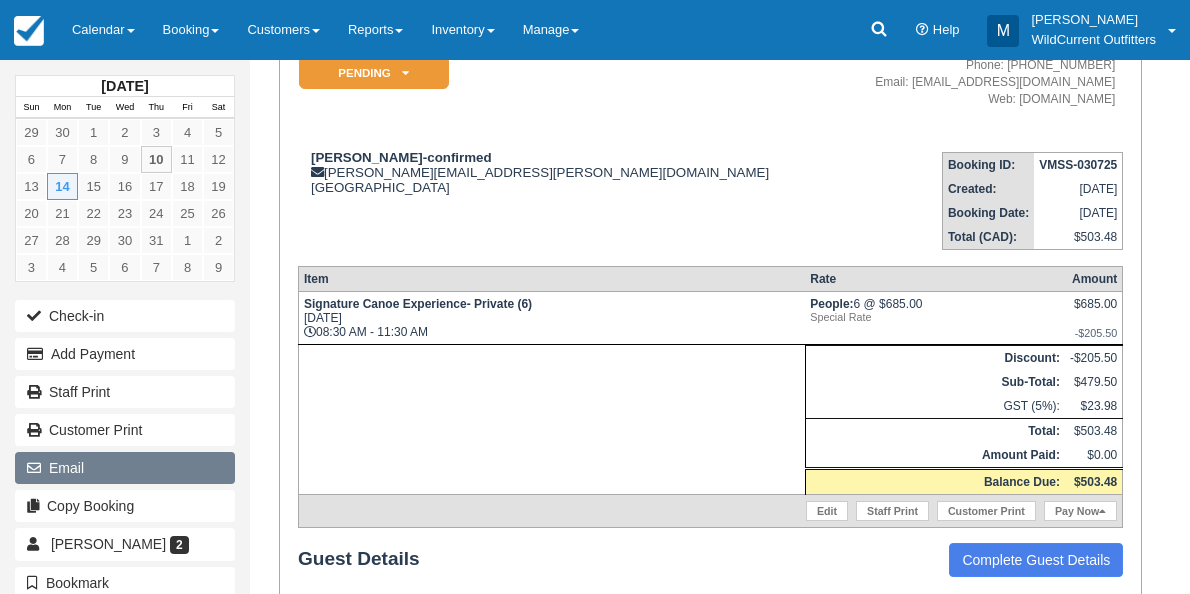 click on "Email" at bounding box center (125, 468) 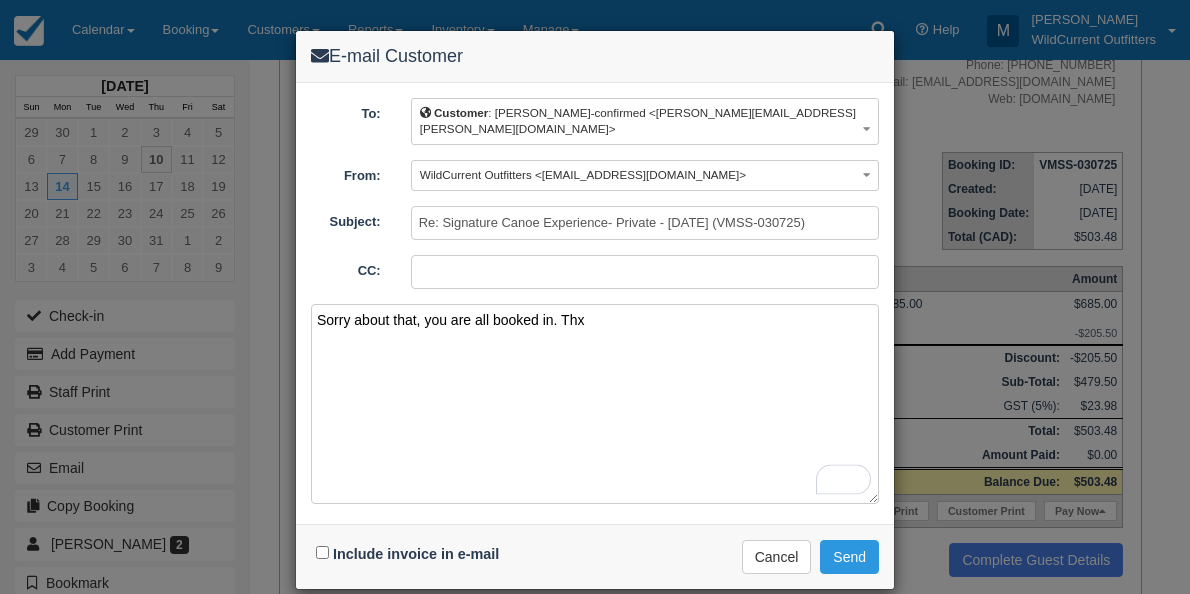 type on "Sorry about that, you are all booked in. Thx" 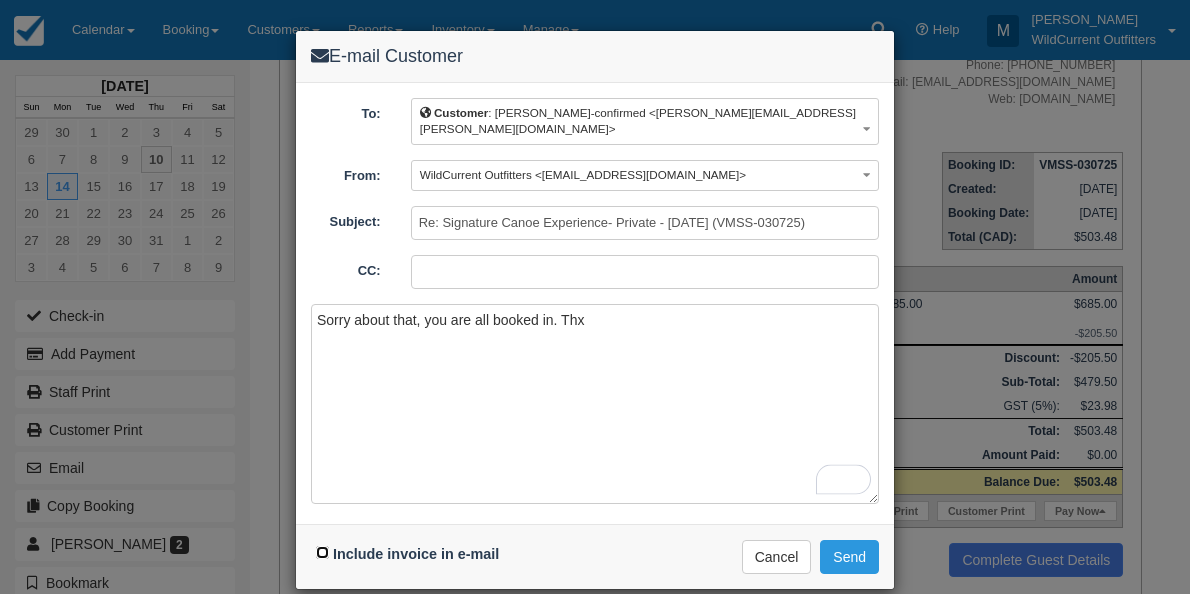 click on "Include invoice in e-mail" at bounding box center [322, 552] 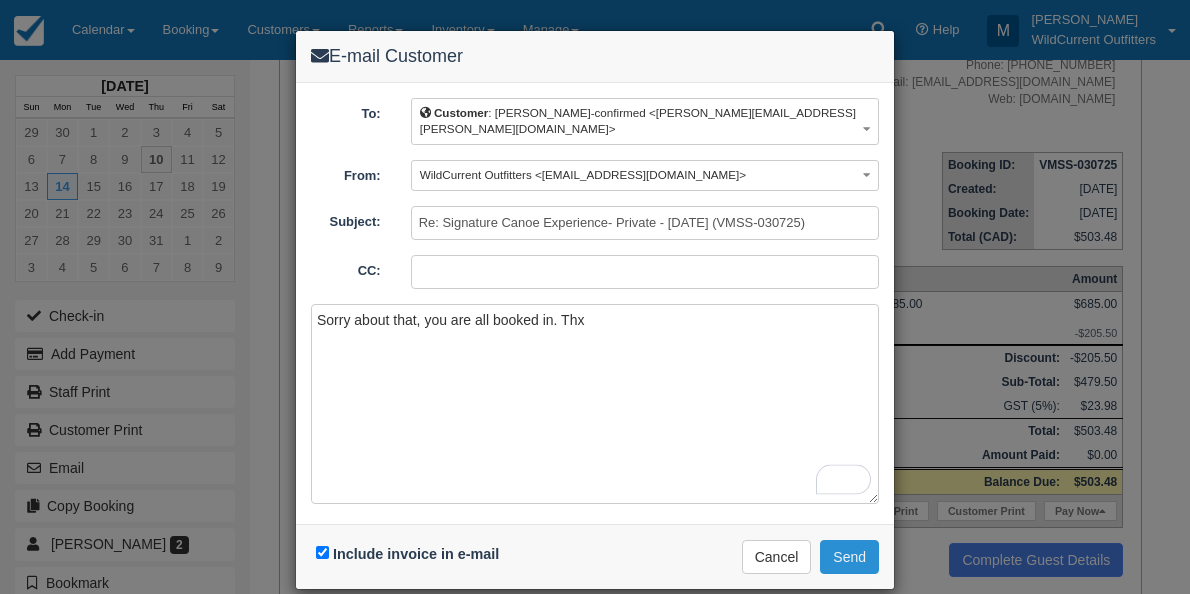 click on "Send" at bounding box center [849, 557] 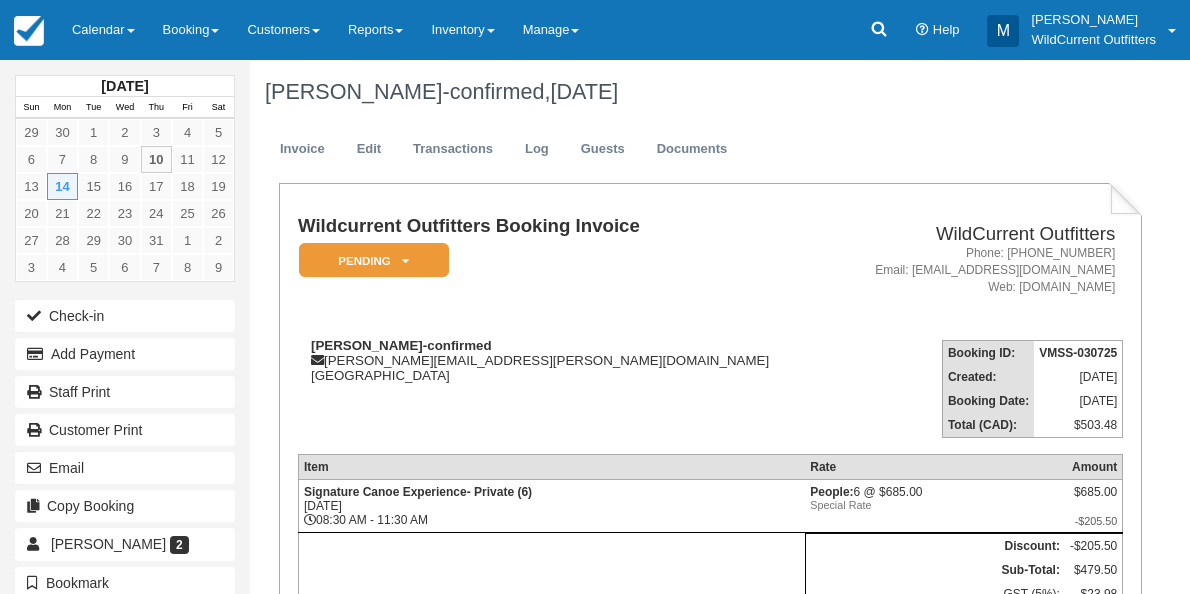 scroll, scrollTop: 0, scrollLeft: 0, axis: both 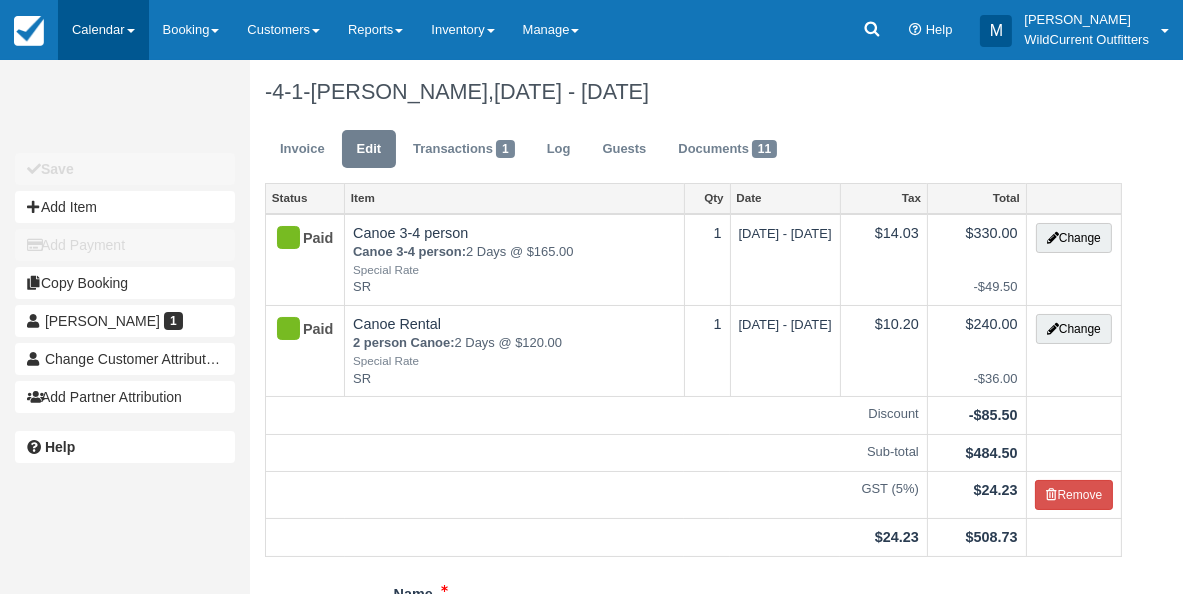 click on "Calendar" at bounding box center (103, 30) 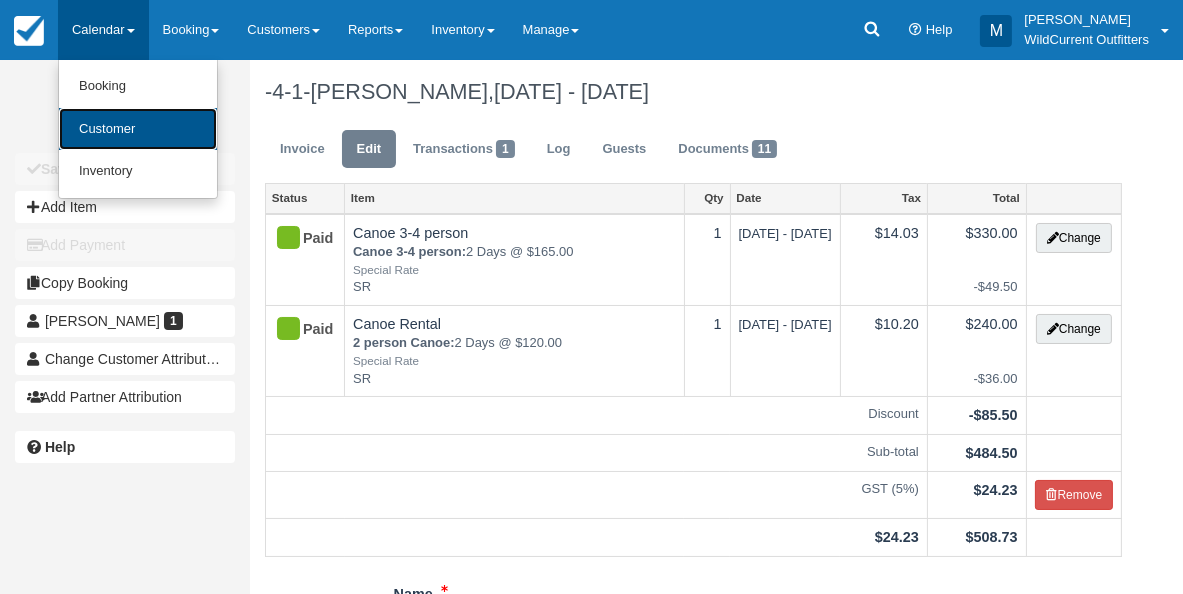 click on "Customer" at bounding box center [138, 129] 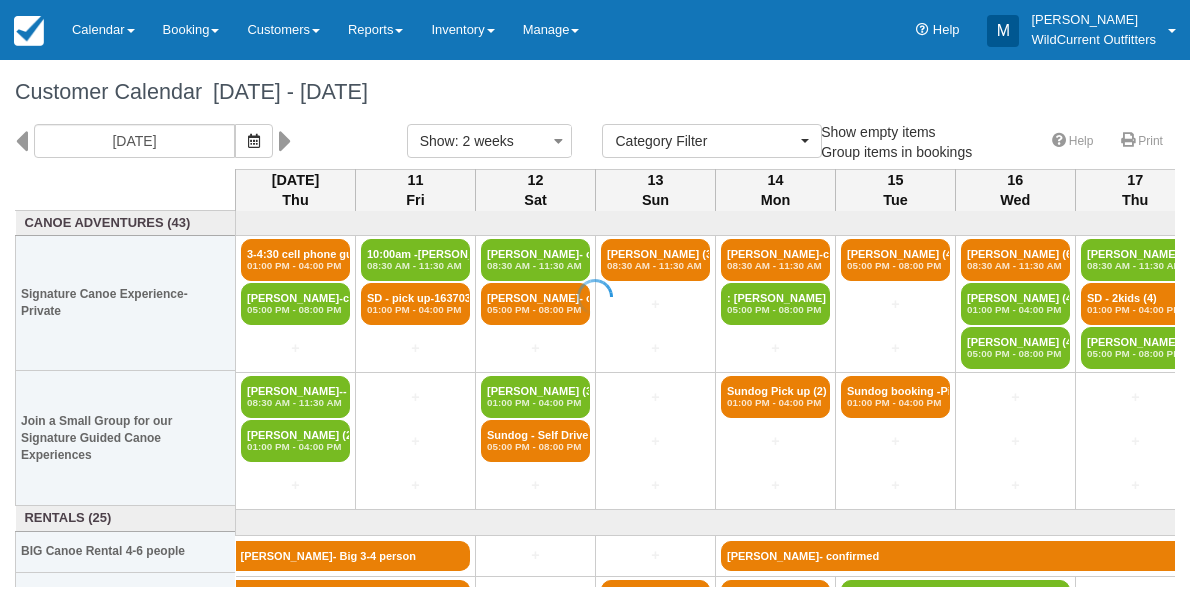 select 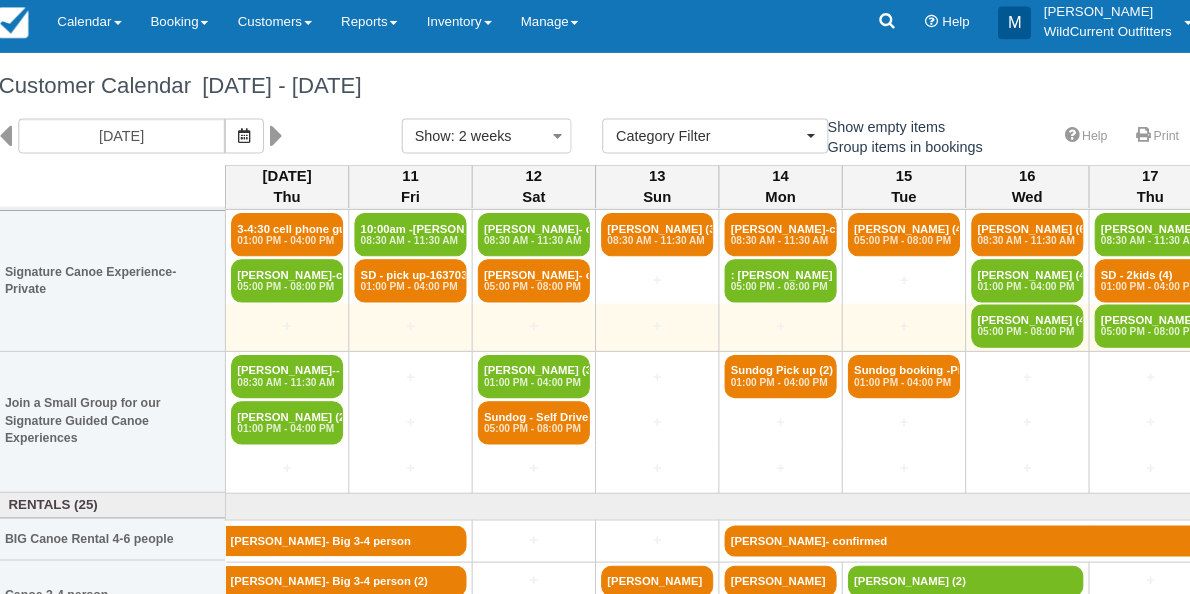 scroll, scrollTop: 22, scrollLeft: 0, axis: vertical 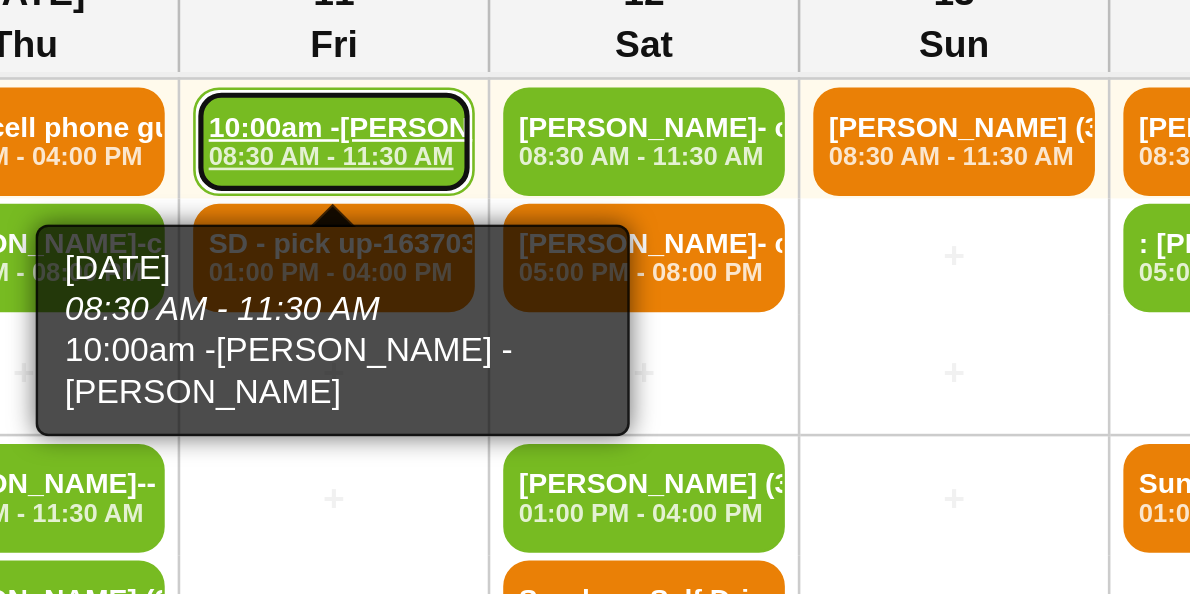 click on "10:00am -[PERSON_NAME] (4)  08:30 AM - 11:30 AM" at bounding box center (415, 238) 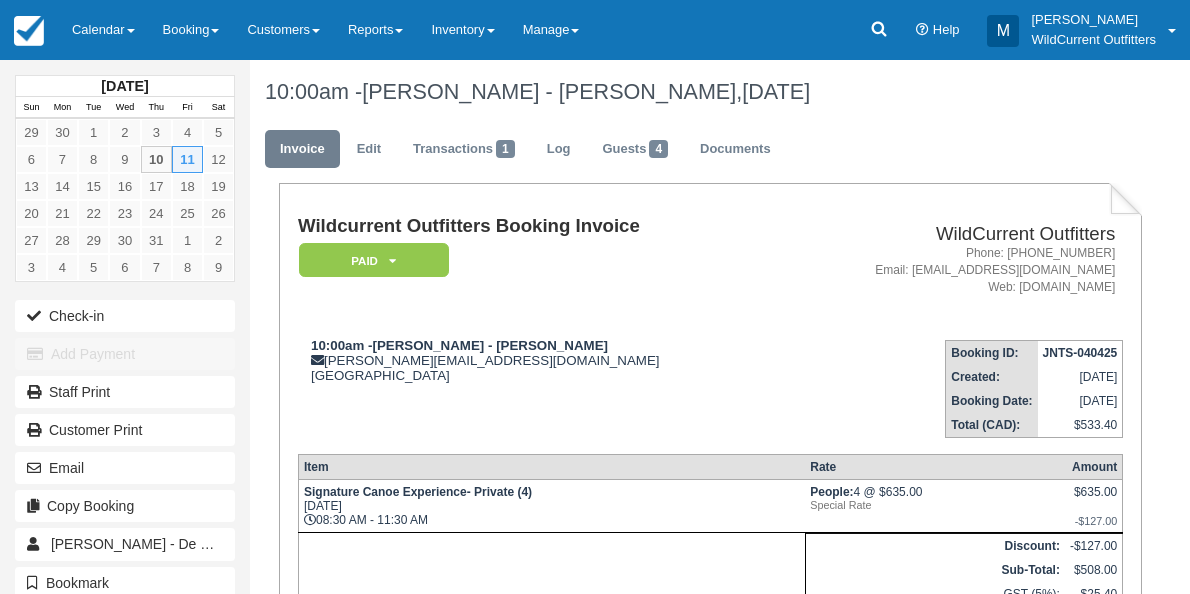 scroll, scrollTop: 6, scrollLeft: 0, axis: vertical 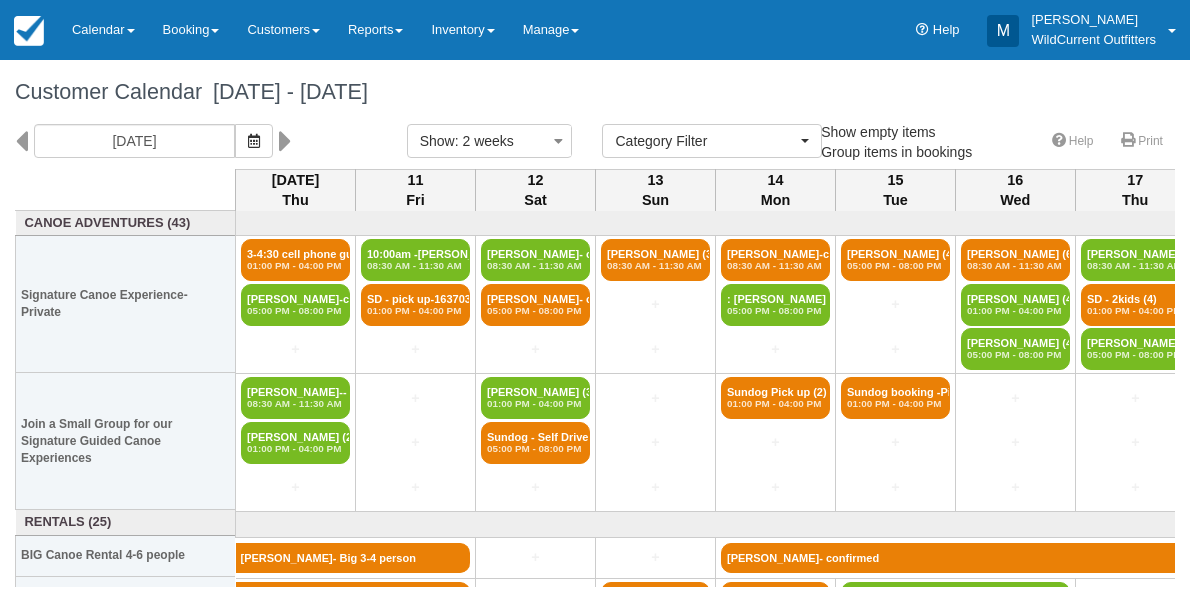 select 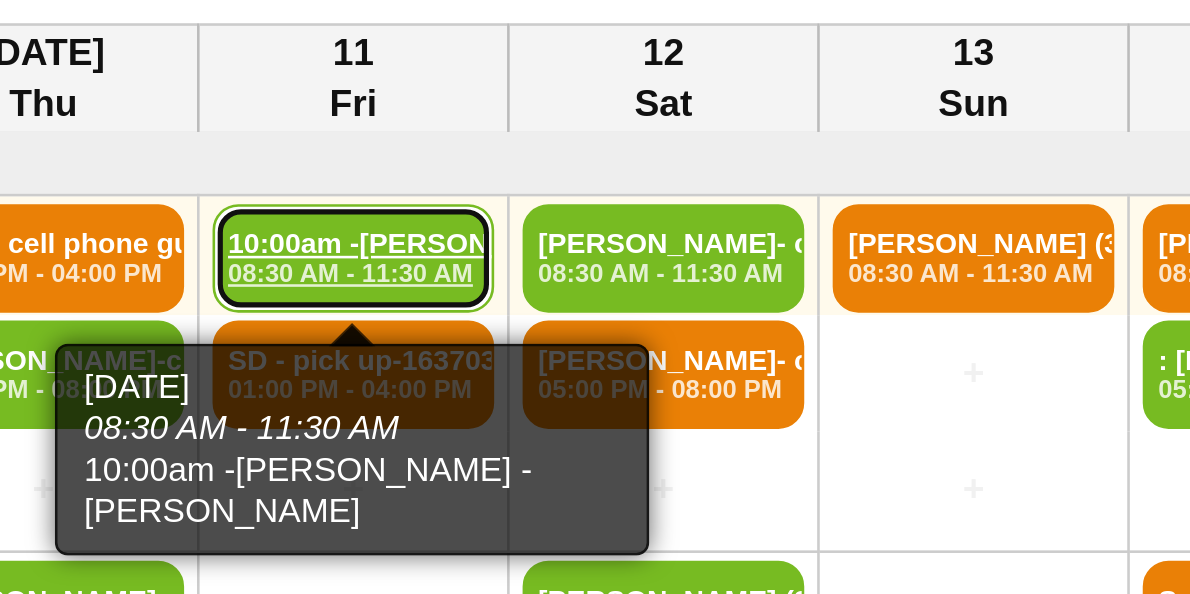 click on "10:00am -Laura Vroem (4)  08:30 AM - 11:30 AM" at bounding box center [415, 260] 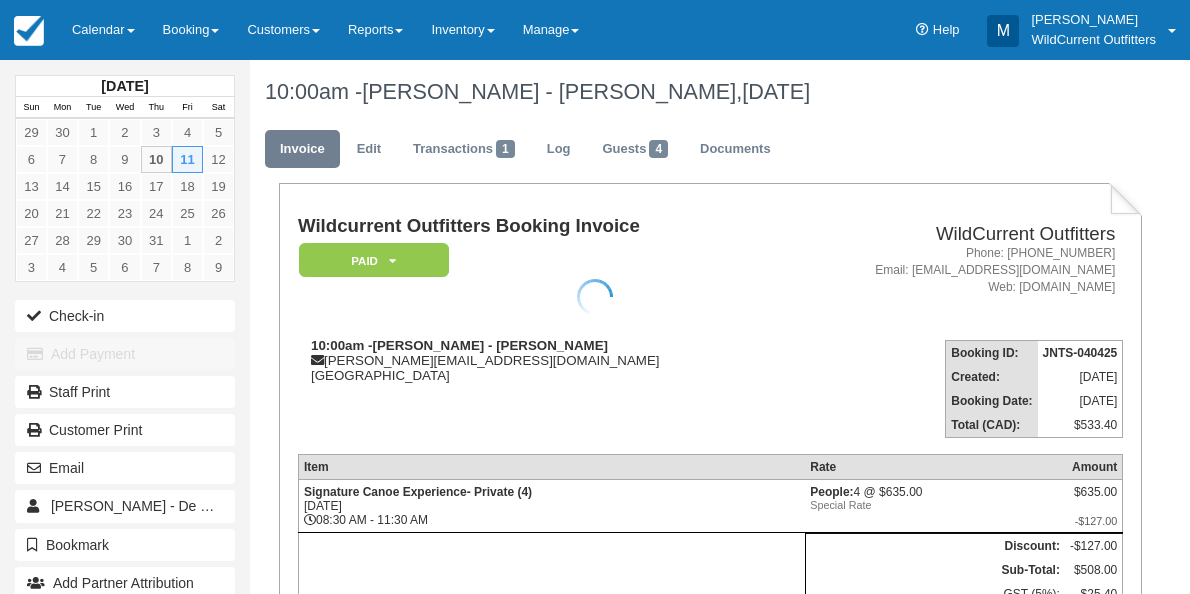 scroll, scrollTop: 0, scrollLeft: 0, axis: both 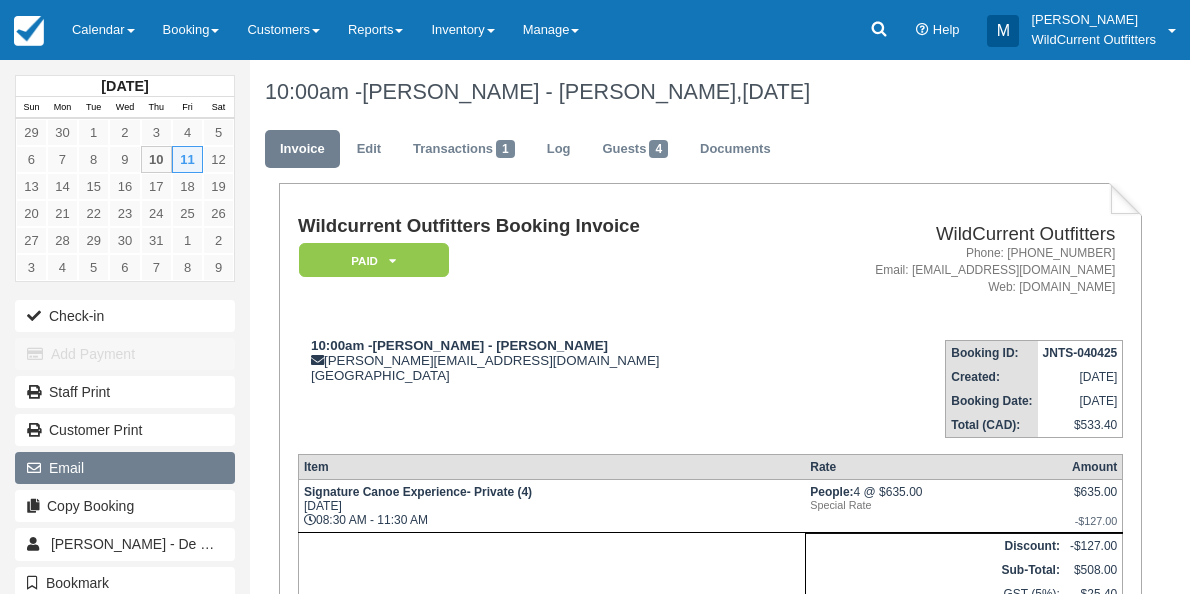 click on "Email" at bounding box center [125, 468] 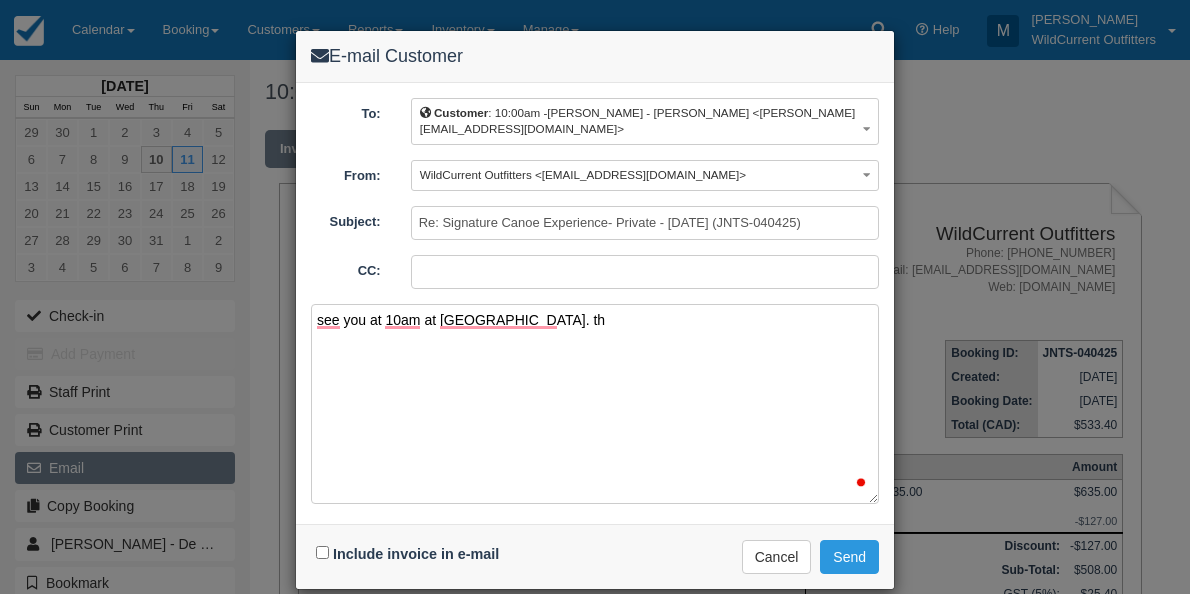 type on "see you at 10am at pyramid lake lodge. thx" 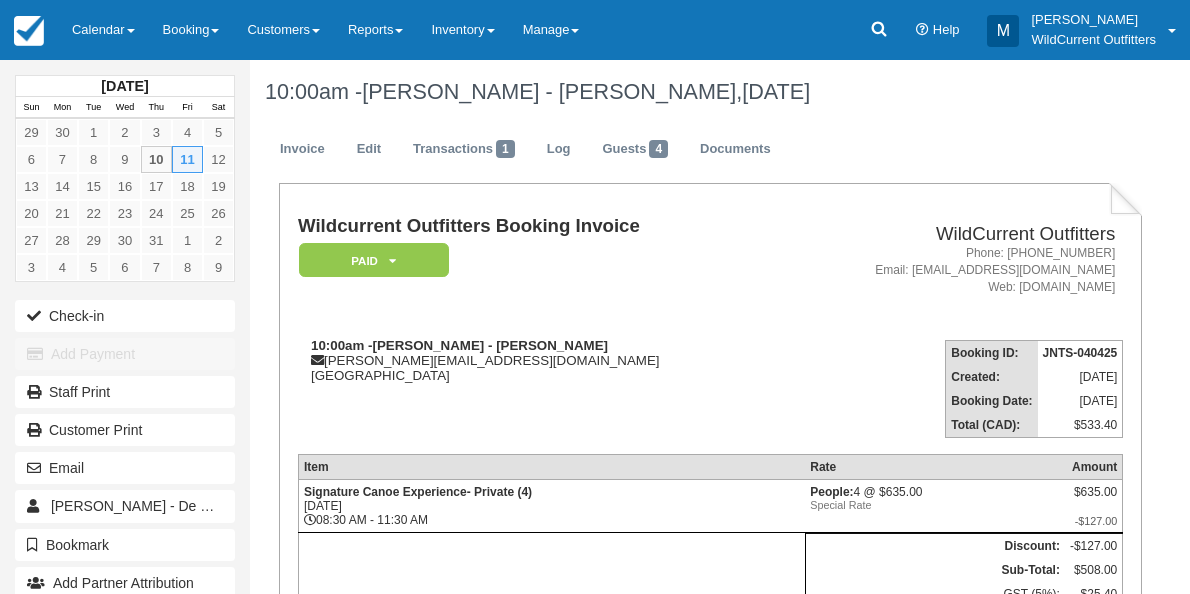 scroll, scrollTop: 0, scrollLeft: 0, axis: both 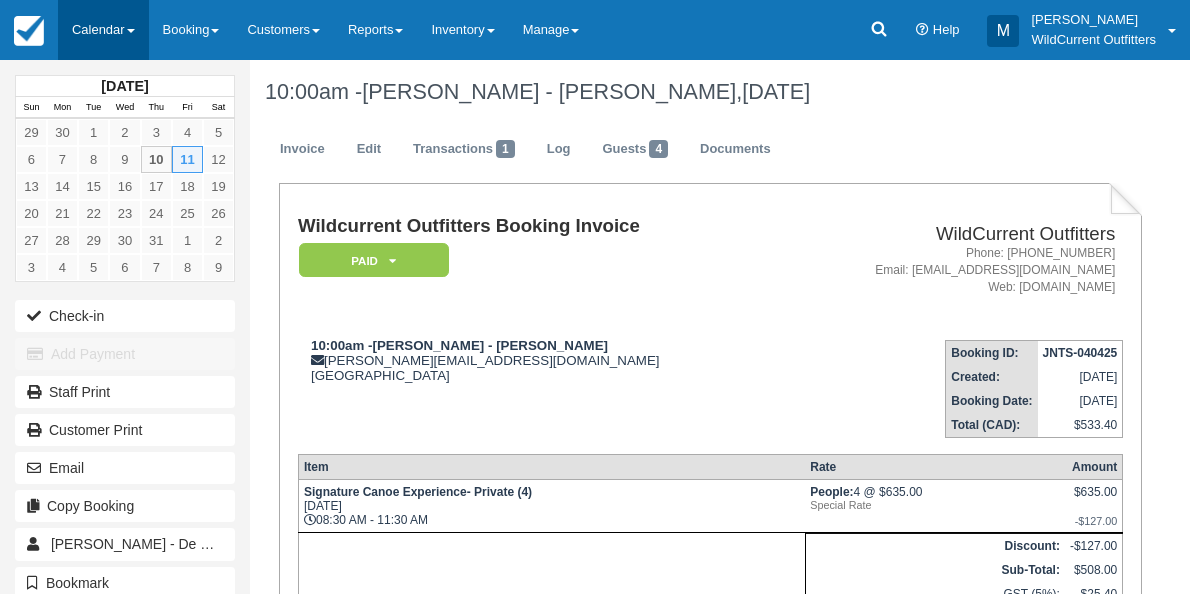 click on "Calendar" at bounding box center [103, 30] 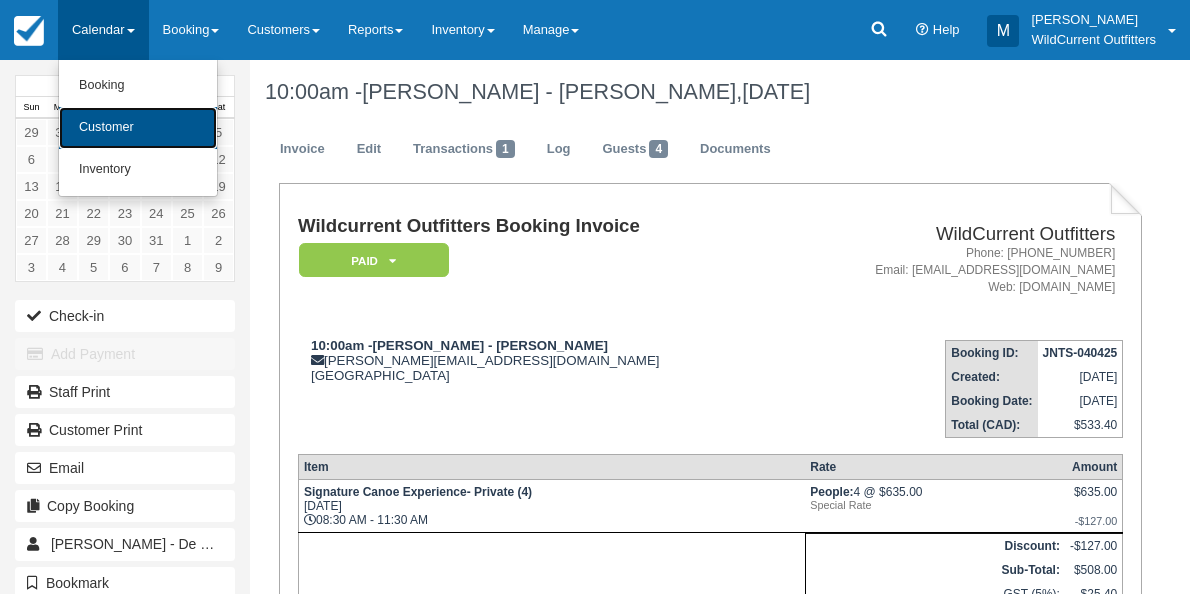 click on "Customer" at bounding box center (138, 128) 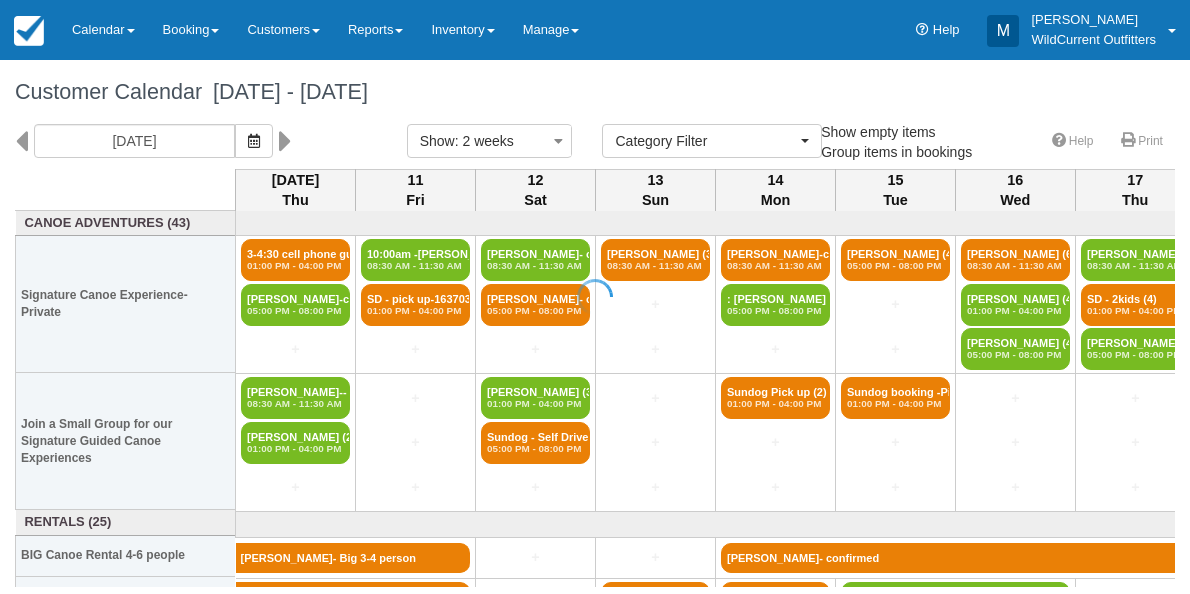 select 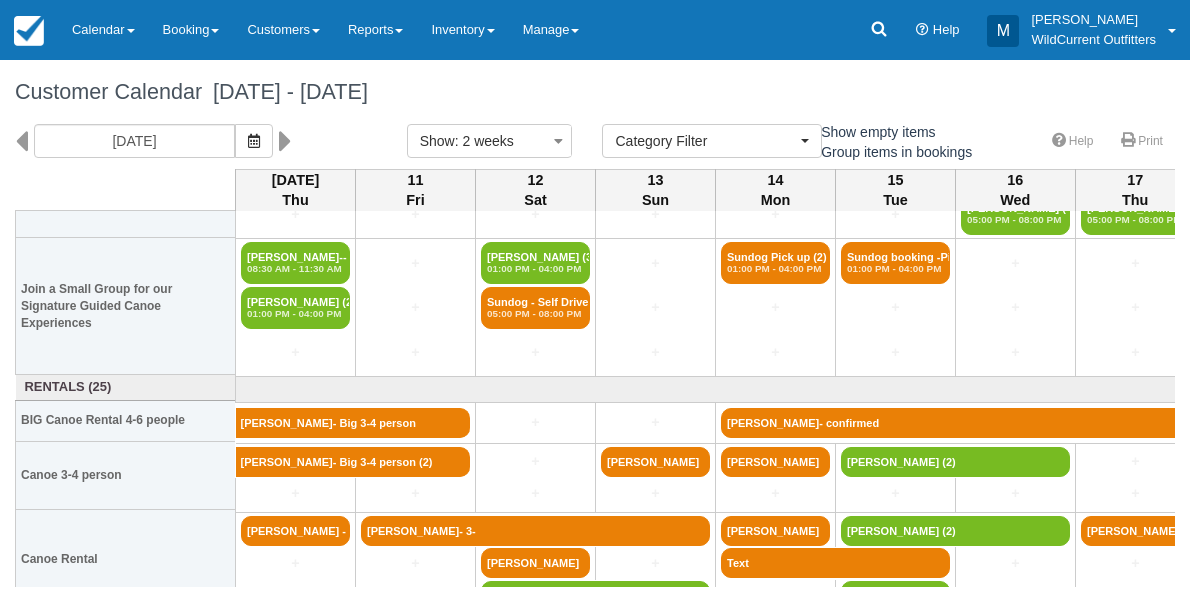 scroll, scrollTop: 130, scrollLeft: 0, axis: vertical 